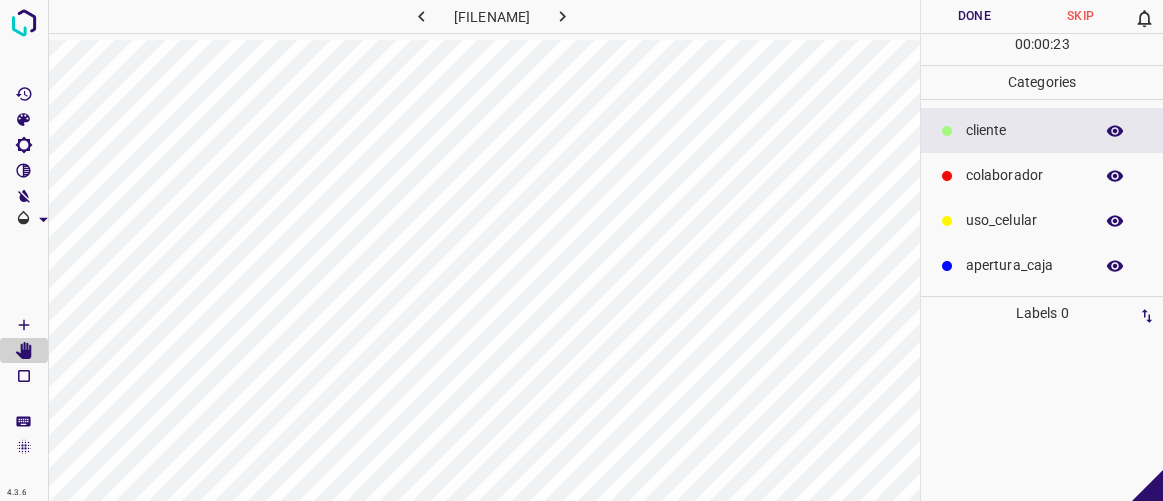 scroll, scrollTop: 0, scrollLeft: 0, axis: both 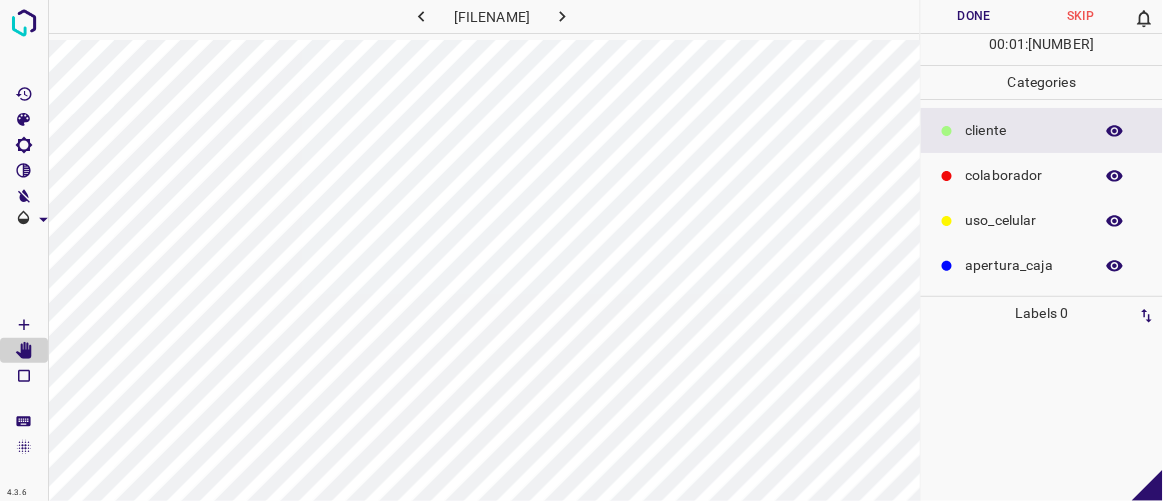 click on "colaborador" at bounding box center (1042, 175) 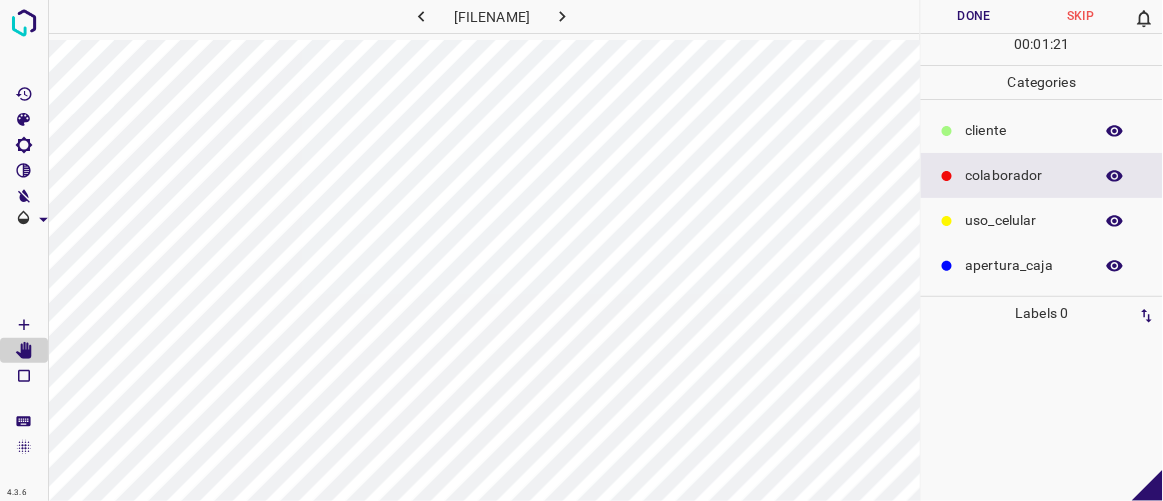 click on "colaborador" at bounding box center (1024, 175) 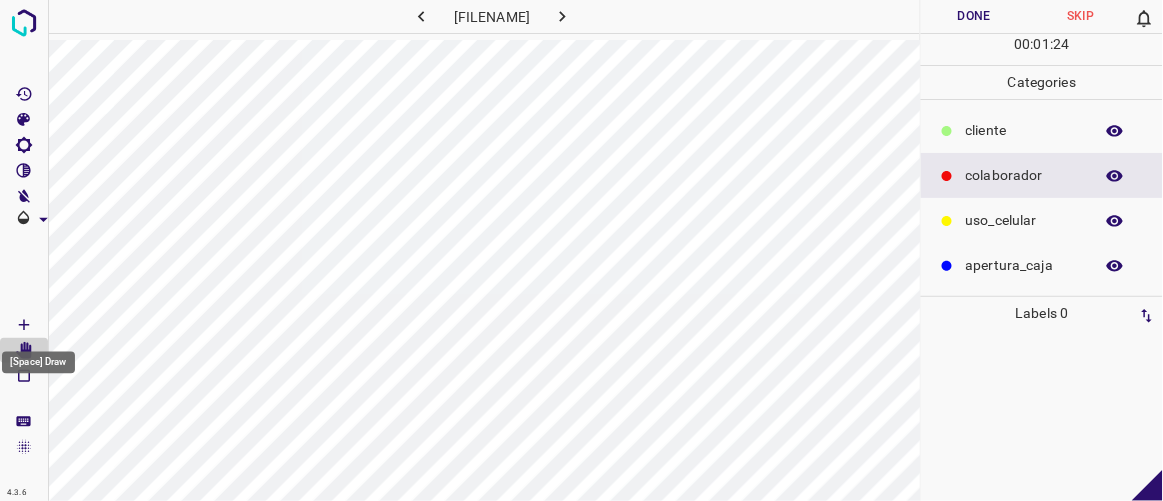 click at bounding box center [24, 325] 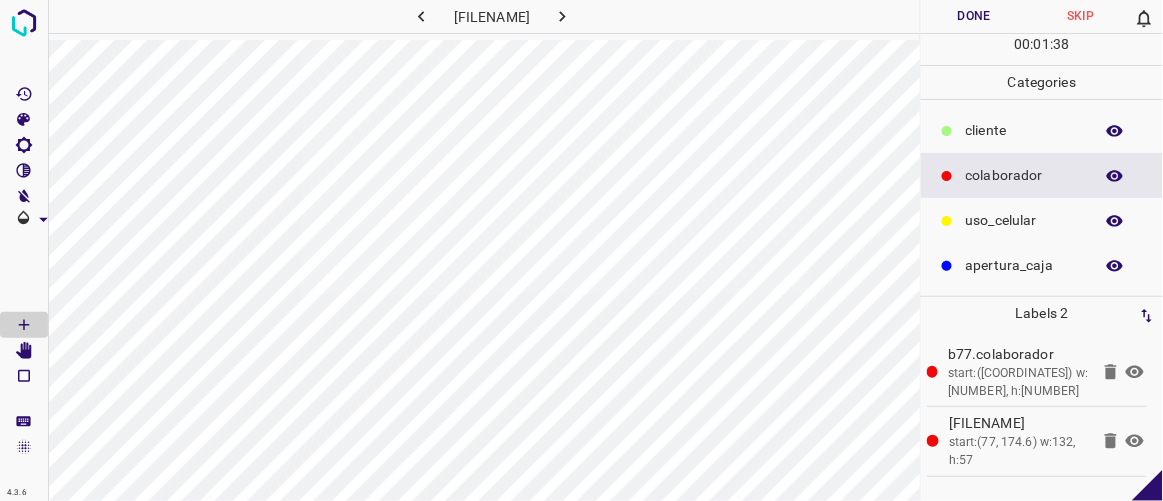 click on "​​cliente" at bounding box center (1024, 130) 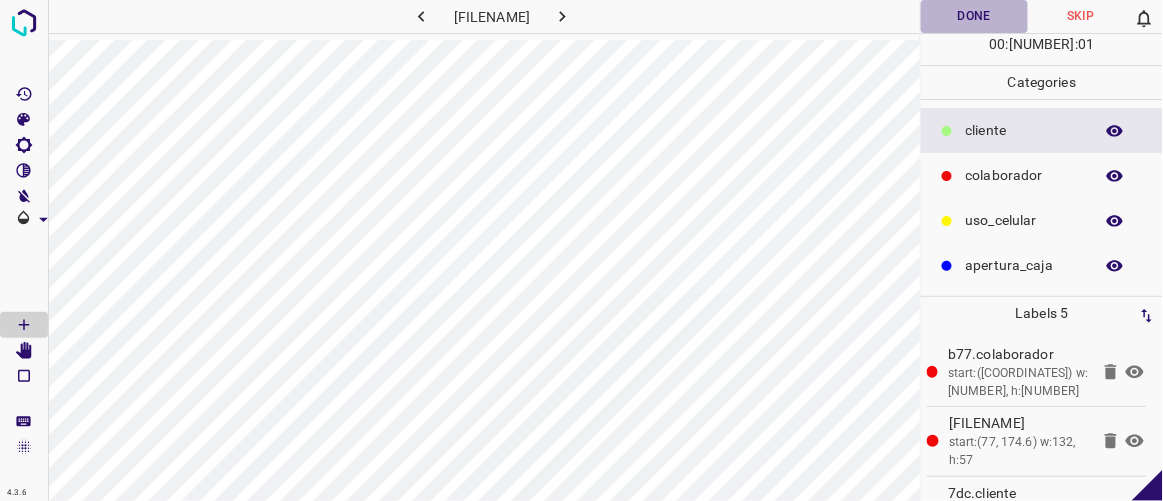 click on "Done" at bounding box center (974, 16) 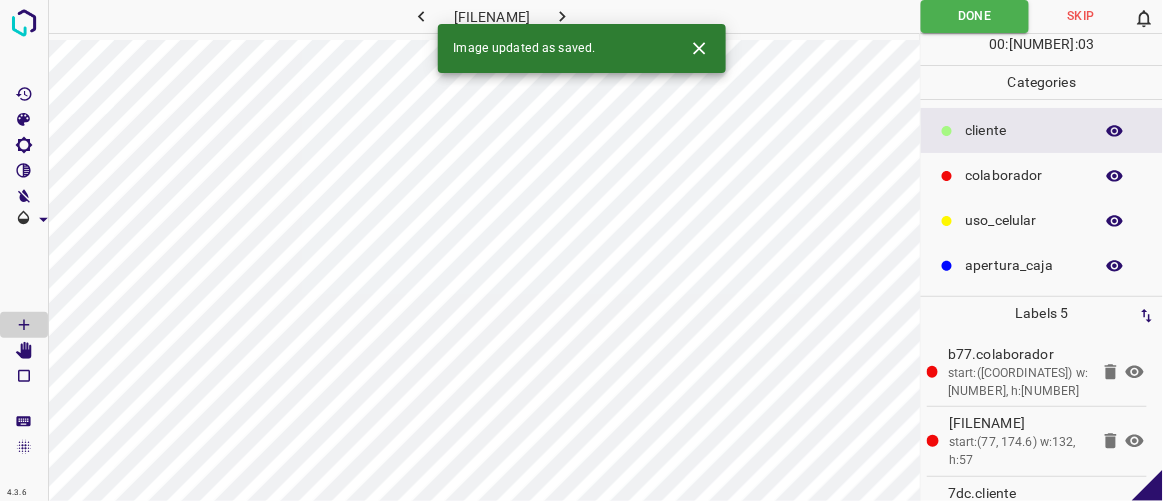 click at bounding box center [562, 16] 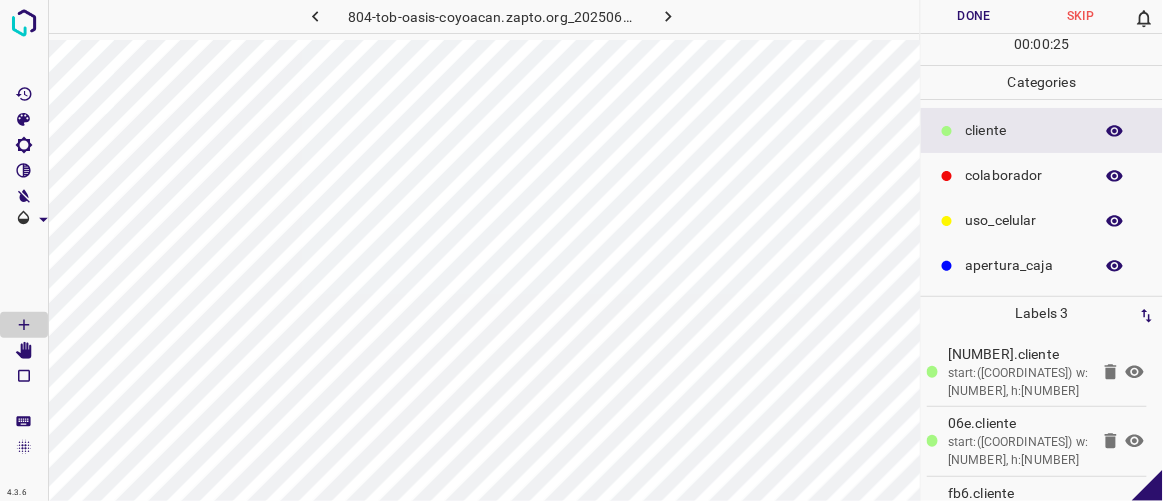 click on "colaborador" at bounding box center (1024, 130) 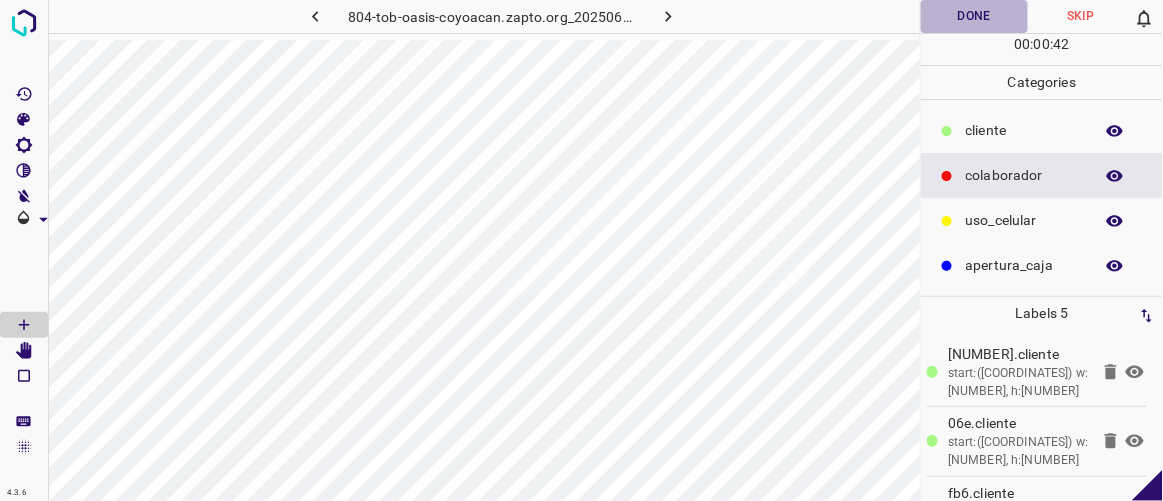 click on "Done" at bounding box center [974, 16] 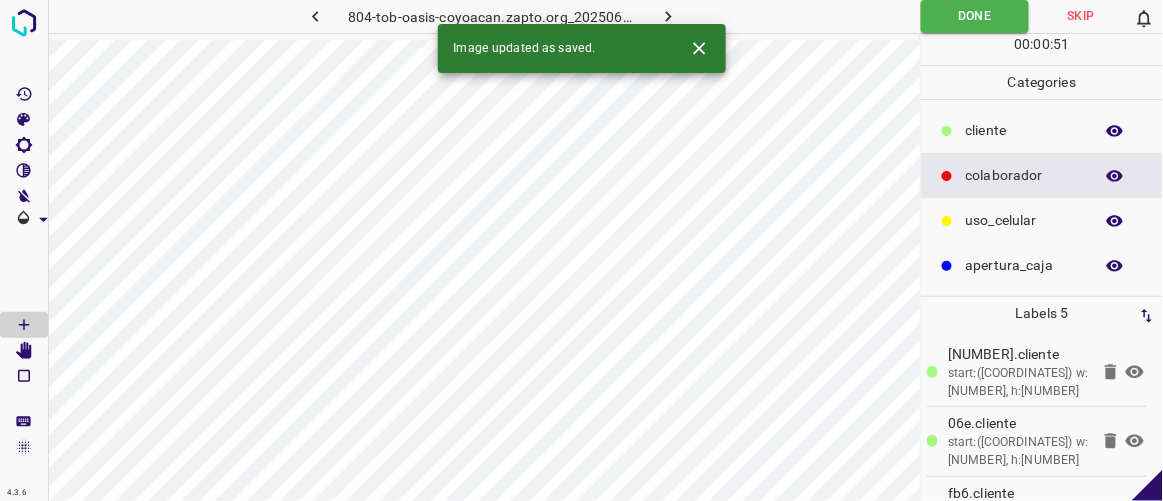 click at bounding box center (668, 16) 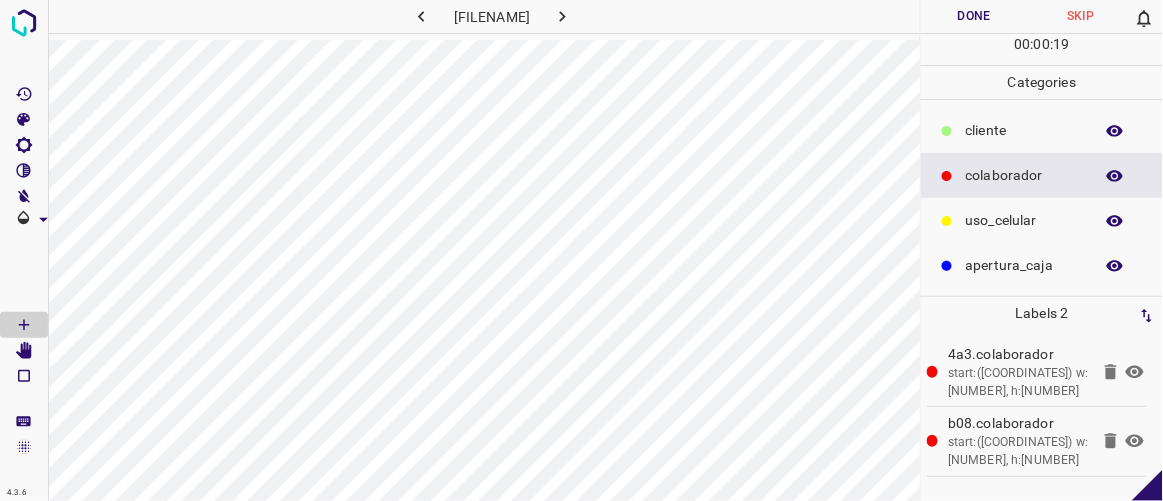 click on "​​cliente" at bounding box center [1024, 130] 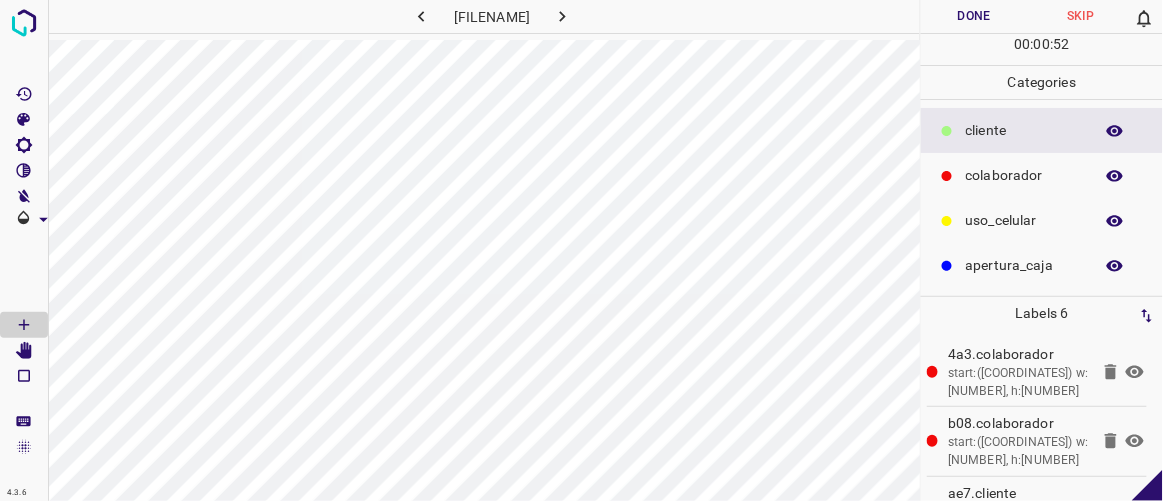 click on "Done" at bounding box center [974, 16] 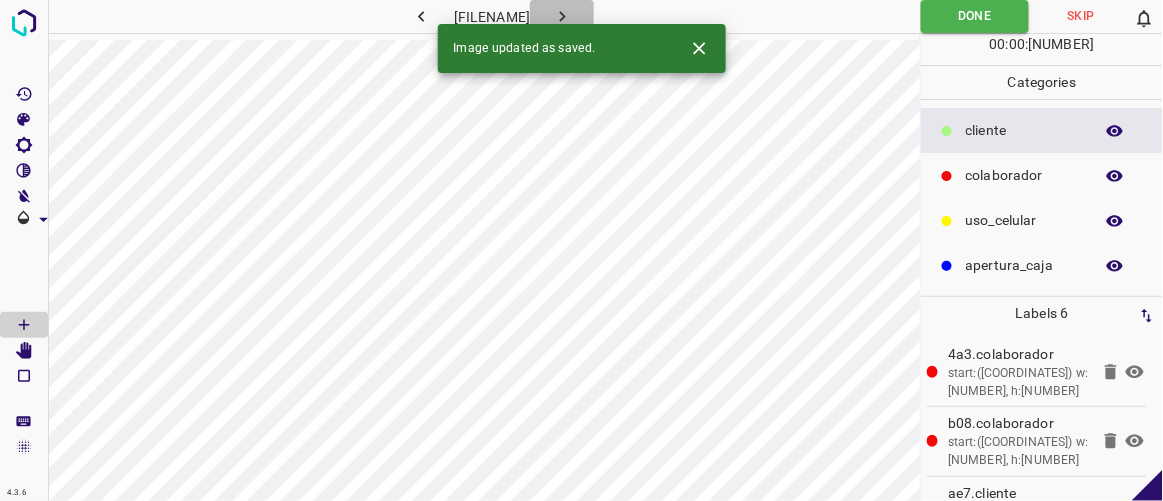 click at bounding box center [562, 16] 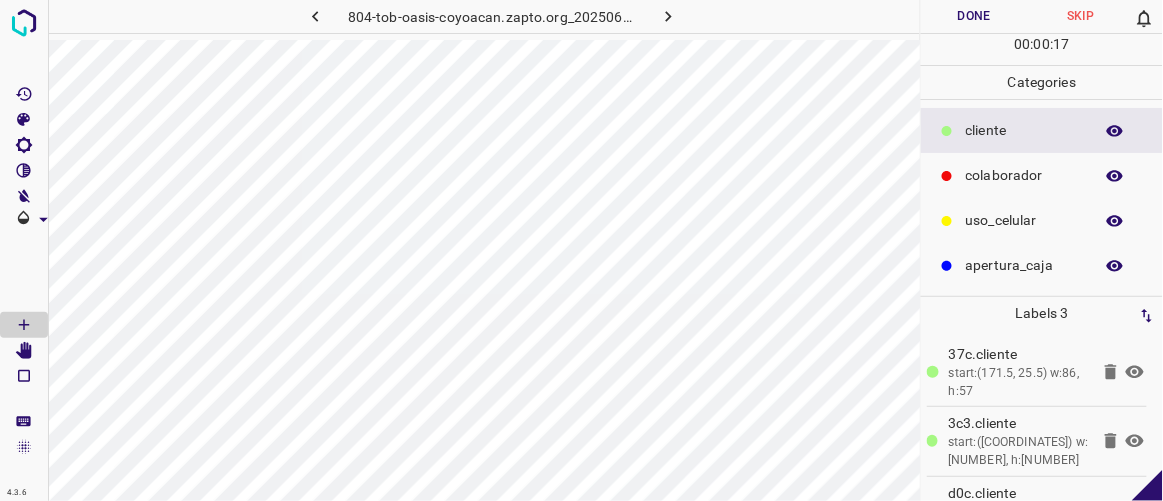 click on "colaborador" at bounding box center (1024, 130) 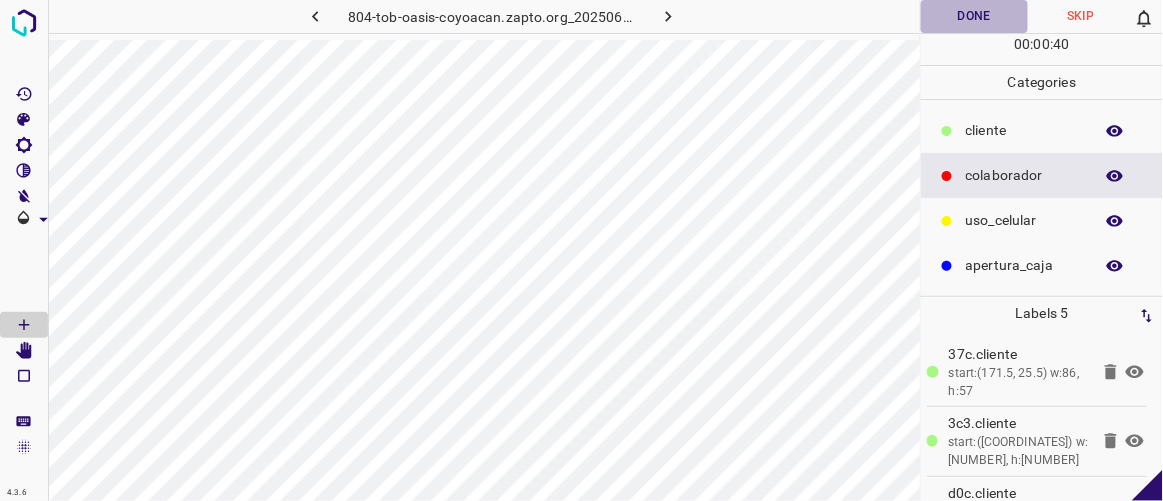 click on "Done" at bounding box center (974, 16) 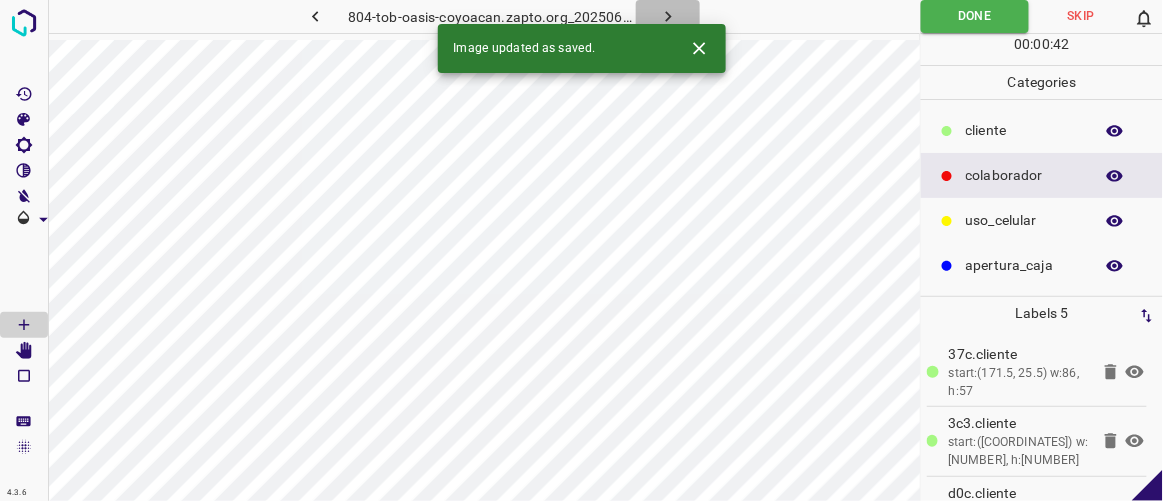 click at bounding box center [668, 16] 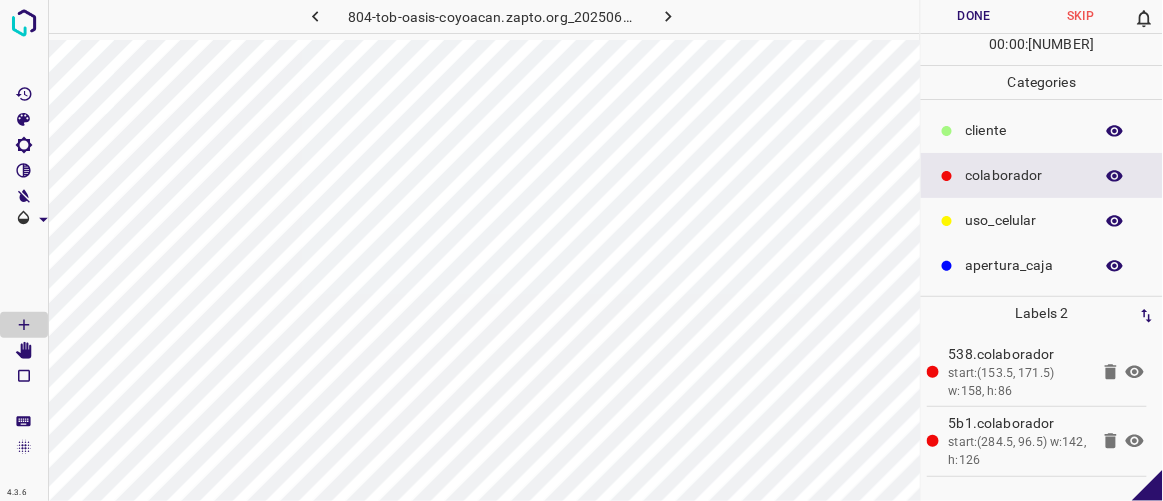 click on "​​cliente" at bounding box center [1024, 130] 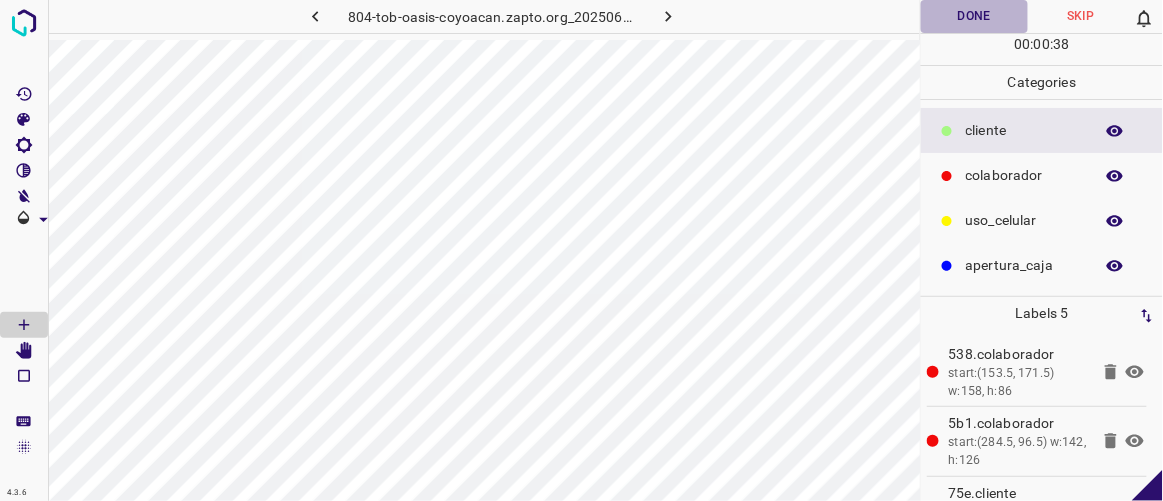 click on "Done" at bounding box center [974, 16] 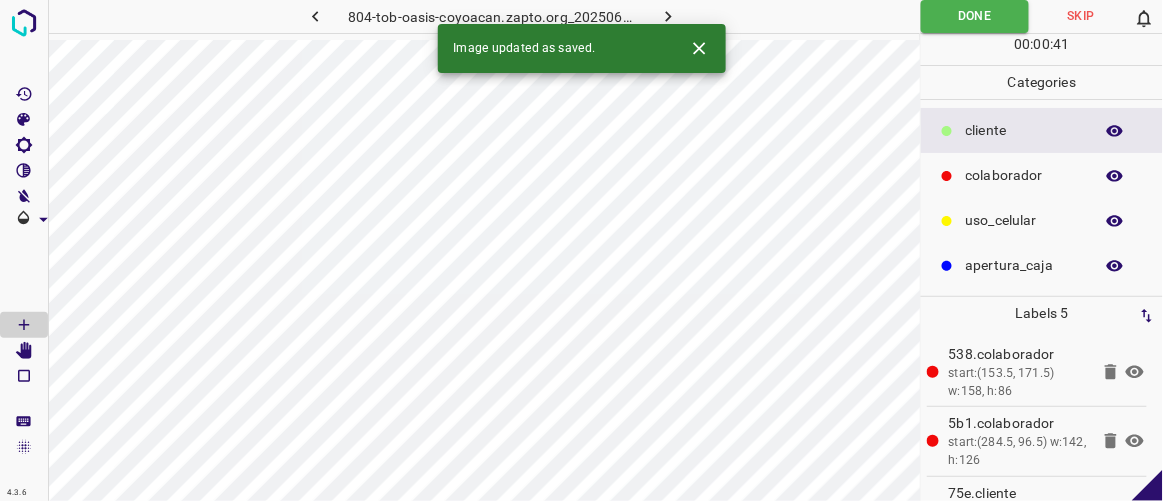 click at bounding box center (668, 16) 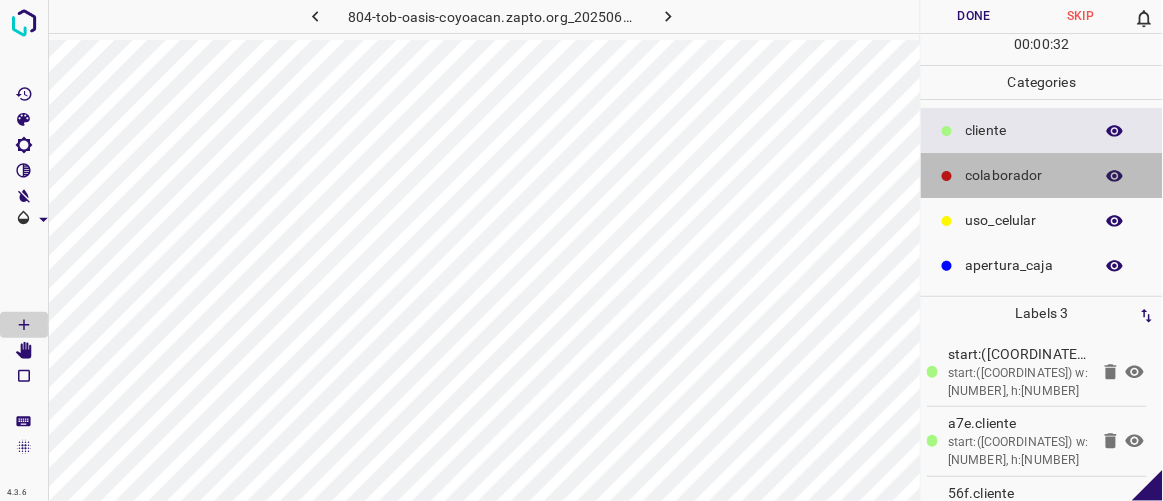 click on "colaborador" at bounding box center (1024, 130) 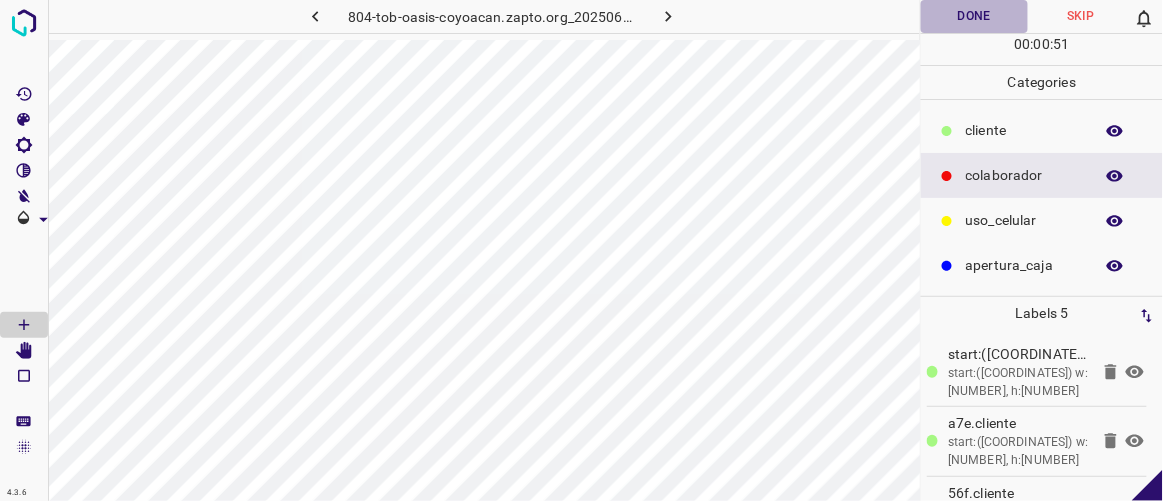 click on "Done" at bounding box center [974, 16] 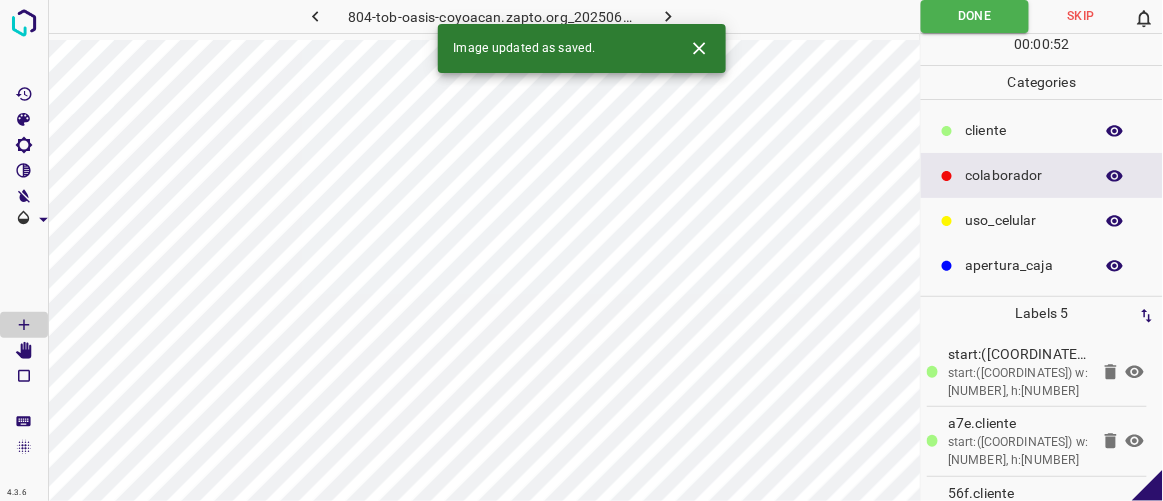 click at bounding box center [668, 16] 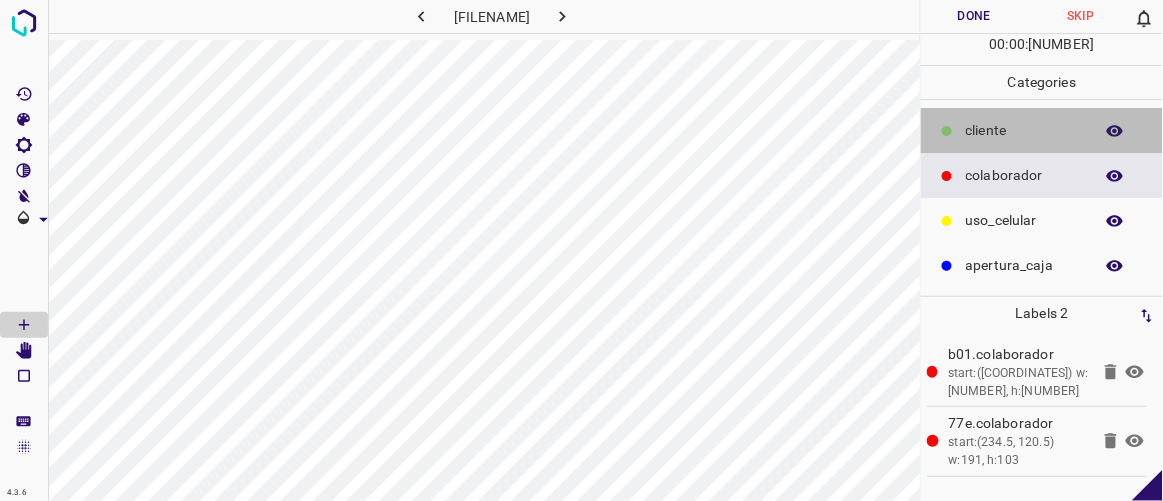 click on "​​cliente" at bounding box center (1024, 130) 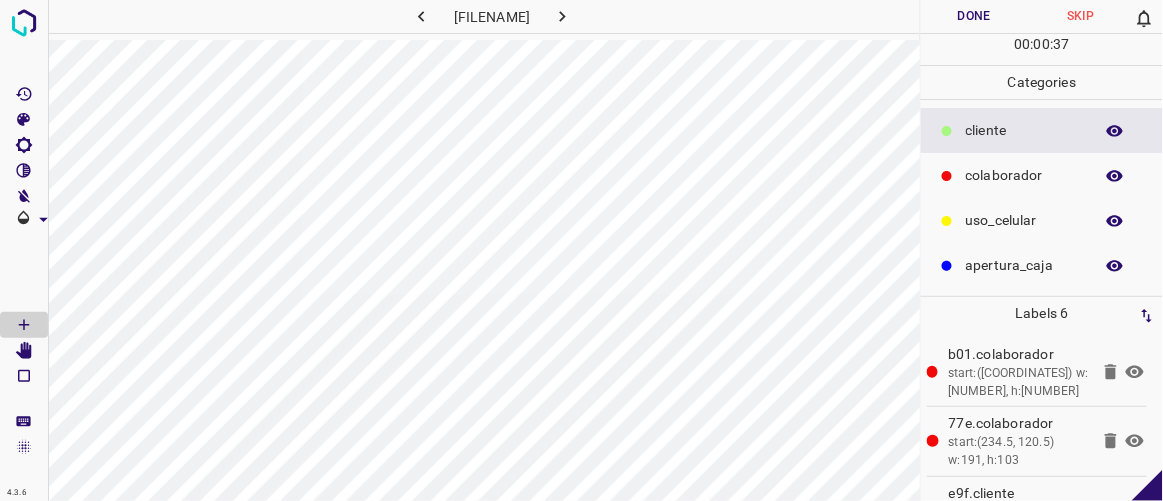 click on "Done" at bounding box center [974, 16] 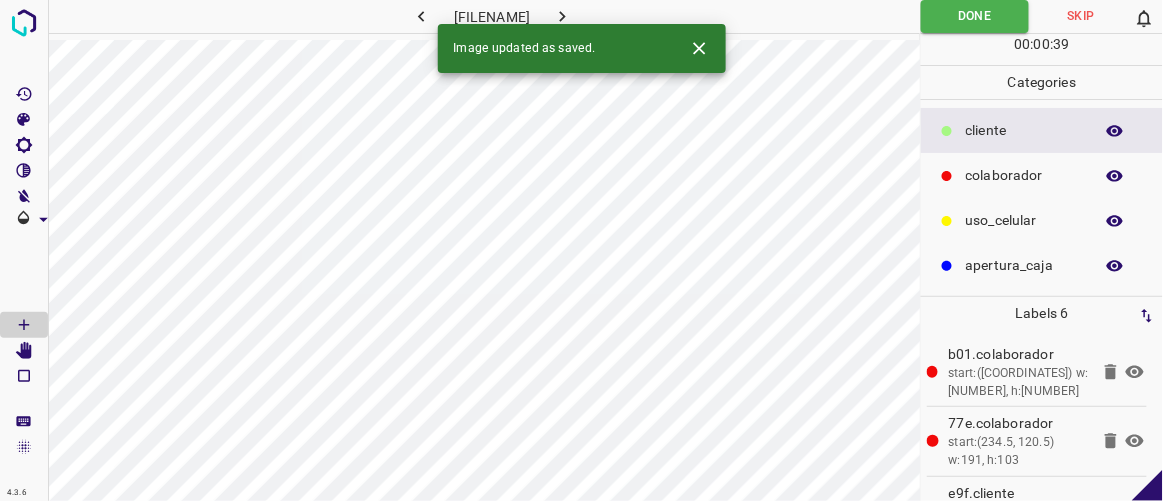 click at bounding box center [562, 16] 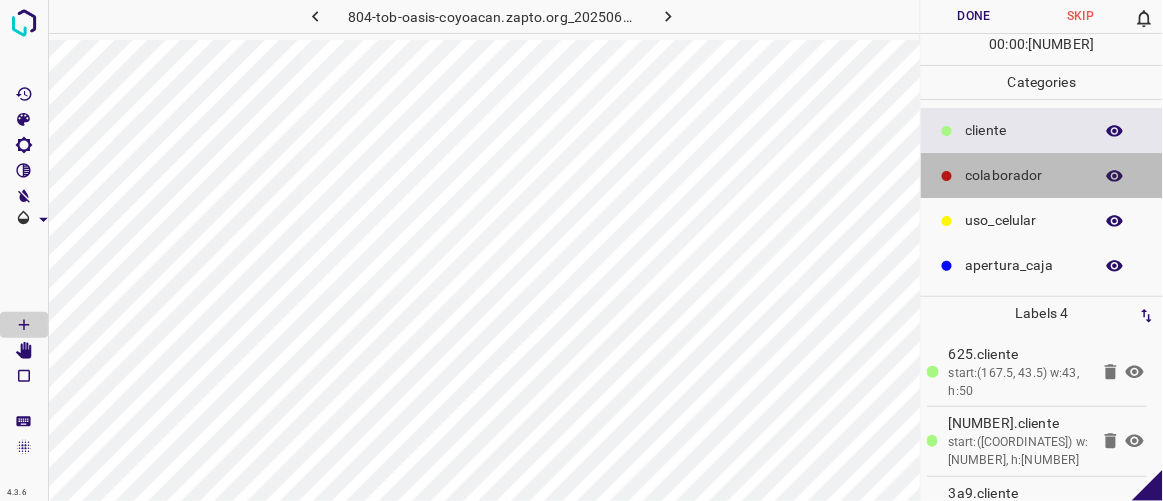 click on "colaborador" at bounding box center (1024, 130) 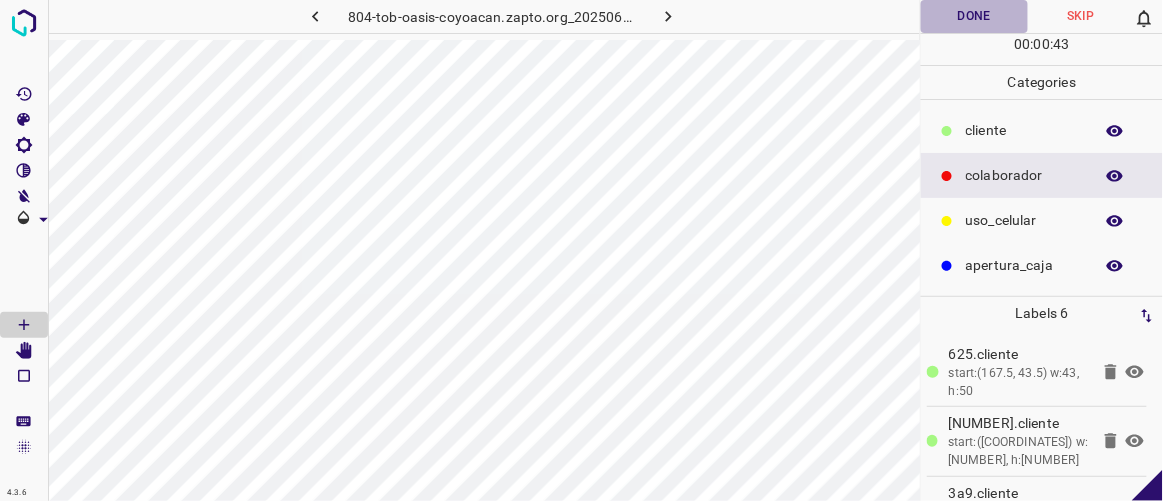 click on "Done" at bounding box center [974, 16] 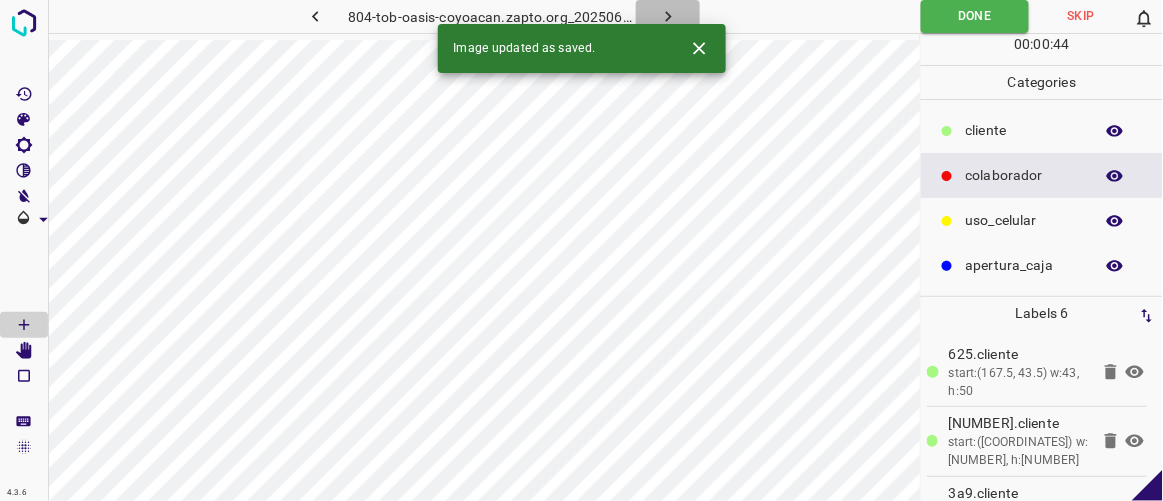 click at bounding box center [668, 16] 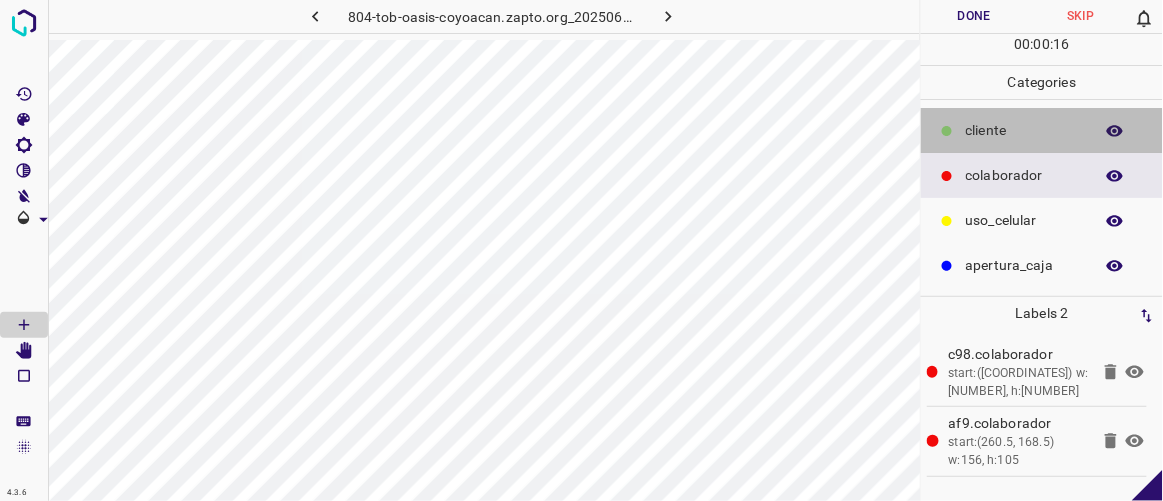 click on "​​cliente" at bounding box center (1024, 130) 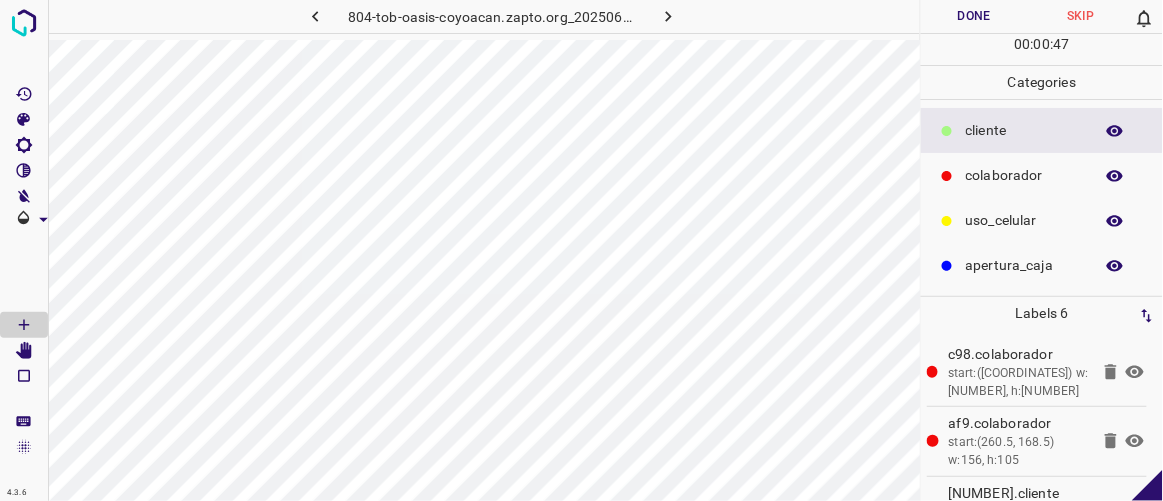 click on "Done" at bounding box center [974, 16] 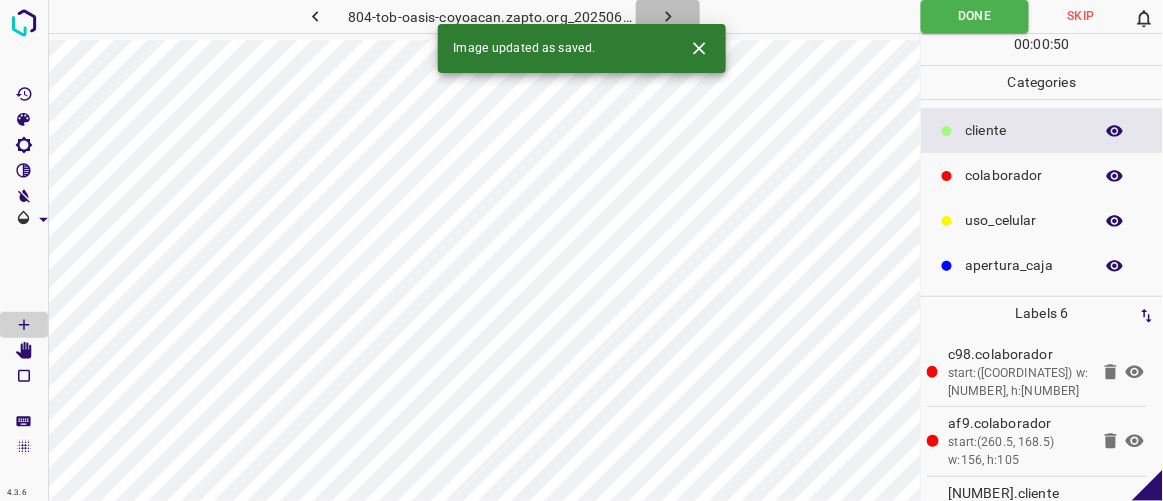 click at bounding box center [668, 16] 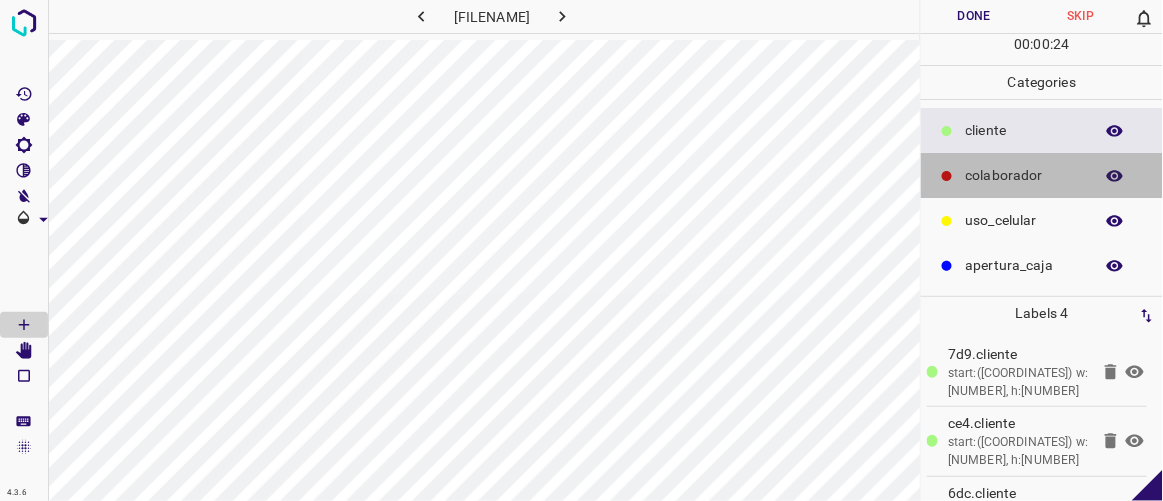 drag, startPoint x: 986, startPoint y: 171, endPoint x: 943, endPoint y: 180, distance: 43.931767 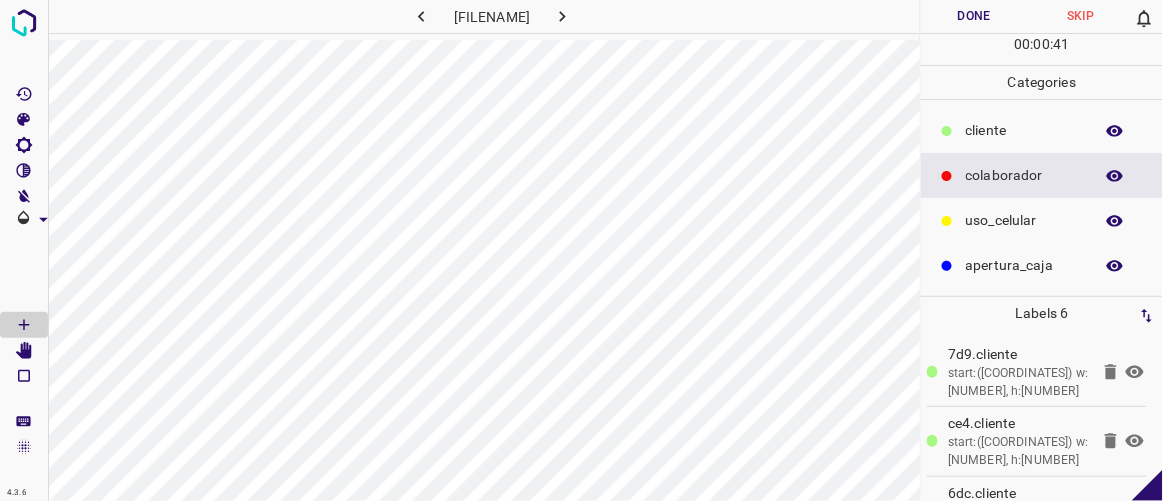 click on "Done" at bounding box center (974, 16) 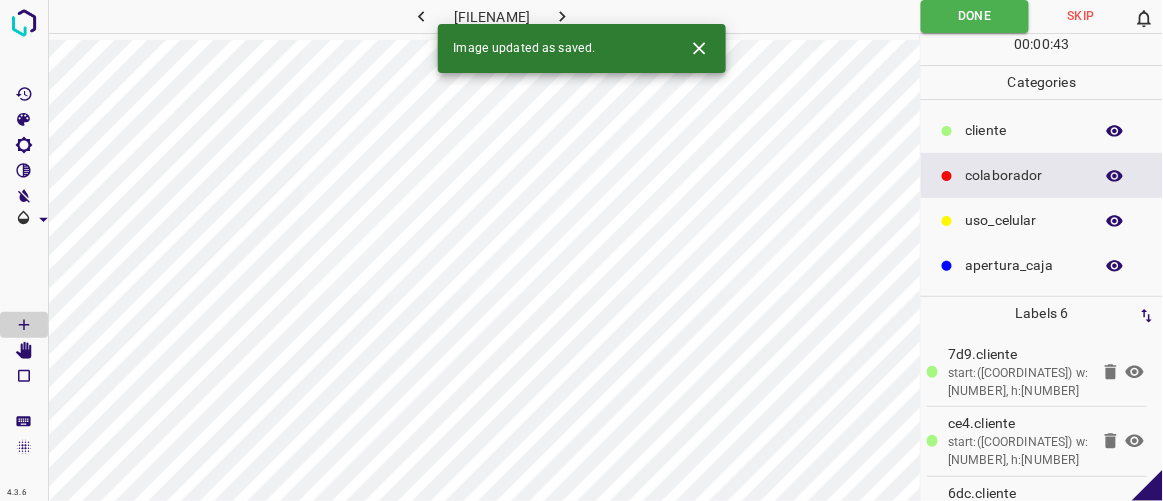 click at bounding box center (562, 16) 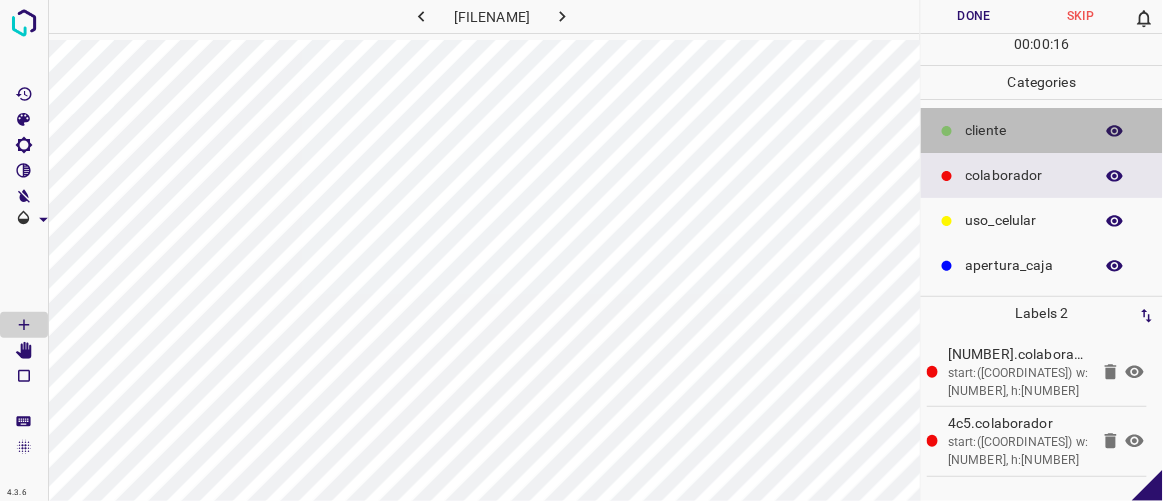click on "​​cliente" at bounding box center [1024, 130] 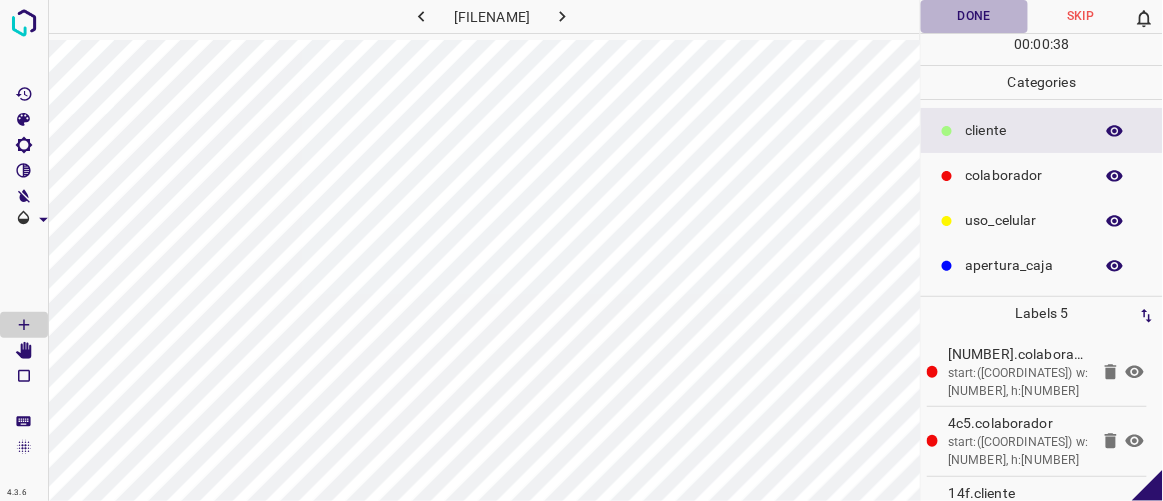 click on "Done" at bounding box center (974, 16) 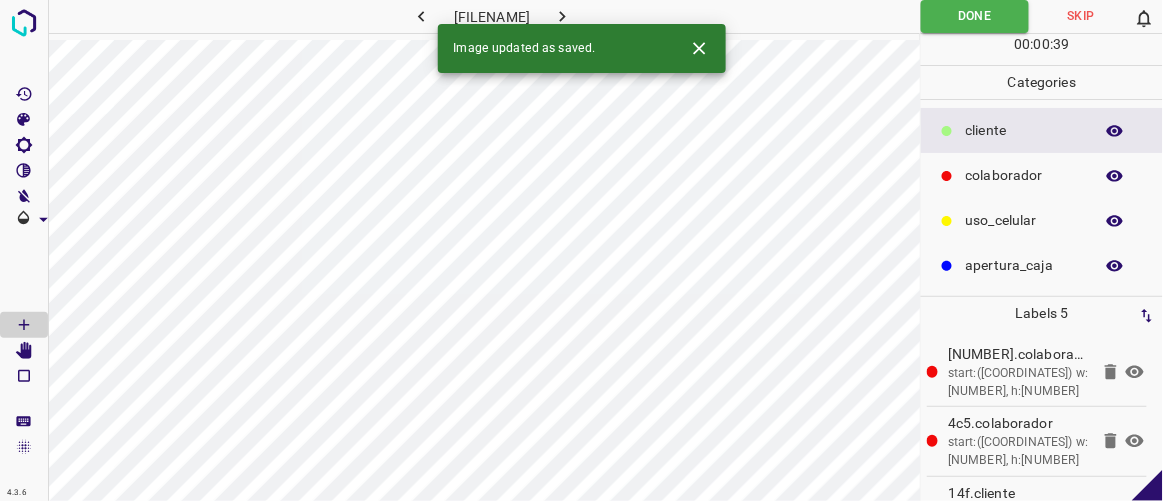 click at bounding box center [562, 16] 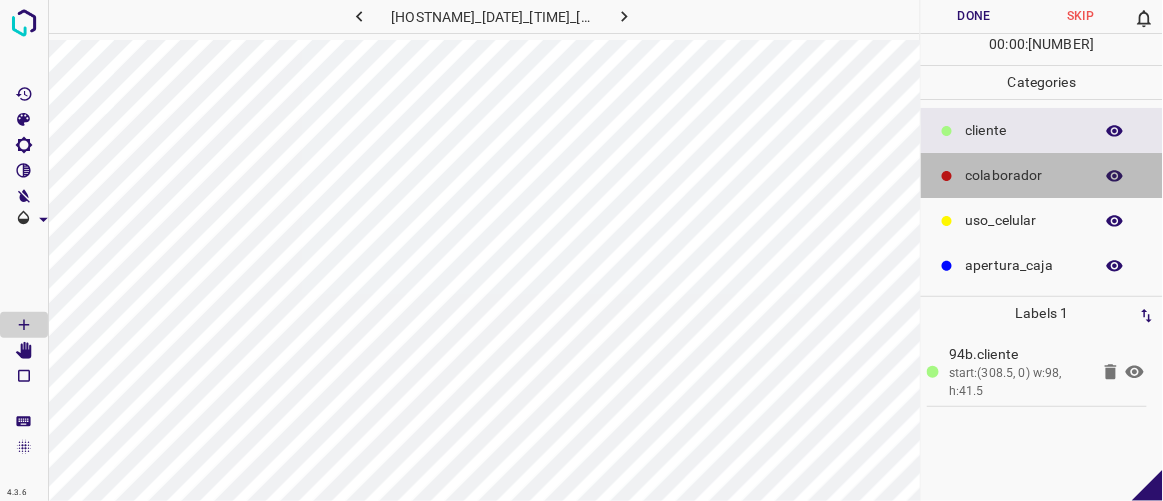 click on "colaborador" at bounding box center [1024, 130] 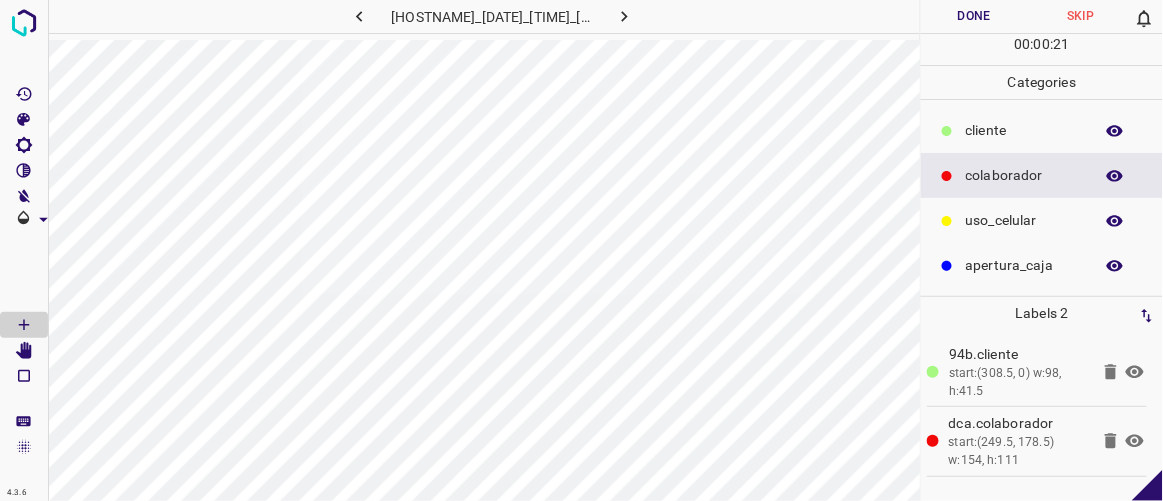 click on "Done" at bounding box center (974, 16) 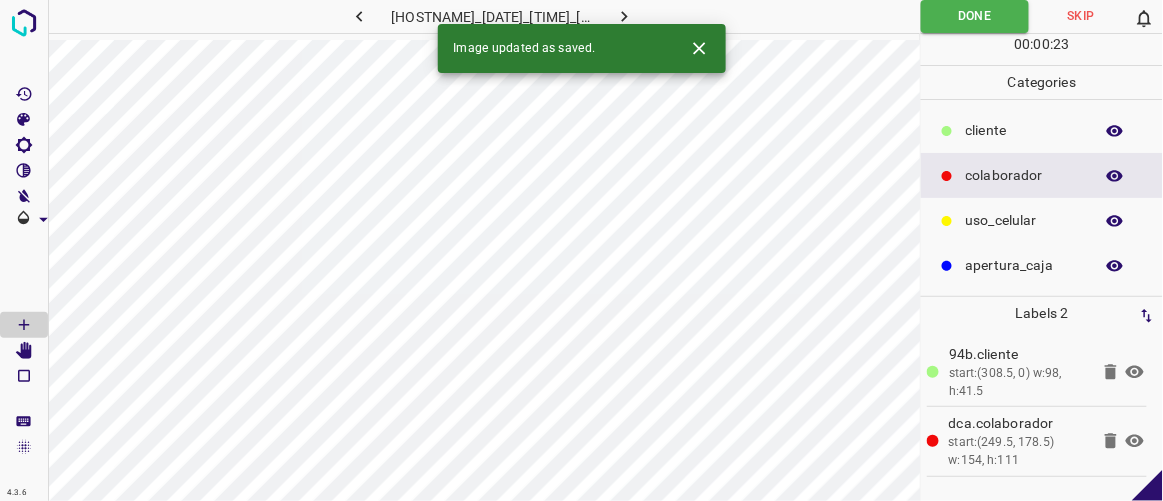 click at bounding box center [624, 16] 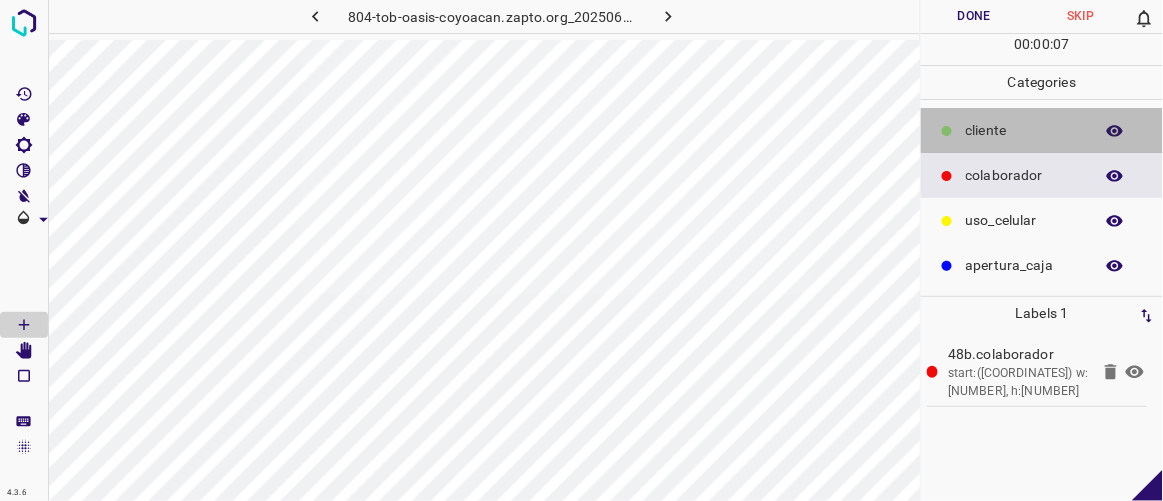 click on "​​cliente" at bounding box center (1024, 130) 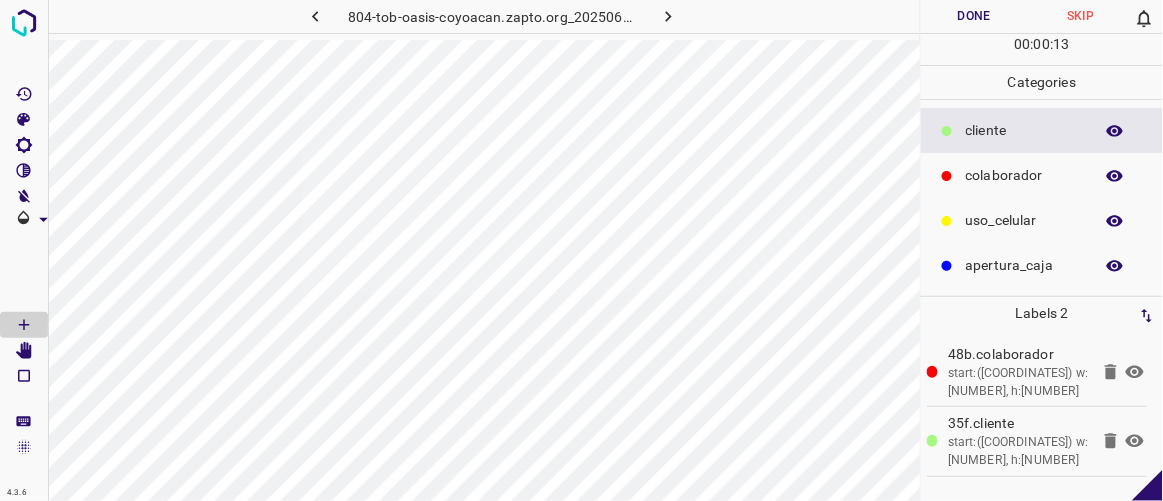 click on "Done" at bounding box center (974, 16) 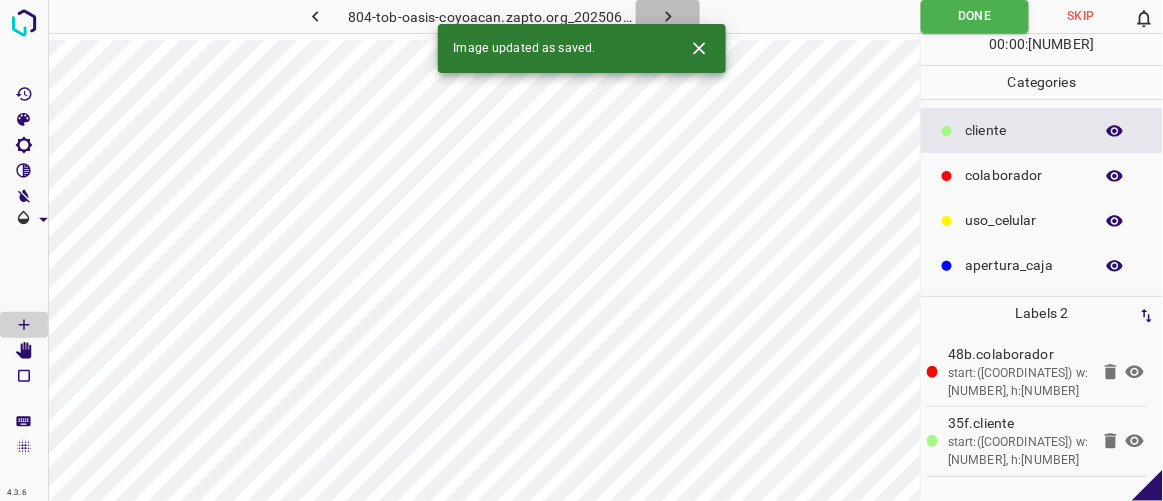 click at bounding box center (668, 16) 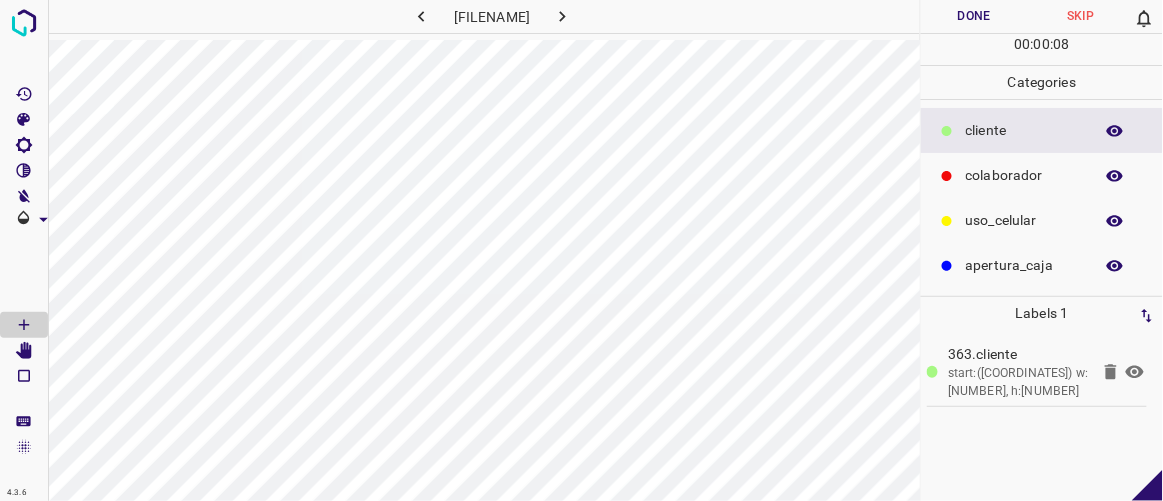 drag, startPoint x: 983, startPoint y: 171, endPoint x: 951, endPoint y: 186, distance: 35.341194 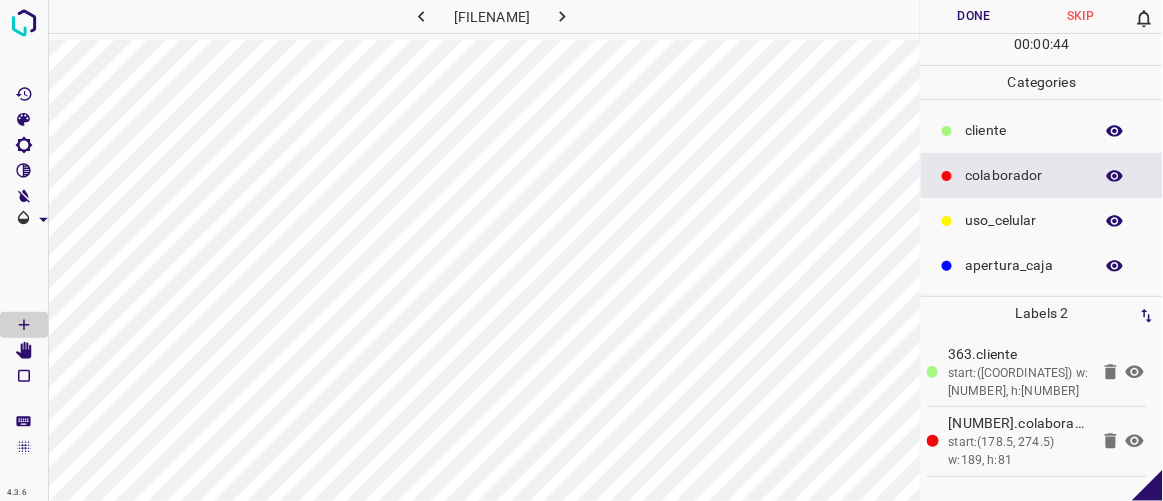 click on "Done" at bounding box center [974, 16] 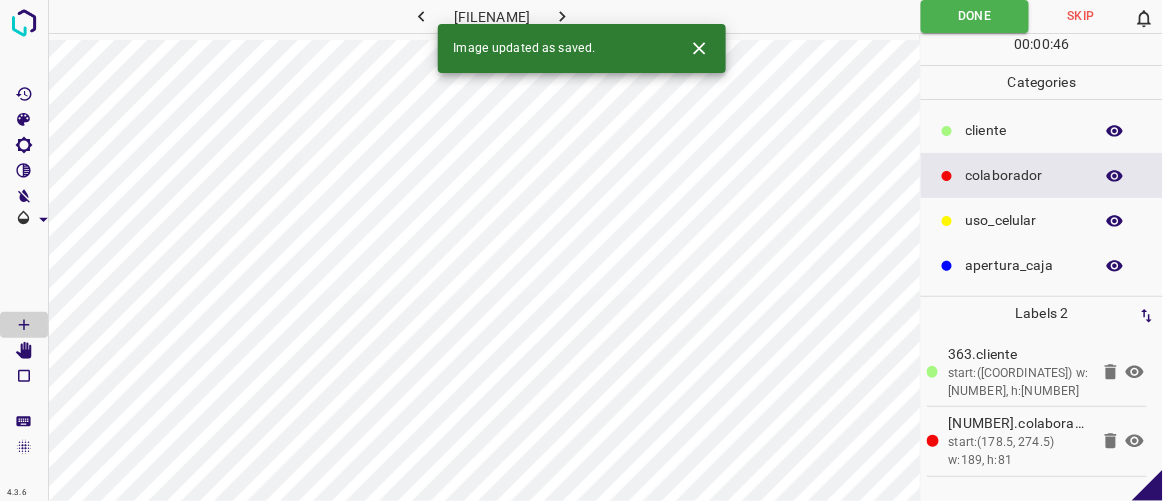 click at bounding box center (562, 16) 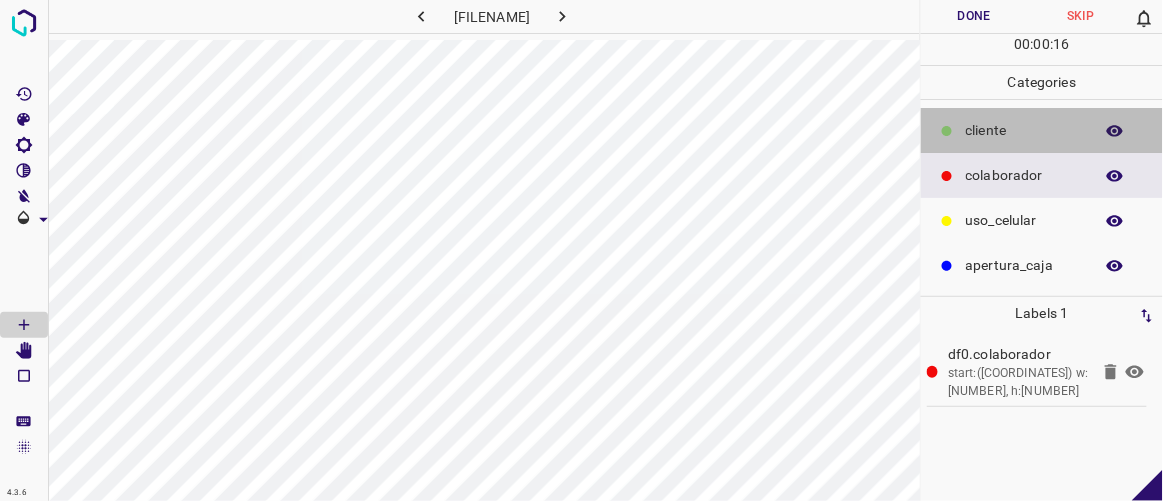 click on "​​cliente" at bounding box center [1024, 130] 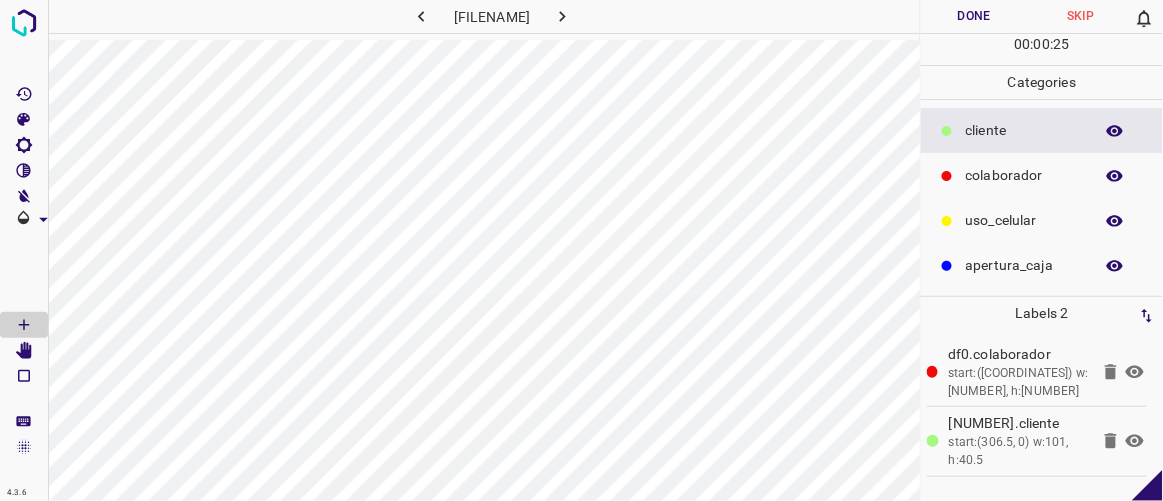 click on "Done" at bounding box center [974, 16] 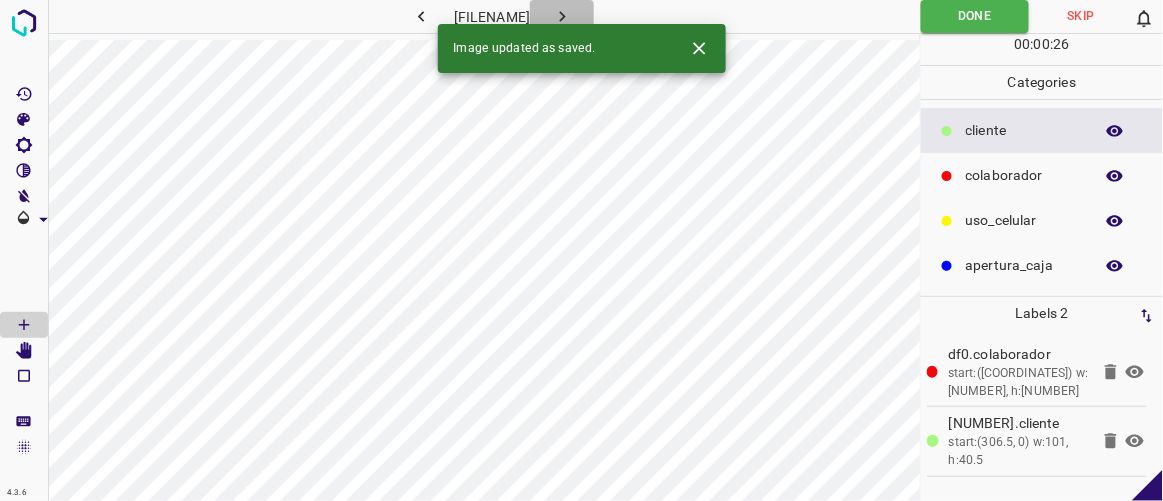 click at bounding box center (562, 16) 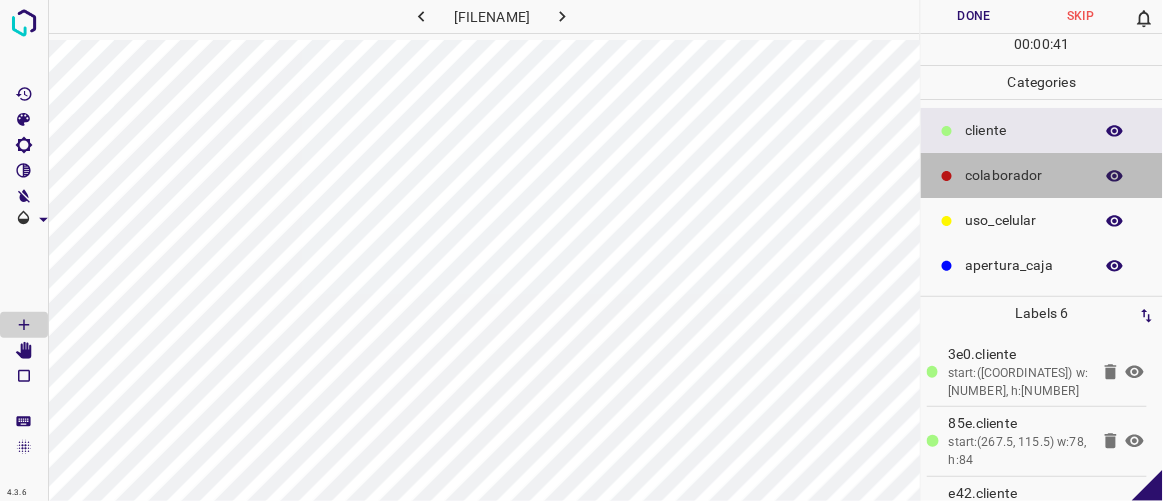 click on "colaborador" at bounding box center (1024, 130) 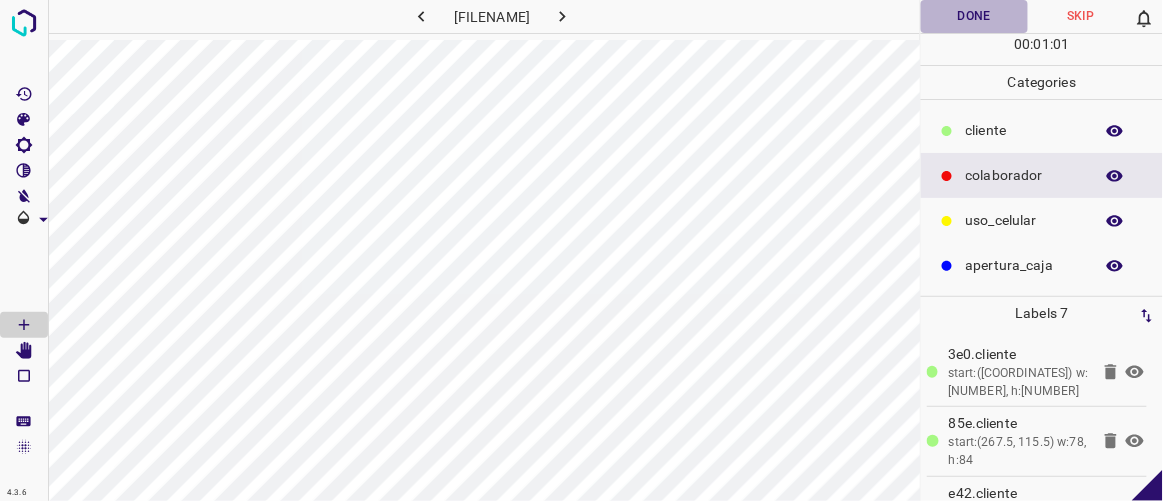 click on "Done" at bounding box center (974, 16) 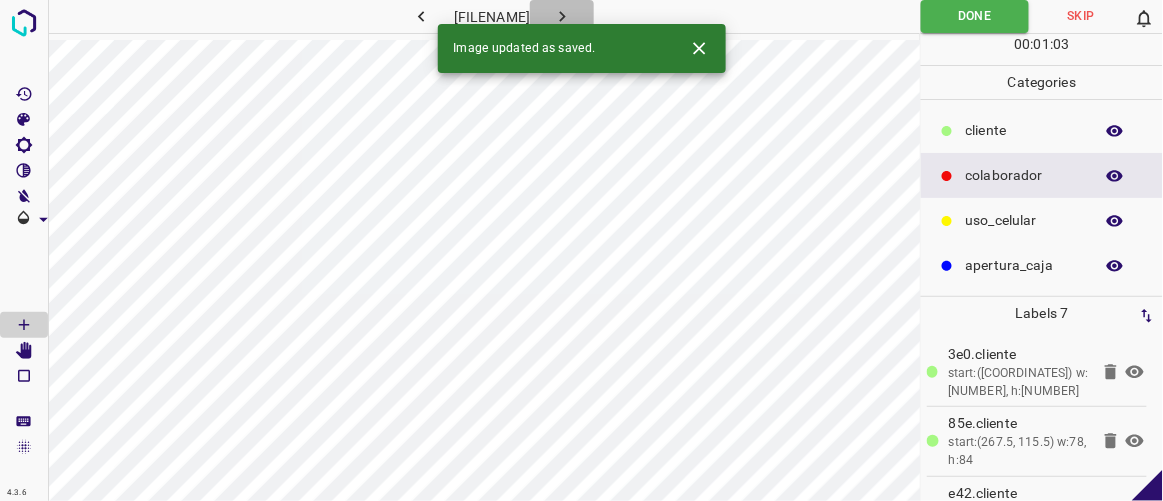 click at bounding box center (562, 16) 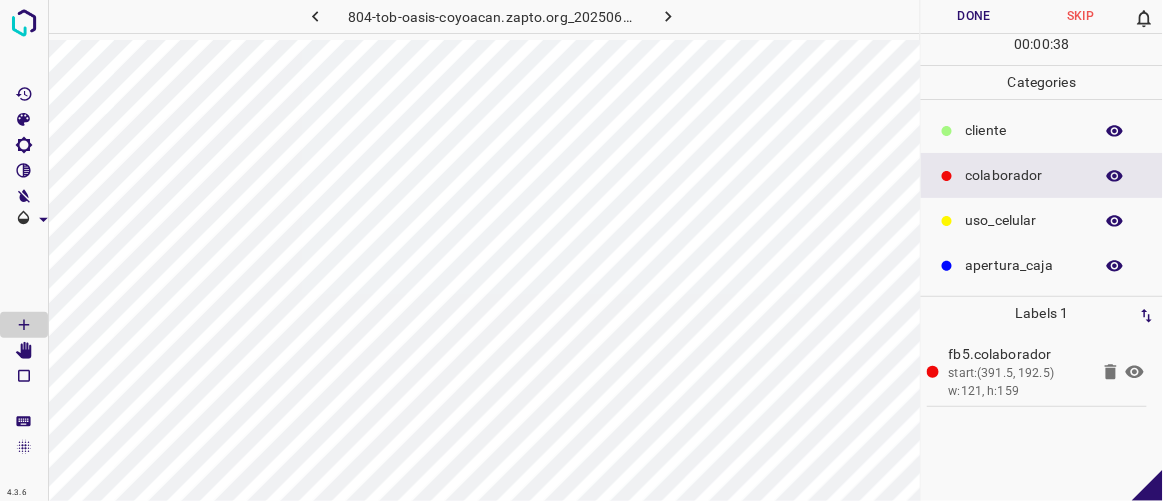 click on "​​cliente" at bounding box center (1024, 130) 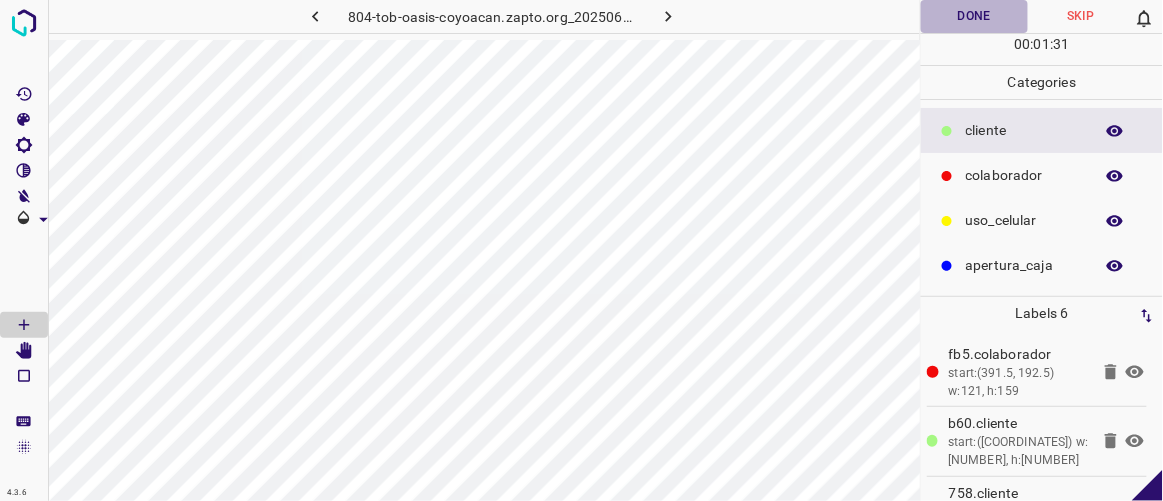 click on "Done" at bounding box center [974, 16] 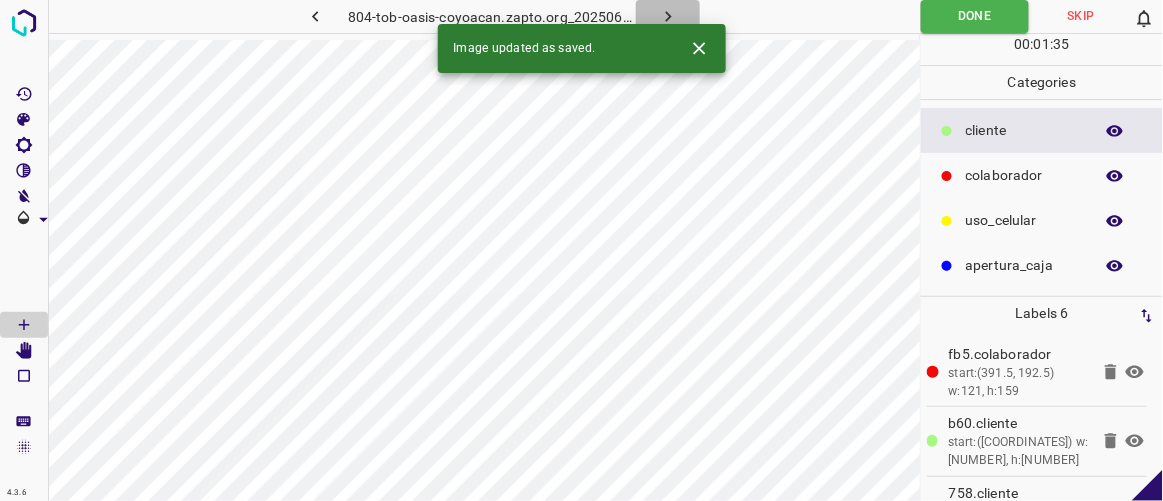 click at bounding box center [668, 16] 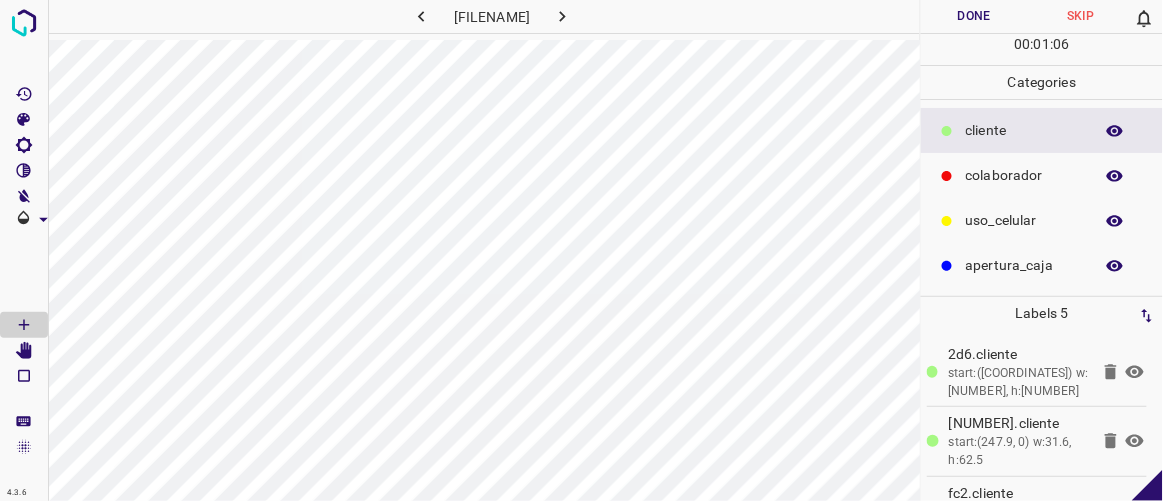 click on "colaborador" at bounding box center (1024, 130) 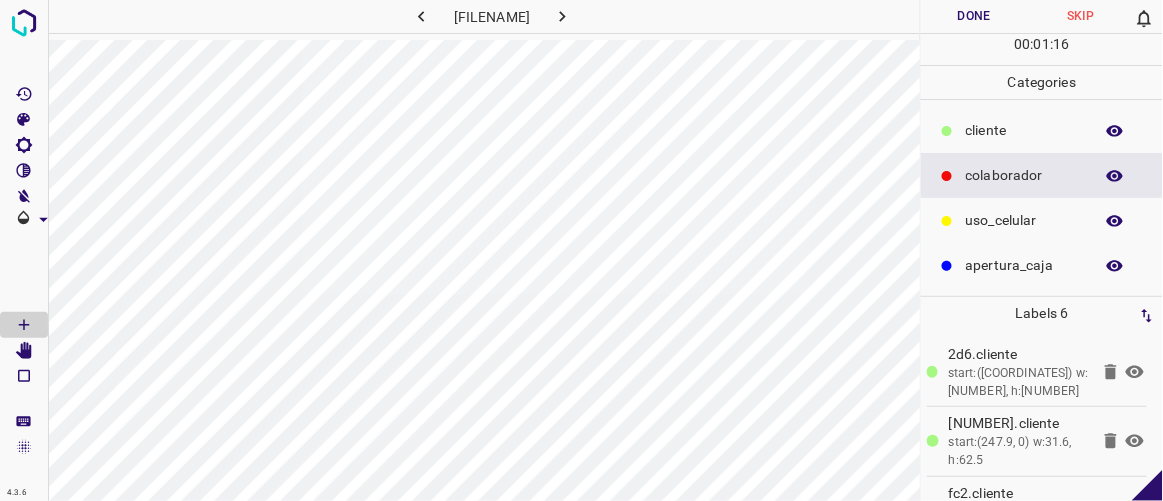 click on "Done" at bounding box center (974, 16) 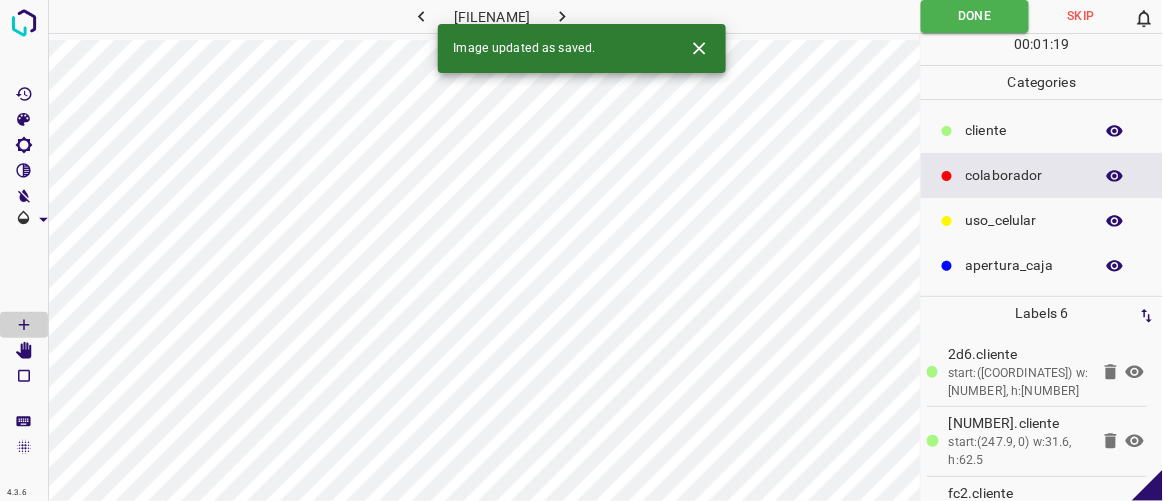 click at bounding box center [562, 16] 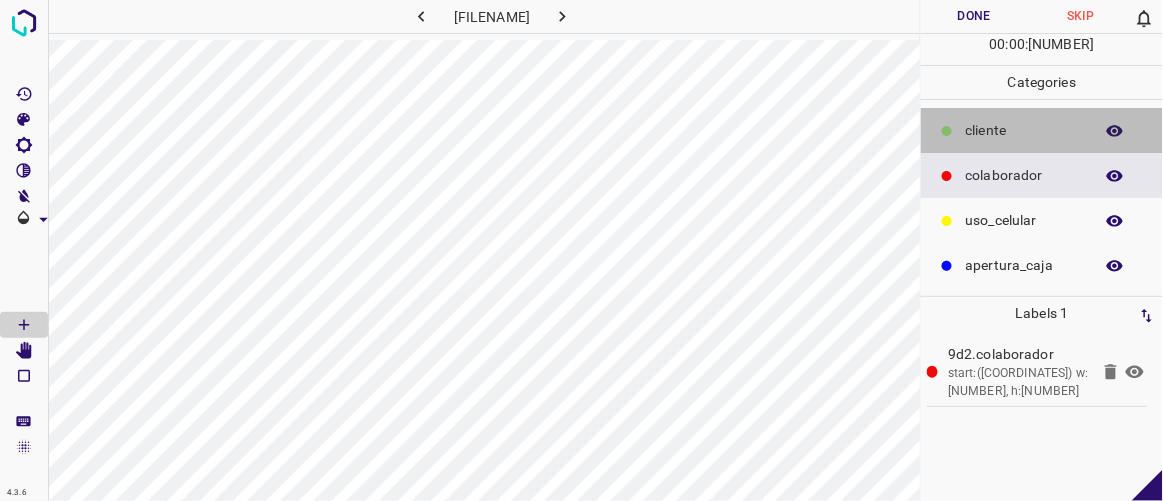 click on "​​cliente" at bounding box center [1042, 130] 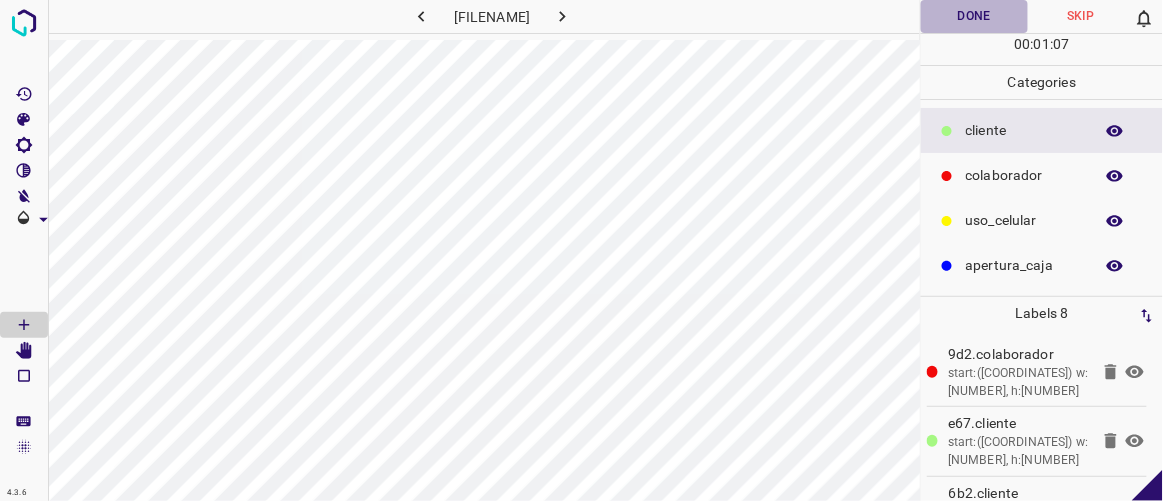 click on "Done" at bounding box center [974, 16] 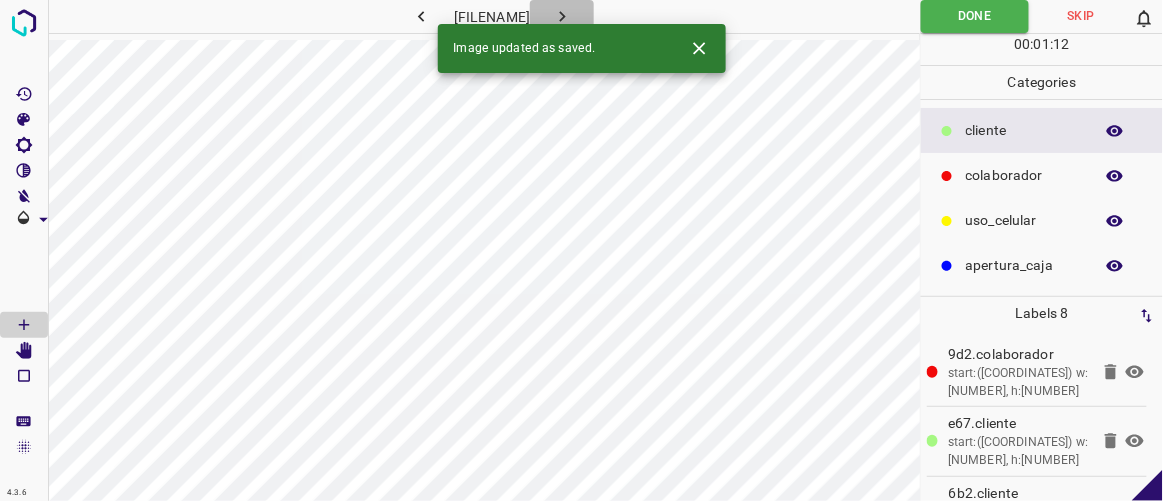 click at bounding box center (562, 16) 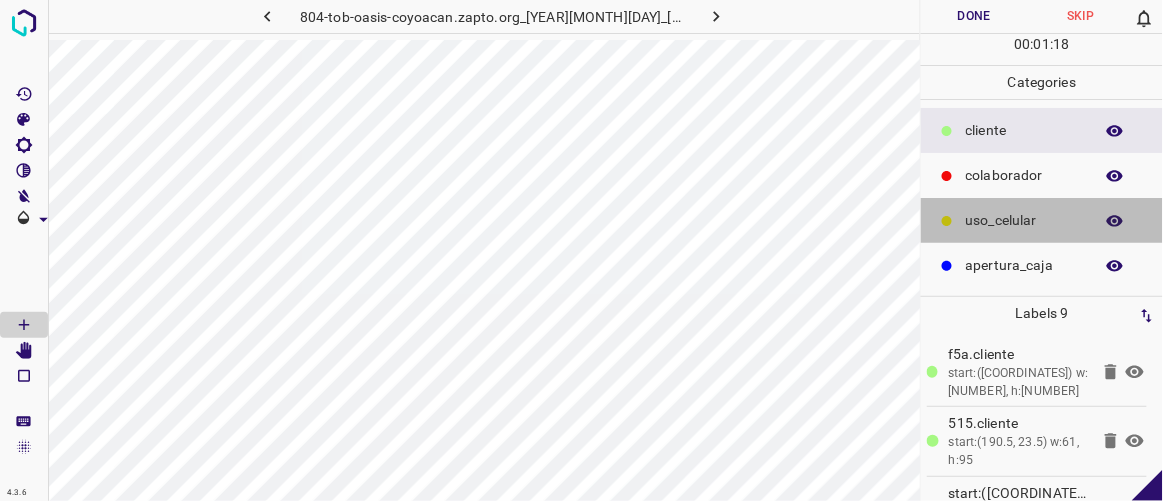 click on "uso_celular" at bounding box center [1024, 130] 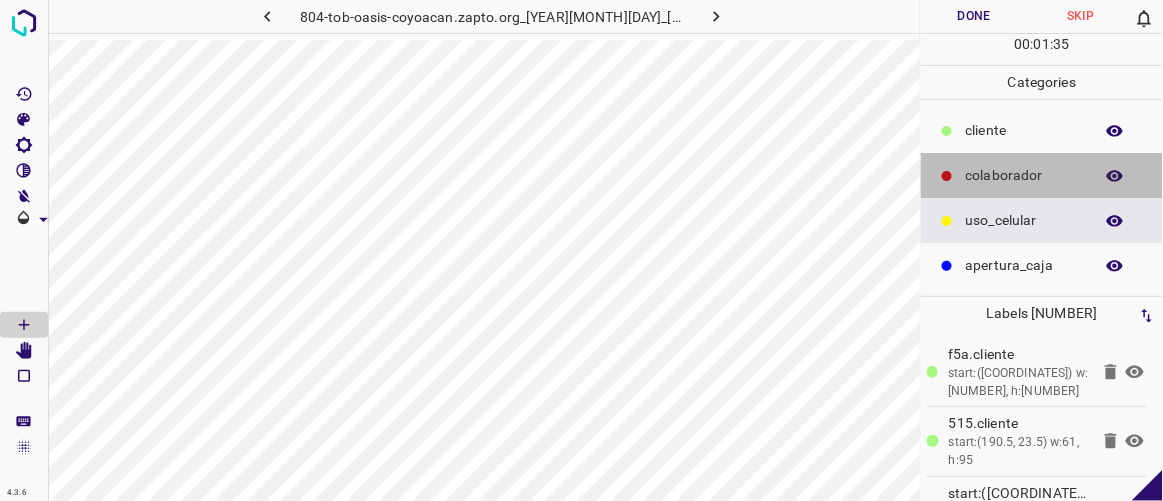 click on "colaborador" at bounding box center (1024, 130) 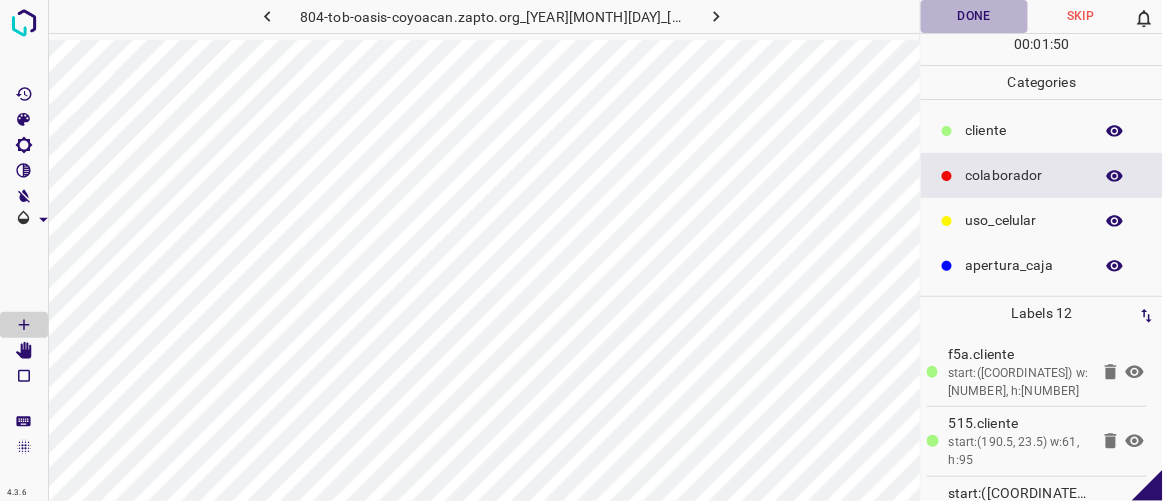 click on "Done" at bounding box center (974, 16) 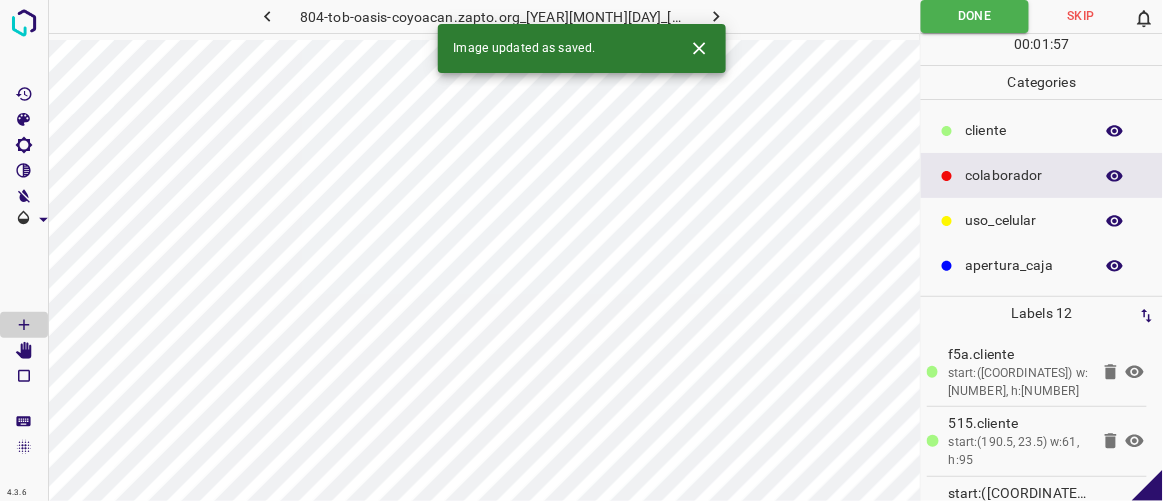 click at bounding box center [716, 16] 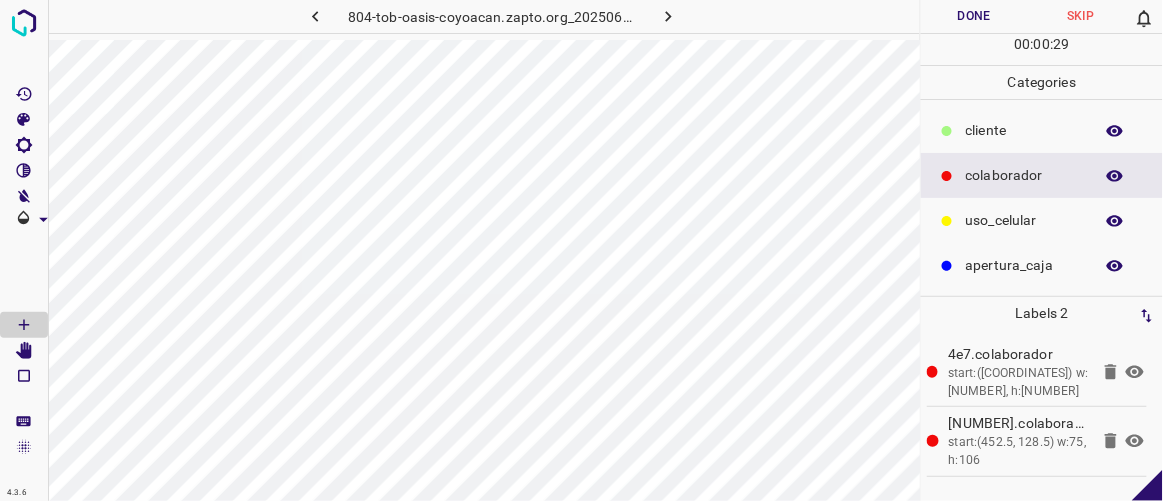 click on "​​cliente" at bounding box center [1042, 130] 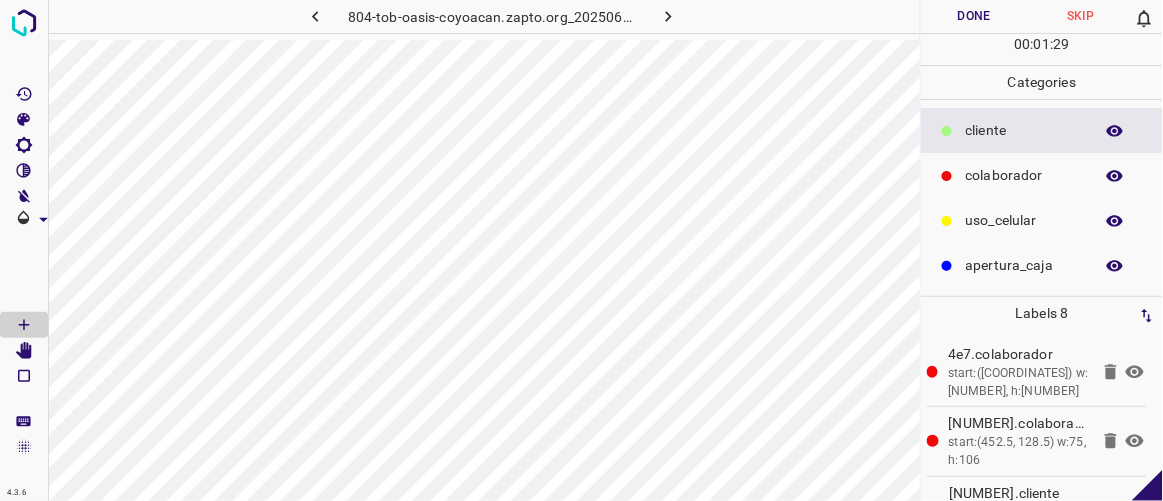 click on "uso_celular" at bounding box center [1042, 220] 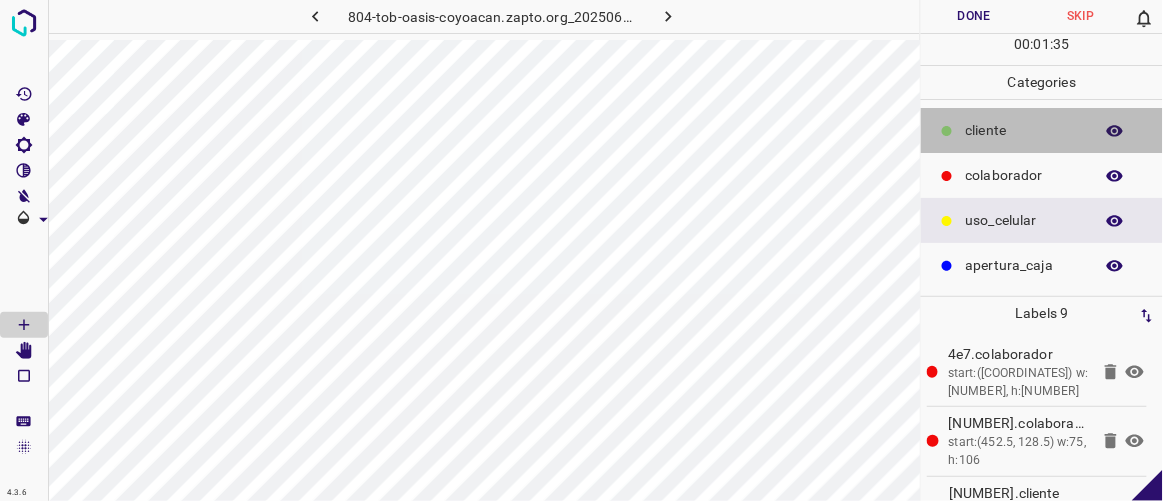 click on "​​cliente" at bounding box center (1042, 130) 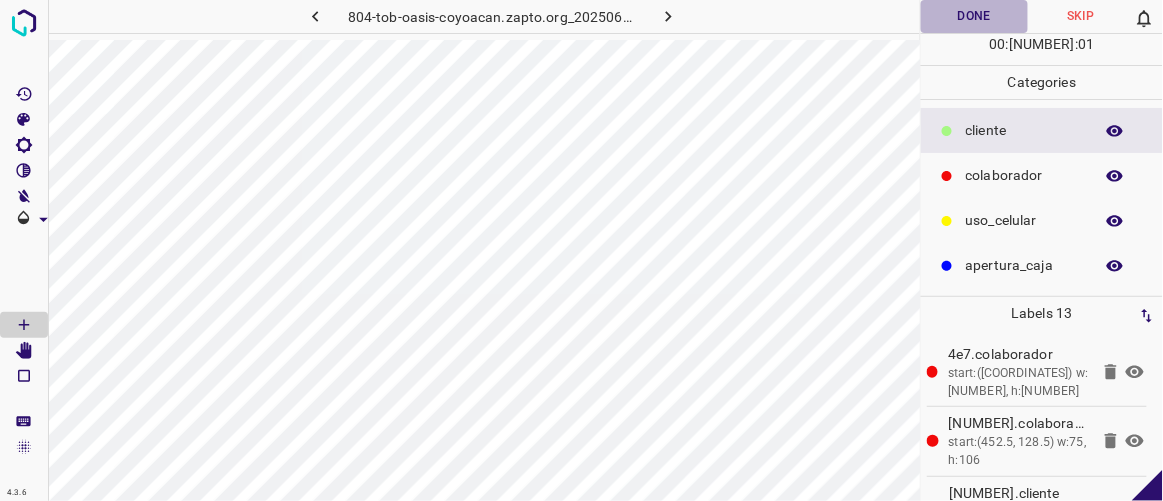 click on "Done" at bounding box center (974, 16) 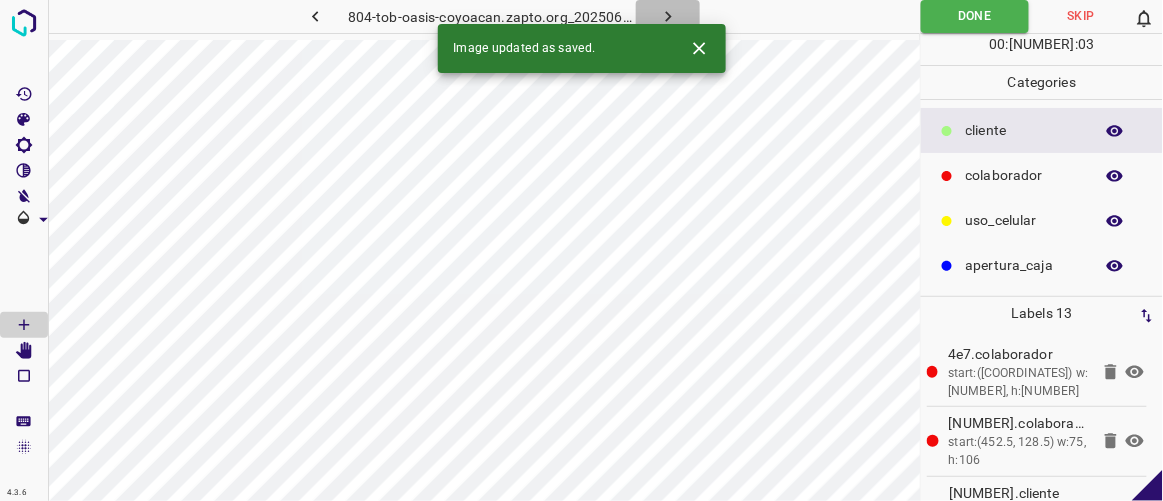 click at bounding box center [668, 16] 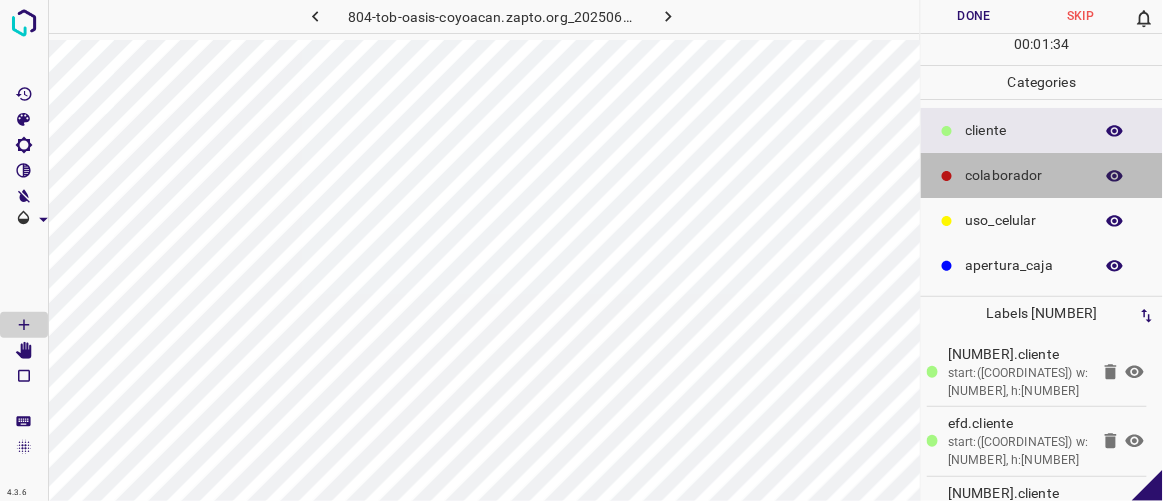 click on "colaborador" at bounding box center (1024, 130) 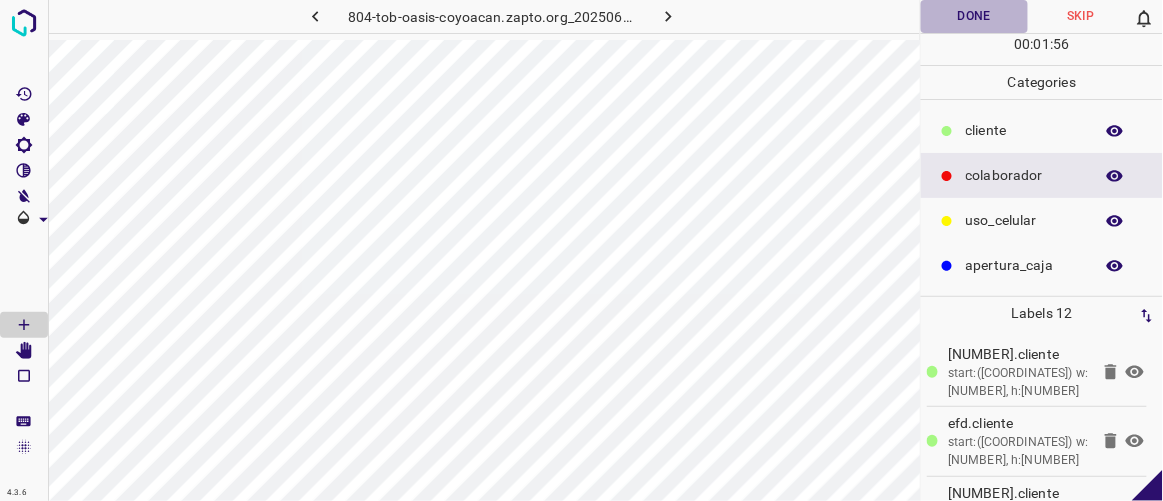 click on "Done" at bounding box center (974, 16) 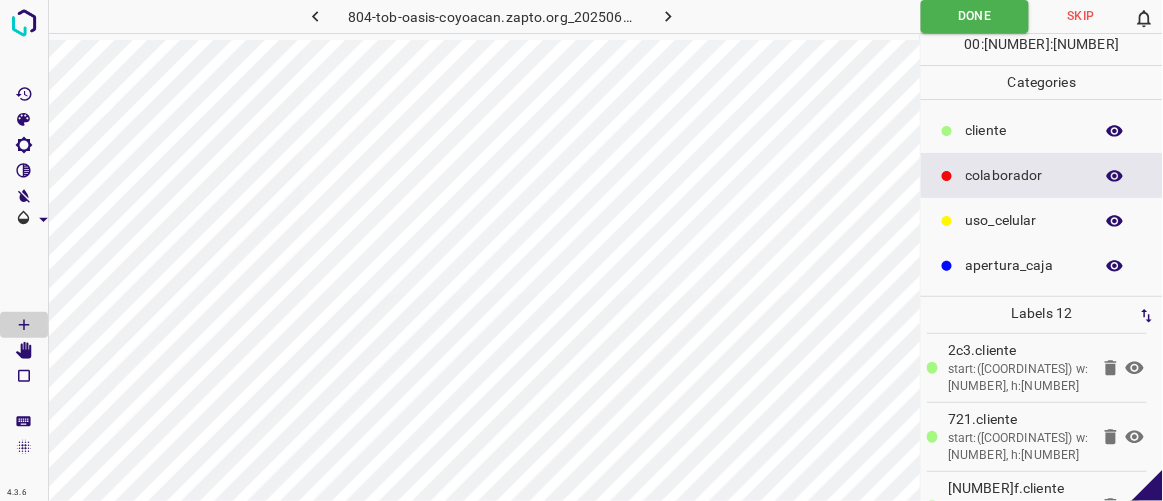 scroll, scrollTop: 0, scrollLeft: 0, axis: both 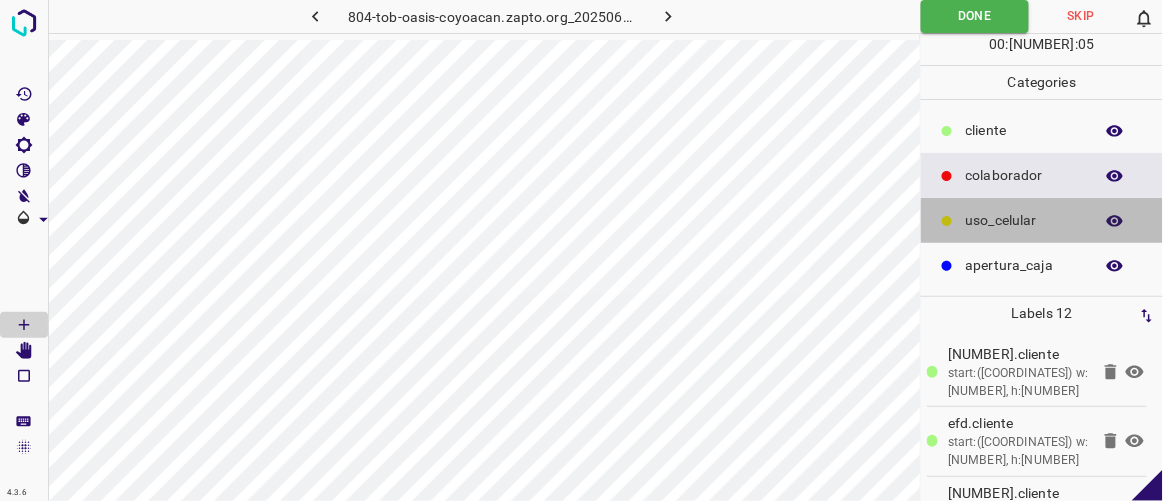 click on "uso_celular" at bounding box center (1024, 130) 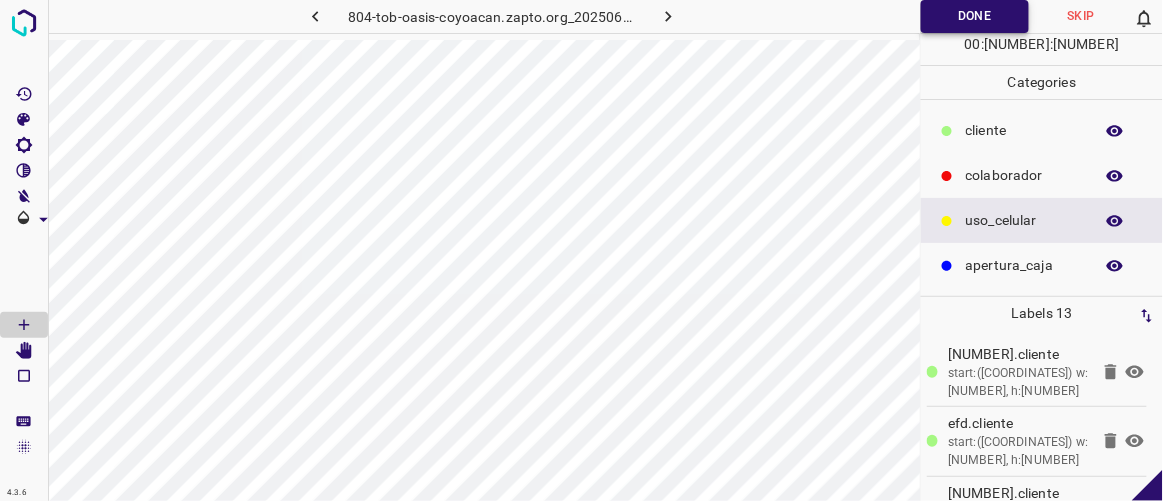click on "Done" at bounding box center (975, 16) 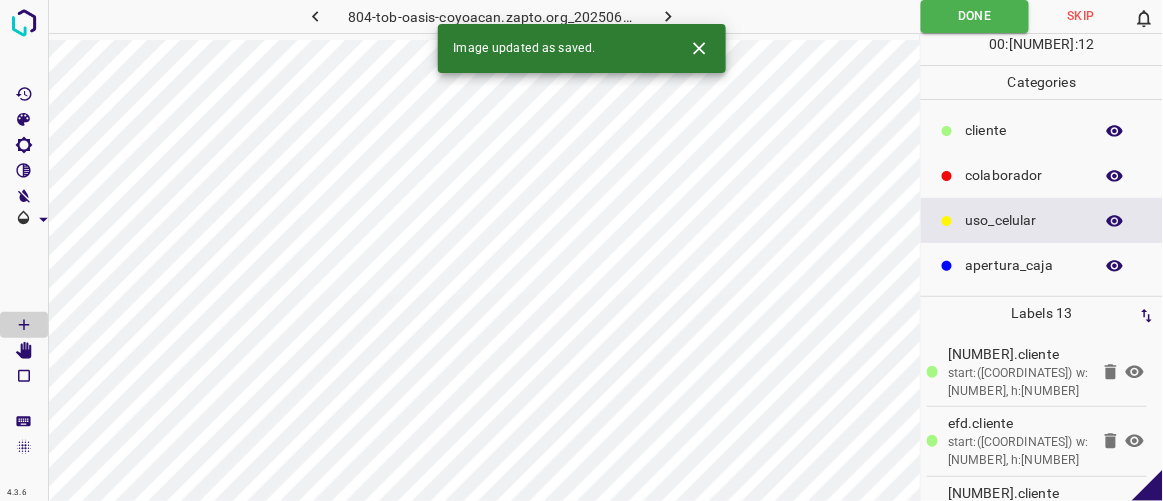 click at bounding box center [668, 16] 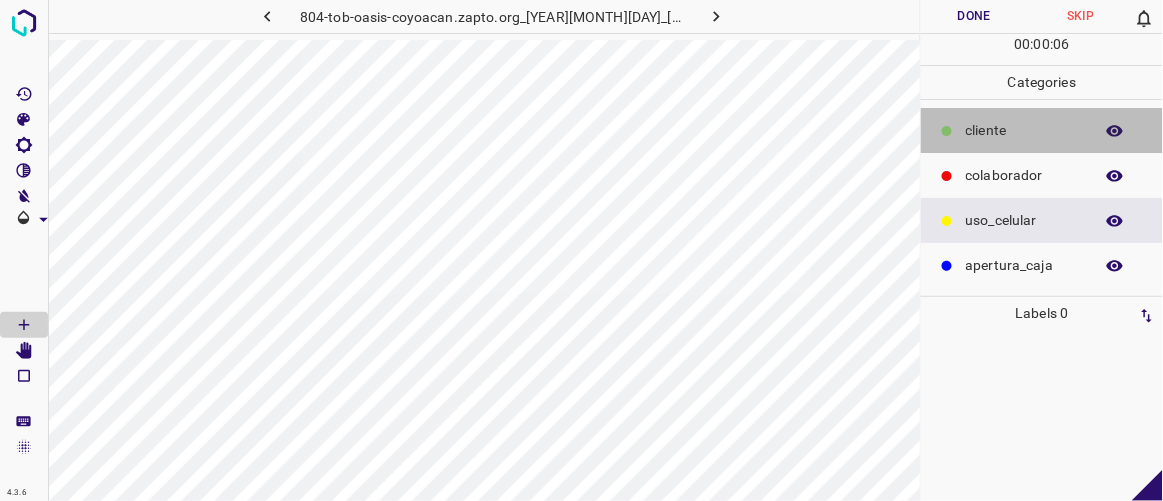 click on "​​cliente" at bounding box center [1024, 130] 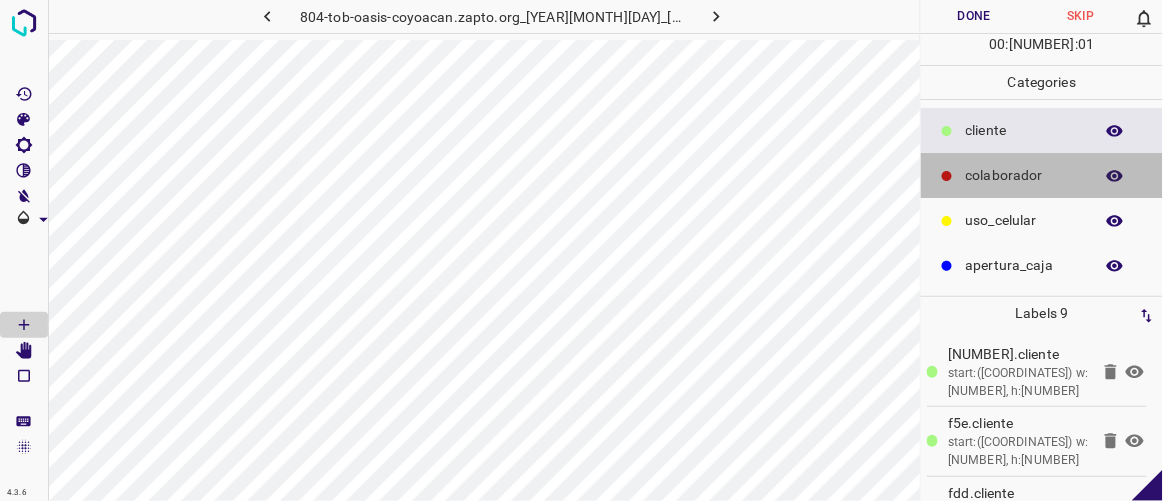 click on "colaborador" at bounding box center (1024, 130) 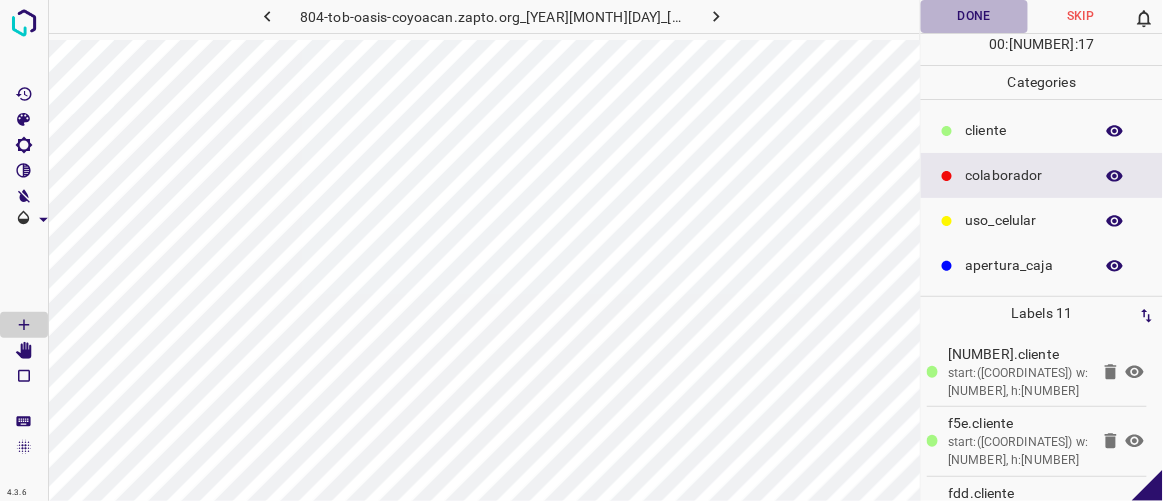 click on "Done" at bounding box center [974, 16] 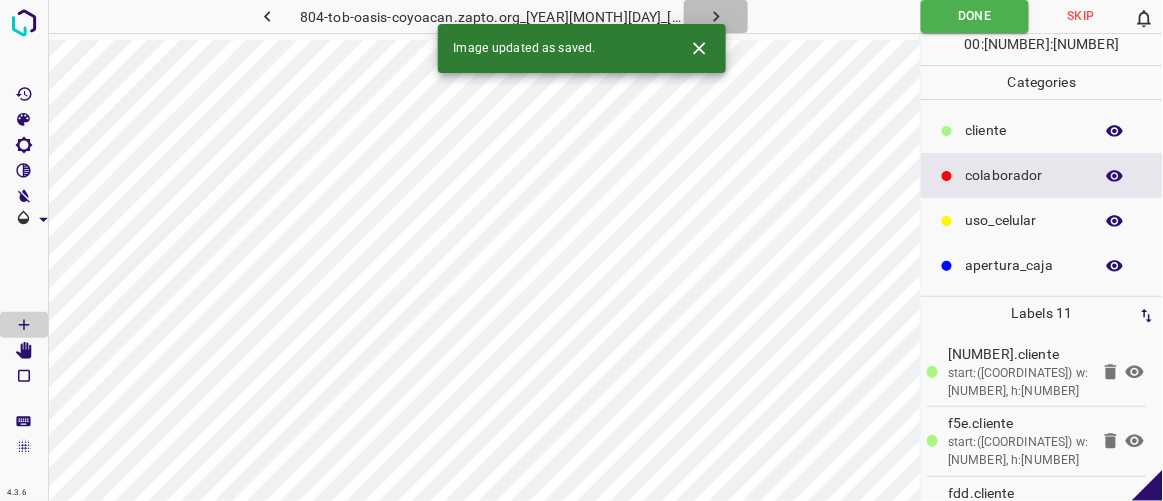 click at bounding box center (716, 16) 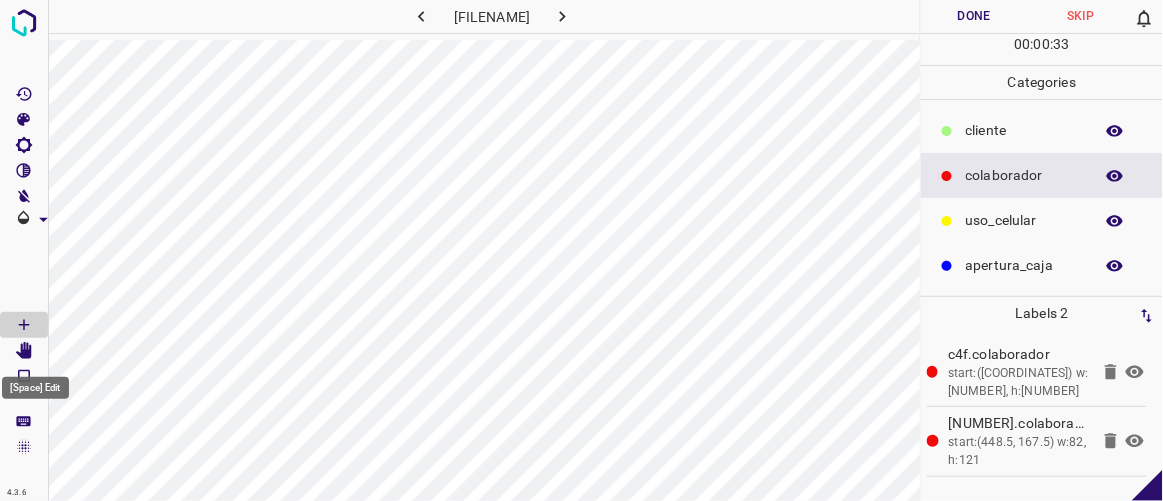 click at bounding box center (24, 351) 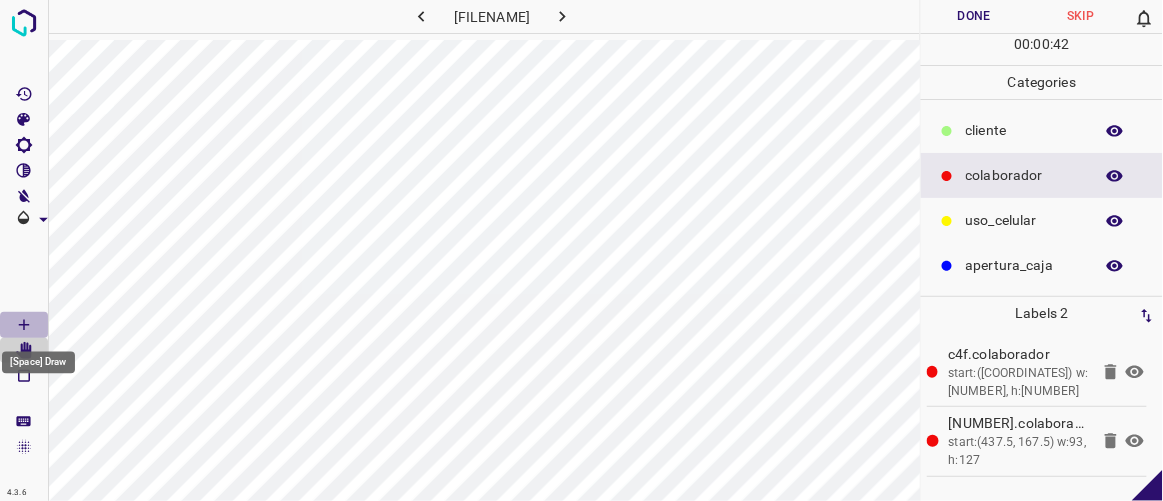 click at bounding box center (24, 325) 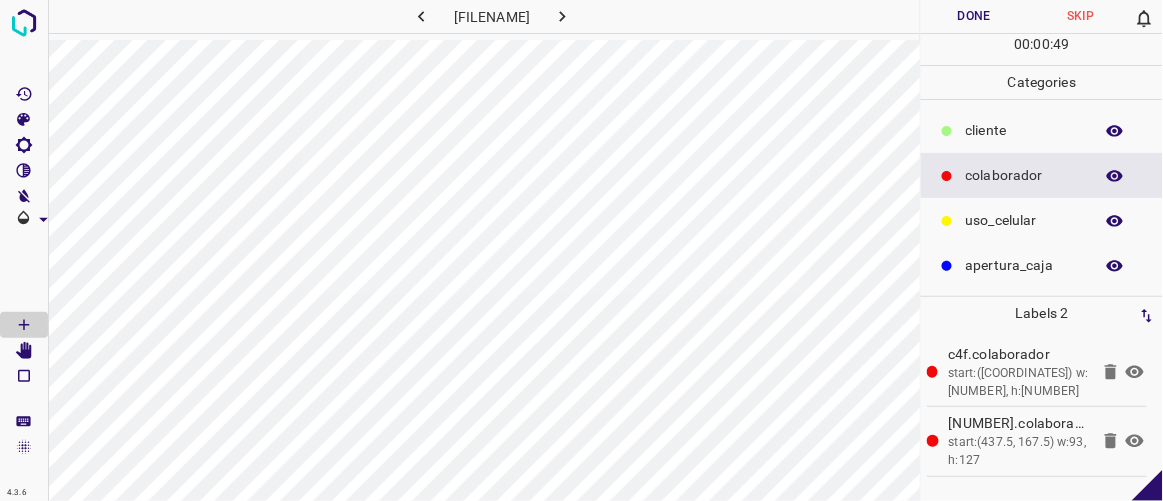 click on "​​cliente" at bounding box center (1024, 130) 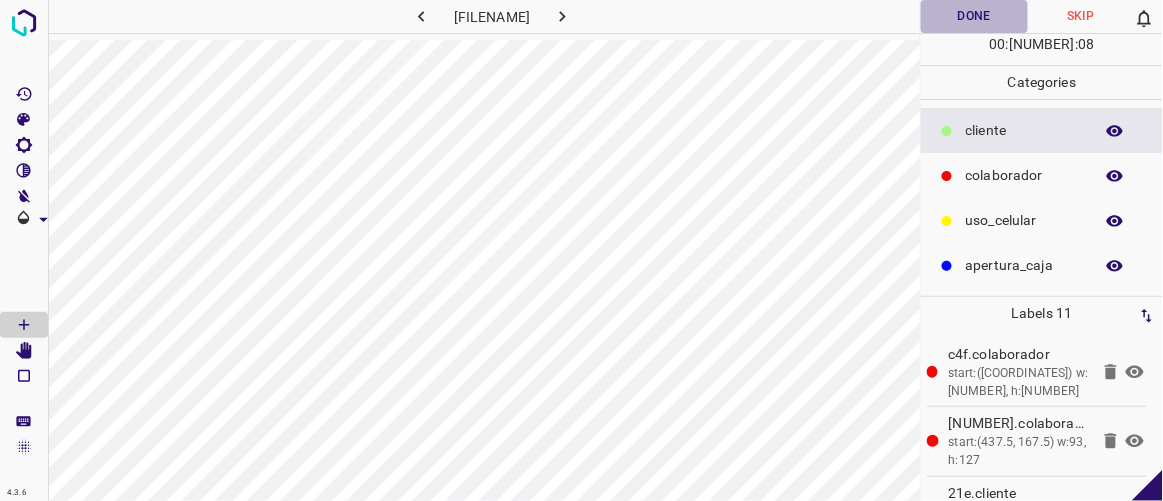 click on "Done" at bounding box center (974, 16) 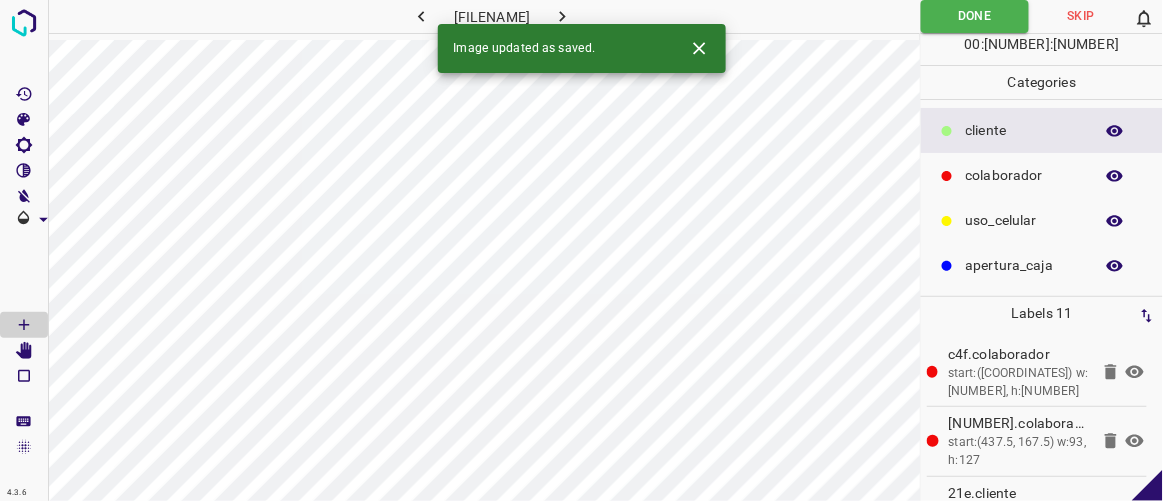 click at bounding box center (562, 16) 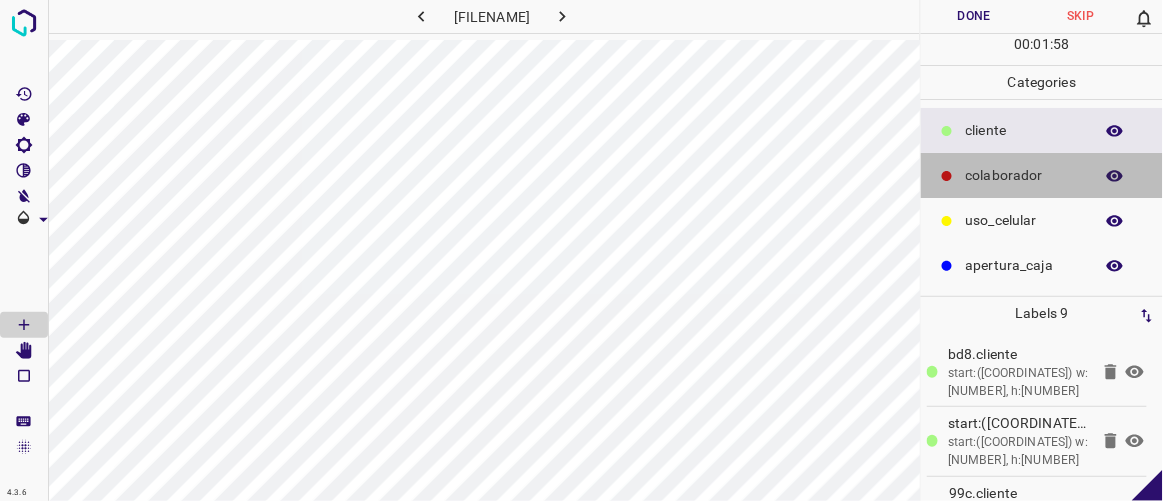 click on "colaborador" at bounding box center (1024, 130) 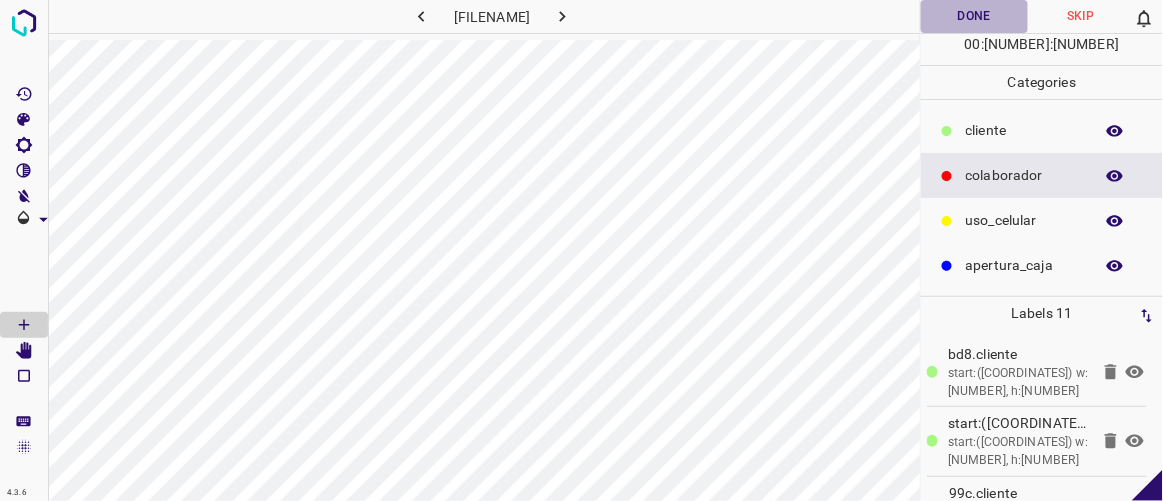 click on "Done" at bounding box center (974, 16) 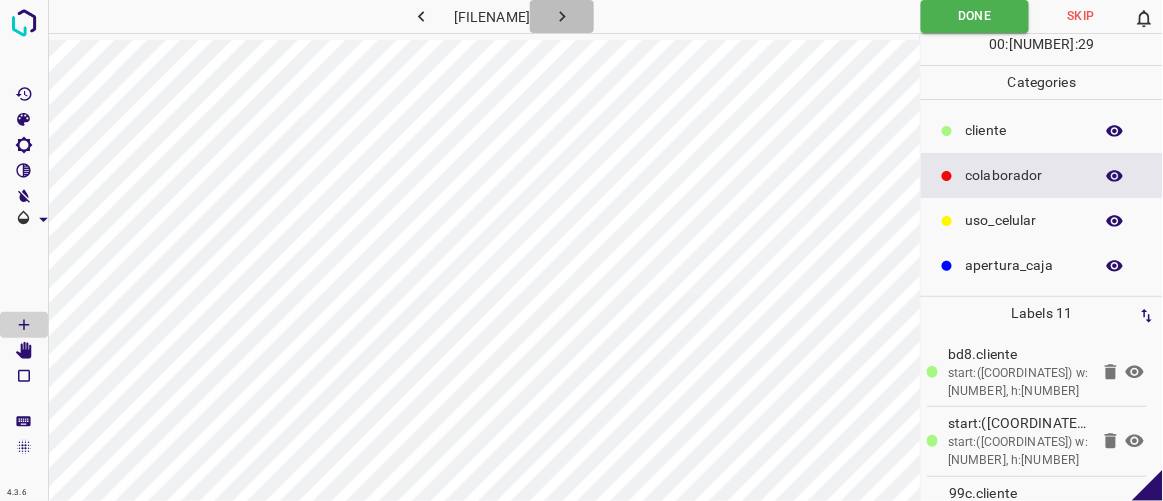 click at bounding box center [562, 16] 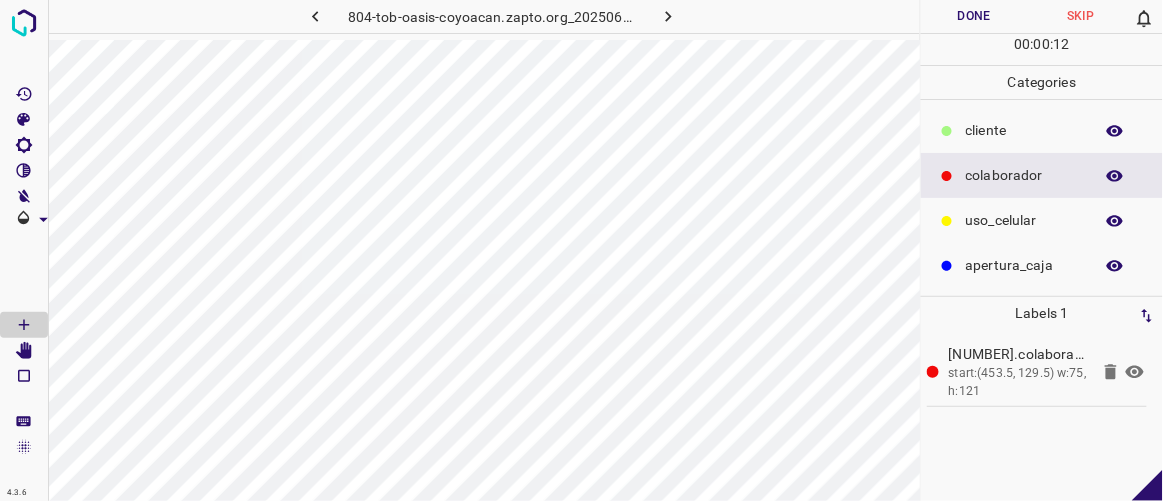 click on "​​cliente" at bounding box center (1042, 130) 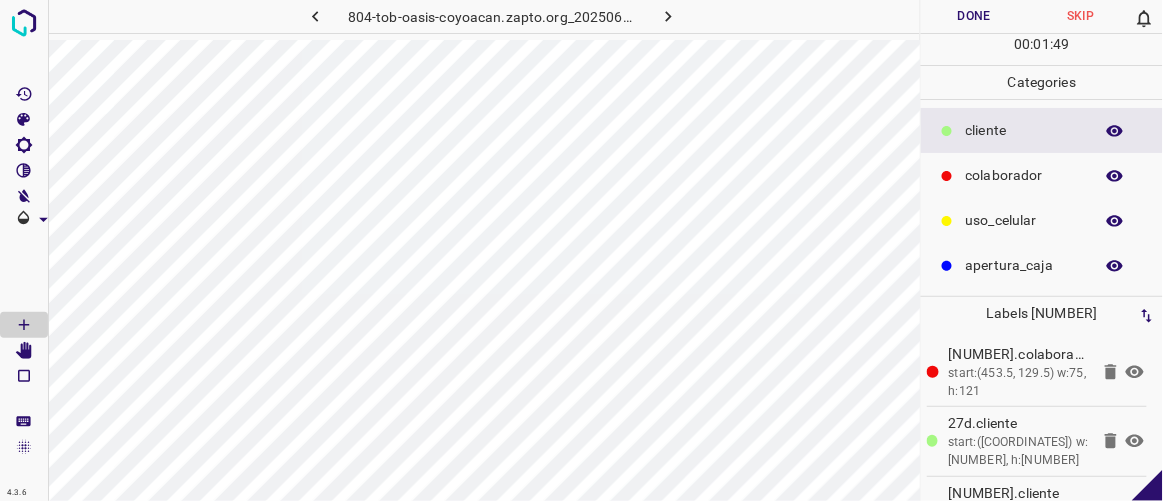 click on "Done" at bounding box center [974, 16] 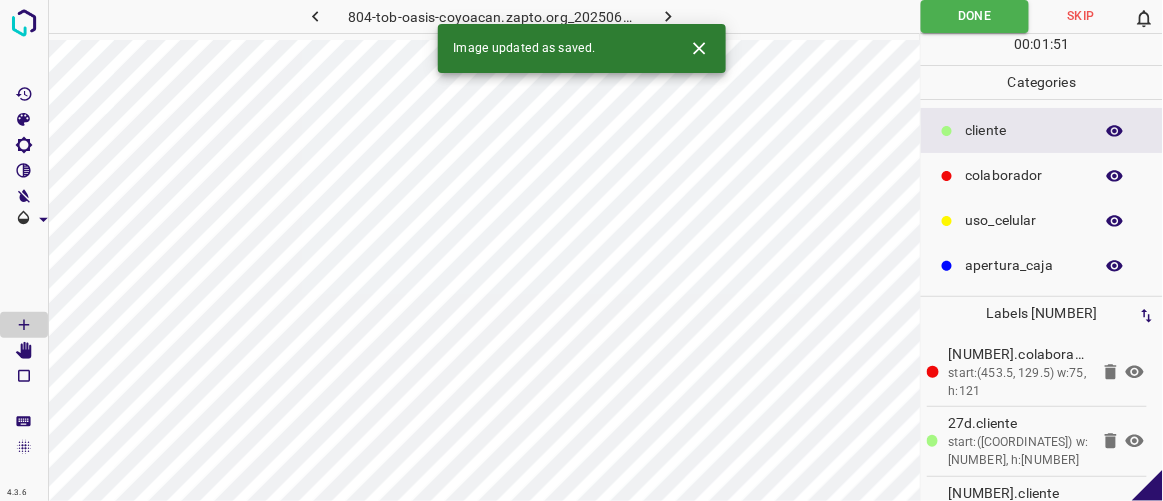 click at bounding box center (668, 16) 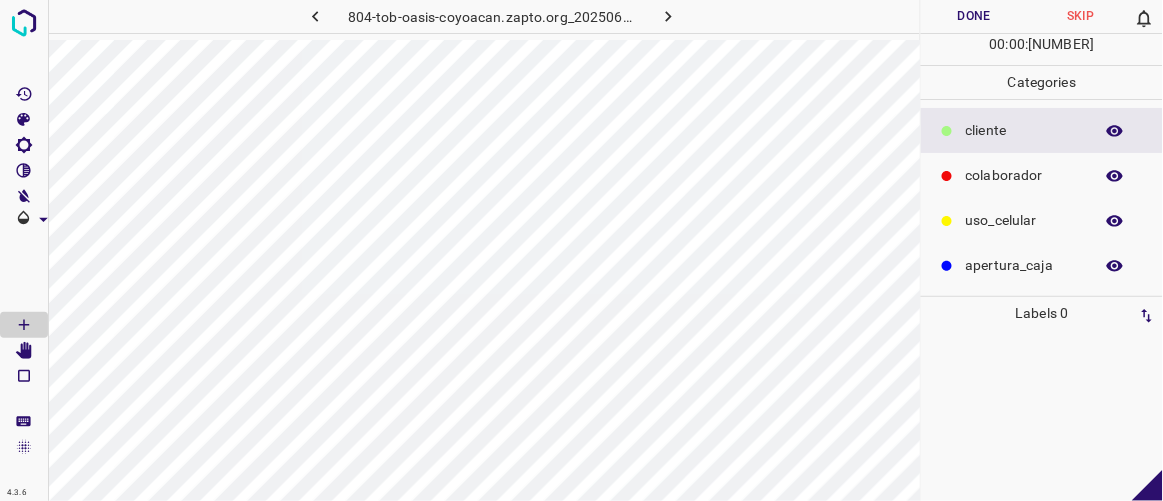 click on "colaborador" at bounding box center [1024, 130] 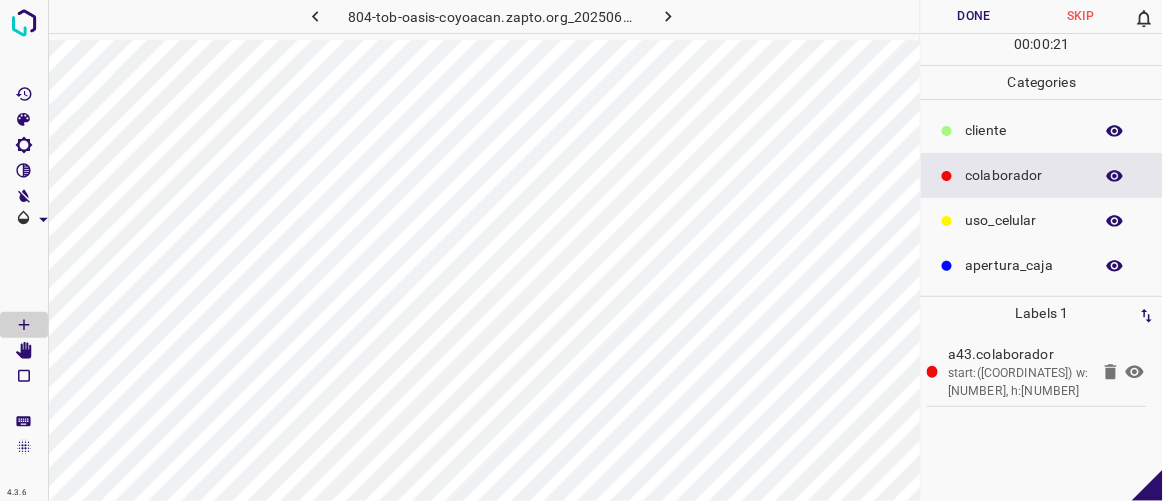click on "​​cliente" at bounding box center (1024, 130) 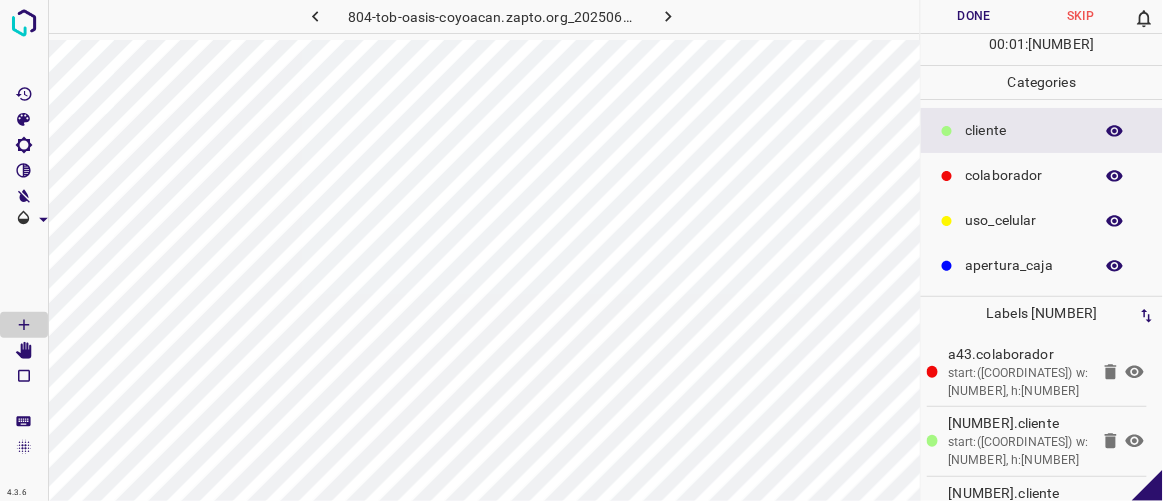 click on "Done" at bounding box center [974, 16] 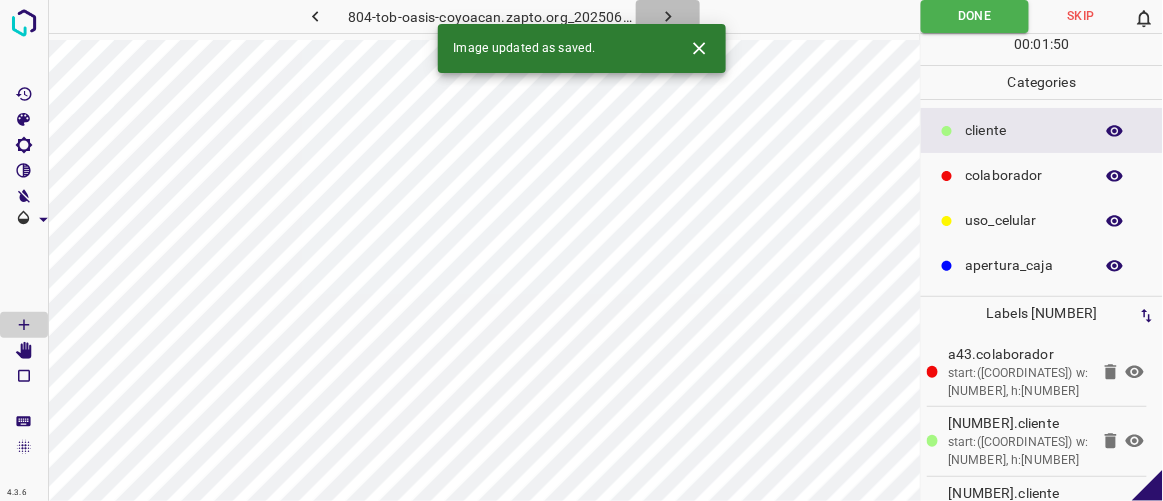 click at bounding box center [668, 16] 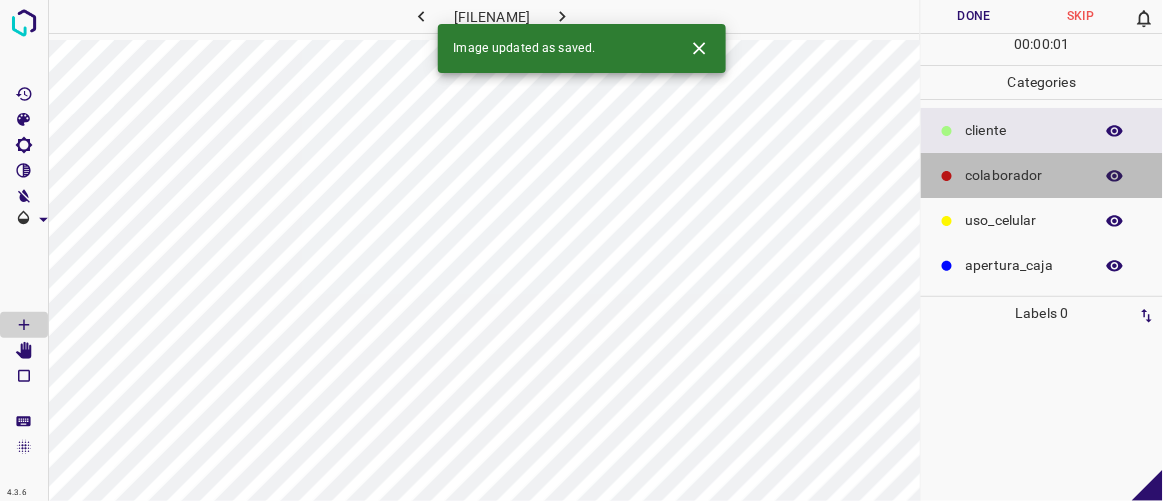 click on "colaborador" at bounding box center [1024, 130] 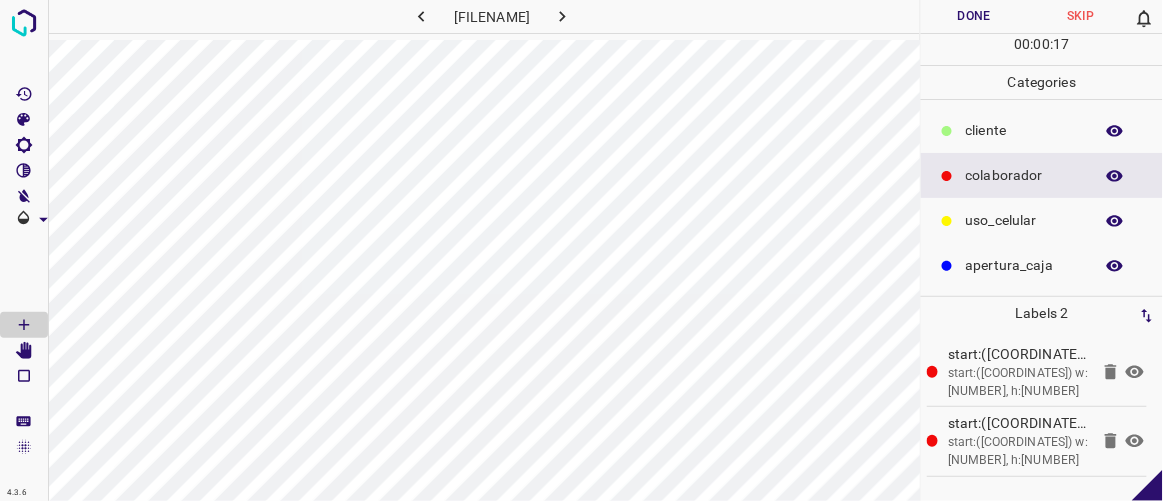 click on "​​cliente" at bounding box center [1042, 130] 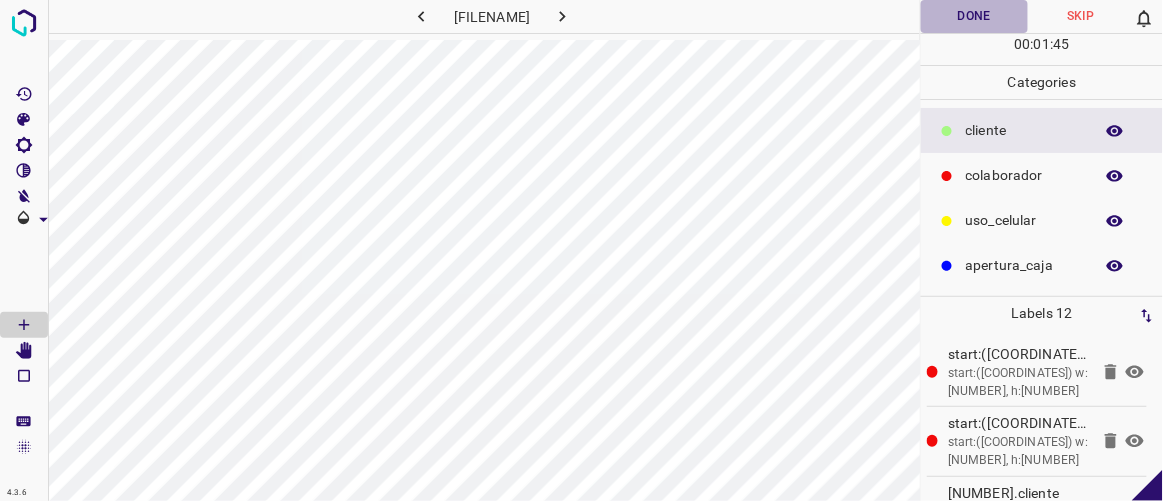 click on "Done" at bounding box center (974, 16) 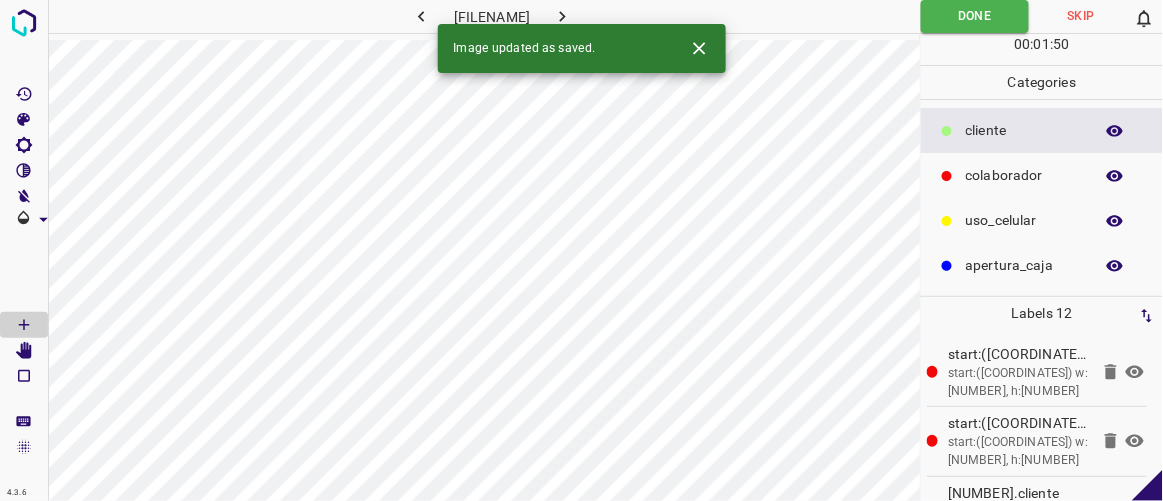 type 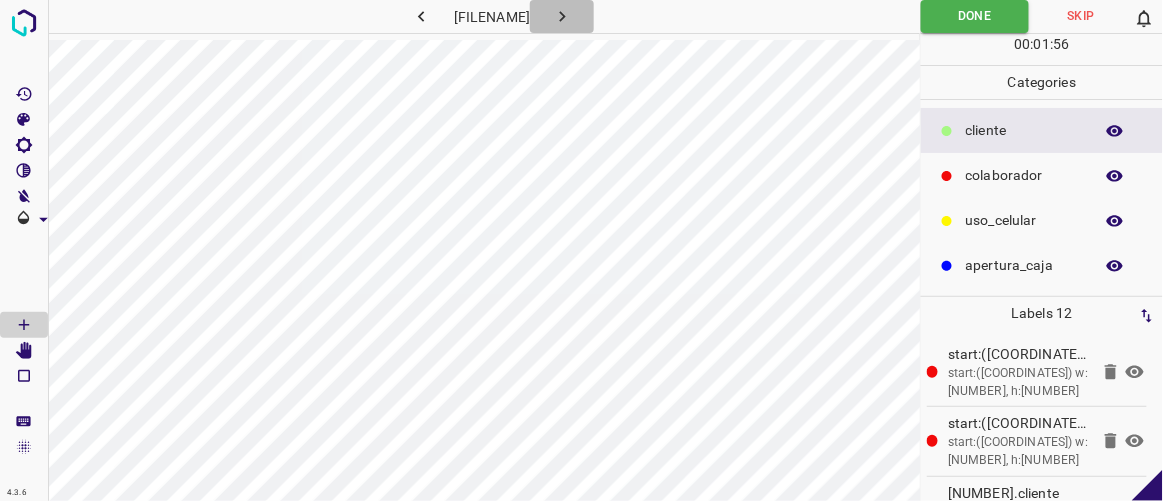 click at bounding box center [562, 16] 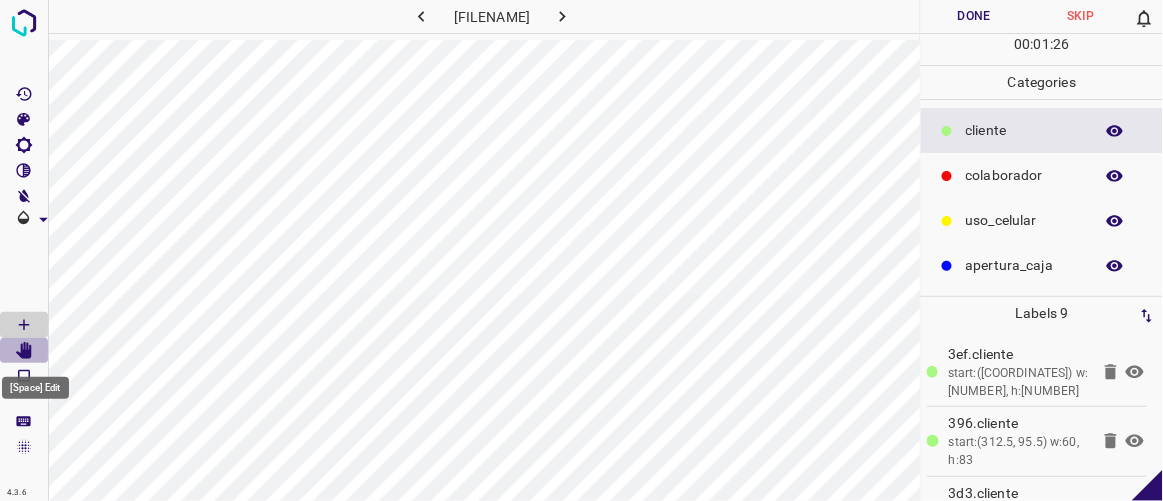 click at bounding box center [24, 351] 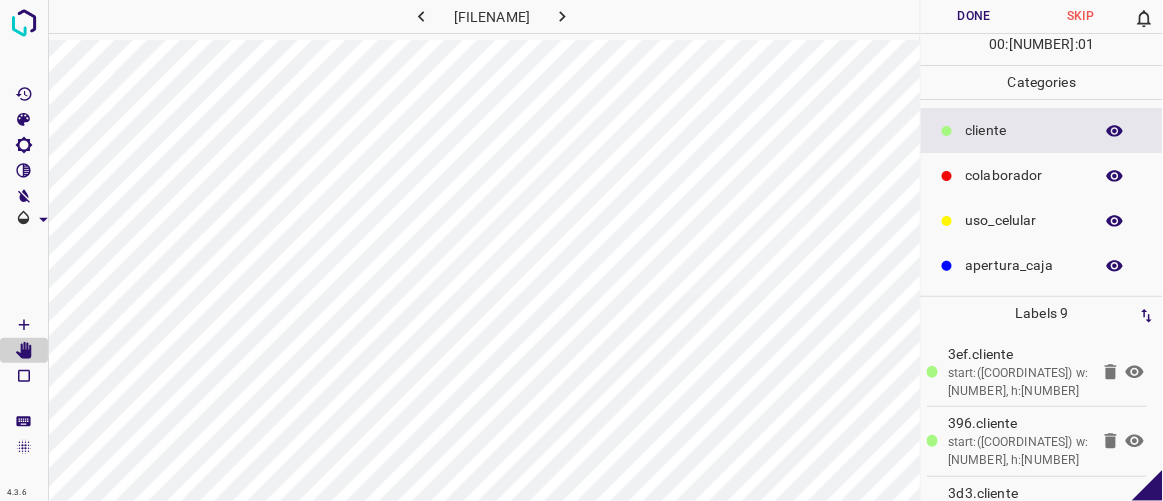 click on "colaborador" at bounding box center (1024, 130) 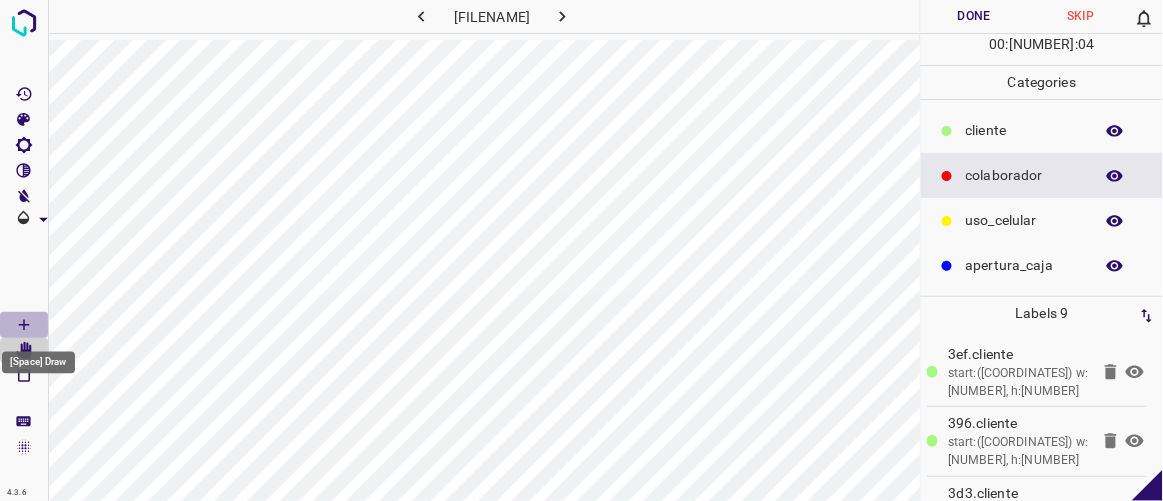 click at bounding box center (24, 325) 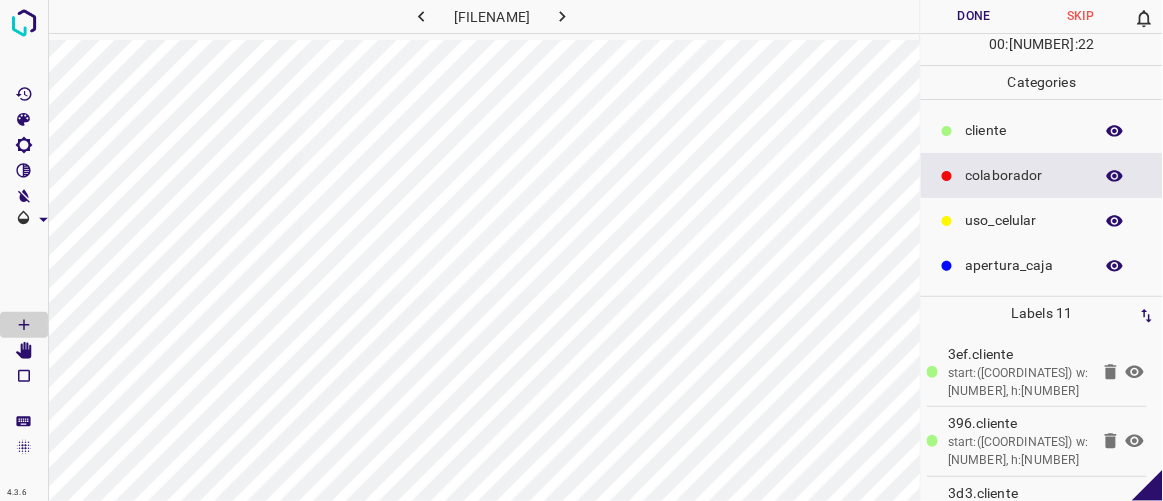 click on "Done" at bounding box center (974, 16) 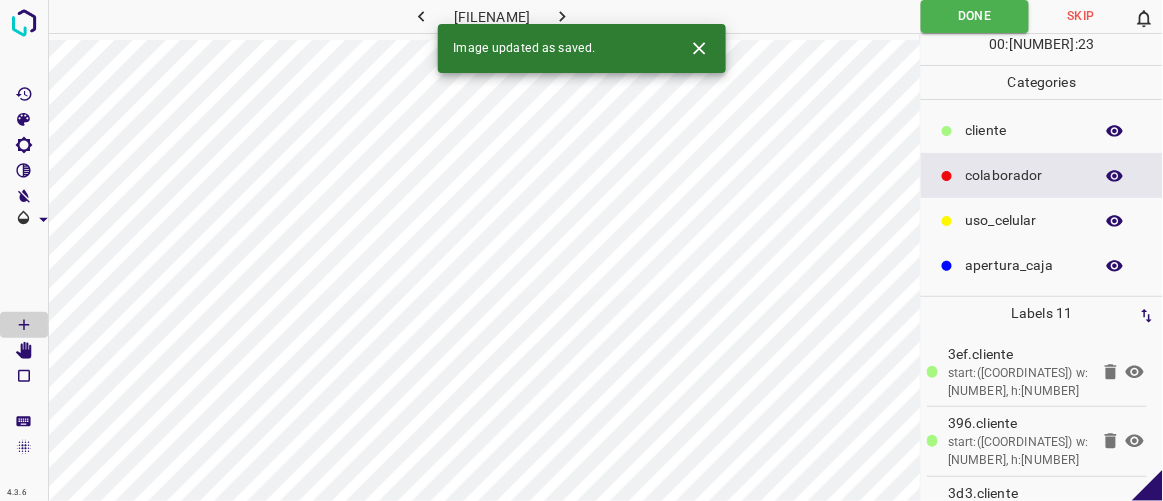 click at bounding box center (562, 16) 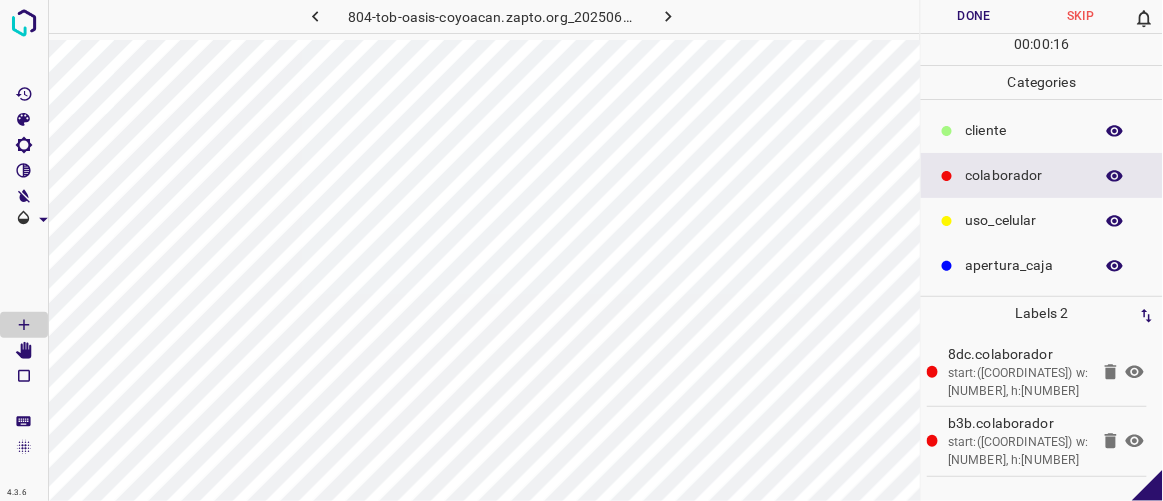 click on "​​cliente" at bounding box center [1024, 130] 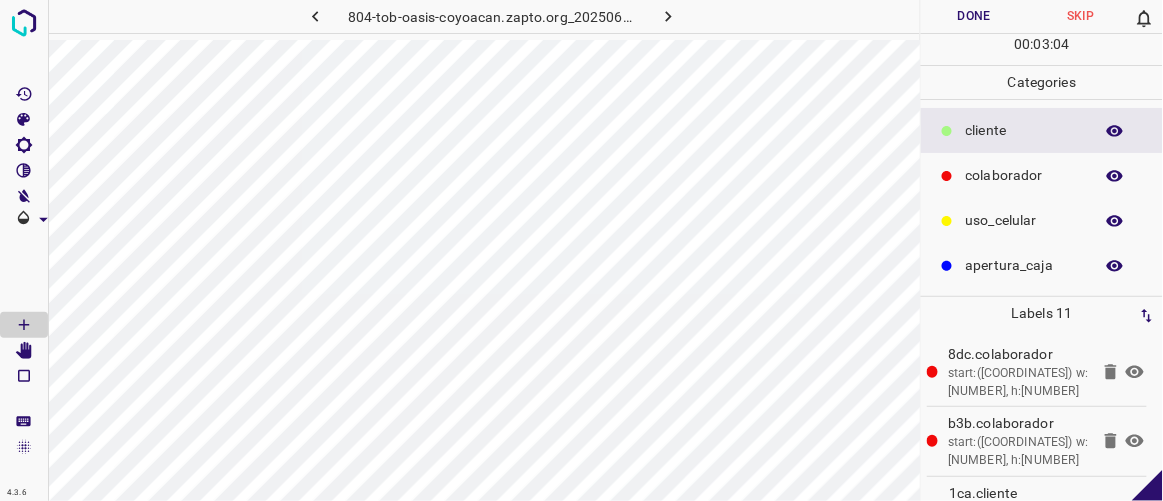 drag, startPoint x: 986, startPoint y: 8, endPoint x: 975, endPoint y: 9, distance: 11.045361 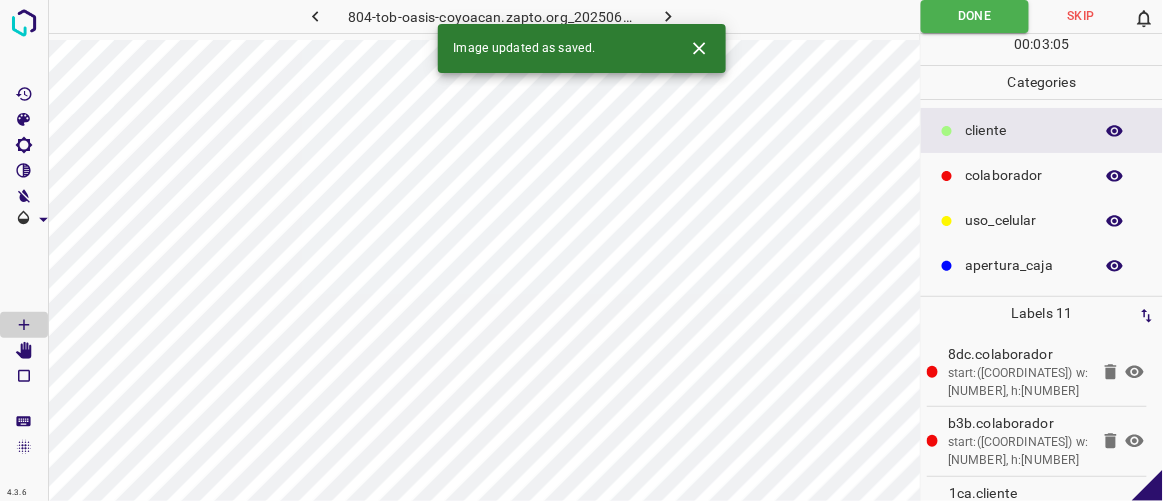 click at bounding box center [668, 16] 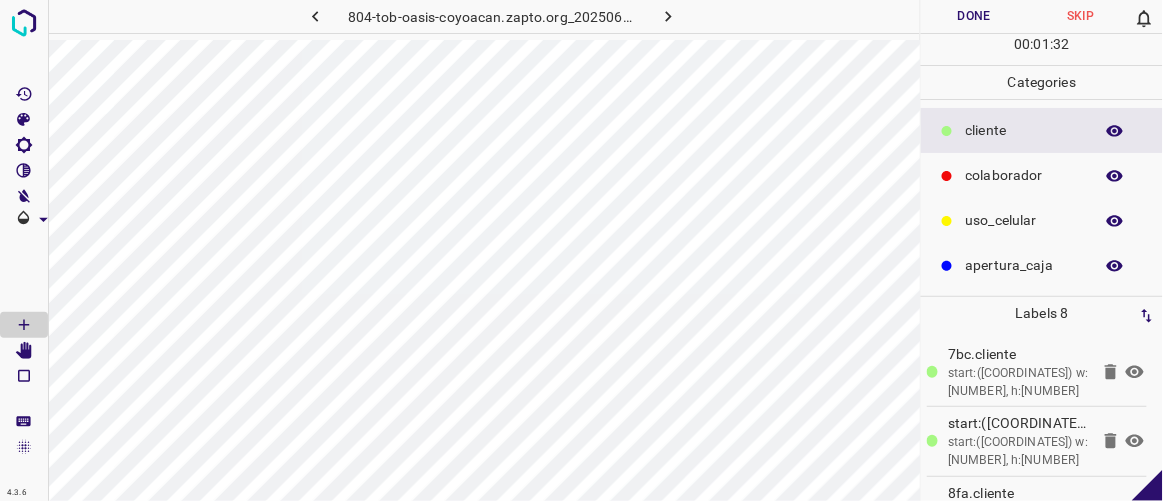 click on "colaborador" at bounding box center [1024, 130] 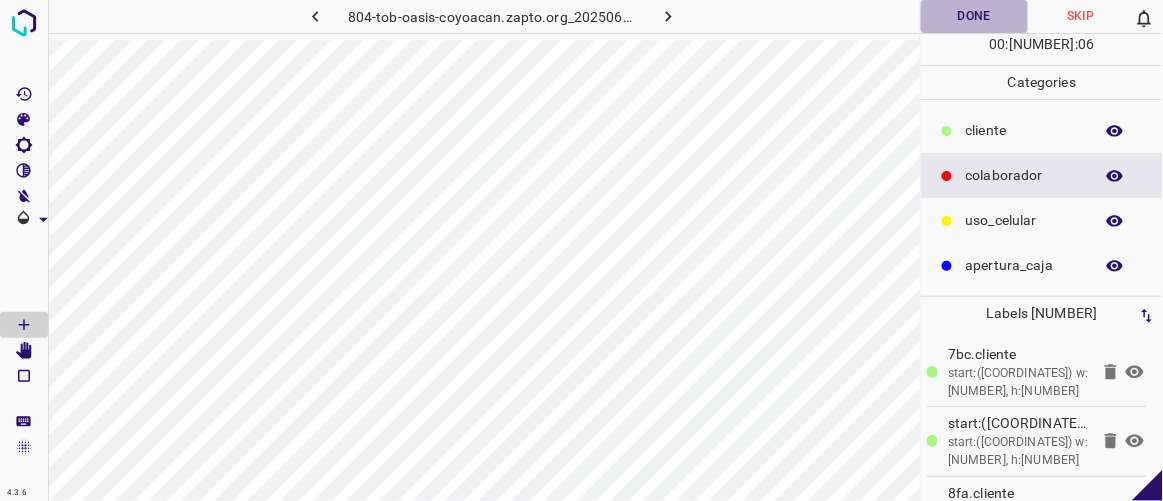 click on "Done" at bounding box center [974, 16] 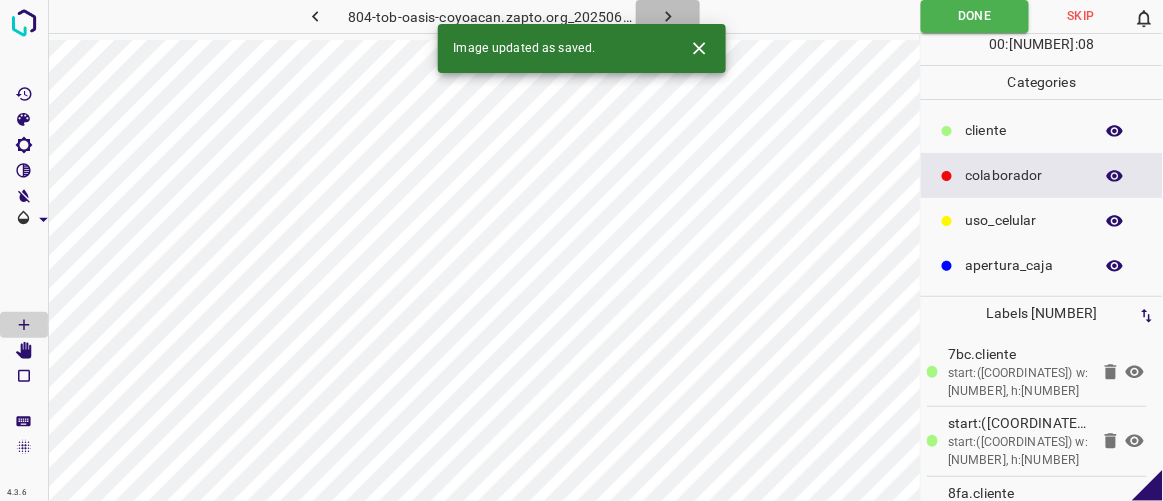click at bounding box center (668, 16) 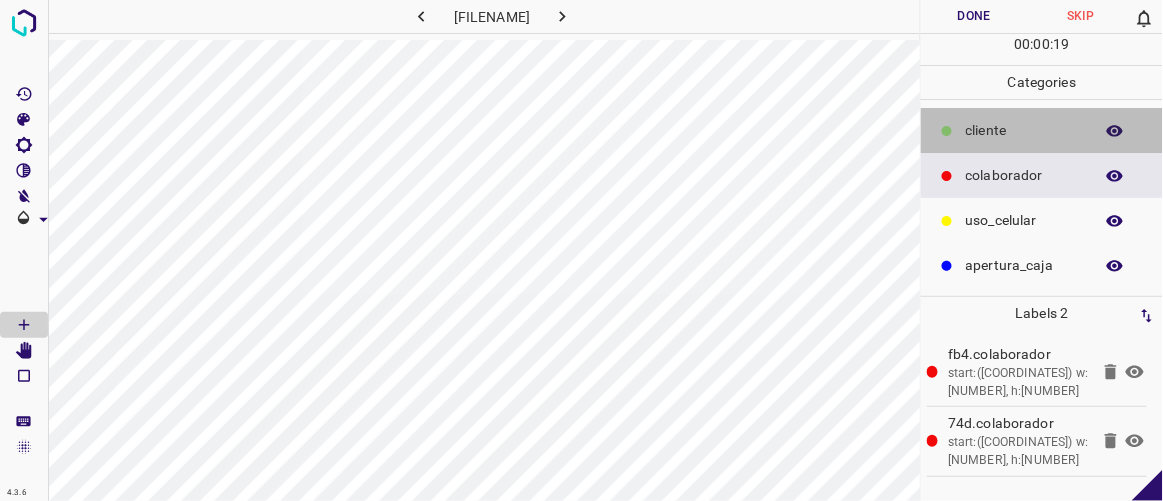 click on "​​cliente" at bounding box center [1042, 130] 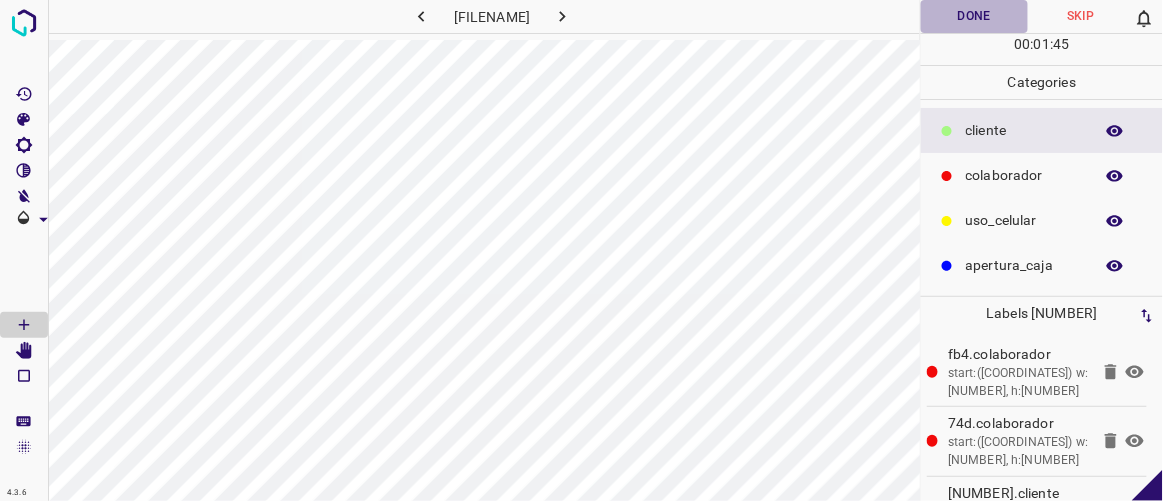 click on "Done" at bounding box center [974, 16] 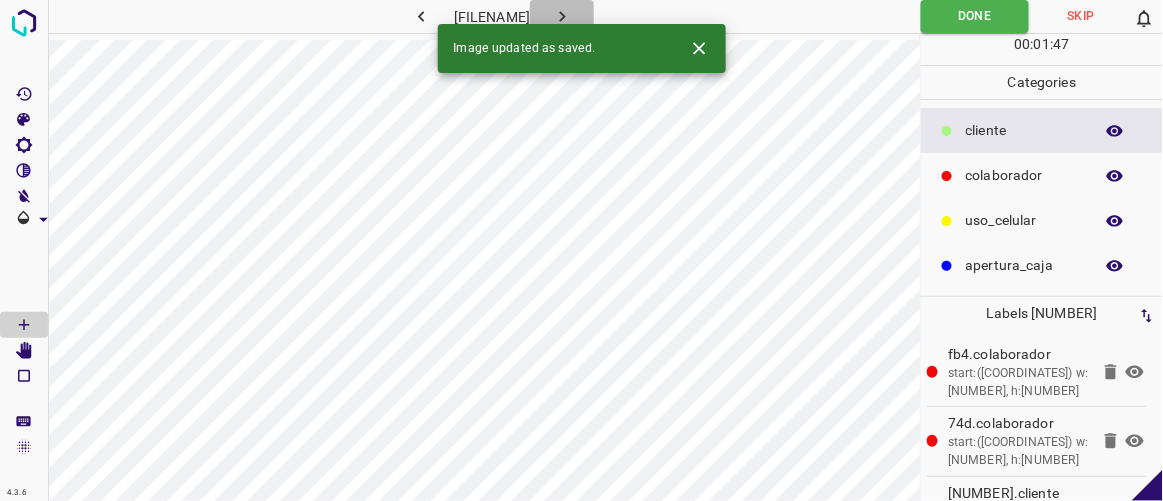 click at bounding box center [562, 16] 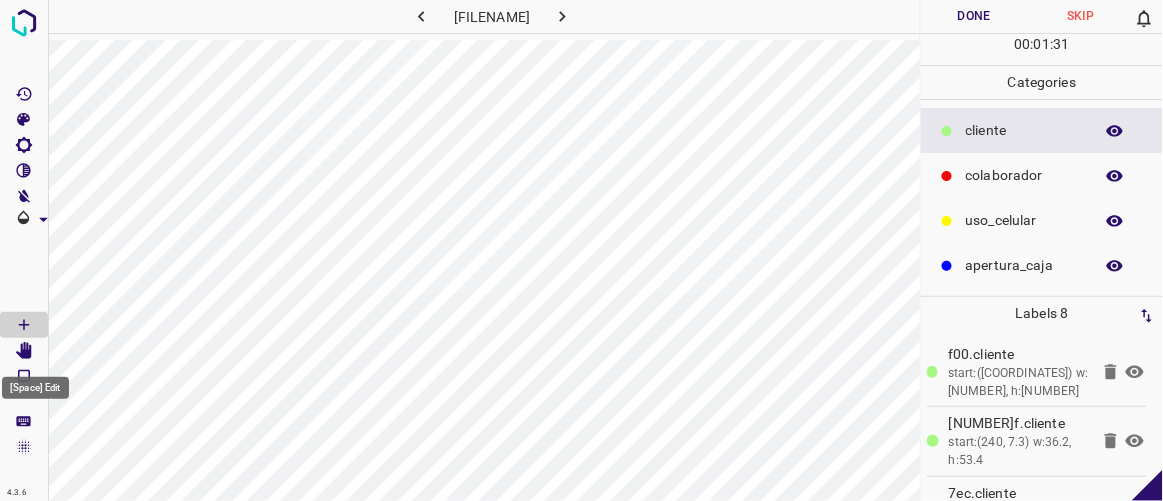 click at bounding box center [24, 351] 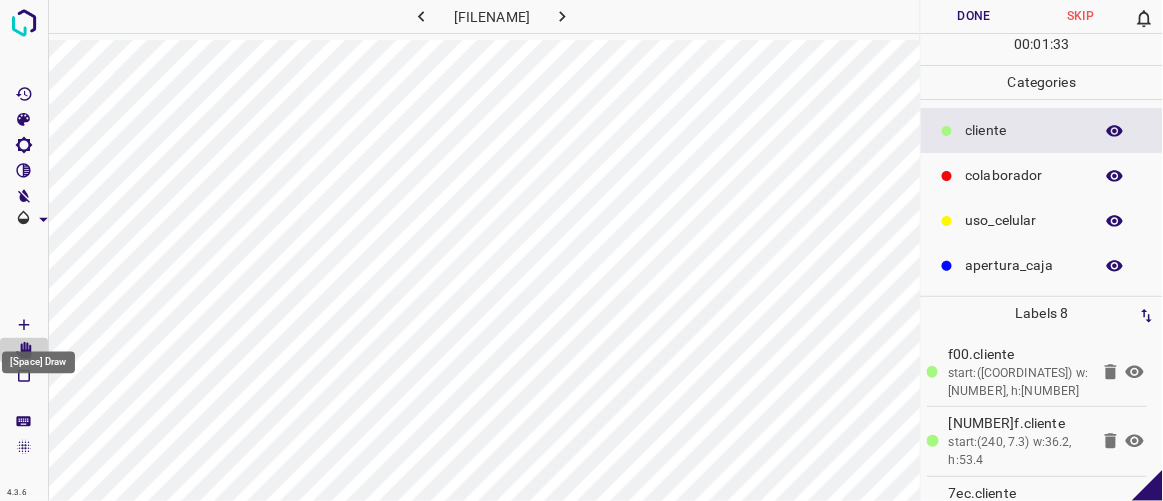 click at bounding box center [24, 325] 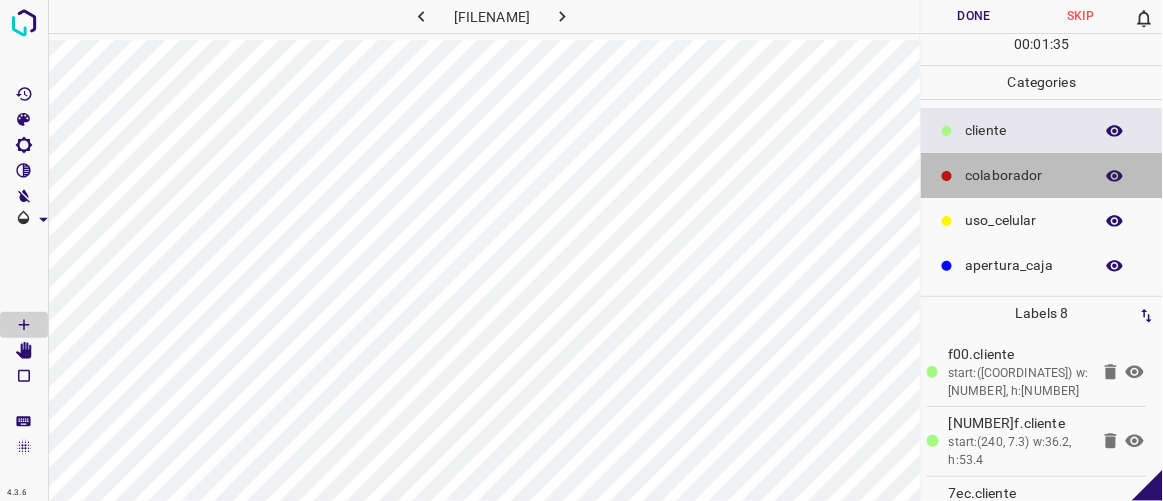 click on "colaborador" at bounding box center [1024, 130] 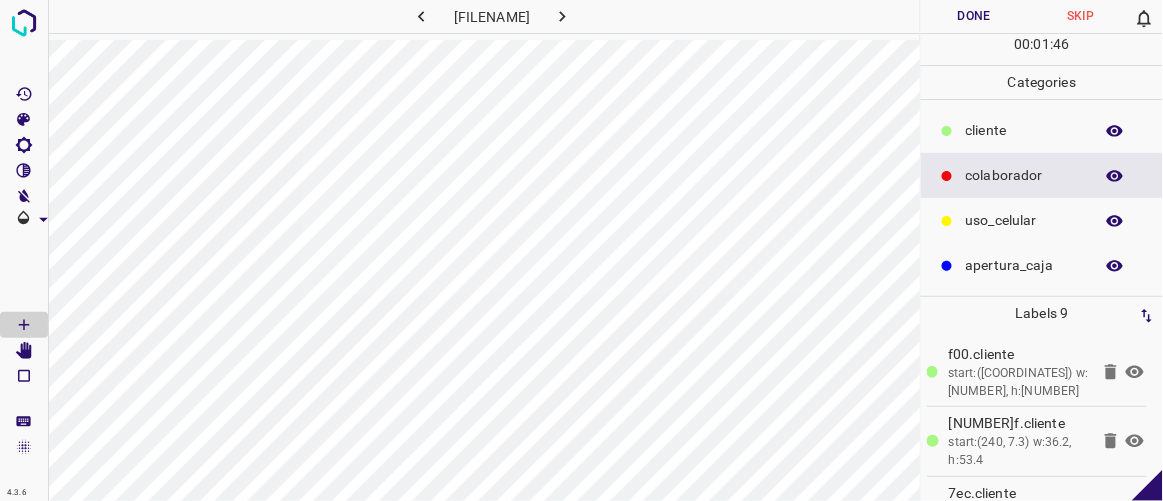 click on "Done" at bounding box center (974, 16) 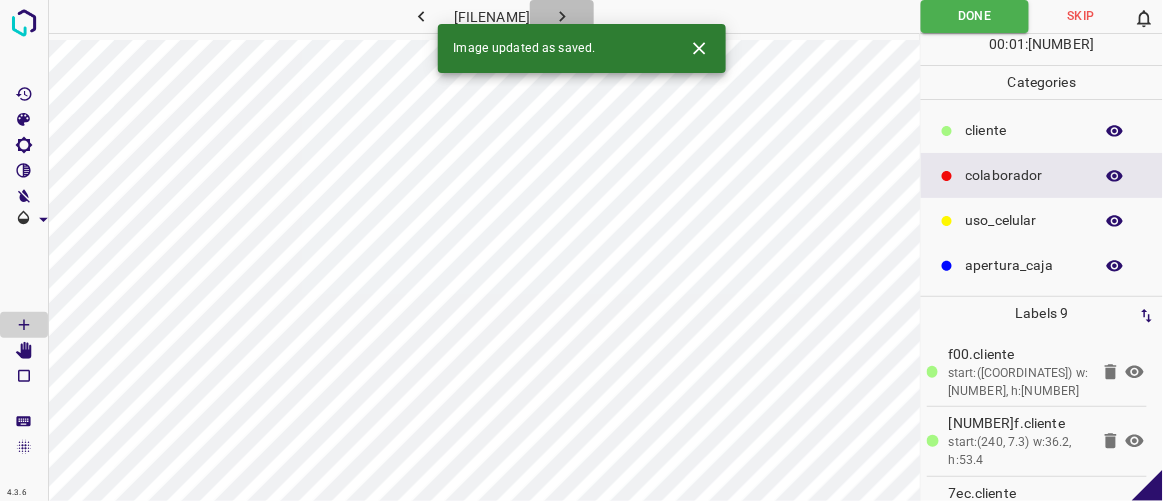 click at bounding box center [562, 16] 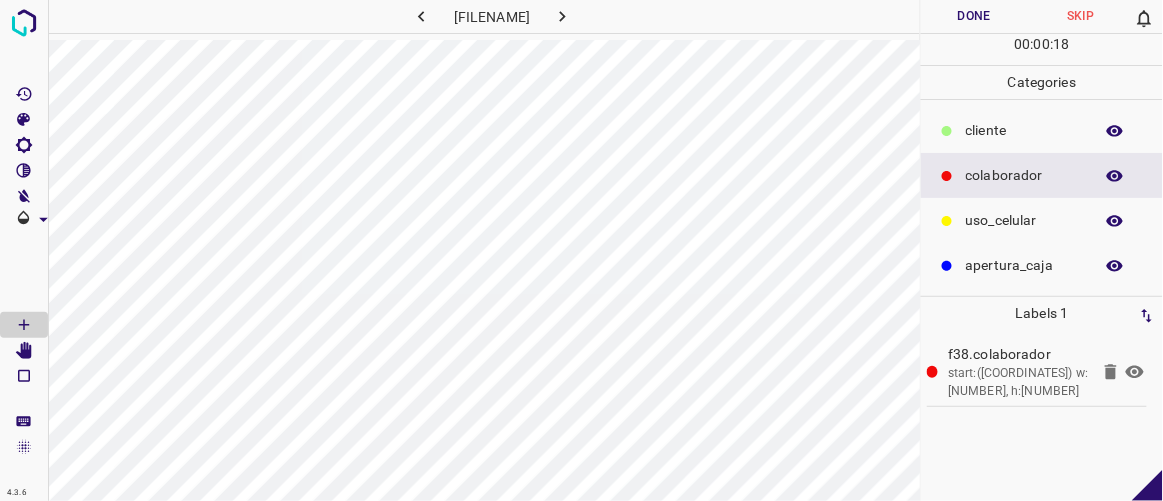 click on "​​cliente" at bounding box center (1024, 130) 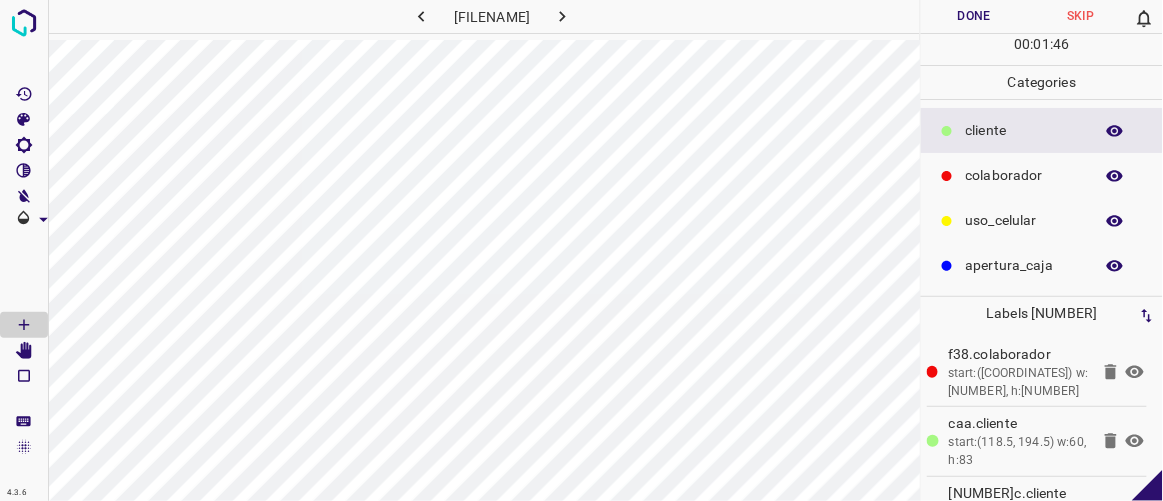 click on "Done" at bounding box center (974, 16) 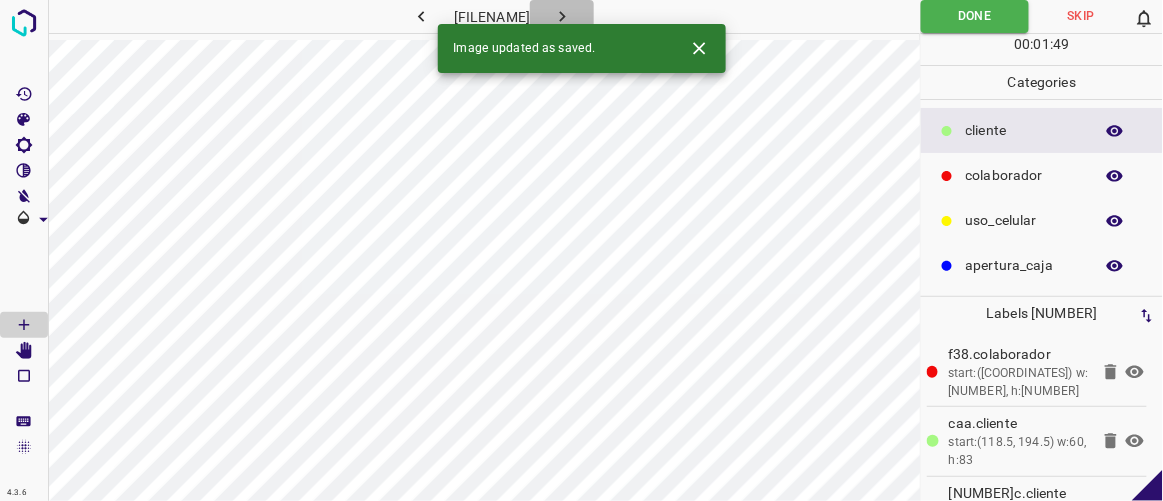 click at bounding box center (562, 16) 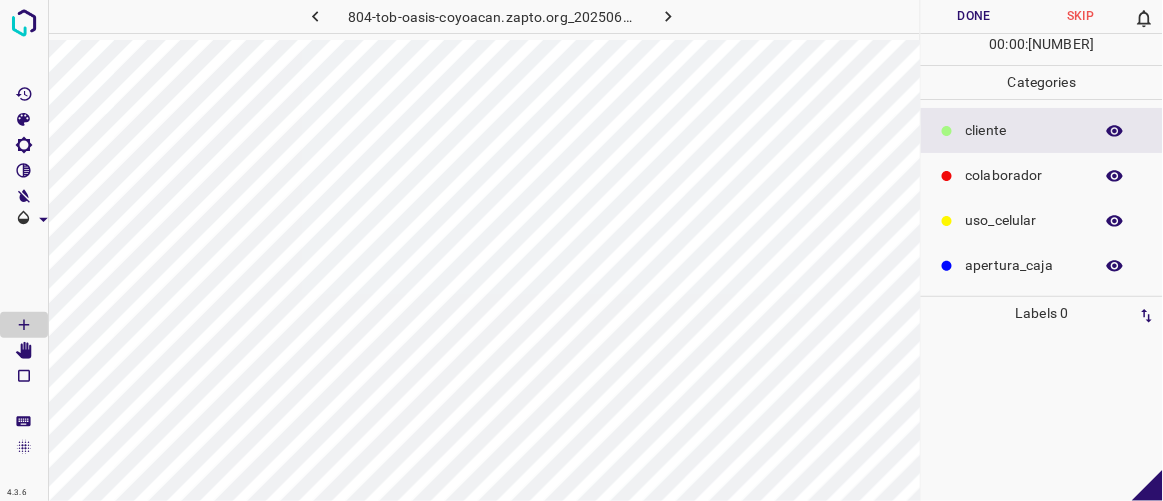 click on "colaborador" at bounding box center (1024, 130) 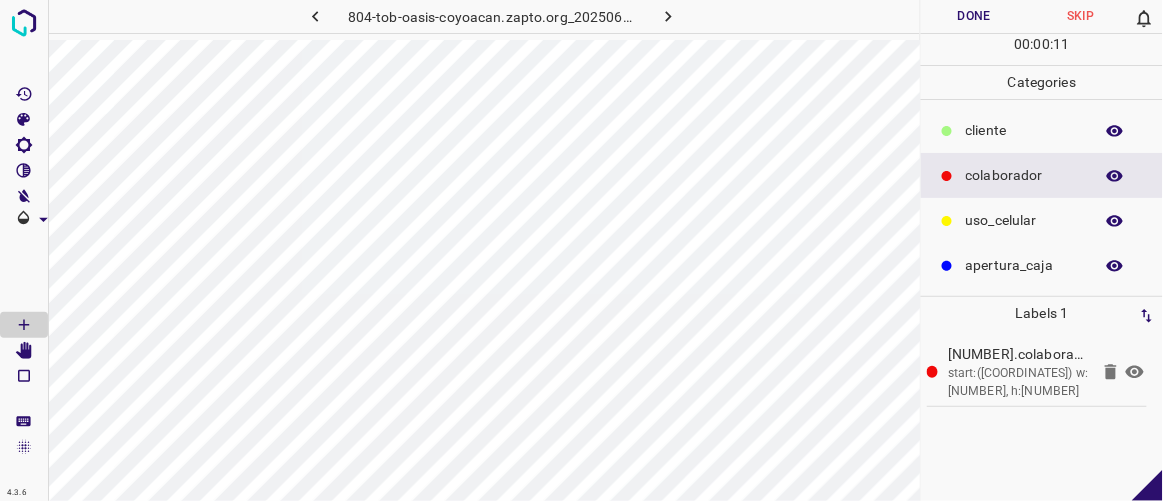 click on "​​cliente" at bounding box center [1024, 130] 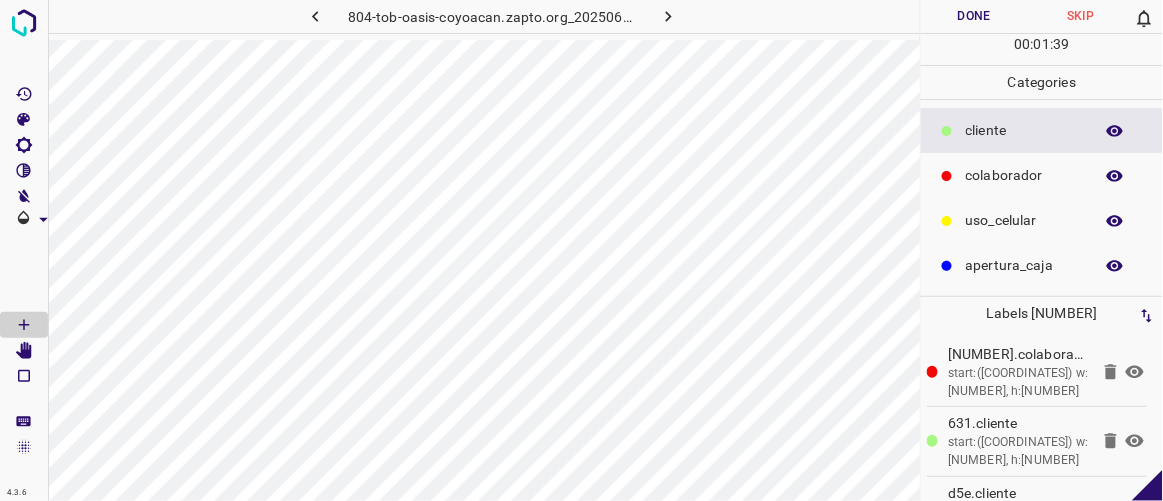 click on "Done" at bounding box center [974, 16] 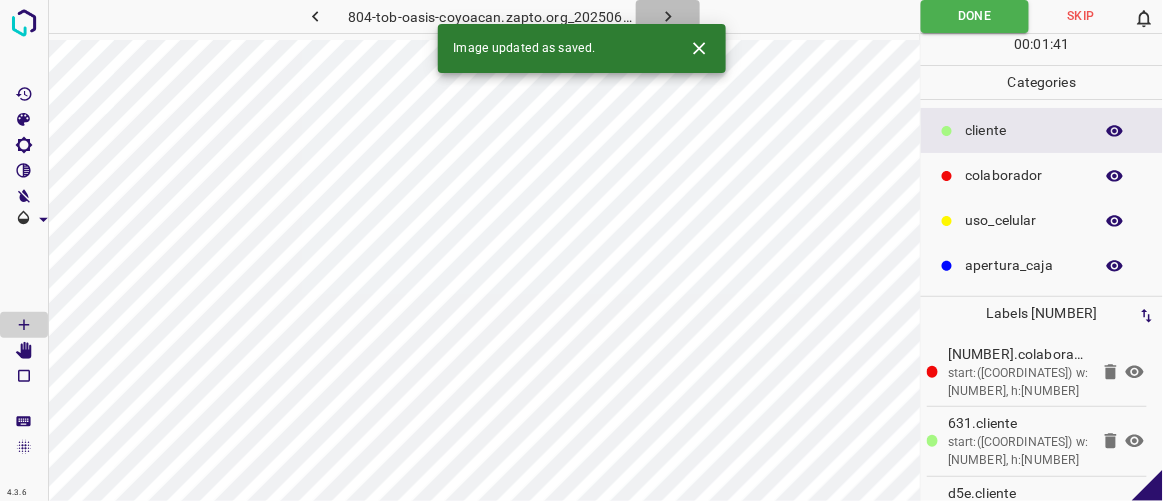 click at bounding box center [668, 16] 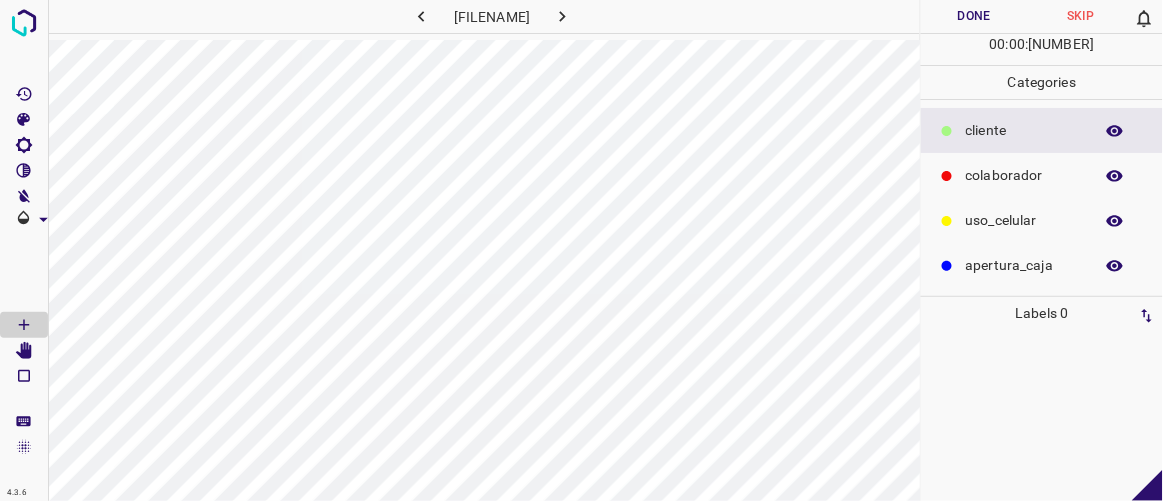 click on "colaborador" at bounding box center (1024, 130) 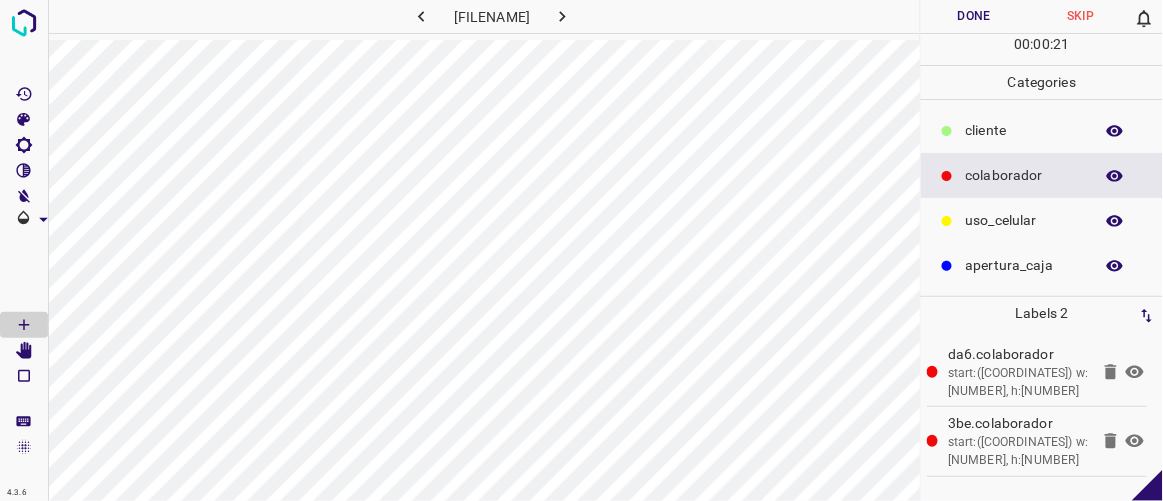 click on "​​cliente" at bounding box center (1024, 130) 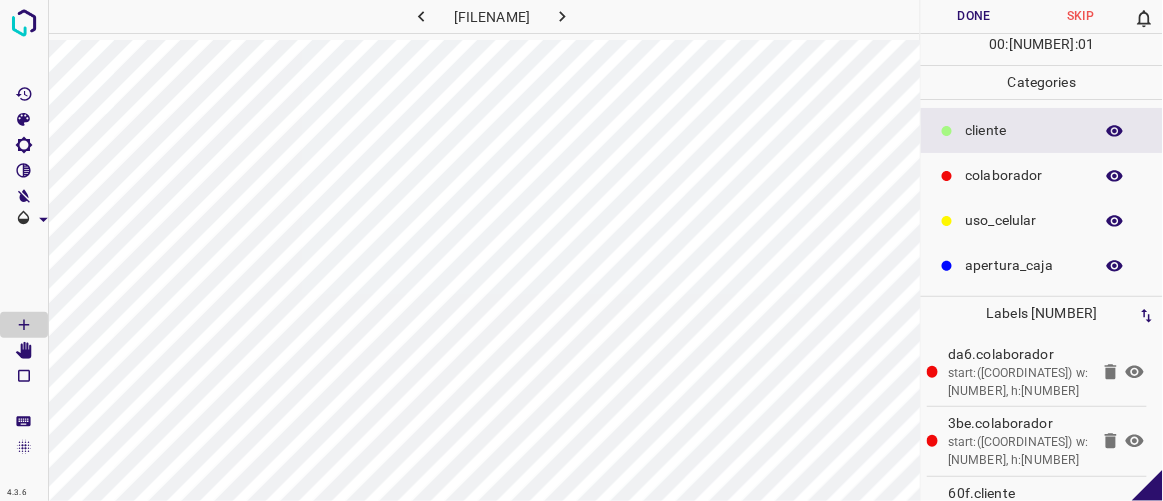 click on "Done" at bounding box center (974, 16) 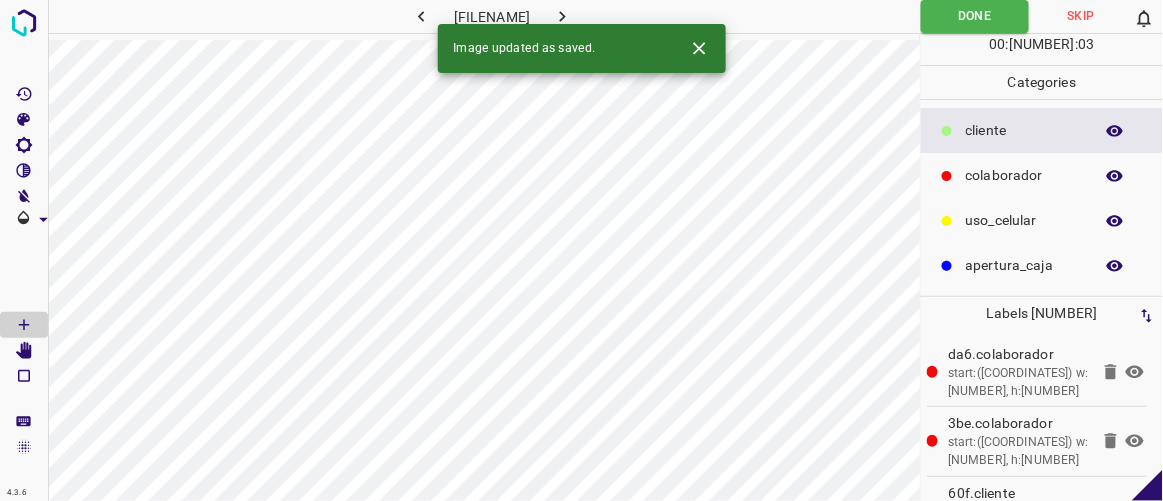 click at bounding box center (562, 16) 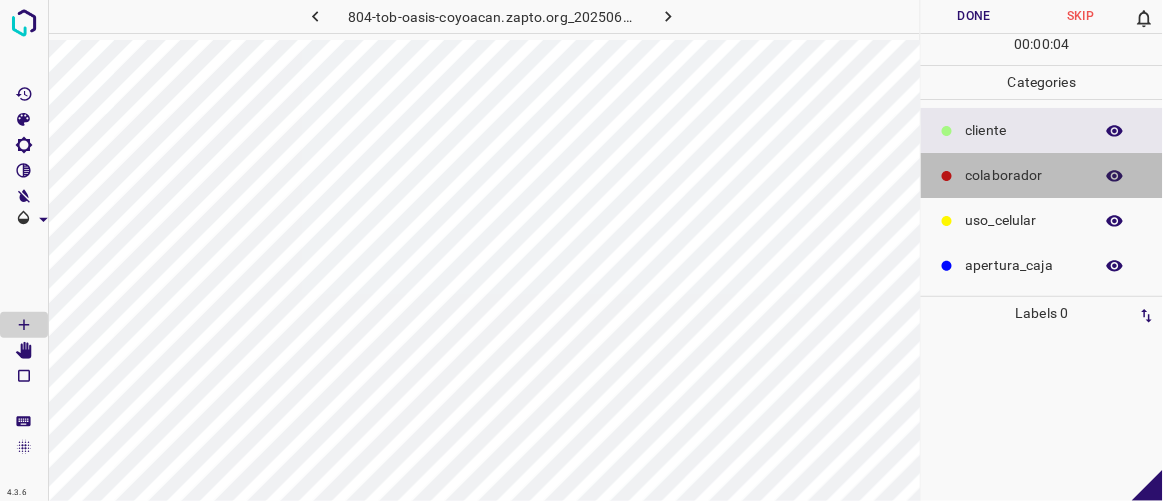 click on "colaborador" at bounding box center [1024, 130] 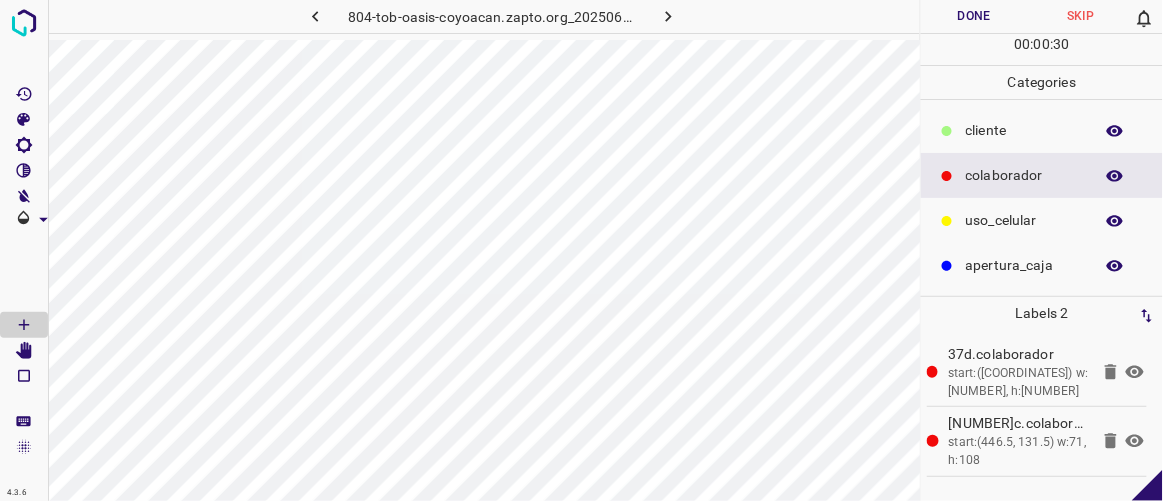 click on "​​cliente" at bounding box center [1024, 130] 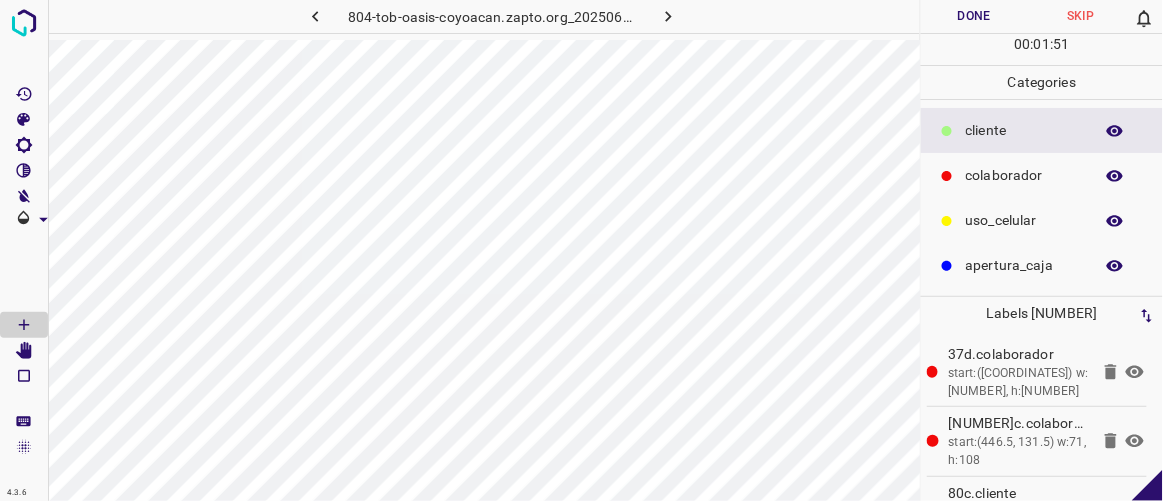 click on "Done" at bounding box center (974, 16) 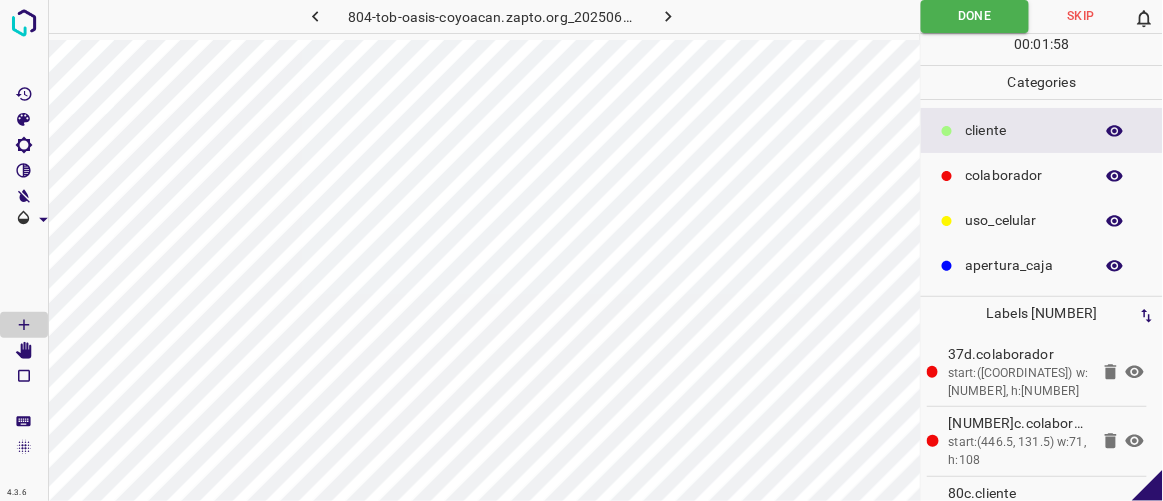 click at bounding box center [668, 16] 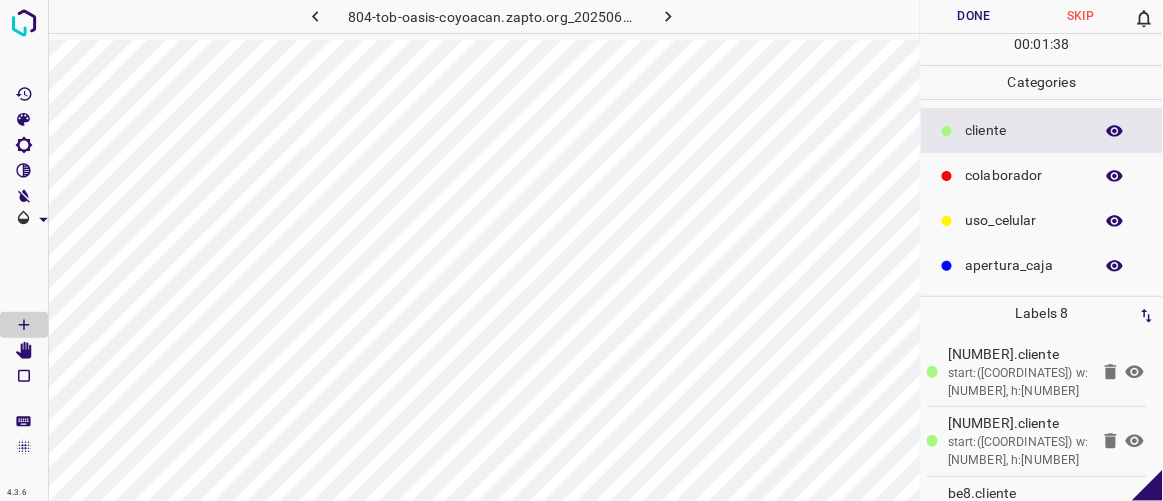 click on "colaborador" at bounding box center (1024, 130) 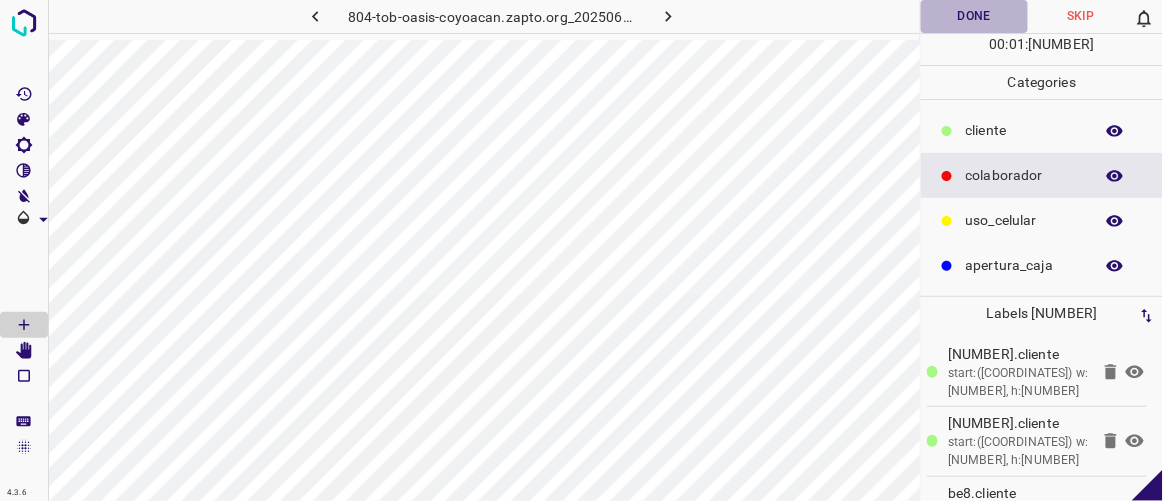 click on "Done" at bounding box center [974, 16] 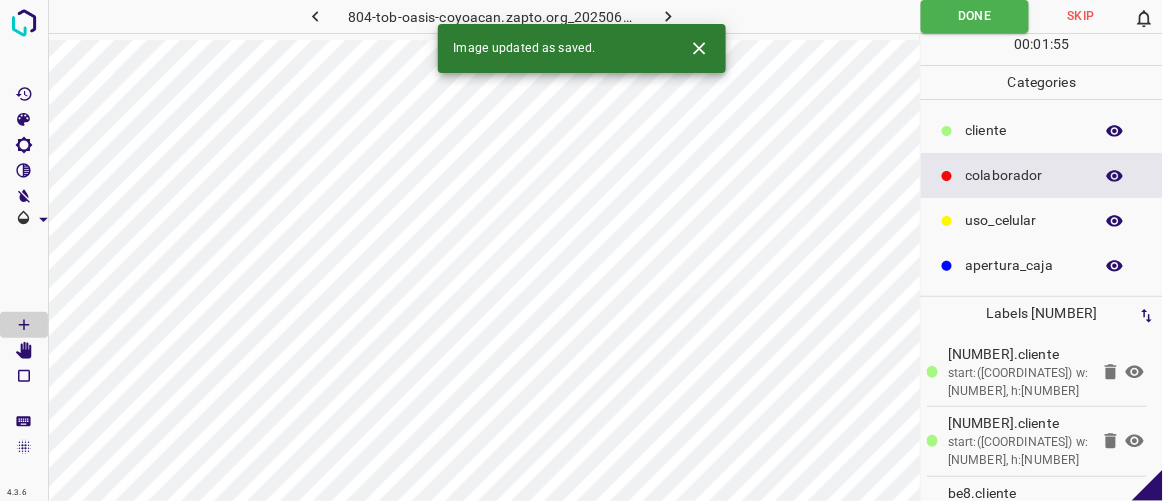 click at bounding box center (668, 16) 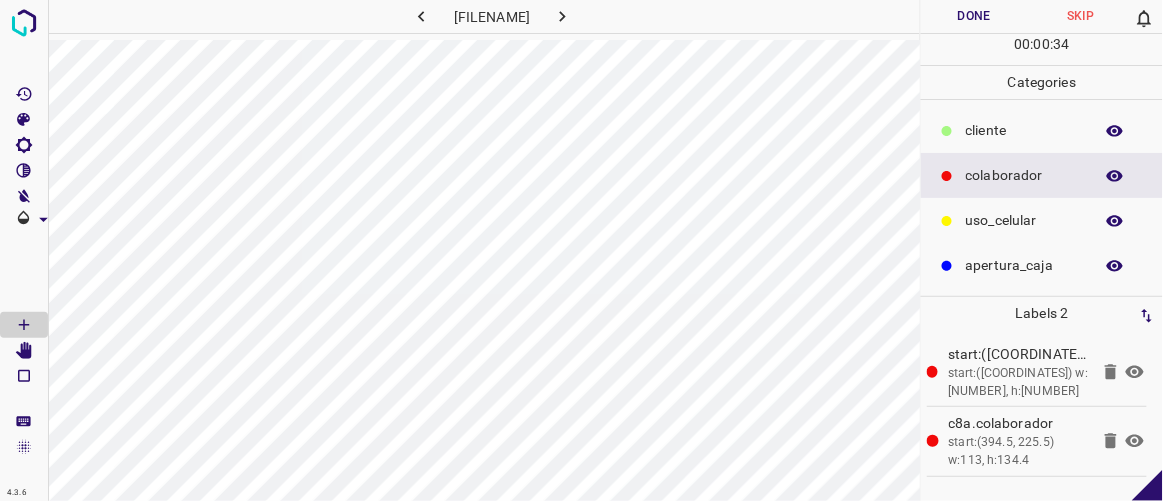 click on "​​cliente" at bounding box center [1024, 130] 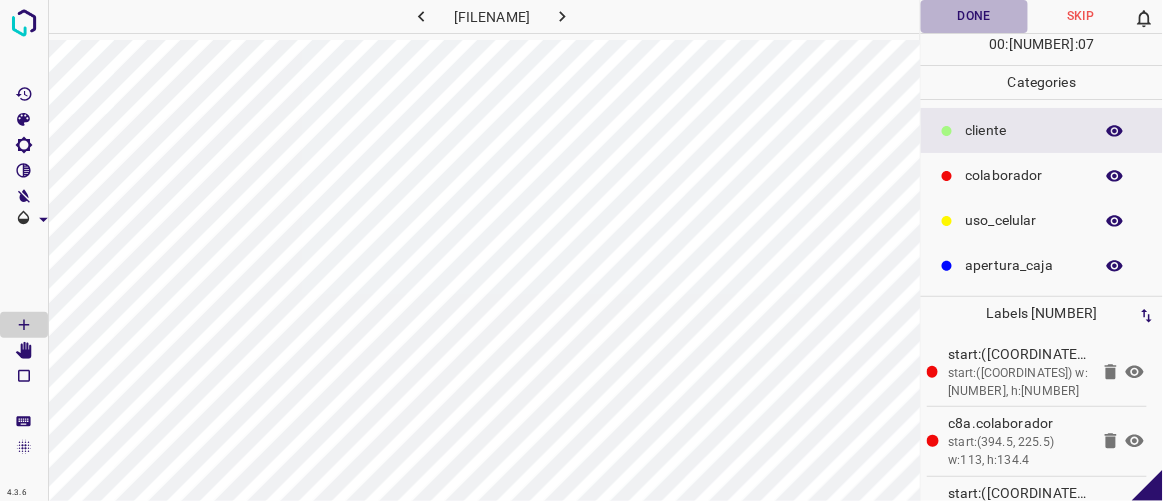 click on "Done" at bounding box center (974, 16) 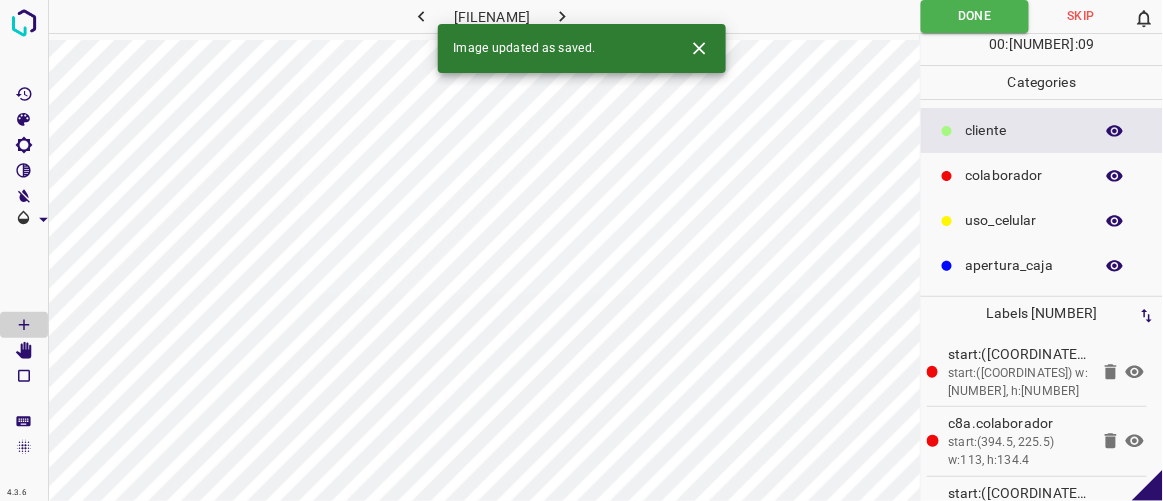 click at bounding box center [562, 16] 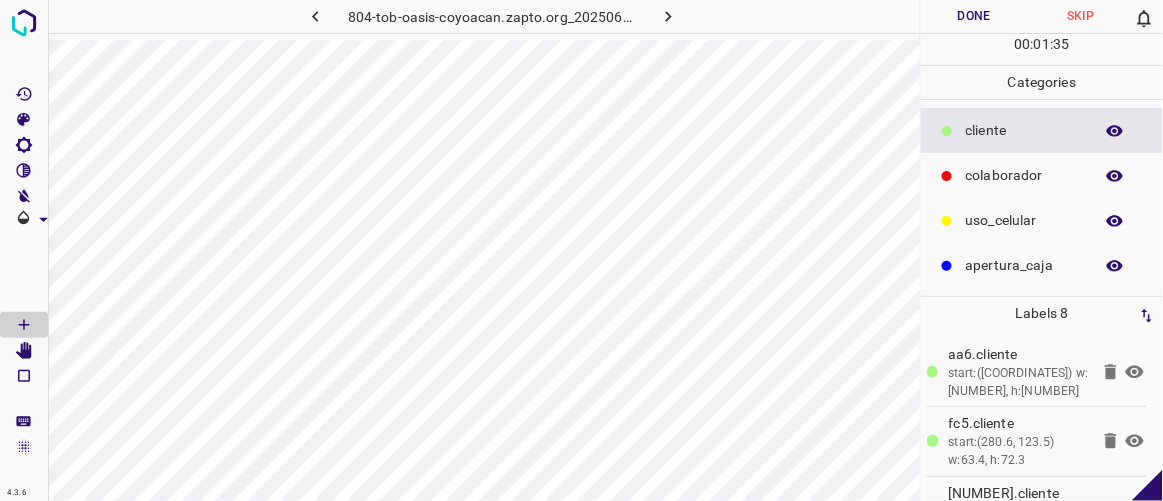 click on "colaborador" at bounding box center (1024, 130) 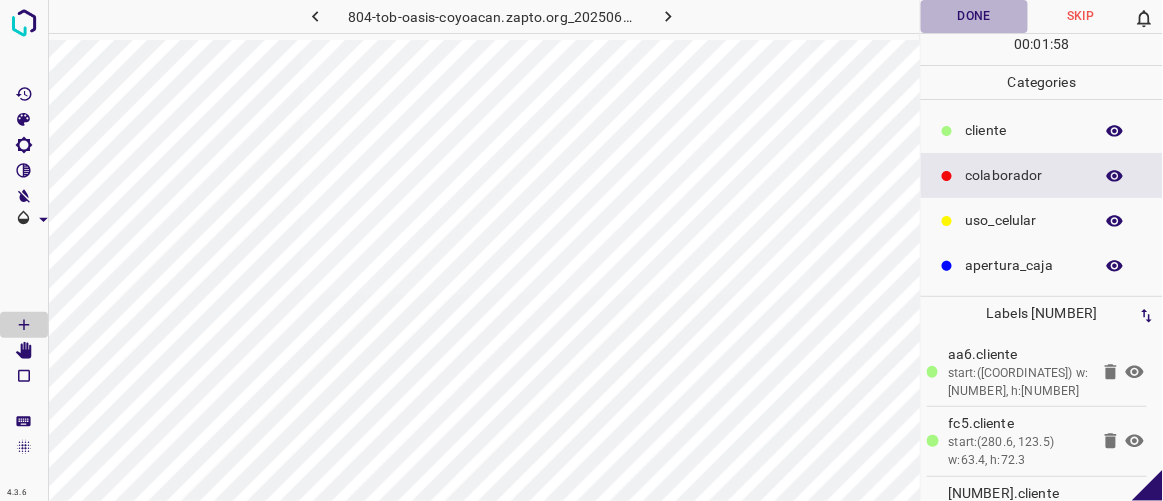 click on "Done" at bounding box center (974, 16) 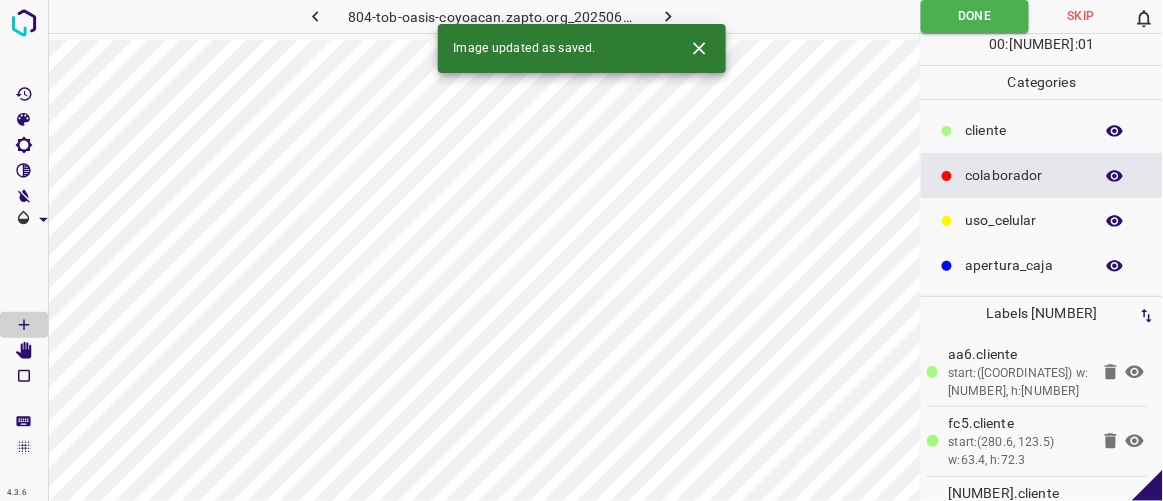 click at bounding box center [668, 16] 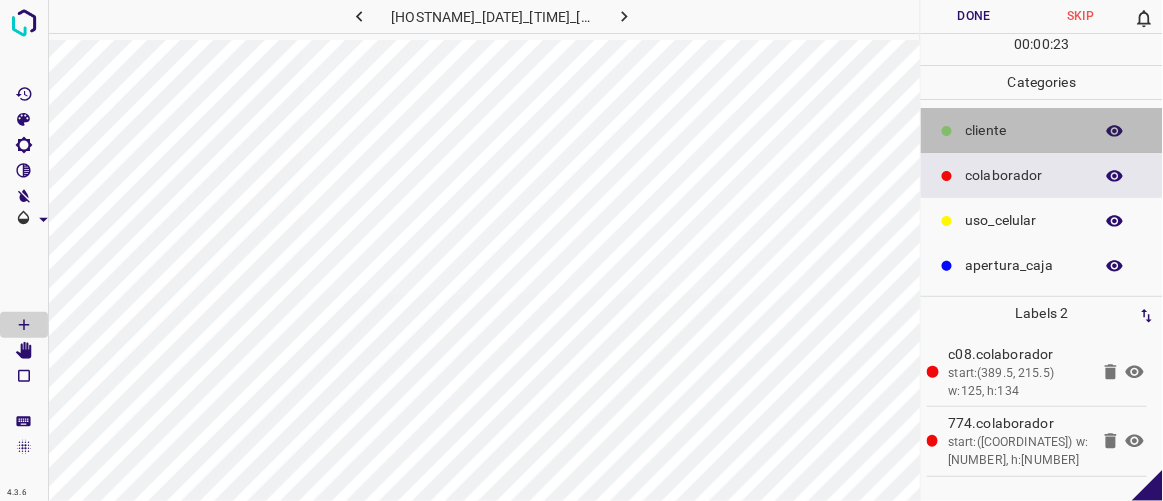 click on "​​cliente" at bounding box center (1024, 130) 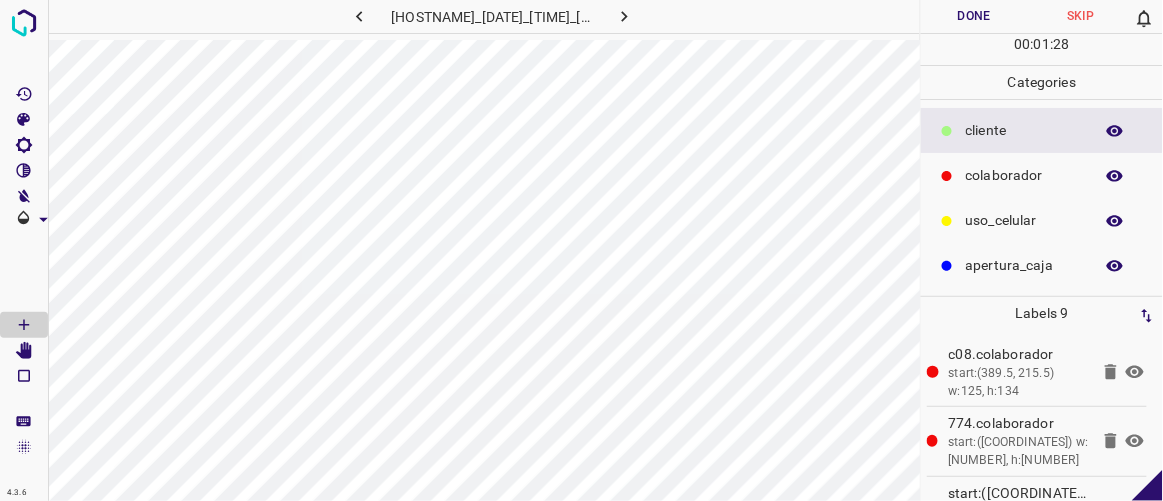 click on "Done" at bounding box center (974, 16) 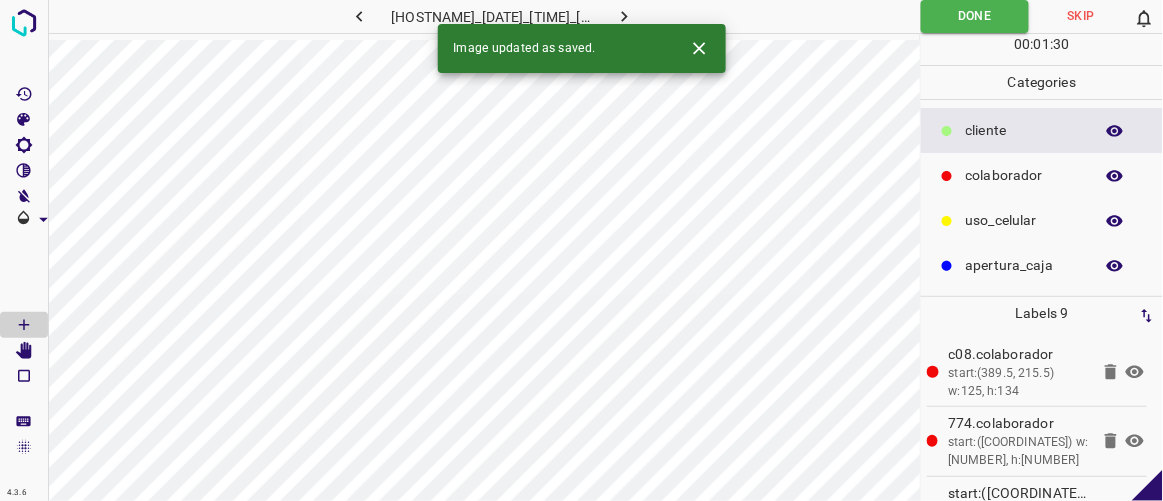 click at bounding box center [624, 16] 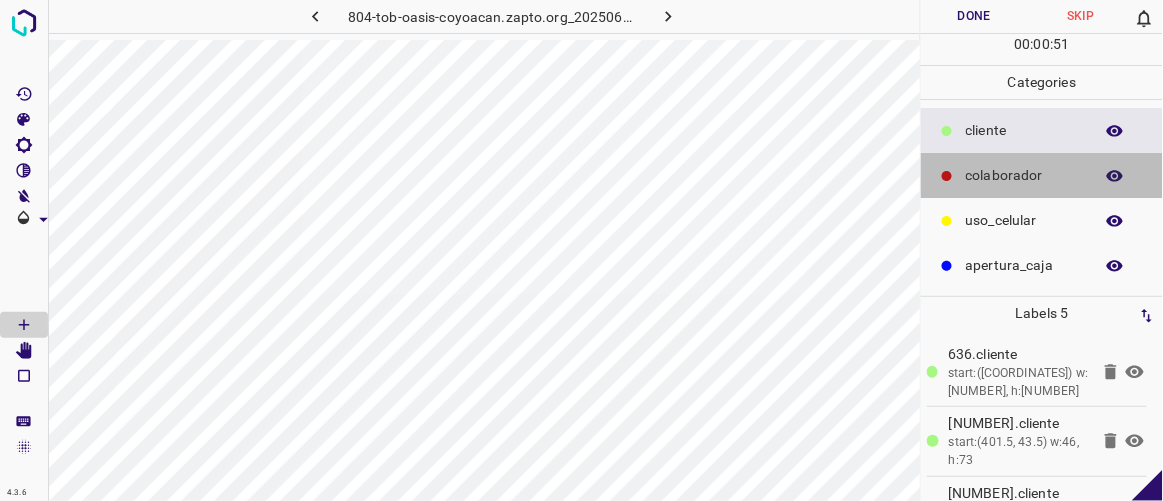 click on "colaborador" at bounding box center (1024, 130) 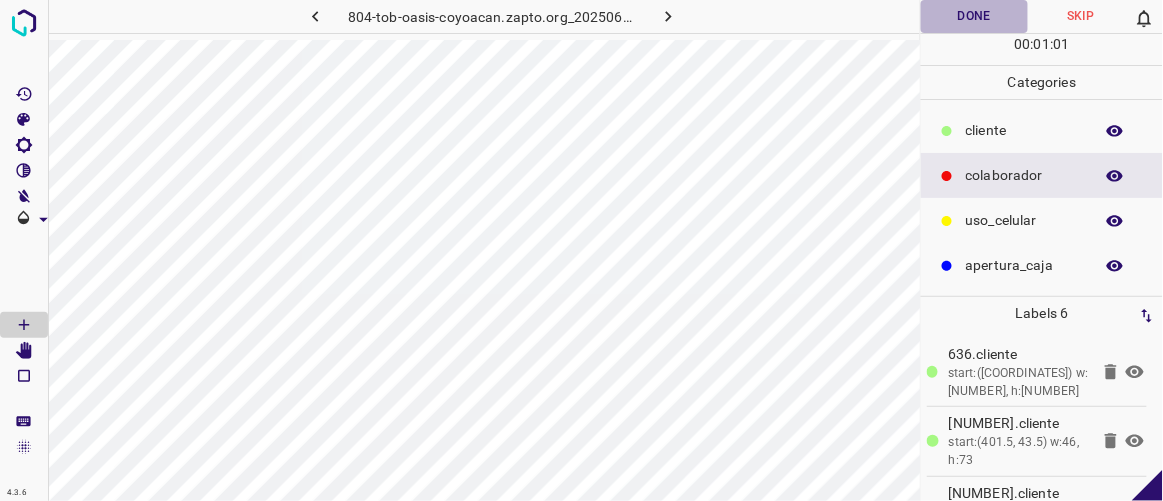 click on "Done" at bounding box center (974, 16) 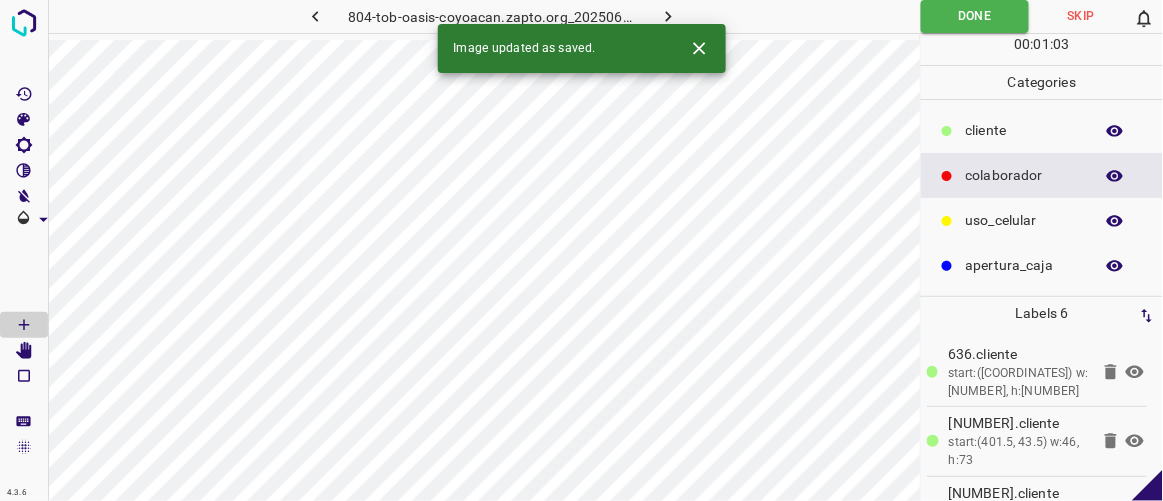 click at bounding box center [668, 16] 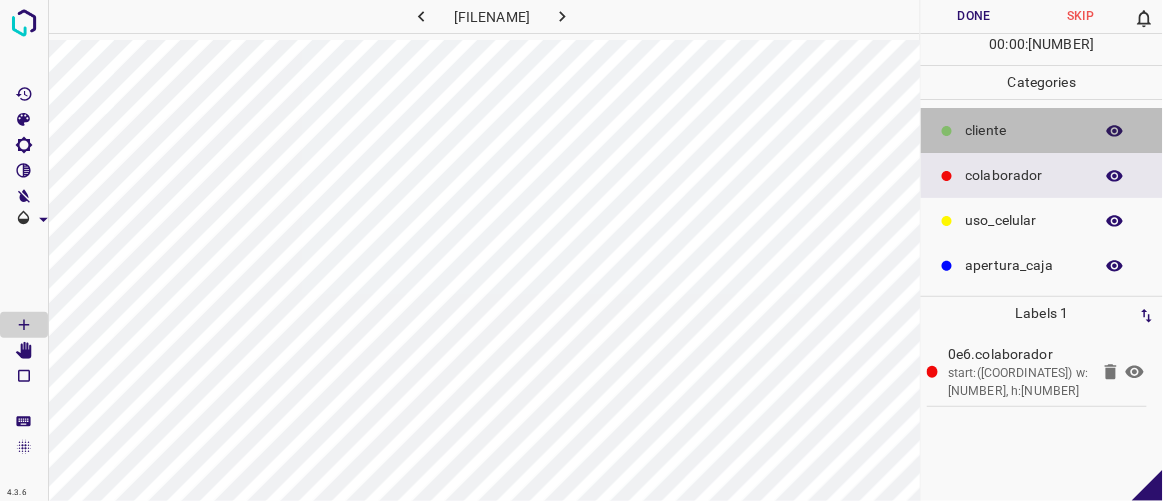 click on "​​cliente" at bounding box center (1024, 130) 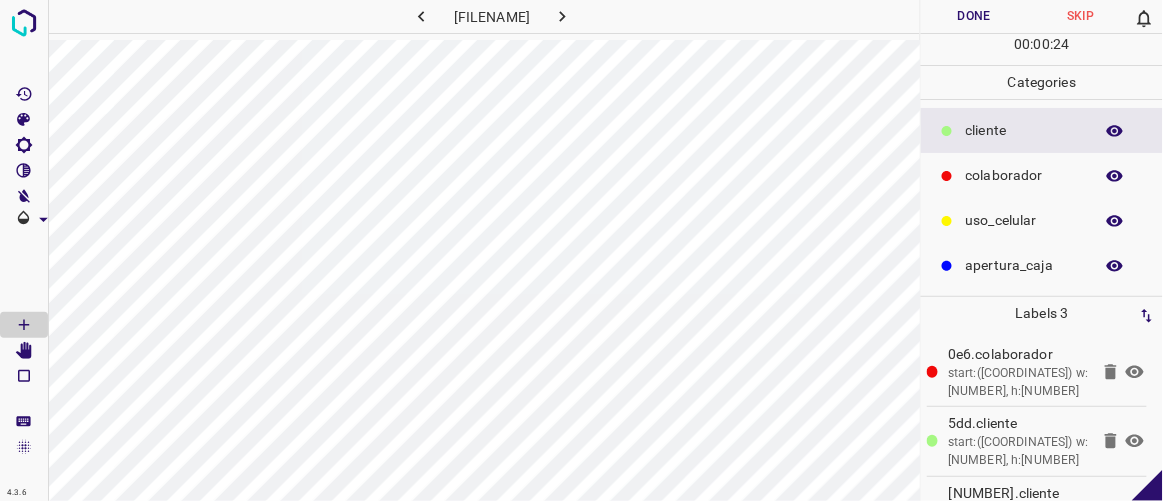 click on "colaborador" at bounding box center [1024, 130] 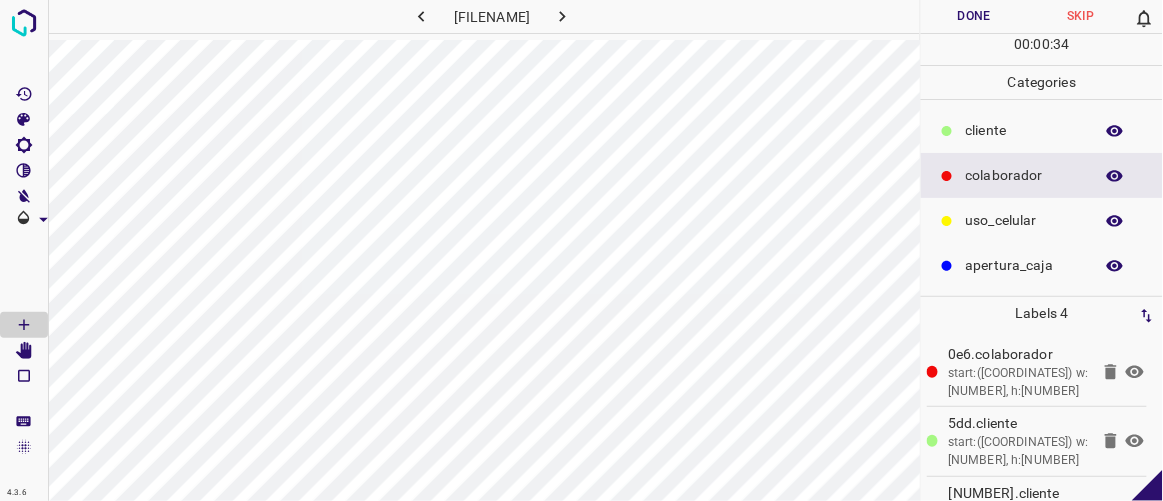 click on "Done" at bounding box center (974, 16) 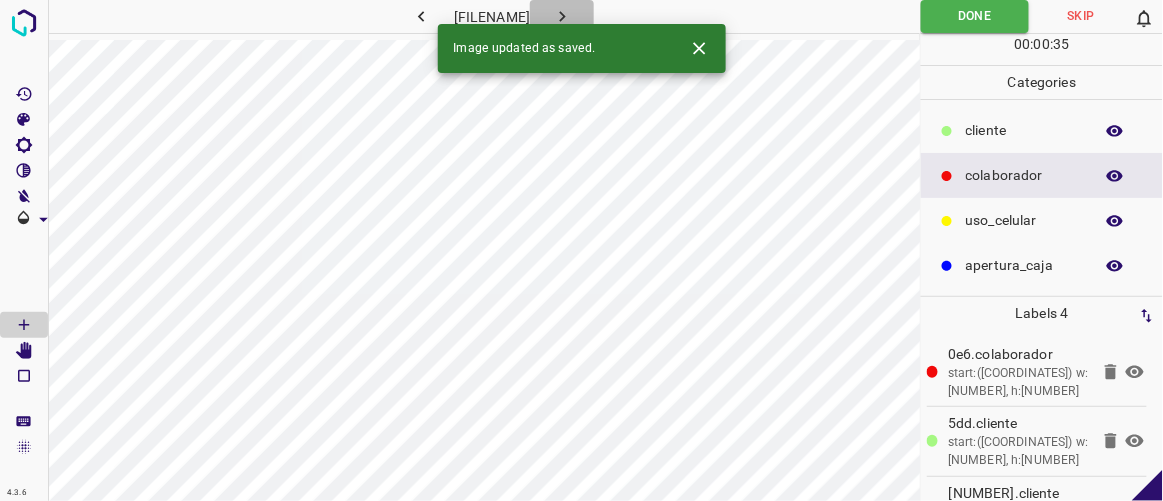 click at bounding box center [562, 16] 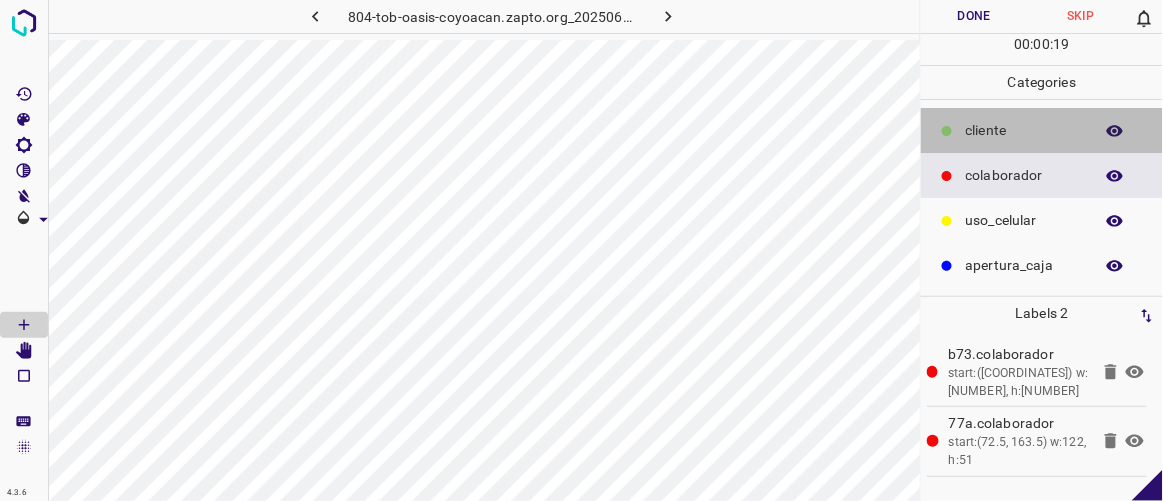 click on "​​cliente" at bounding box center (1024, 130) 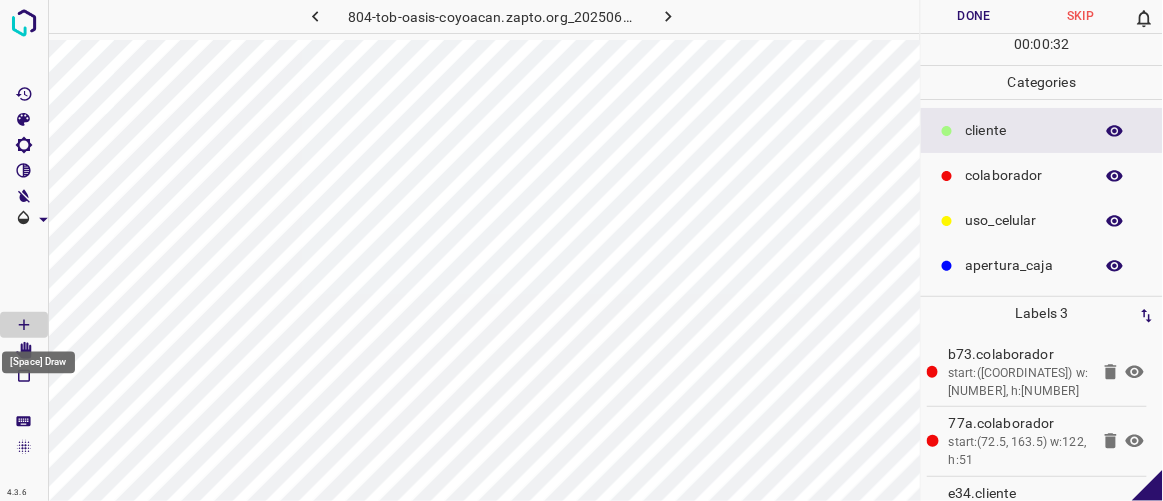 click on "[Space] Draw" at bounding box center [38, 357] 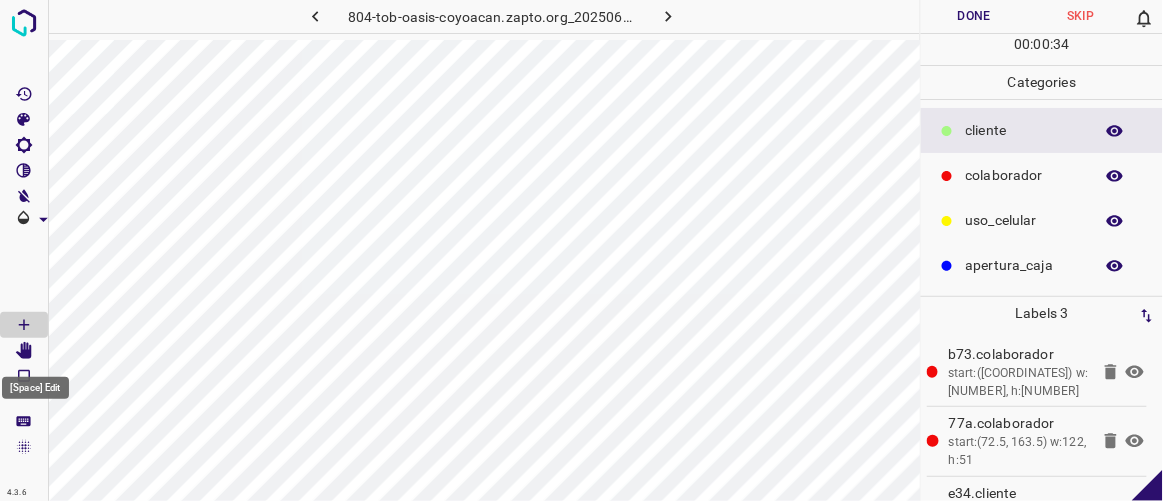 click at bounding box center [24, 351] 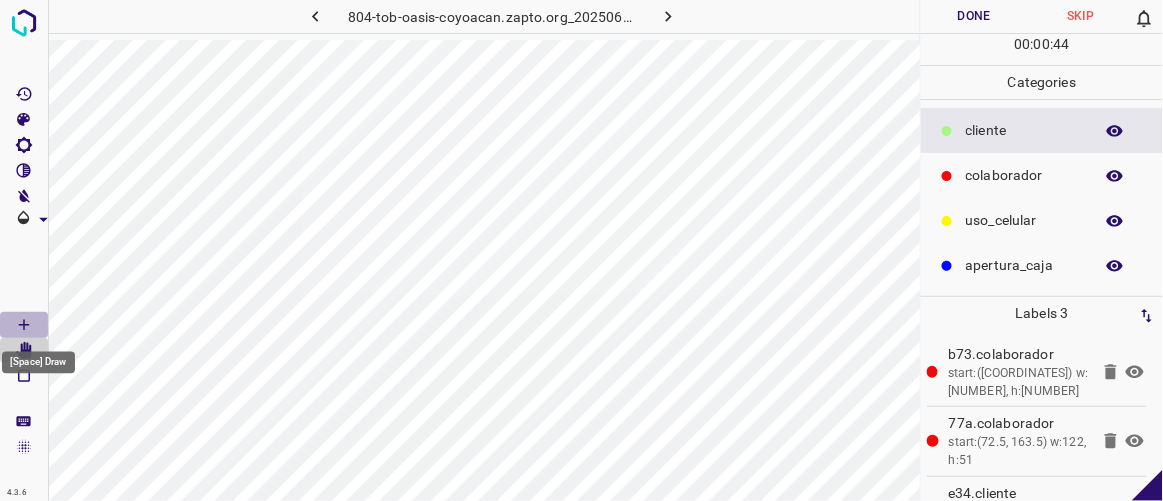 click at bounding box center [24, 325] 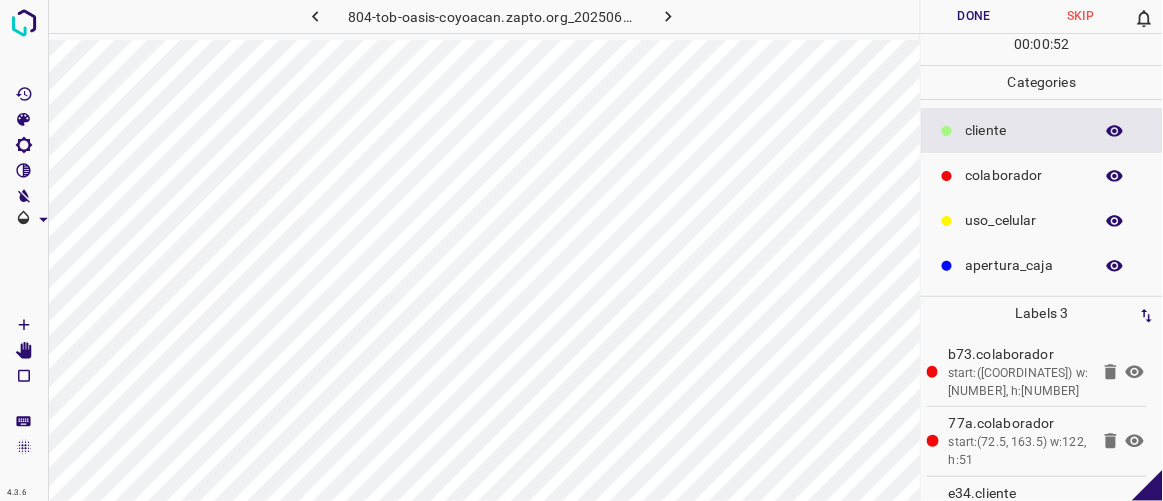 type 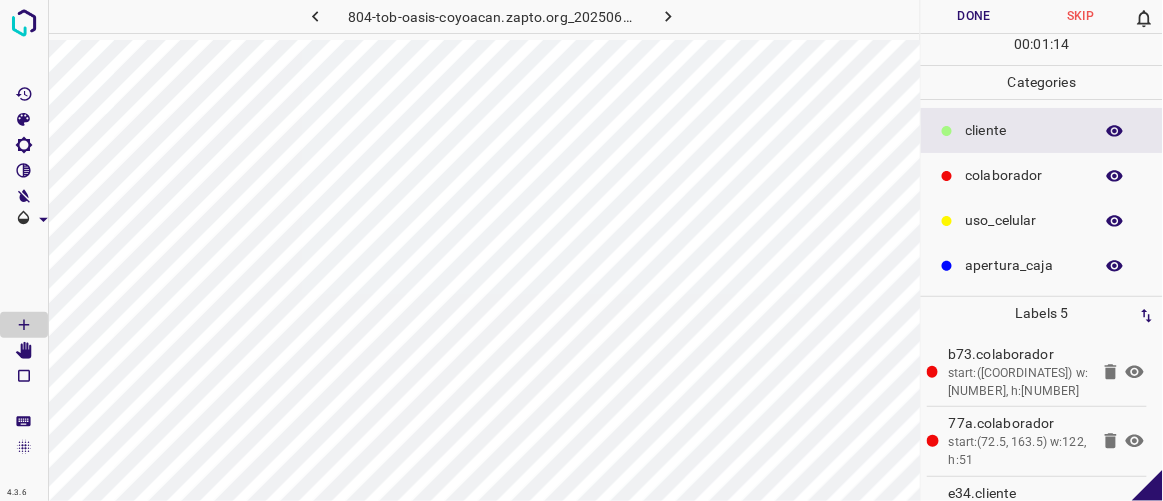 click on "Done" at bounding box center [974, 16] 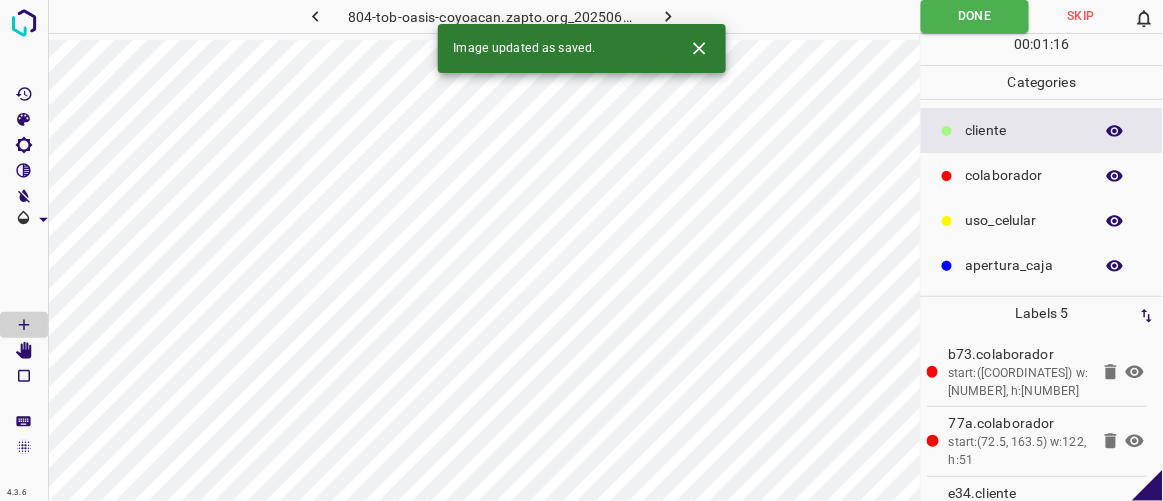 click at bounding box center (668, 16) 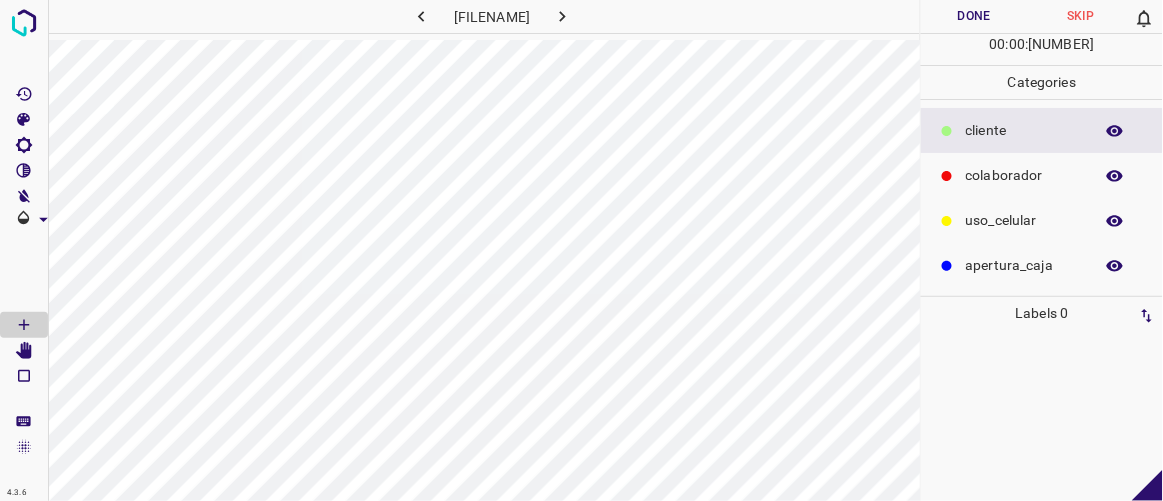 click on "colaborador" at bounding box center (1024, 130) 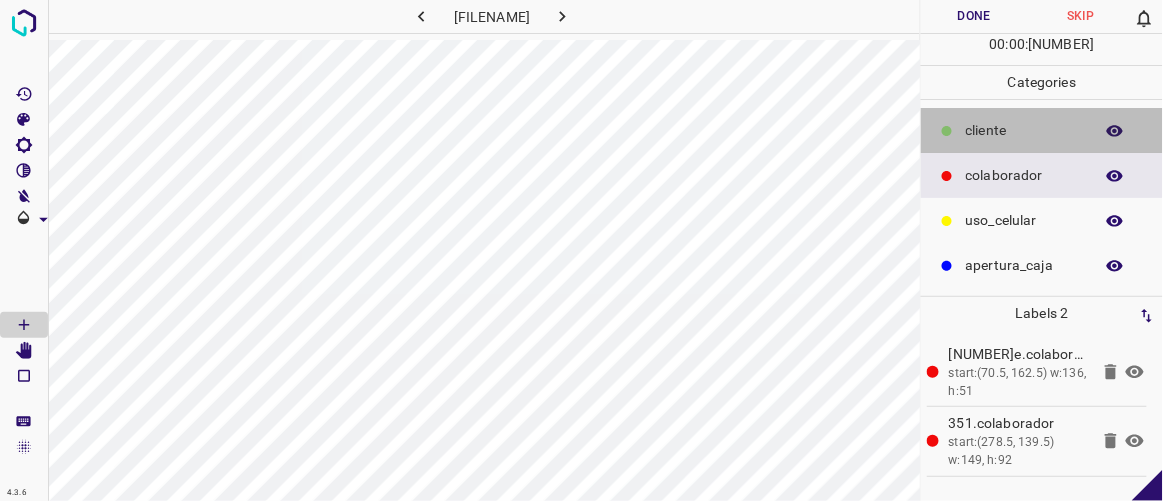 click on "​​cliente" at bounding box center (1024, 130) 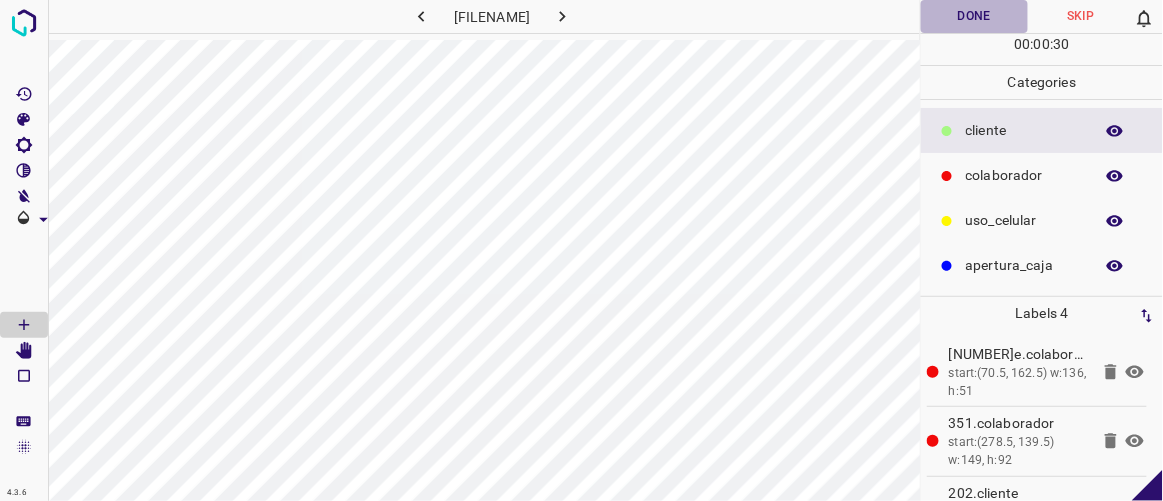 click on "Done" at bounding box center [974, 16] 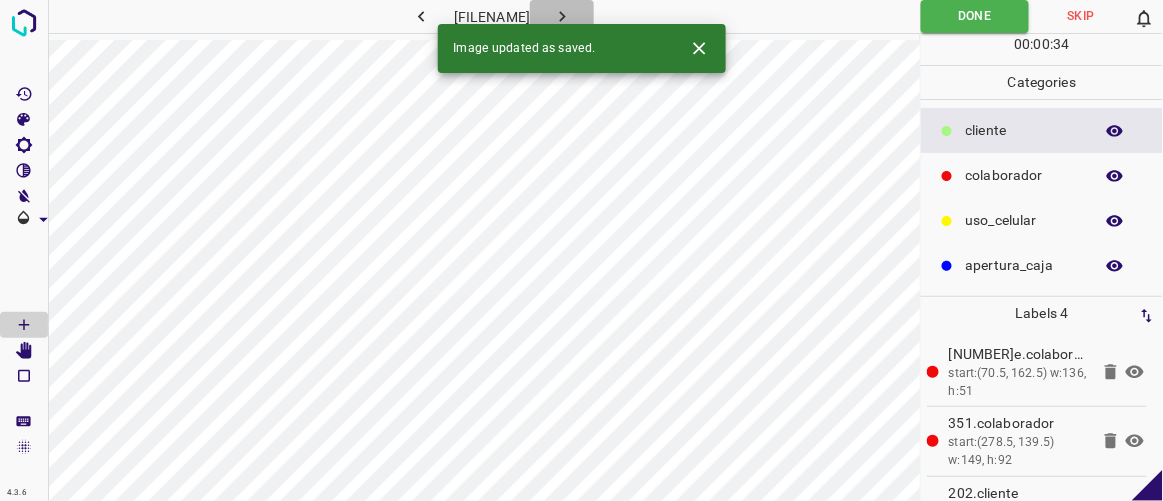 click at bounding box center (562, 16) 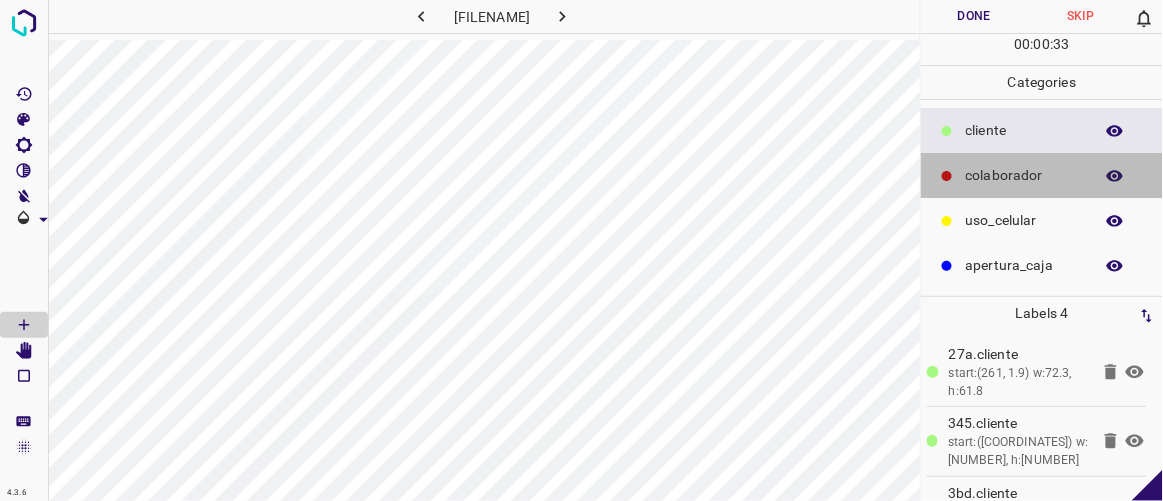 click on "colaborador" at bounding box center (1024, 130) 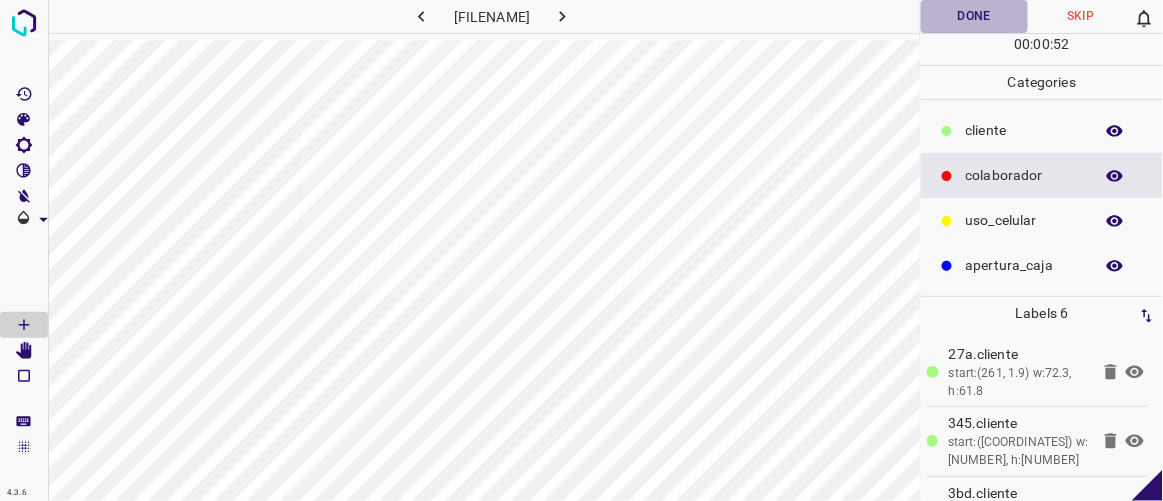 click on "Done" at bounding box center (974, 16) 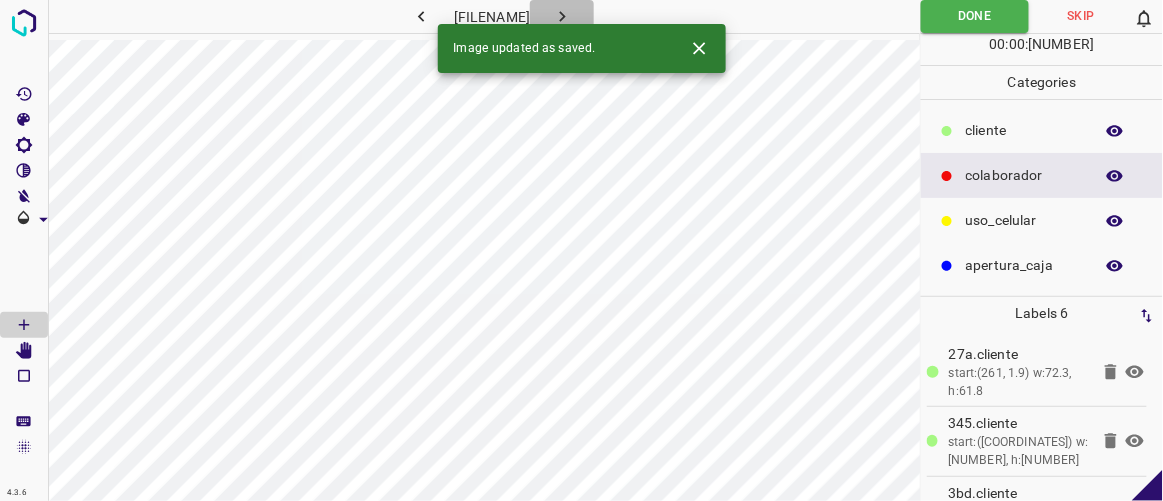 click at bounding box center (562, 16) 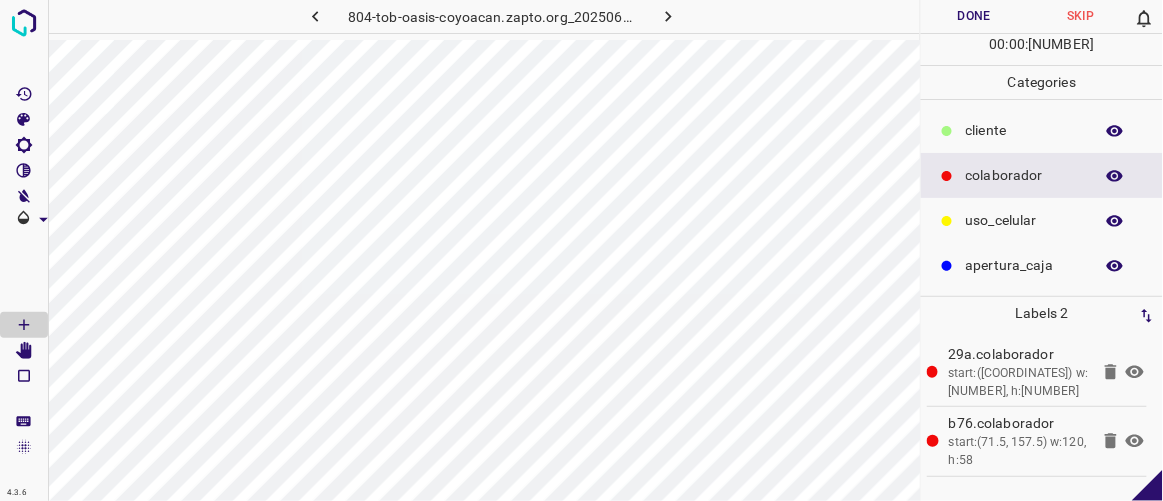 click on "​​cliente" at bounding box center [1024, 130] 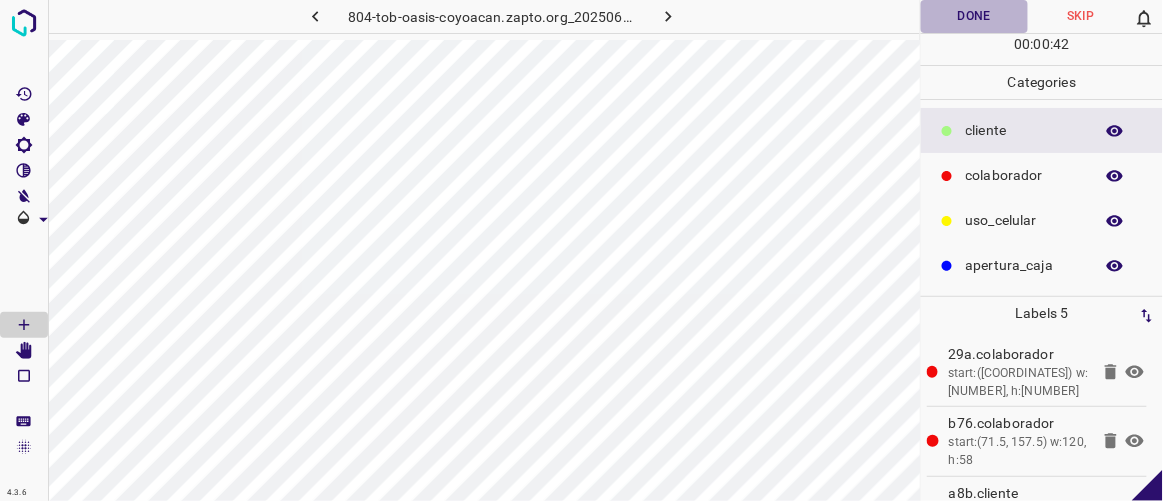 click on "Done" at bounding box center (974, 16) 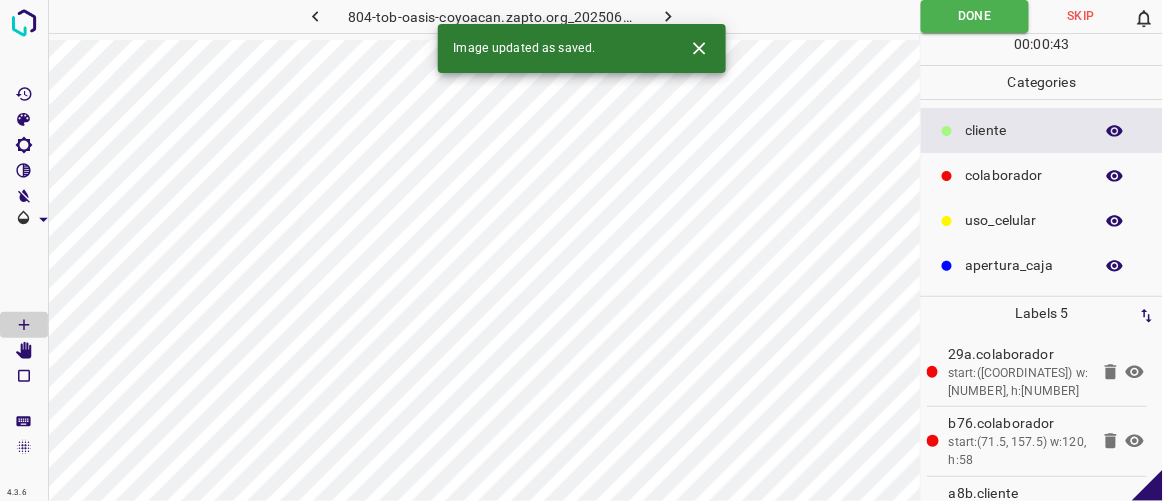 click at bounding box center (668, 16) 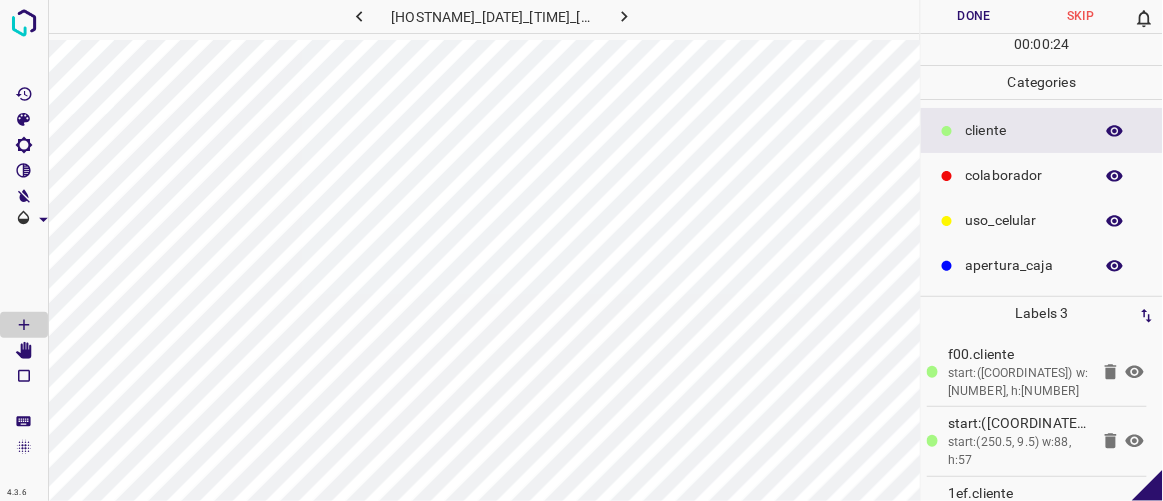 click on "colaborador" at bounding box center (1024, 130) 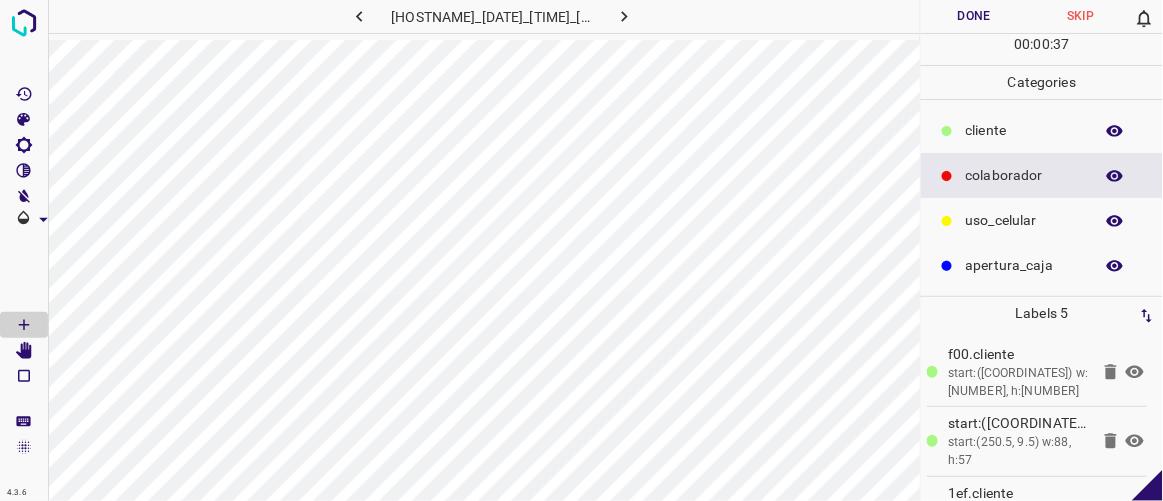 click on "Done" at bounding box center [974, 16] 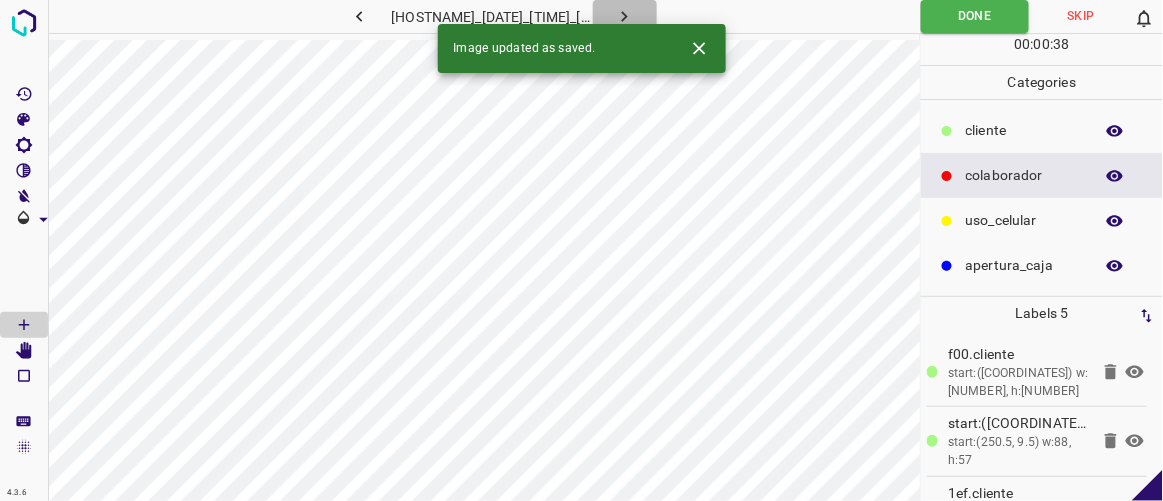 click at bounding box center (624, 16) 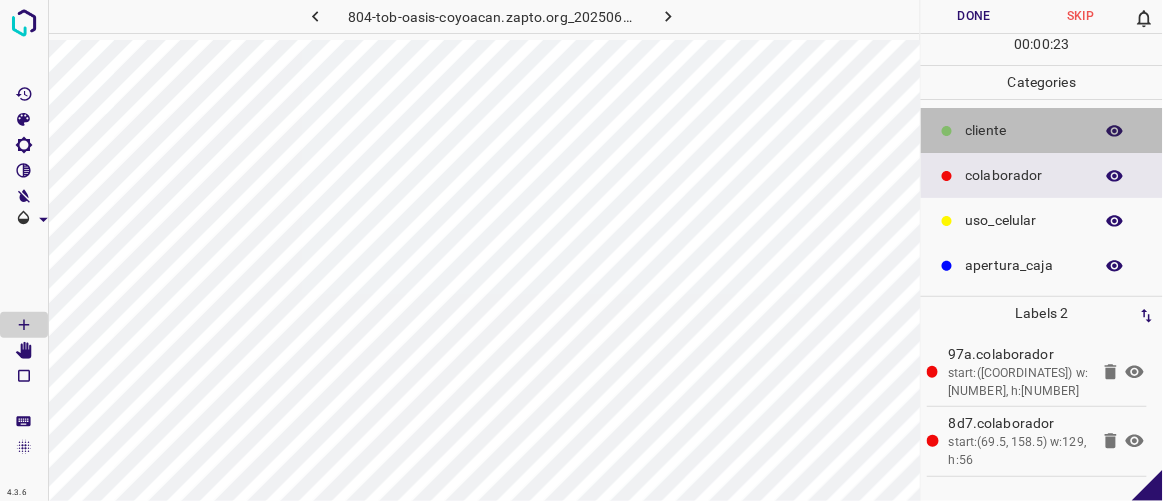 click on "​​cliente" at bounding box center (1042, 130) 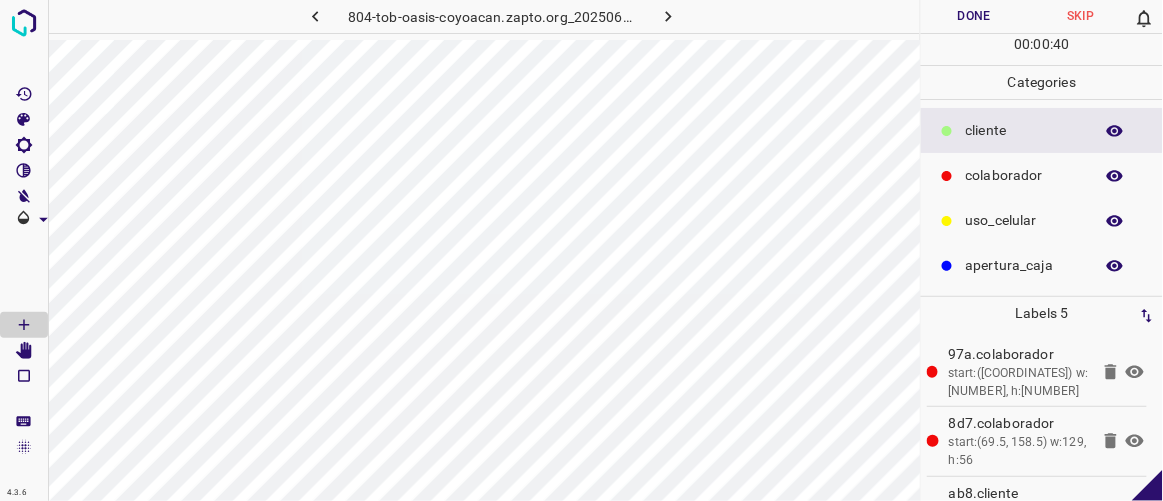 click on "Done" at bounding box center [974, 16] 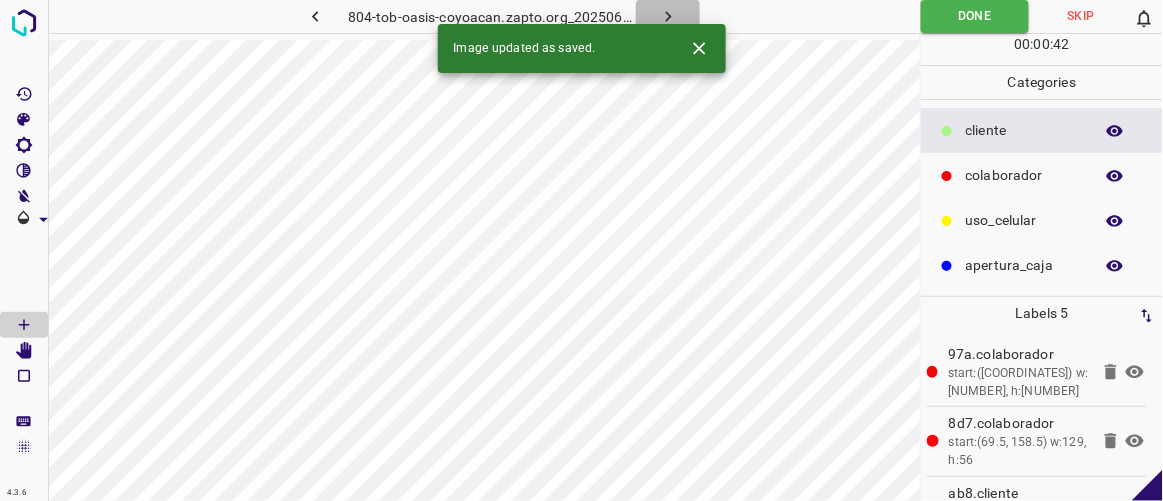 click at bounding box center [668, 16] 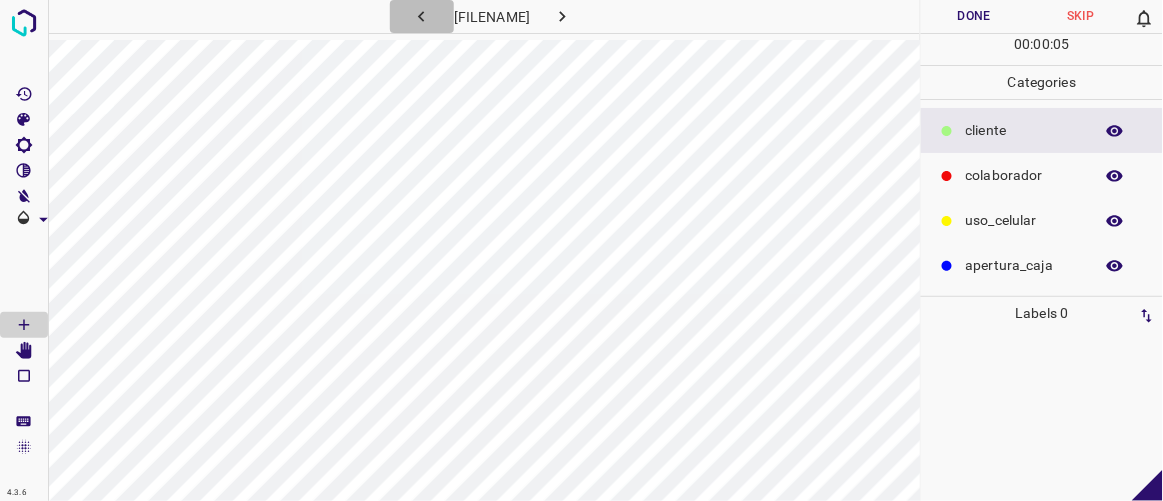 click at bounding box center [421, 16] 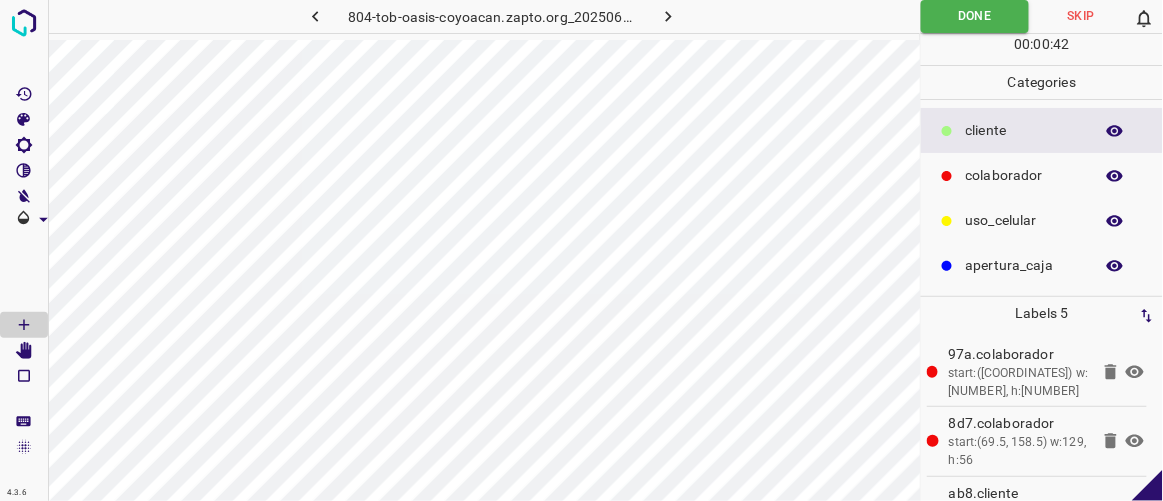 click at bounding box center [668, 16] 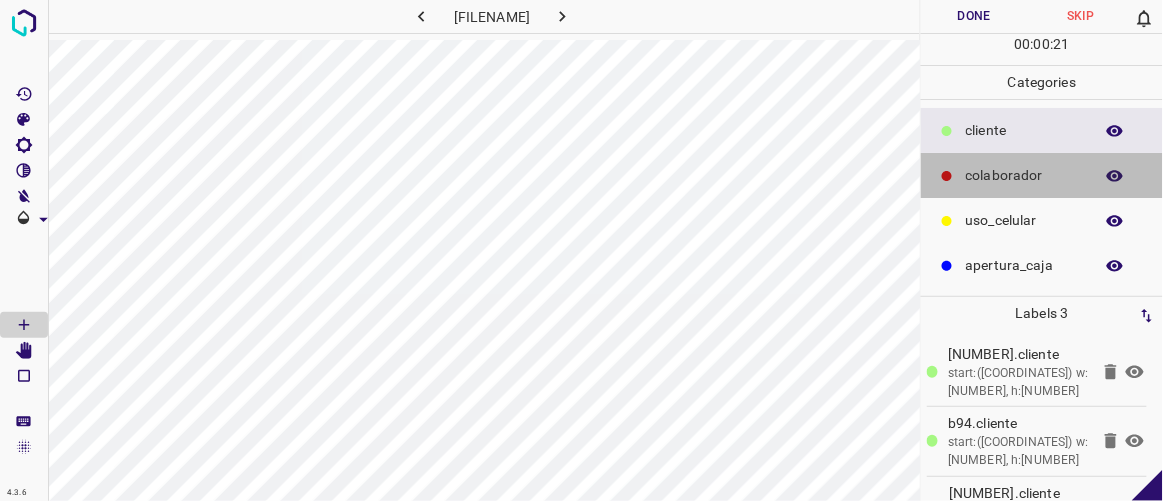 click on "colaborador" at bounding box center (1024, 130) 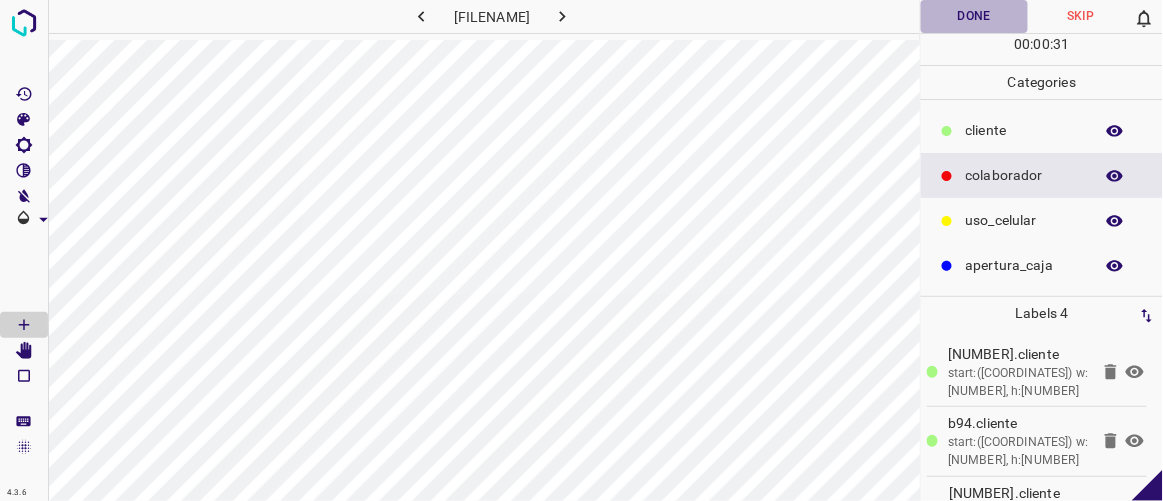 click on "Done" at bounding box center (974, 16) 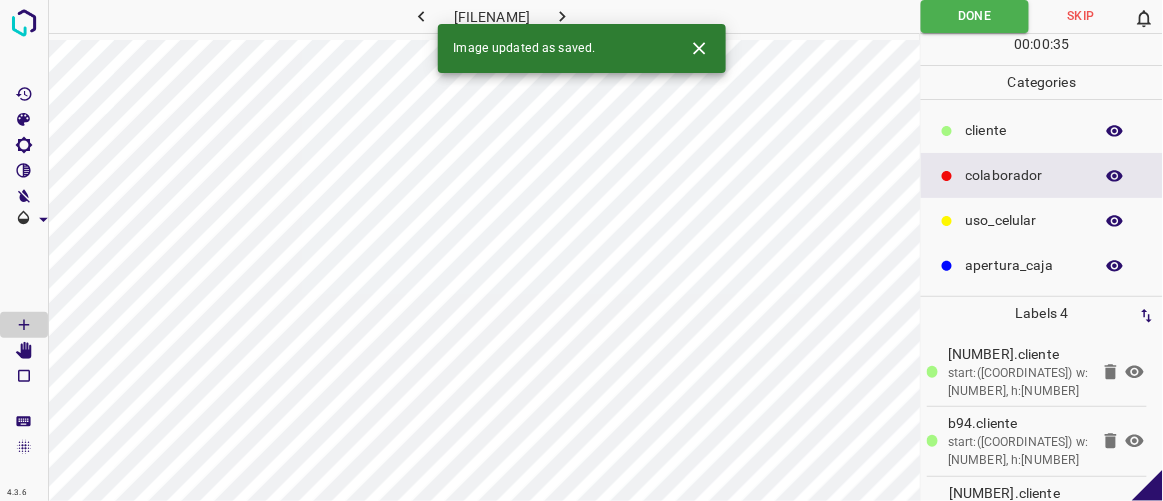 click at bounding box center [562, 16] 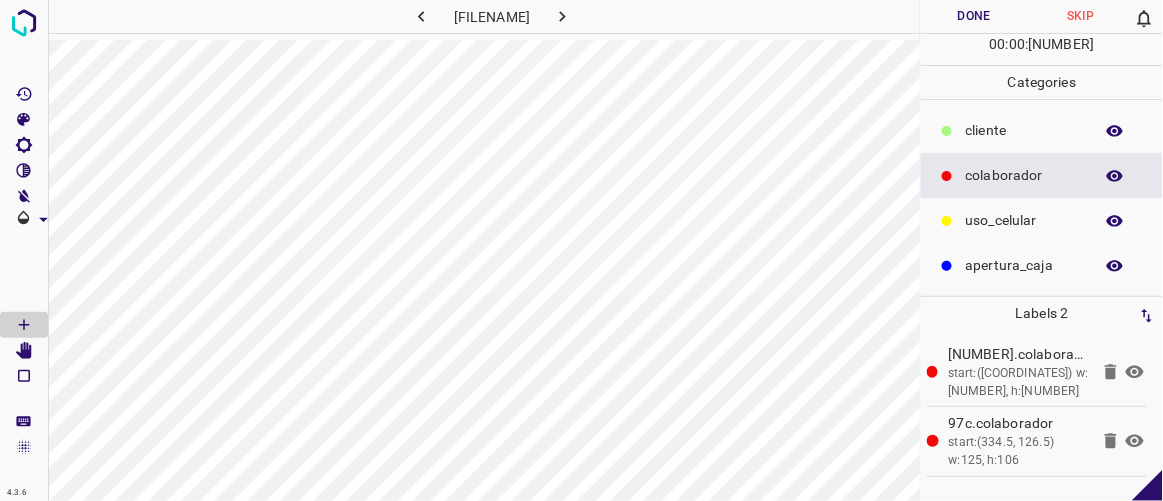 click on "​​cliente" at bounding box center [1024, 130] 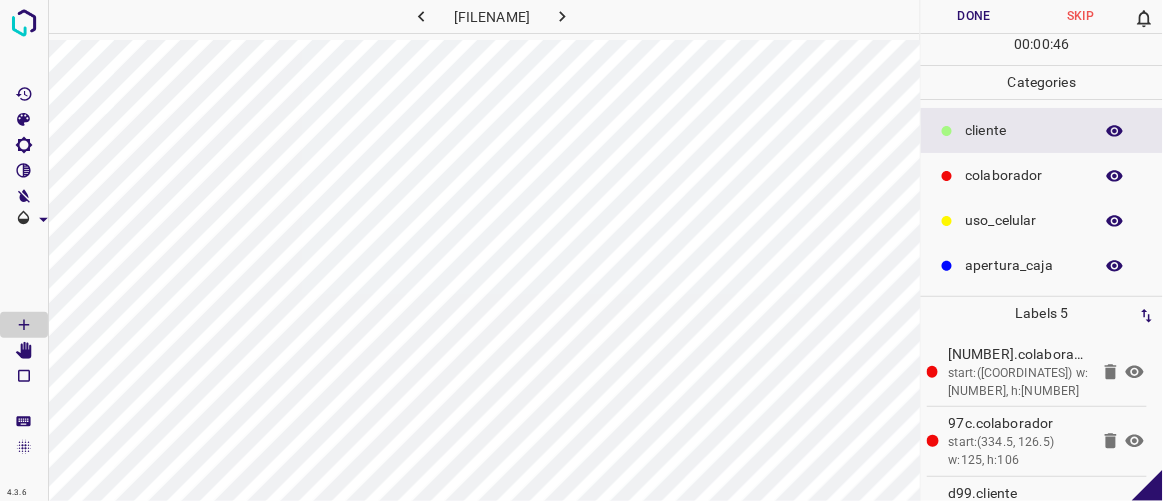 click on "Done" at bounding box center (974, 16) 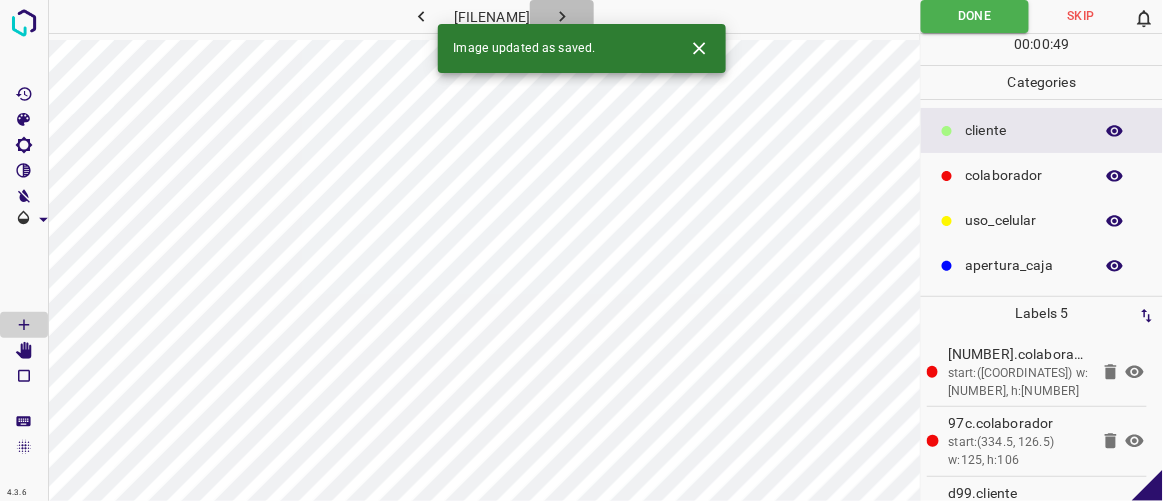 click at bounding box center [562, 16] 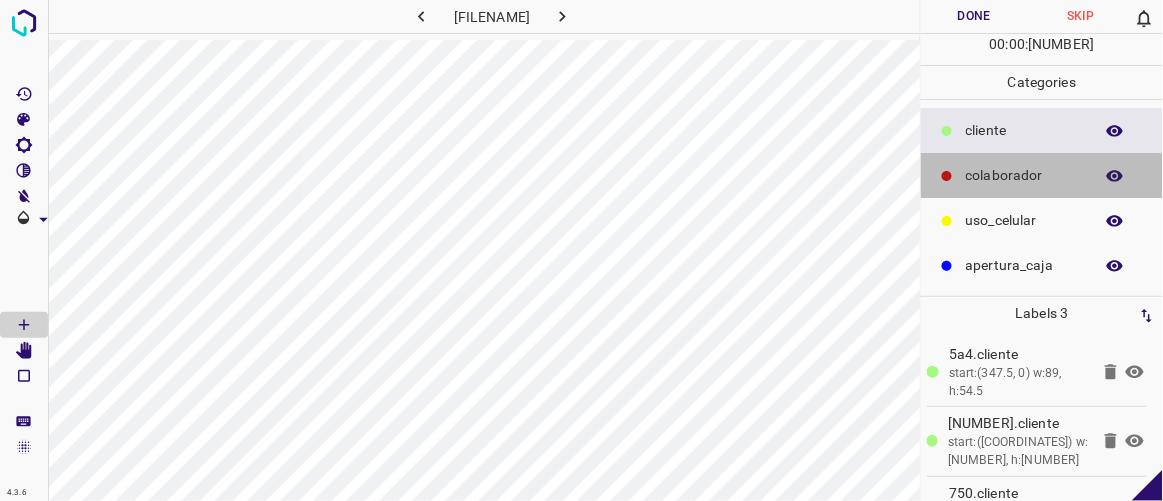 click on "colaborador" at bounding box center (1024, 130) 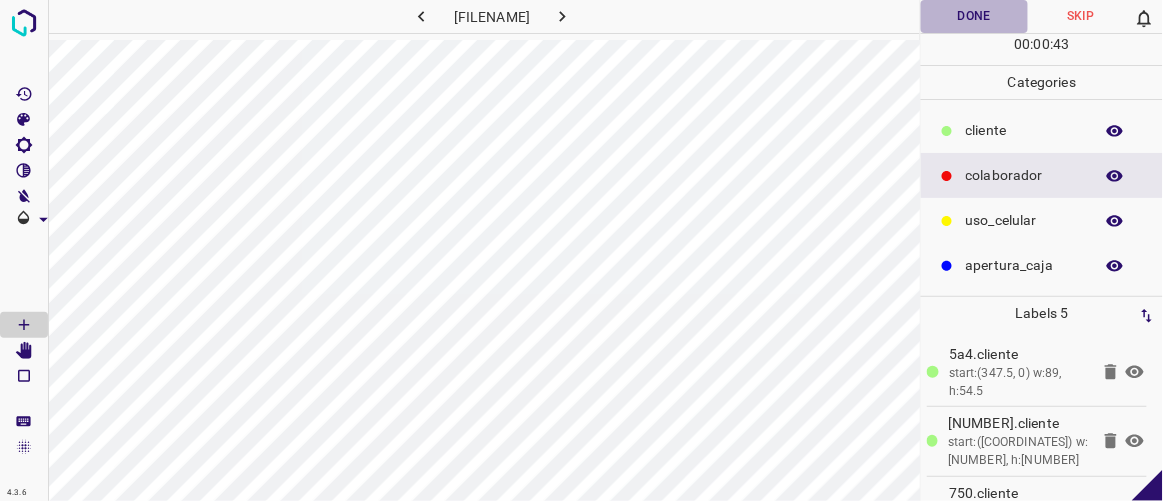 click on "Done" at bounding box center [974, 16] 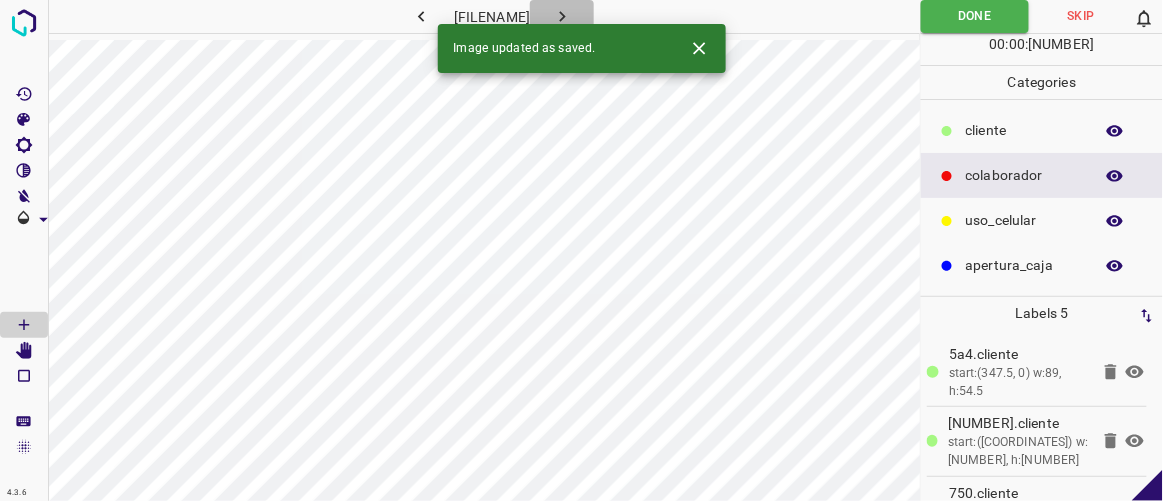 click at bounding box center [562, 16] 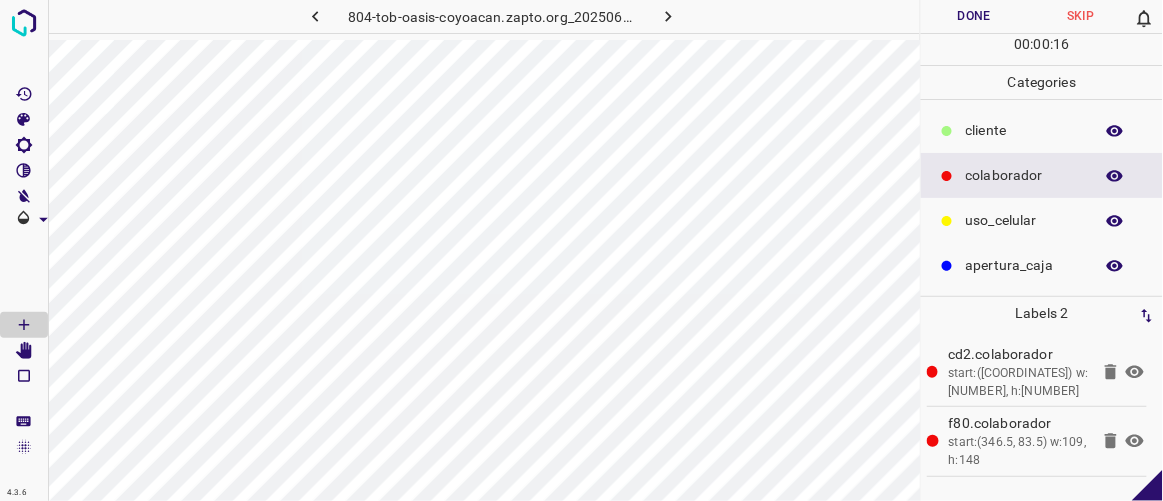 click on "​​cliente" at bounding box center [1024, 130] 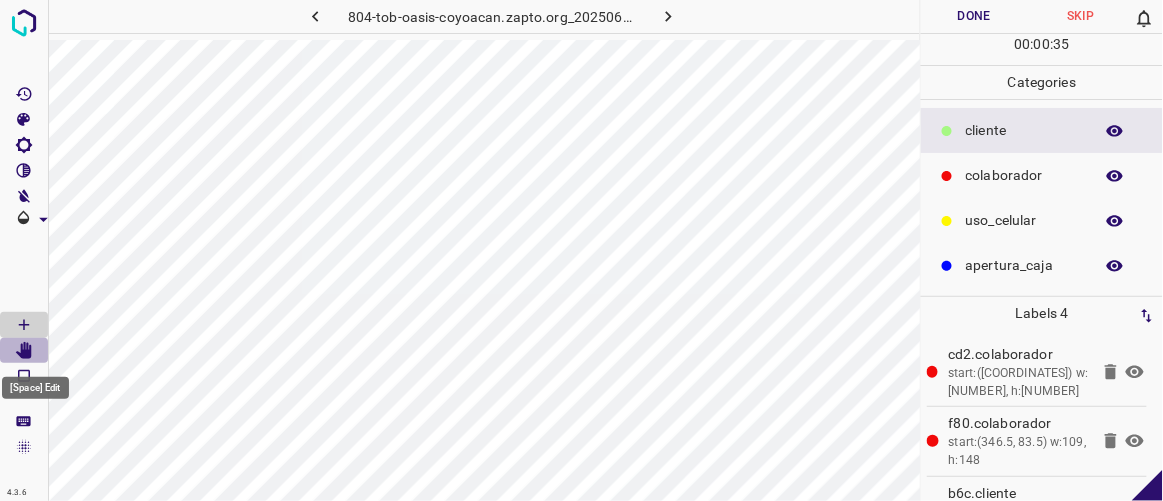 click at bounding box center [24, 351] 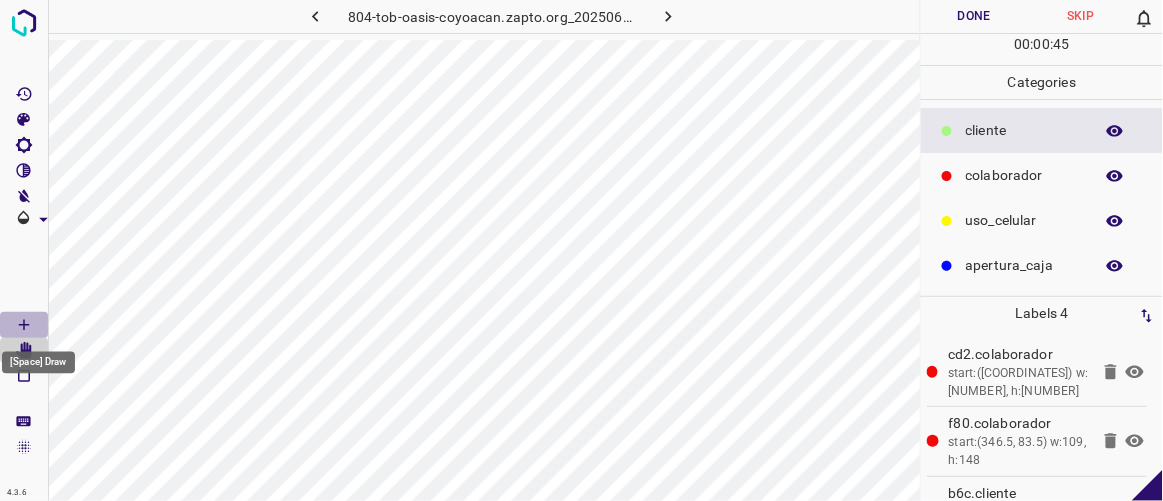 click at bounding box center [24, 325] 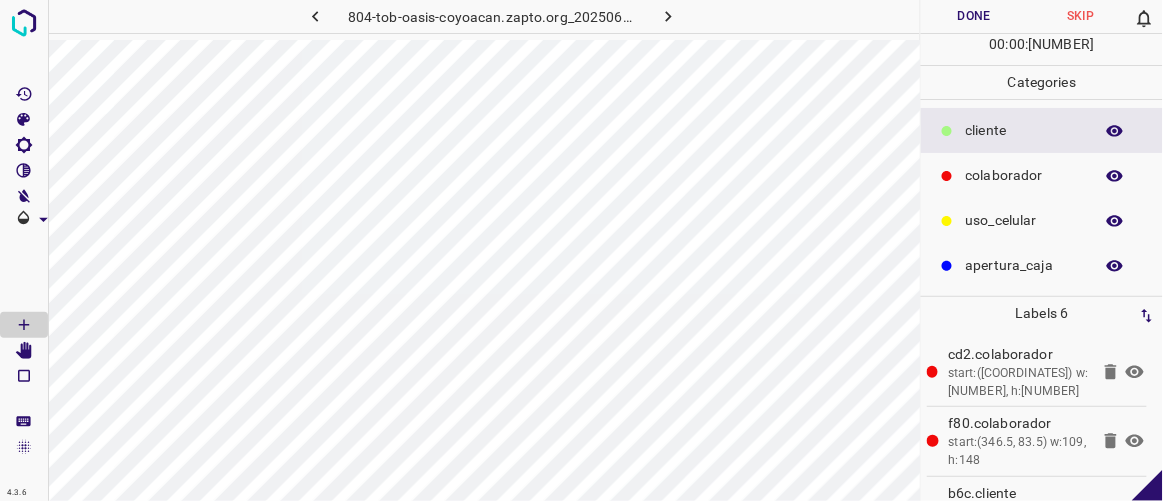 click on "Done" at bounding box center (974, 16) 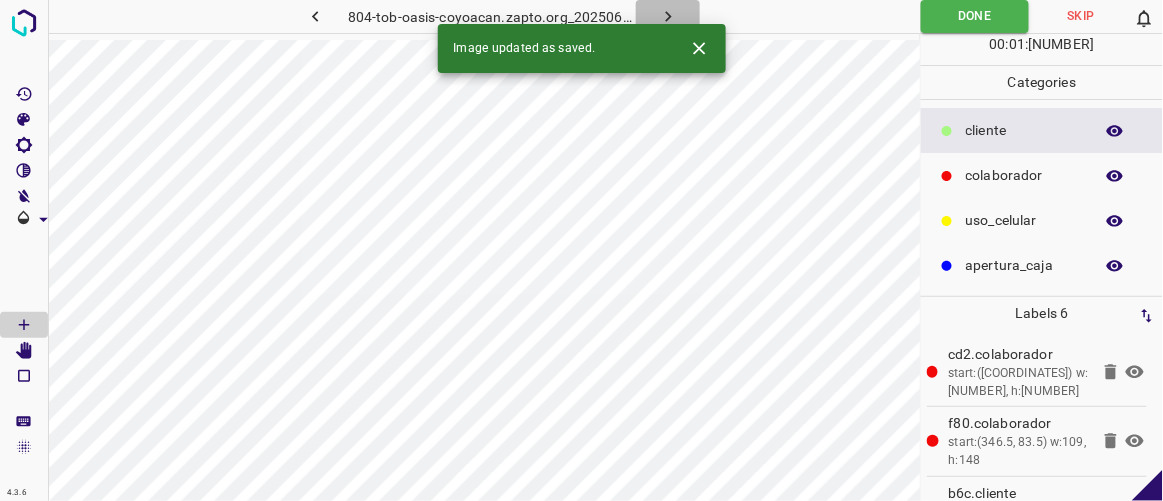 click at bounding box center (668, 16) 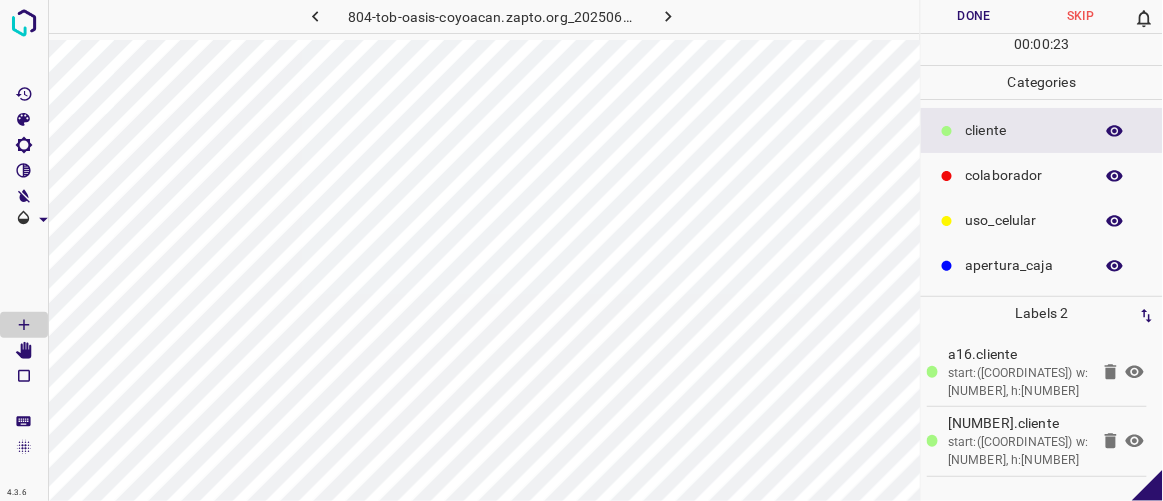 click on "colaborador" at bounding box center [1042, 175] 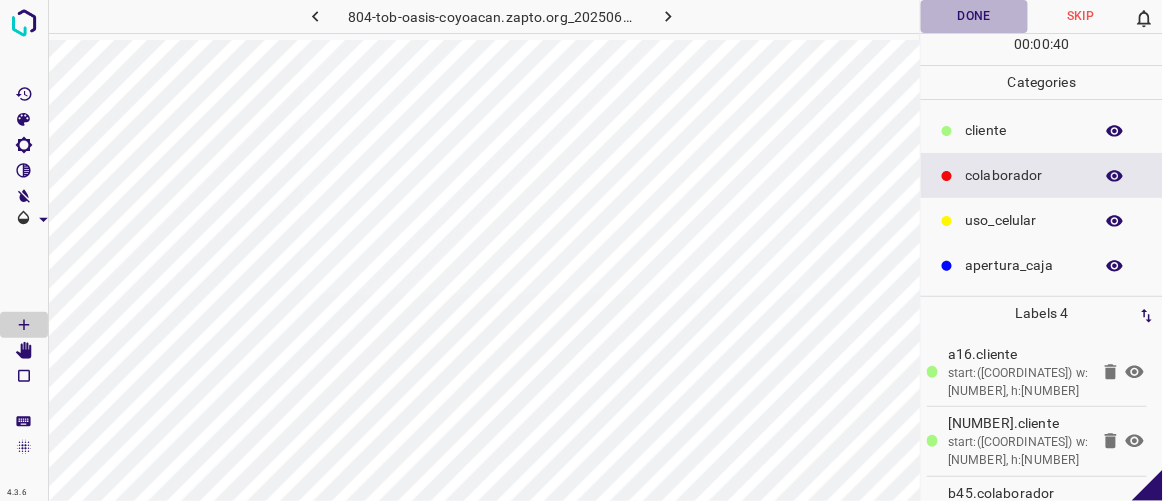 click on "Done" at bounding box center [974, 16] 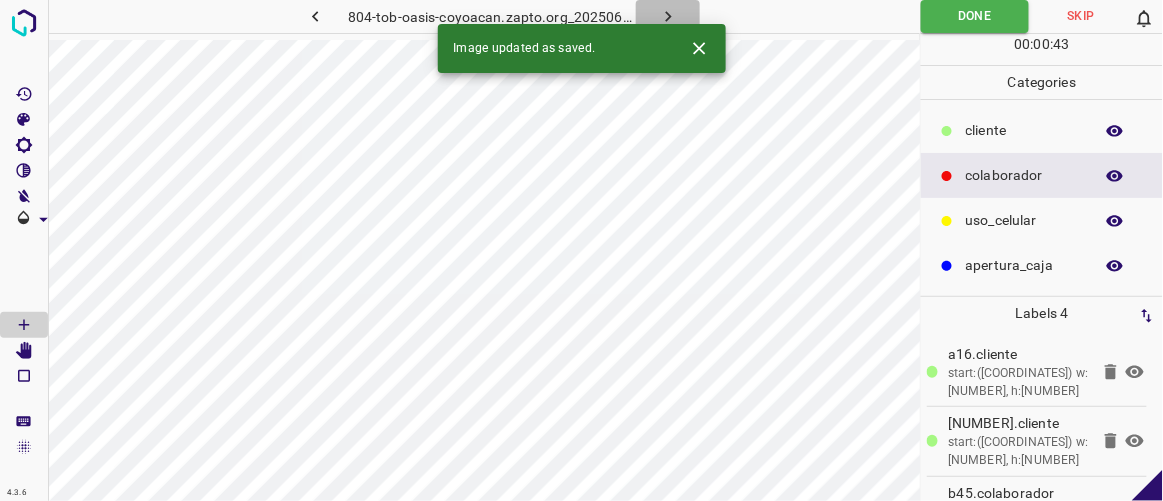 click at bounding box center (668, 16) 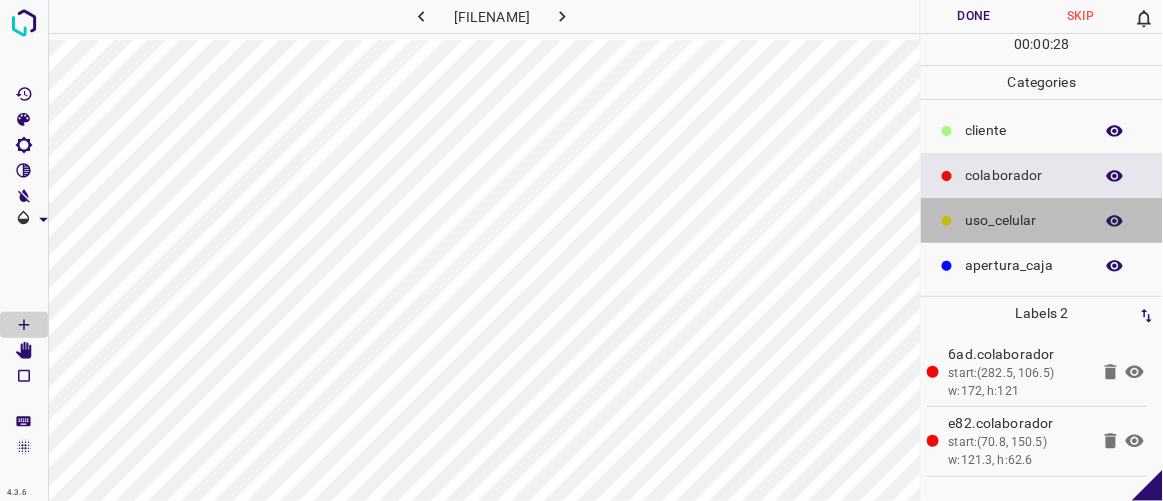 click on "uso_celular" at bounding box center (1024, 130) 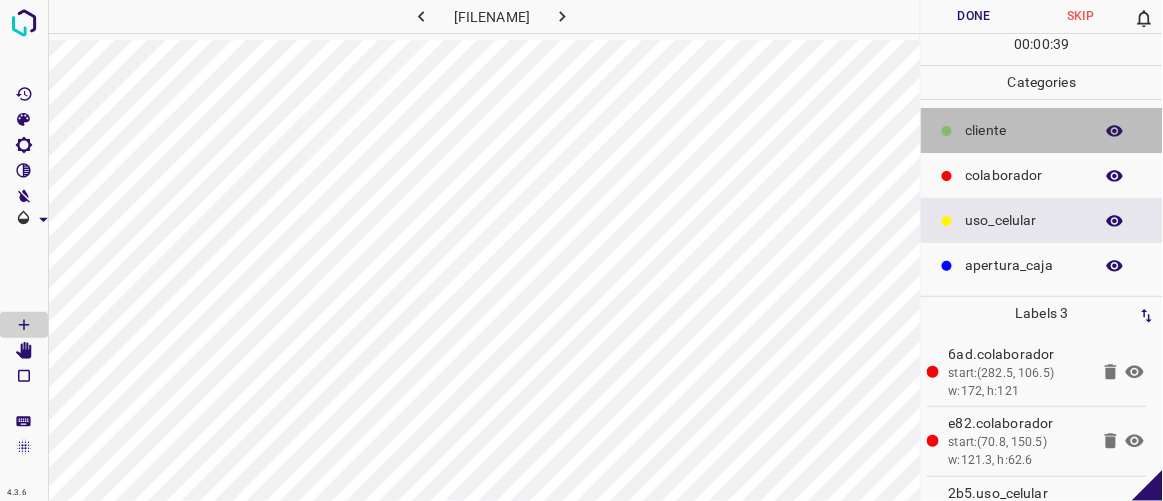 click on "​​cliente" at bounding box center (1042, 130) 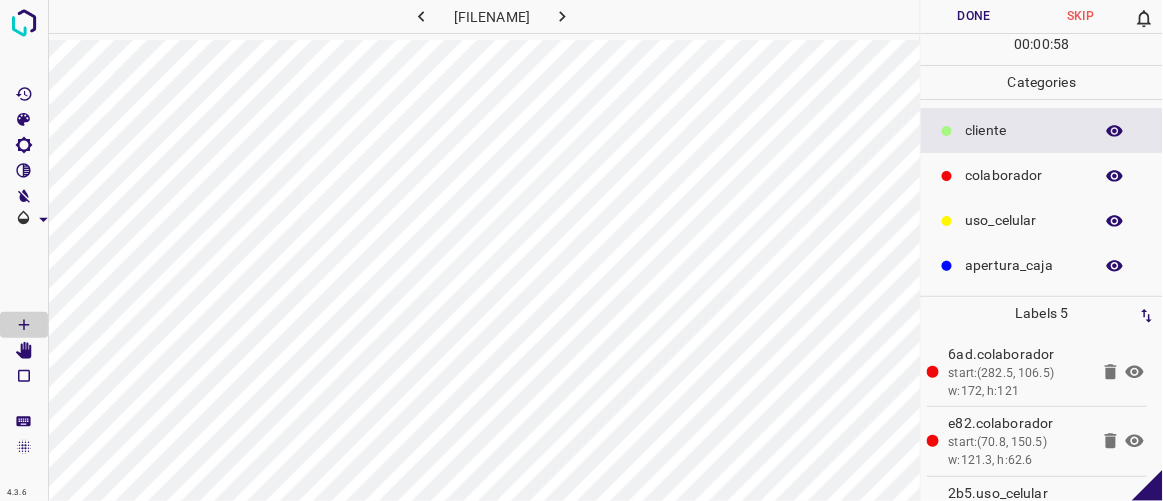 click on "Done" at bounding box center (974, 16) 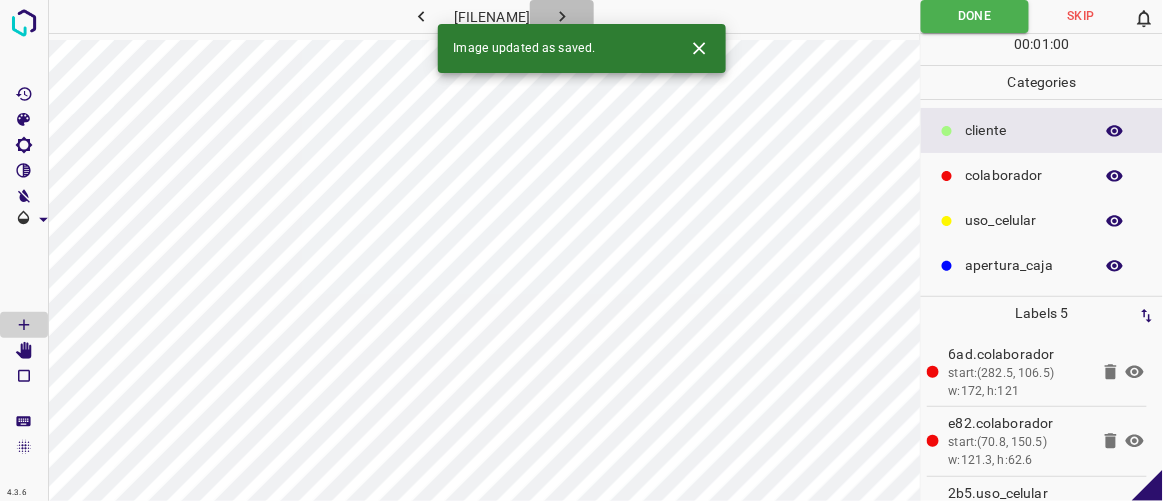 click at bounding box center (562, 16) 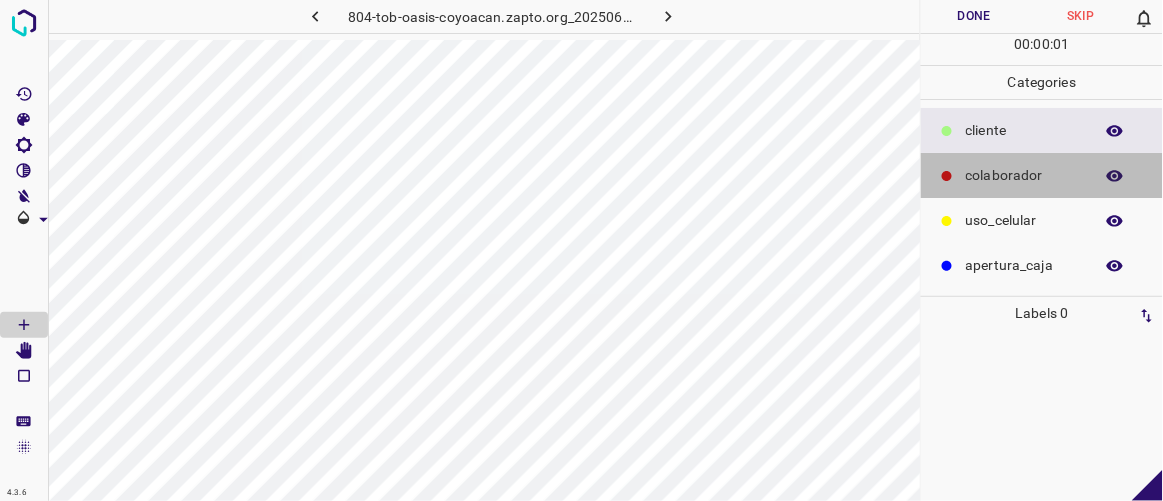 click on "colaborador" at bounding box center (1024, 130) 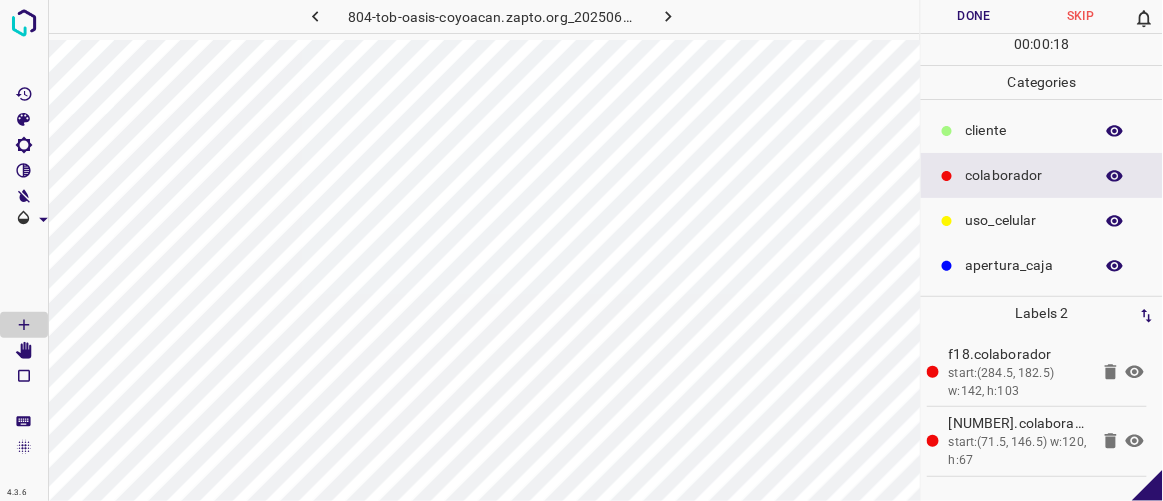 click at bounding box center (947, 131) 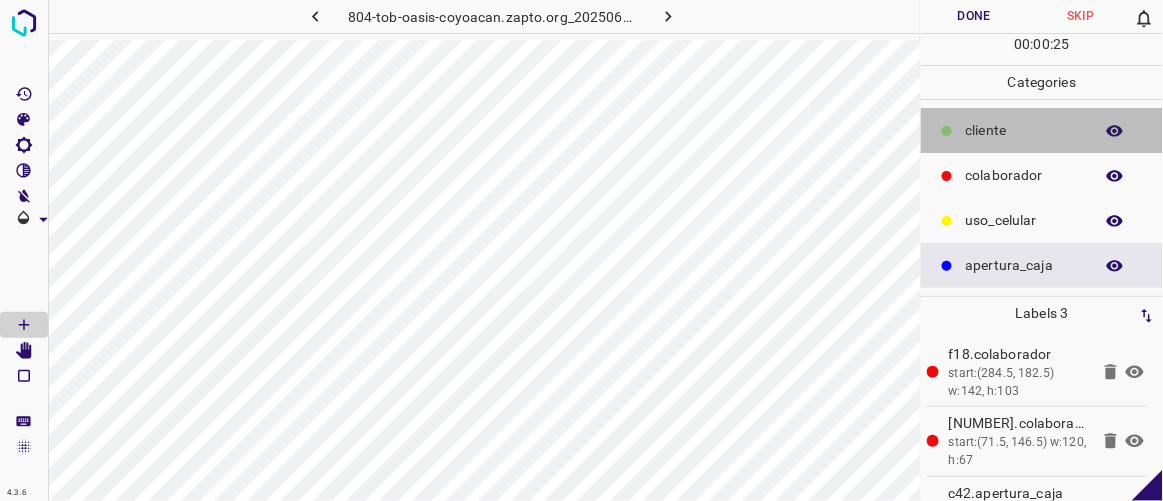 click on "​​cliente" at bounding box center [1024, 130] 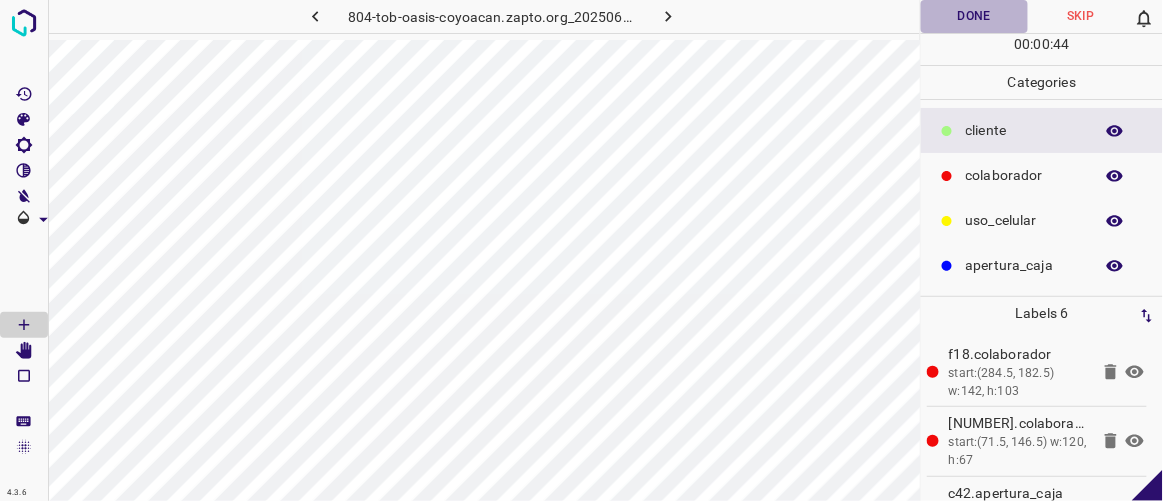click on "Done" at bounding box center (974, 16) 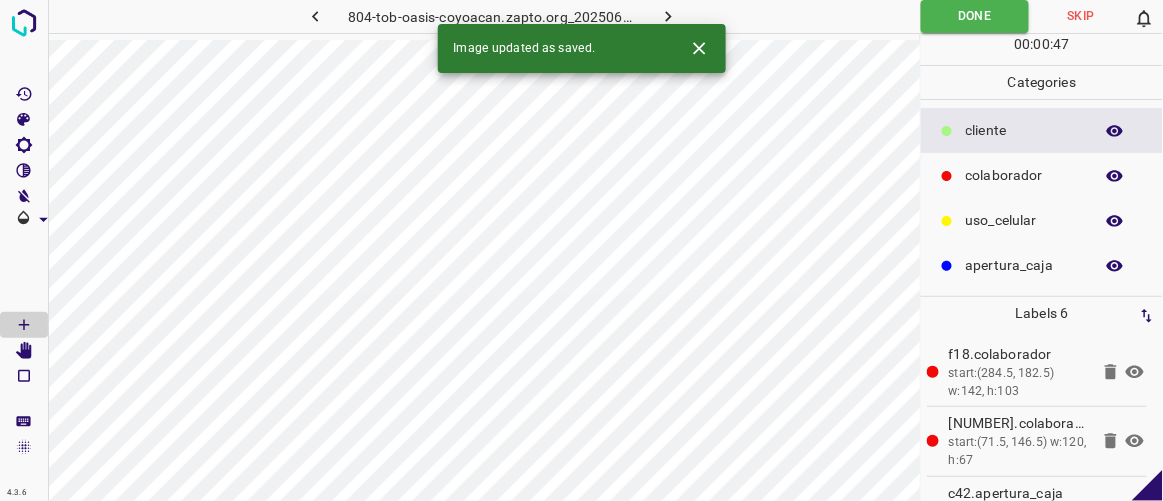 click at bounding box center (315, 16) 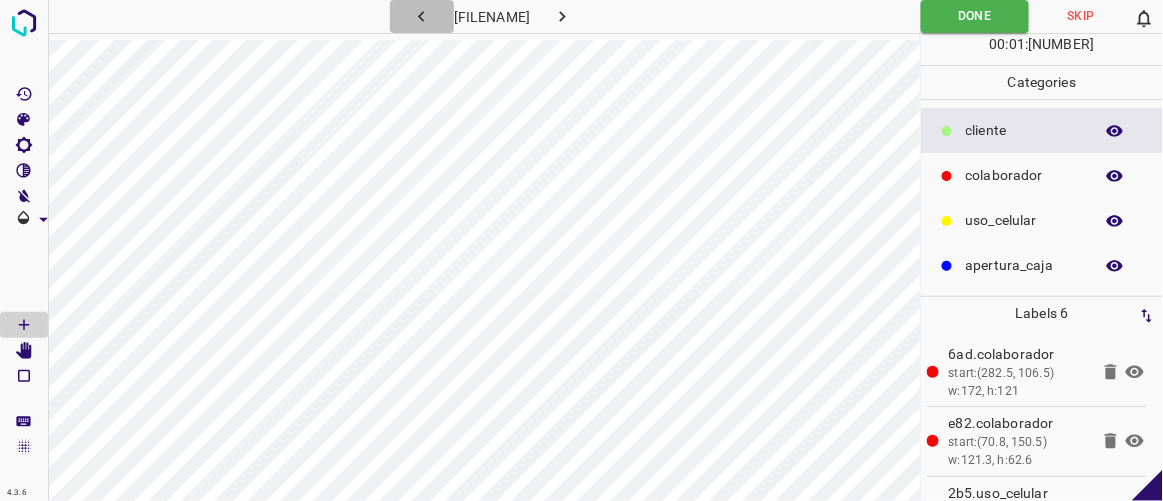 click at bounding box center [421, 16] 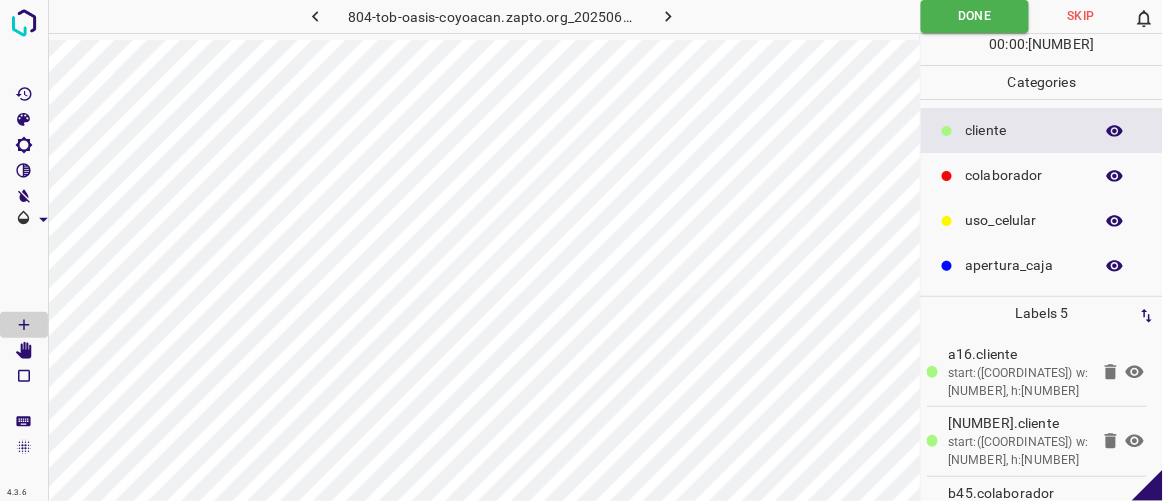 click at bounding box center [315, 16] 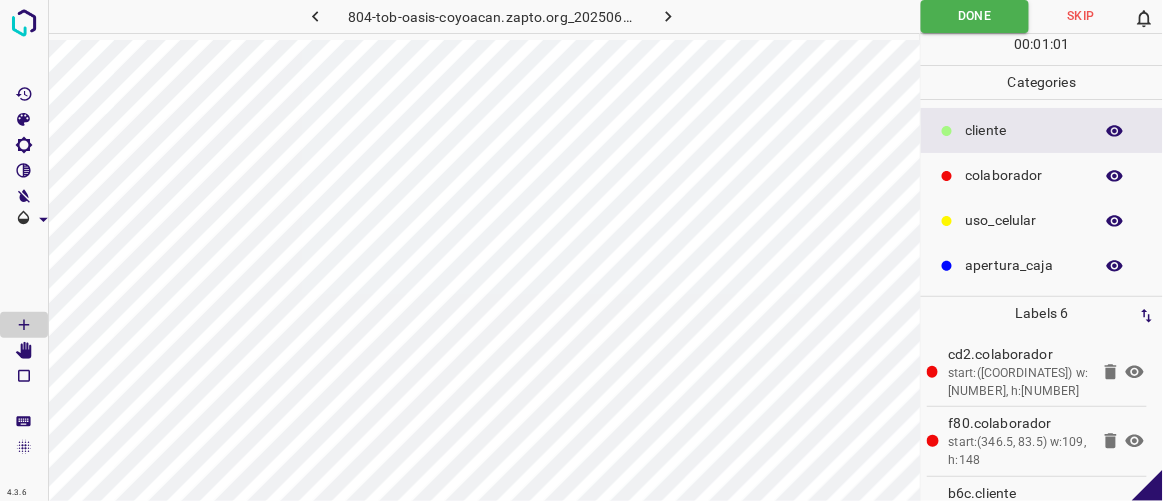 click at bounding box center (668, 16) 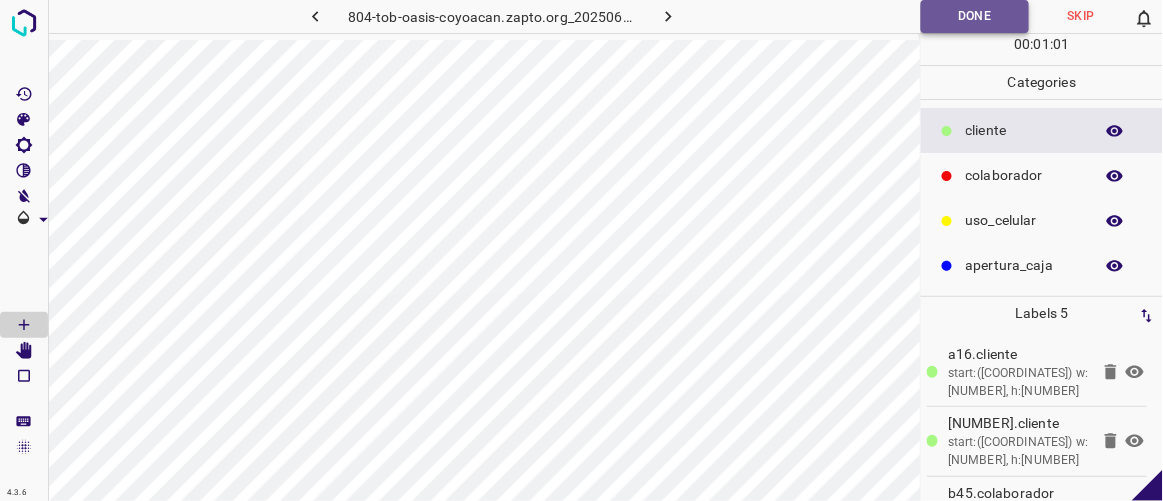 click on "Done" at bounding box center (975, 16) 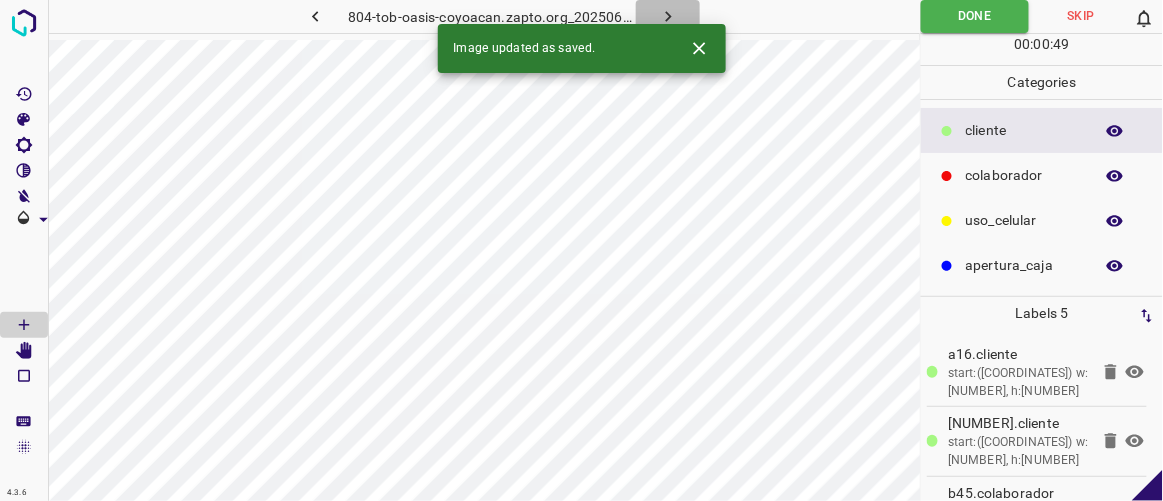 click at bounding box center [668, 16] 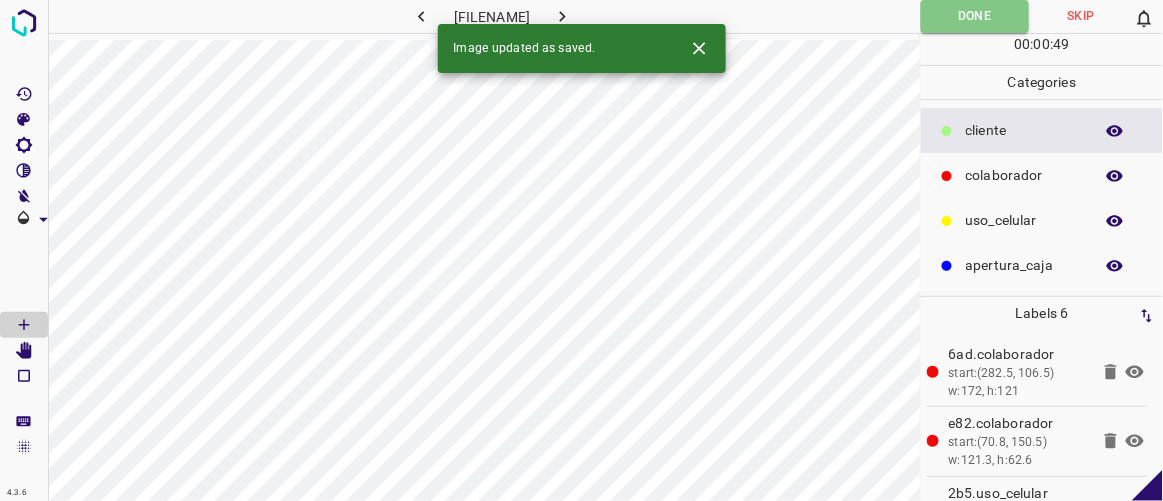 click on "Done" at bounding box center (975, 16) 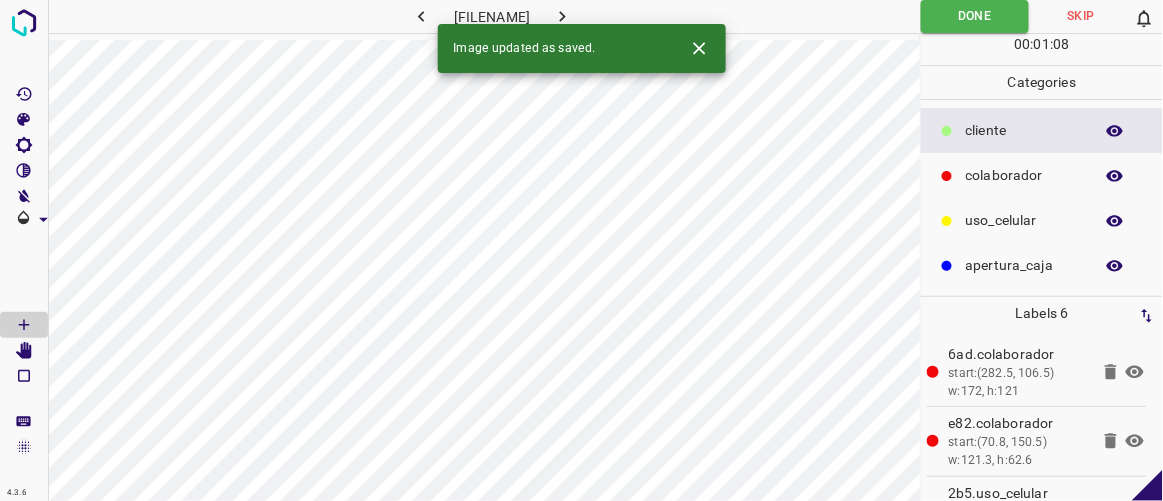 click at bounding box center [562, 16] 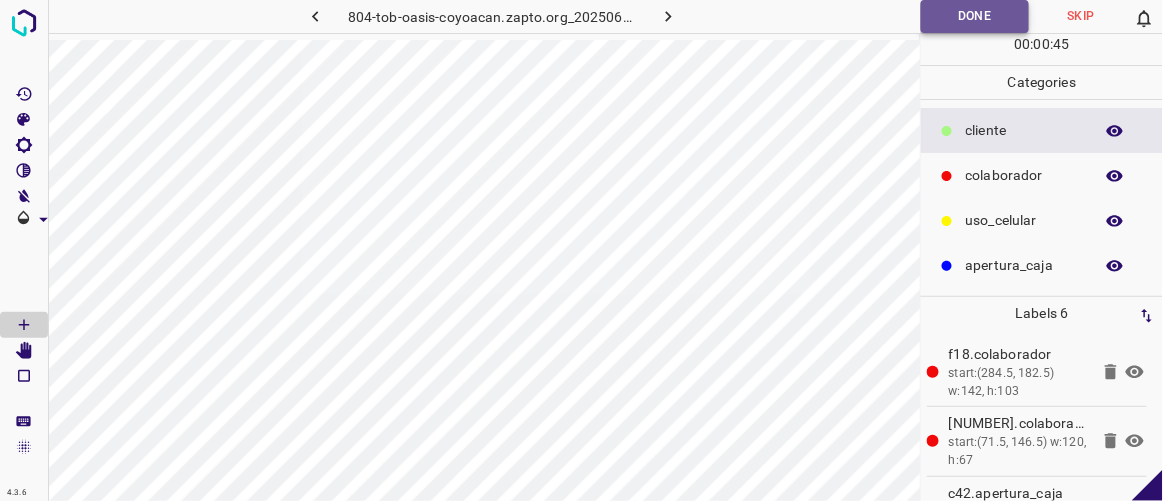 click on "Done" at bounding box center (975, 16) 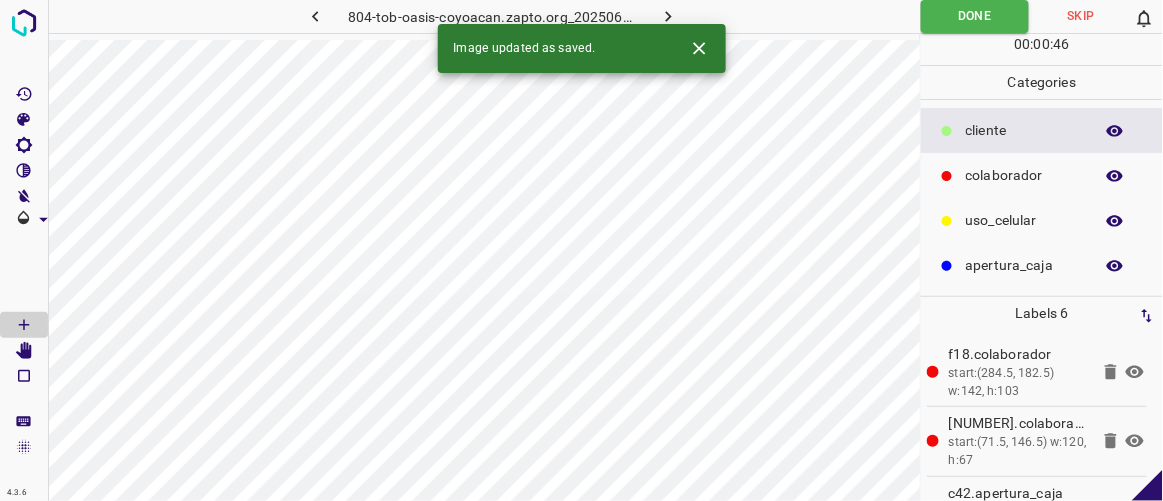 click at bounding box center [668, 16] 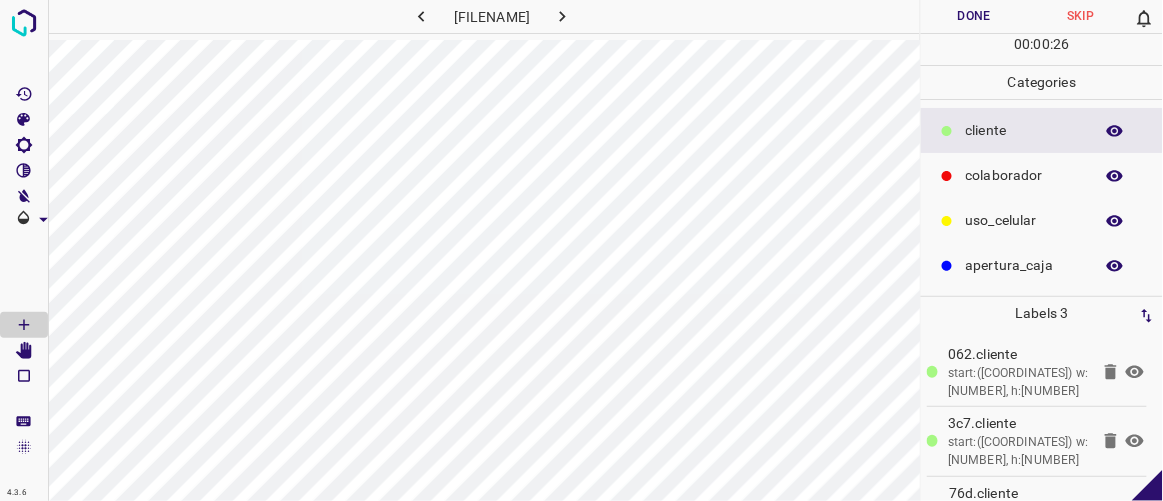 click on "colaborador" at bounding box center (1024, 130) 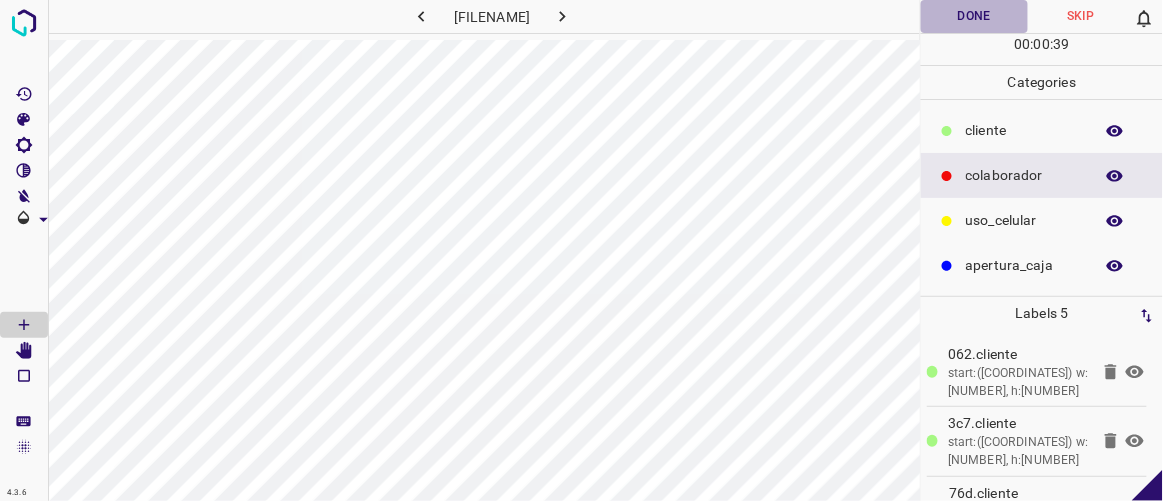 click on "Done" at bounding box center [974, 16] 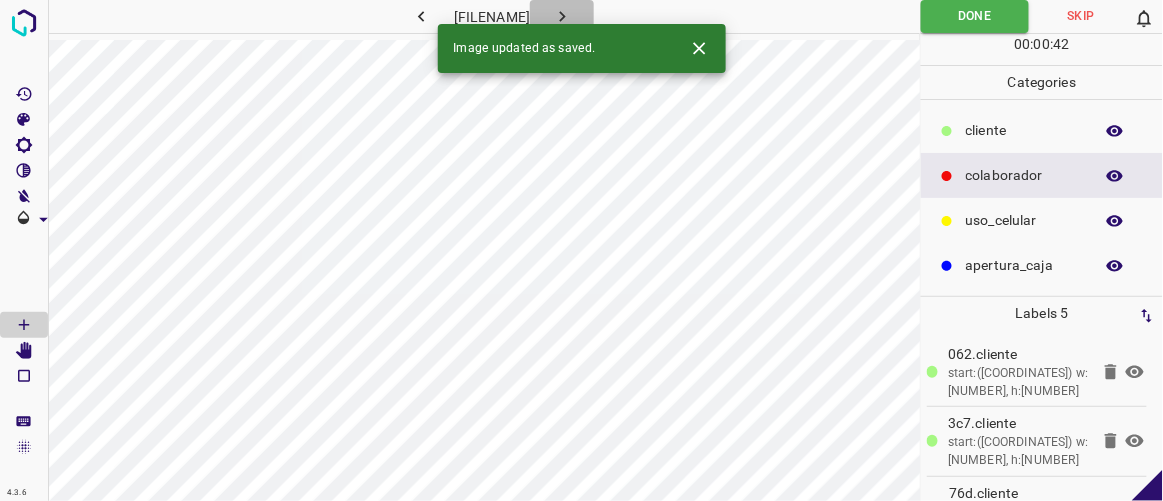 click at bounding box center [562, 16] 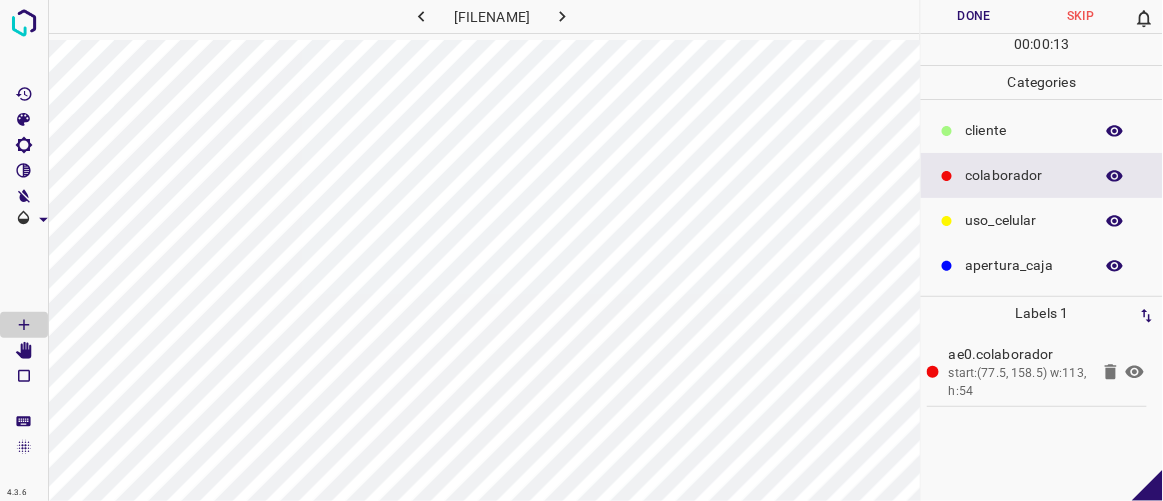 click on "​​cliente" at bounding box center (1024, 130) 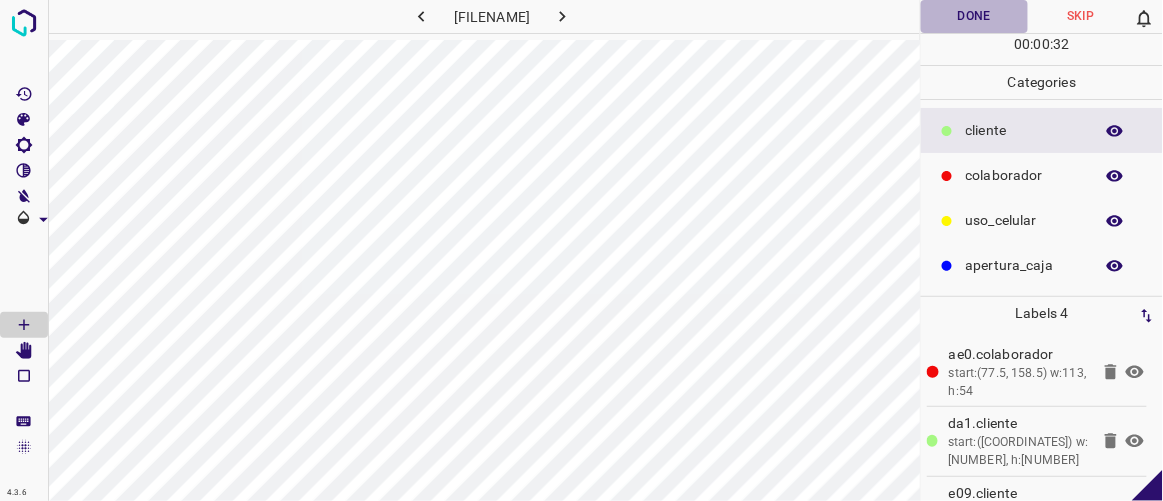 click on "Done" at bounding box center (974, 16) 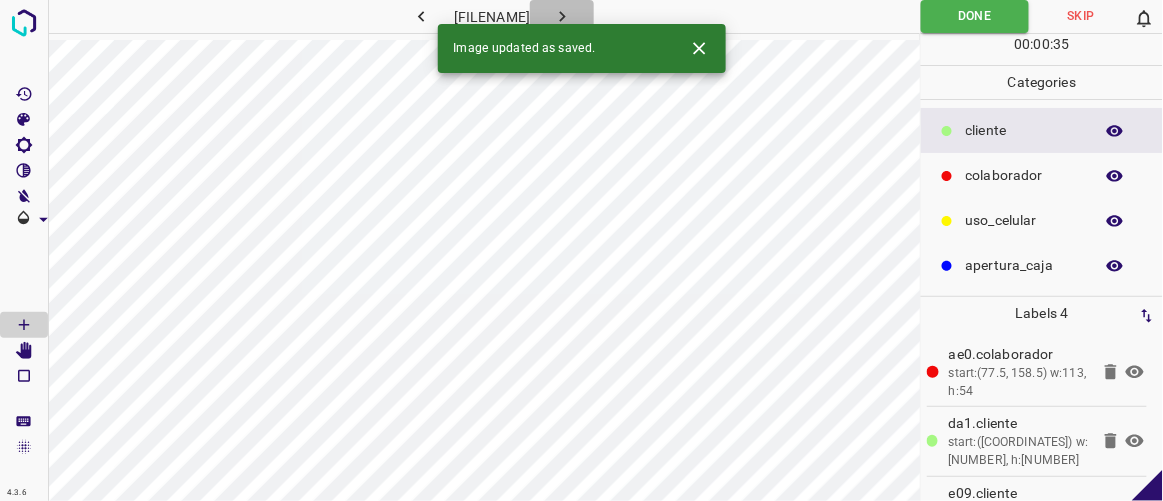 click at bounding box center [562, 16] 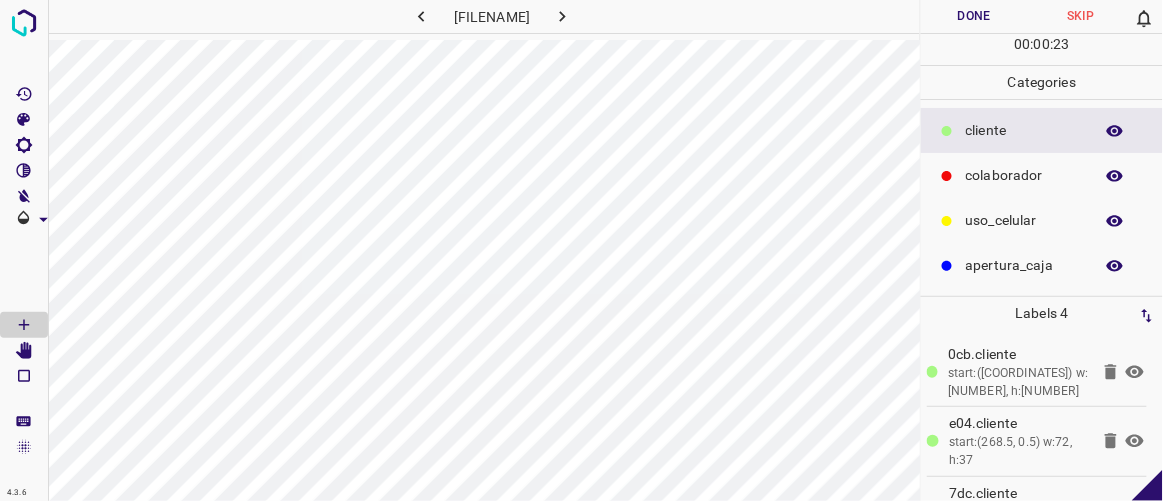click on "colaborador" at bounding box center [1024, 130] 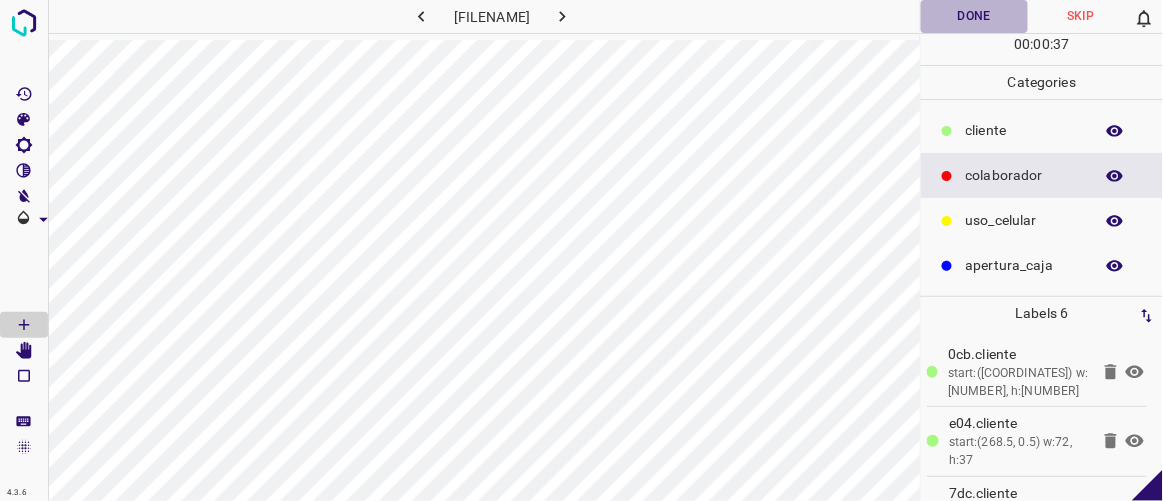 click on "Done" at bounding box center [974, 16] 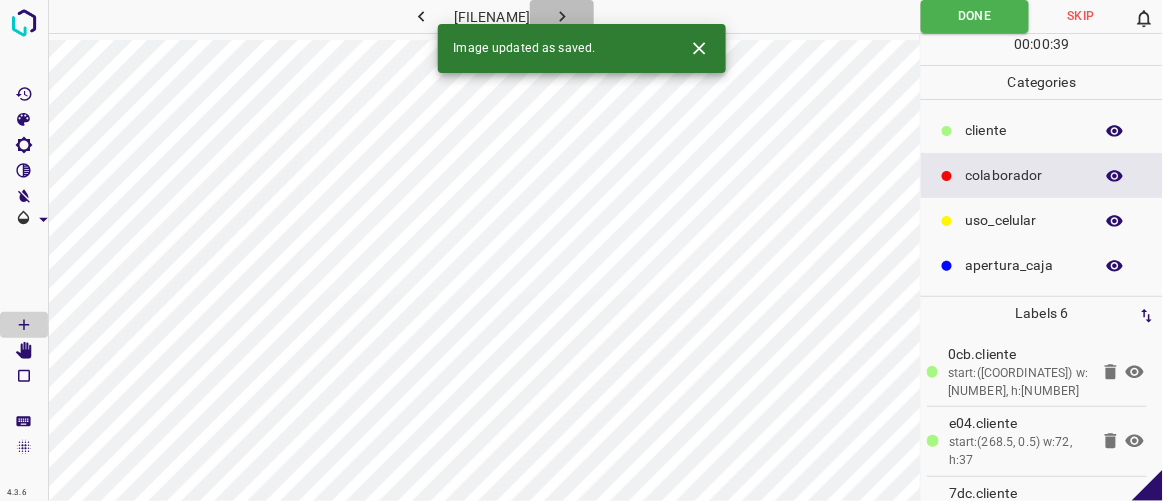 click at bounding box center [562, 16] 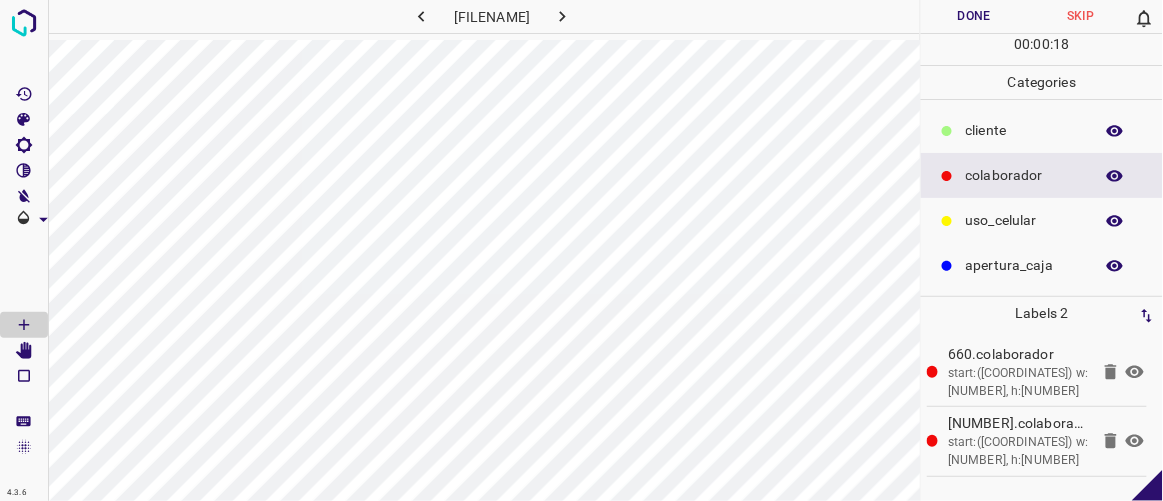 click on "​​cliente" at bounding box center (1024, 130) 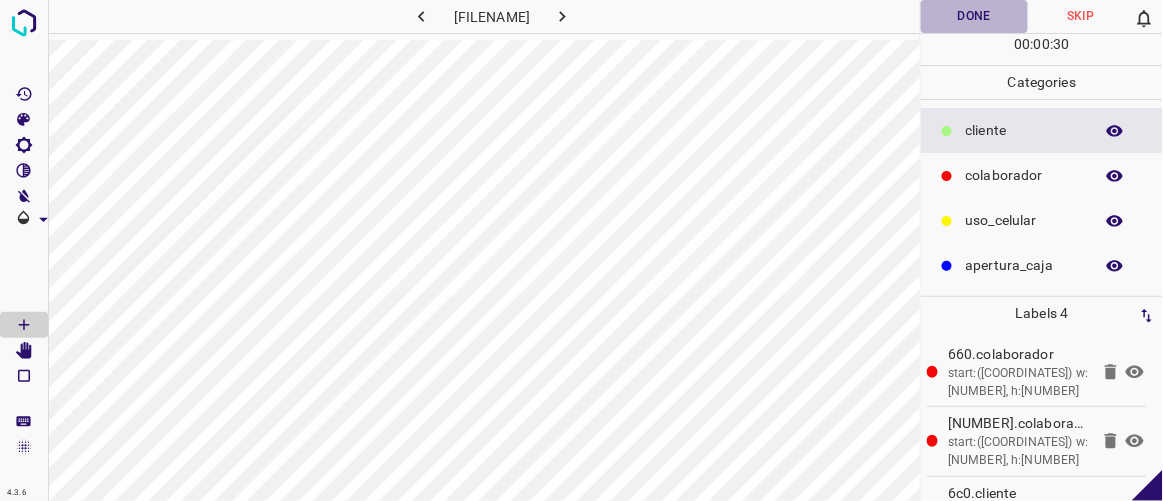 click on "Done" at bounding box center (974, 16) 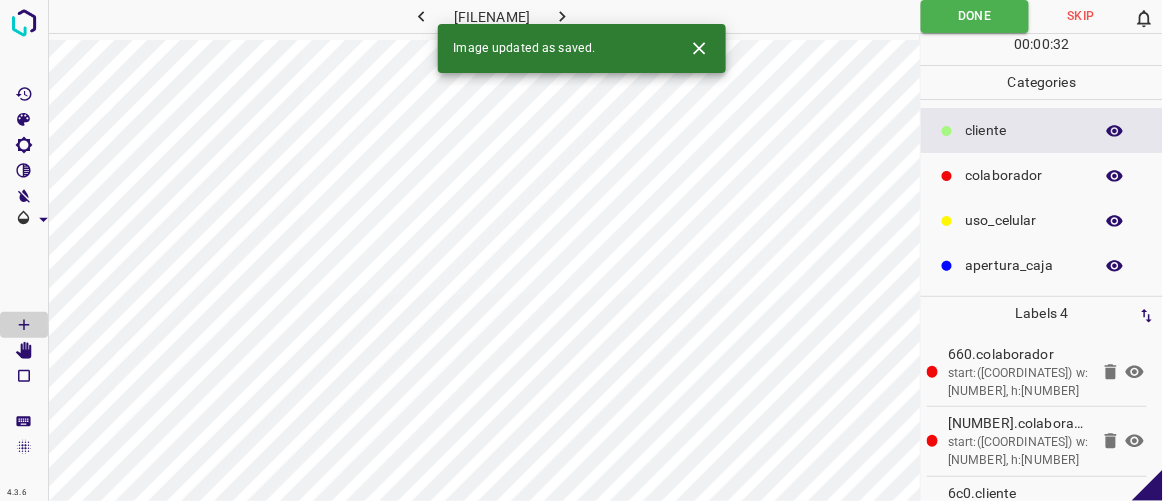 click at bounding box center [562, 16] 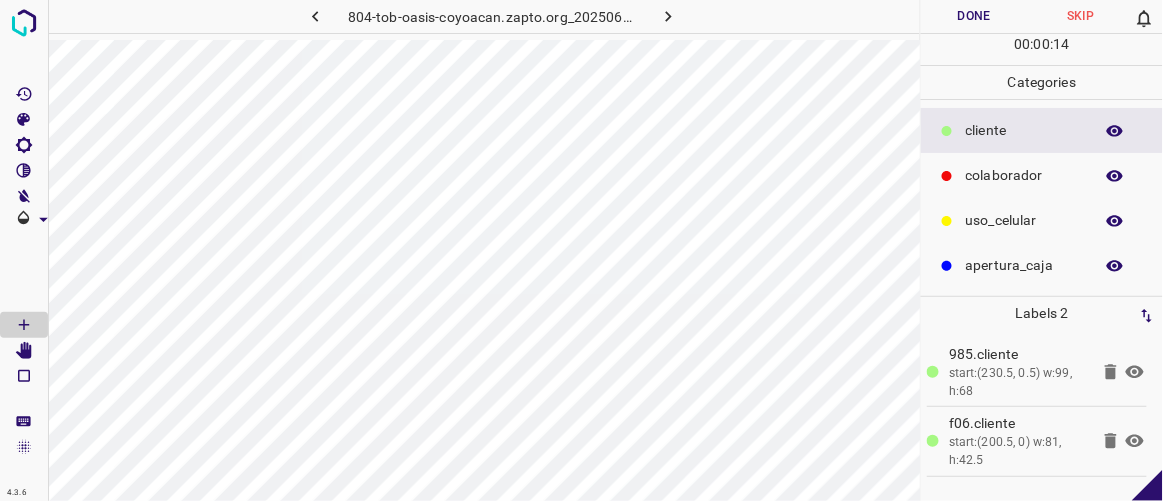 click on "colaborador" at bounding box center [1024, 130] 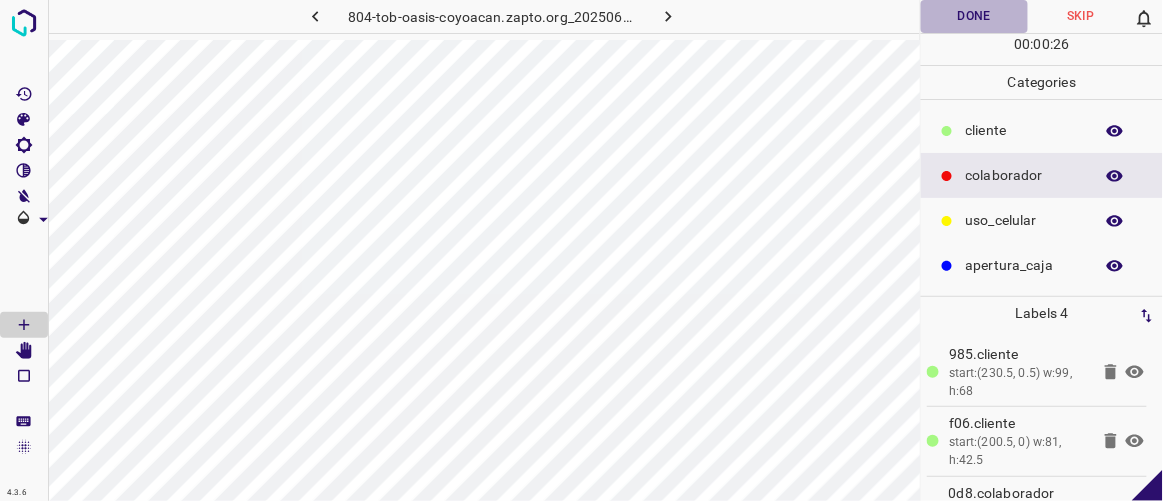 click on "Done" at bounding box center [974, 16] 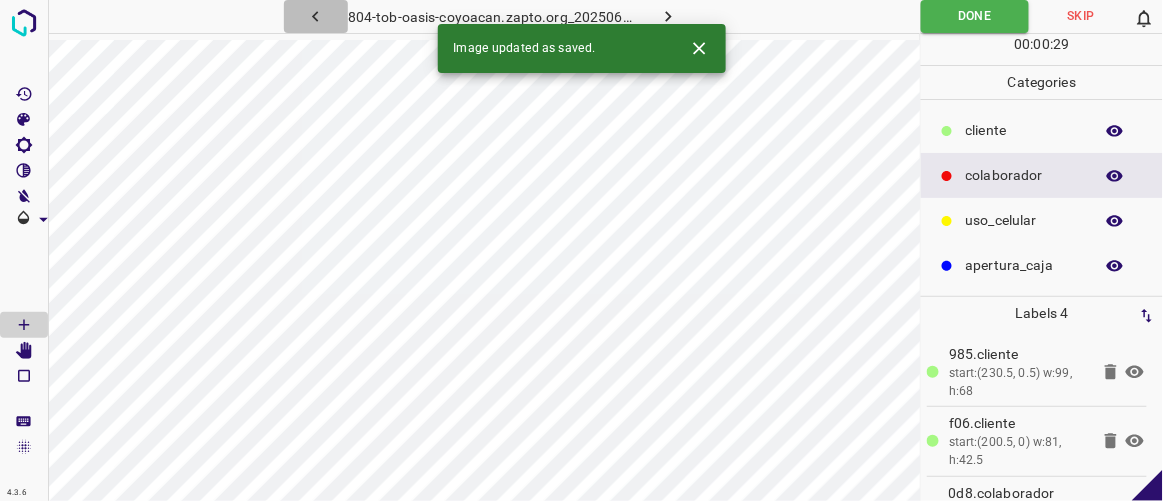click at bounding box center (315, 16) 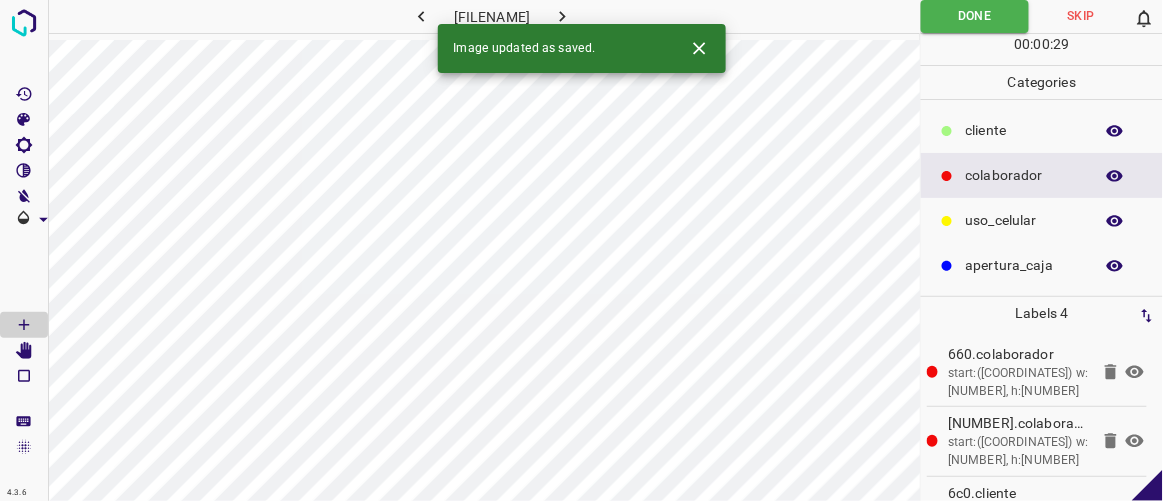 click at bounding box center [421, 16] 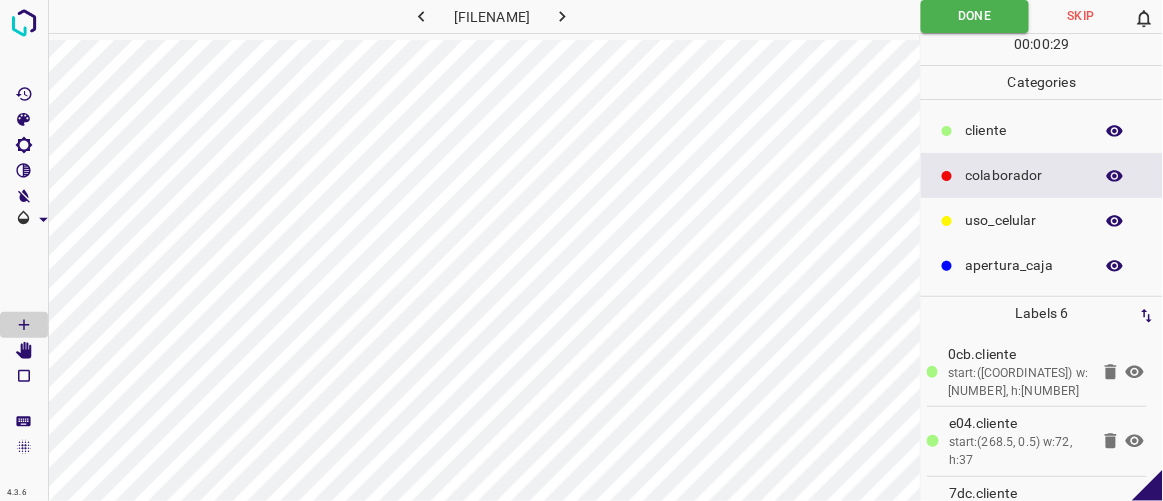 click at bounding box center (421, 16) 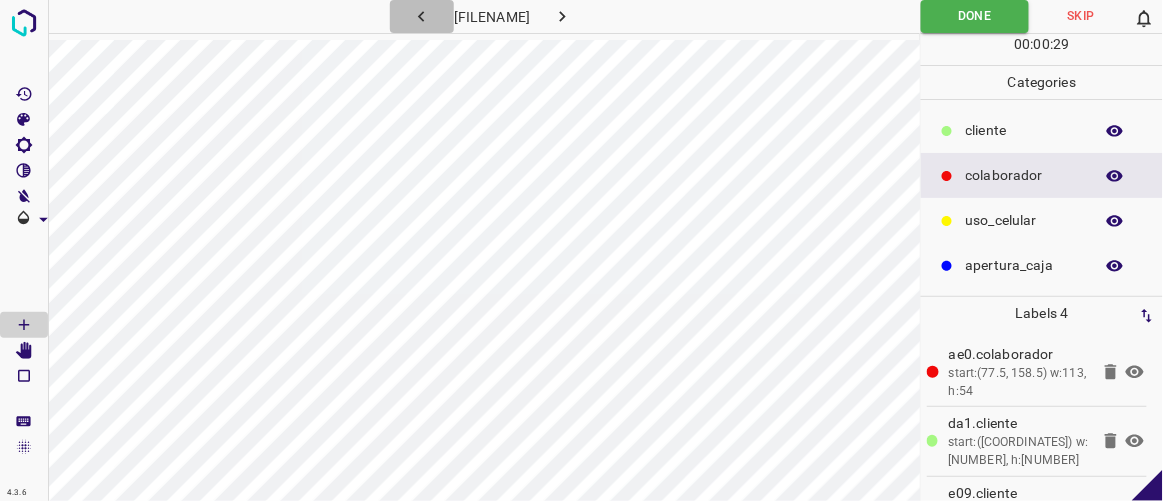 click at bounding box center (421, 16) 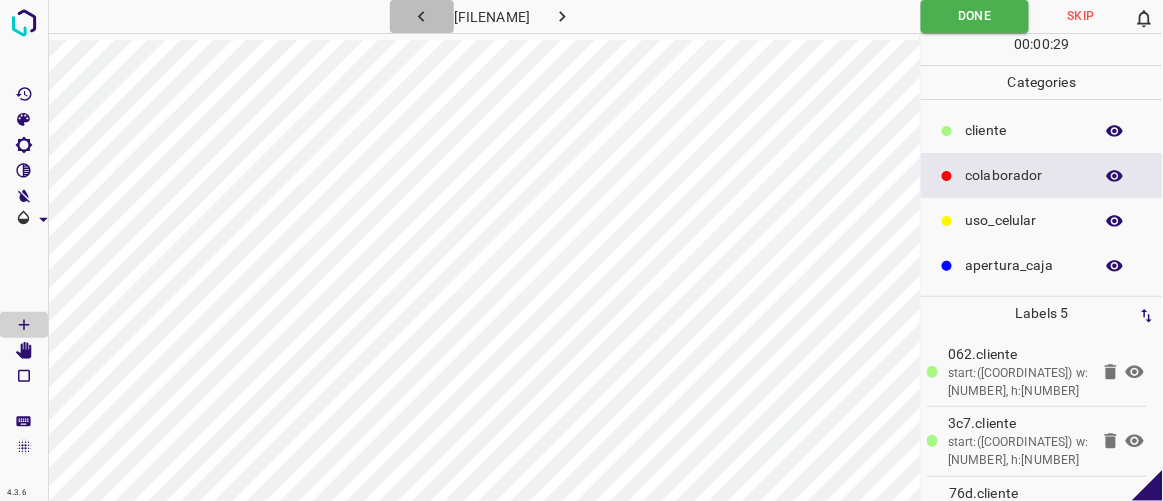 click at bounding box center [421, 16] 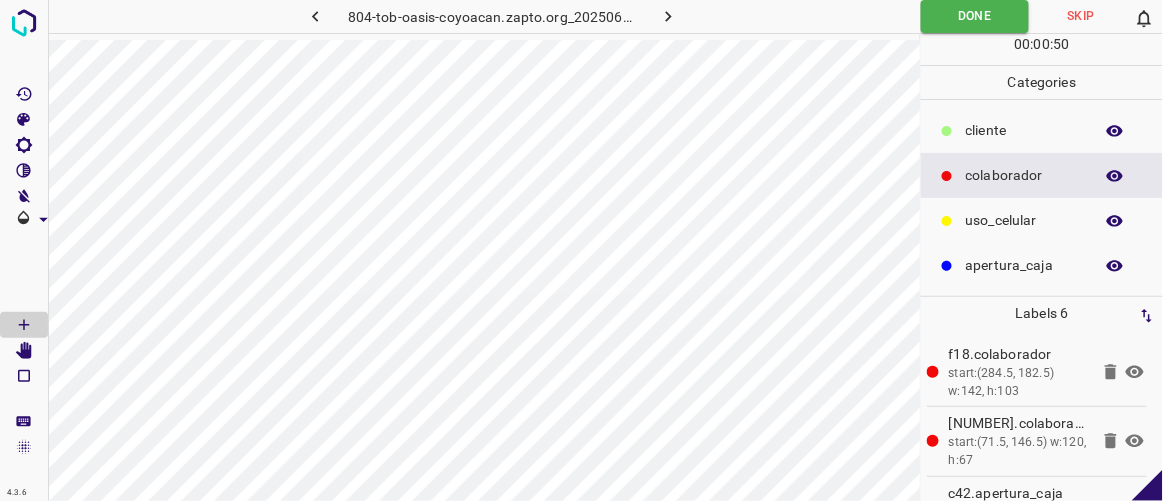 click at bounding box center [668, 16] 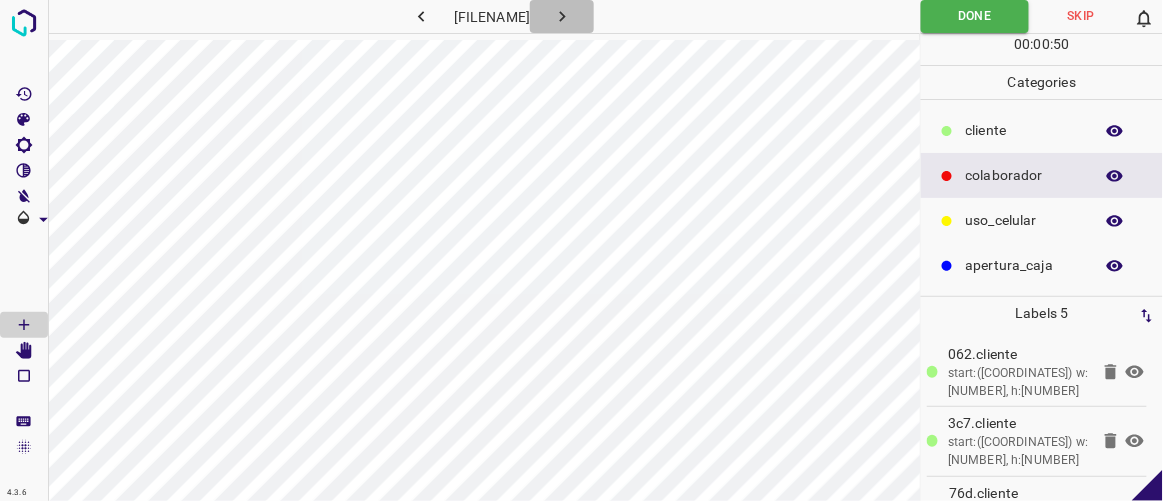 click at bounding box center (562, 16) 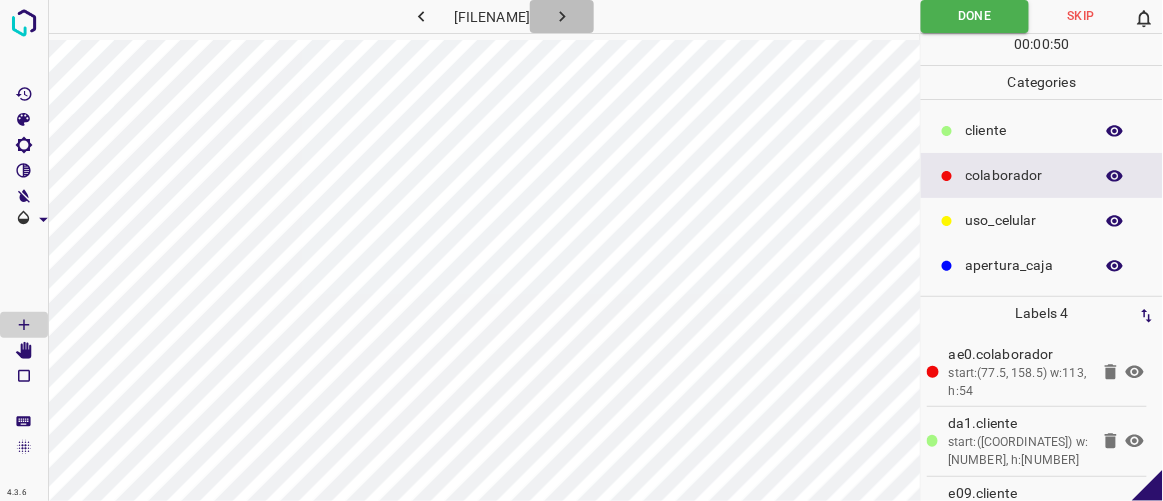click at bounding box center (562, 16) 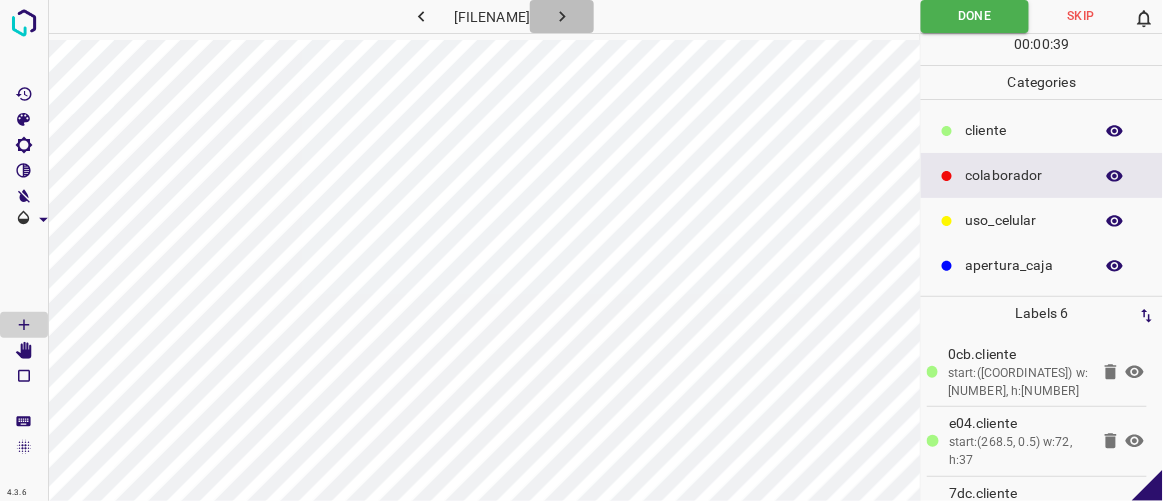 click at bounding box center [562, 16] 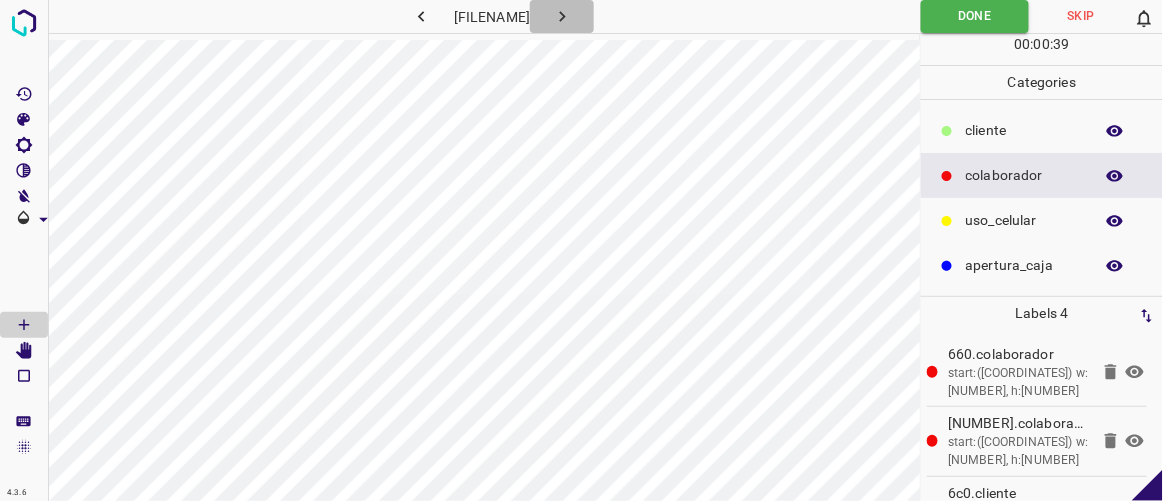 click at bounding box center (562, 16) 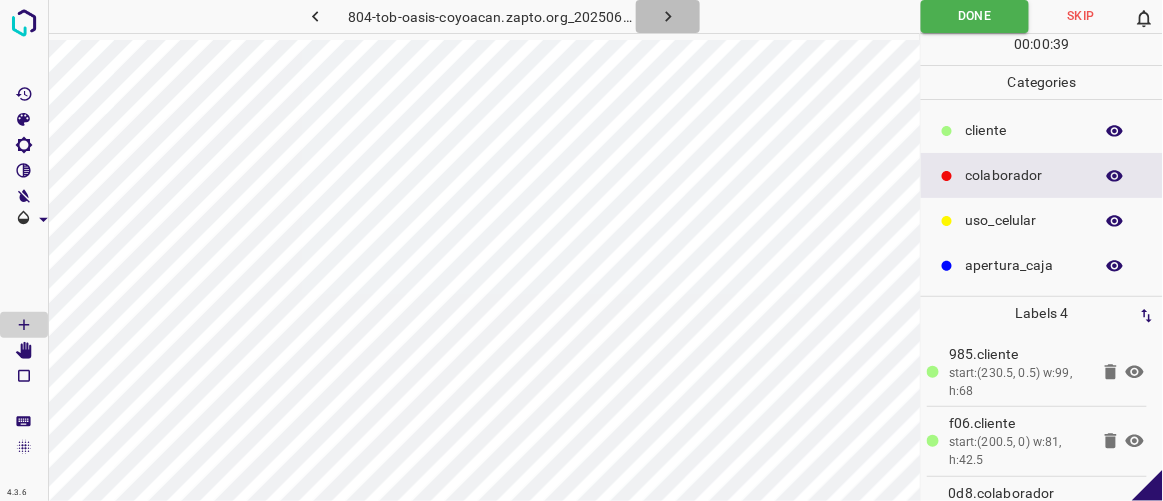 click at bounding box center (668, 16) 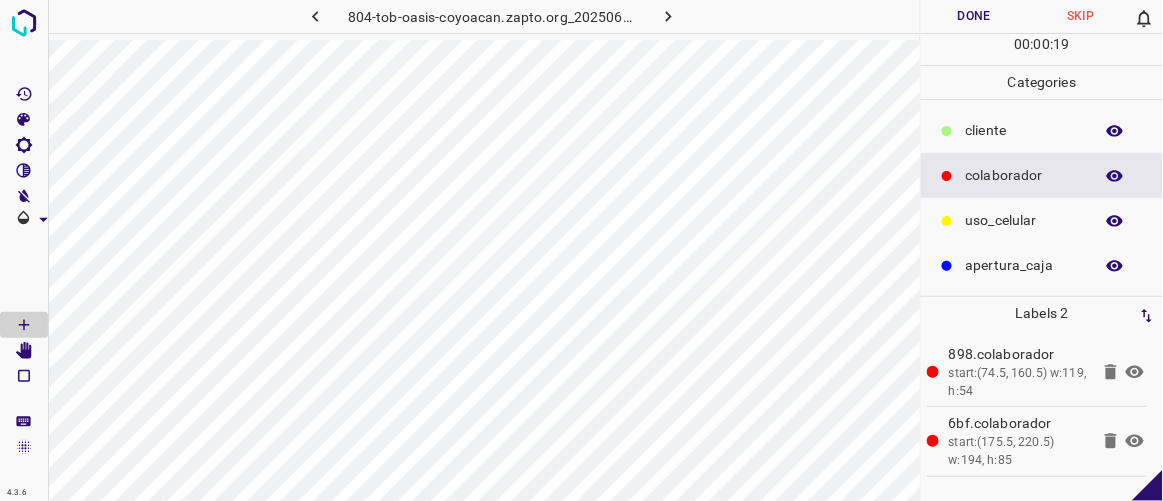 click at bounding box center [947, 131] 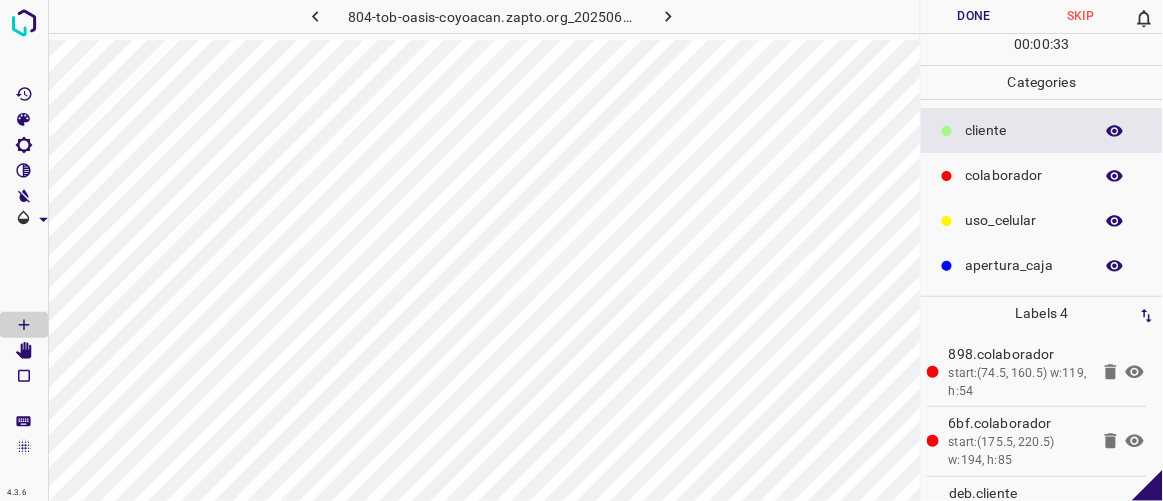 click on "Done" at bounding box center (974, 16) 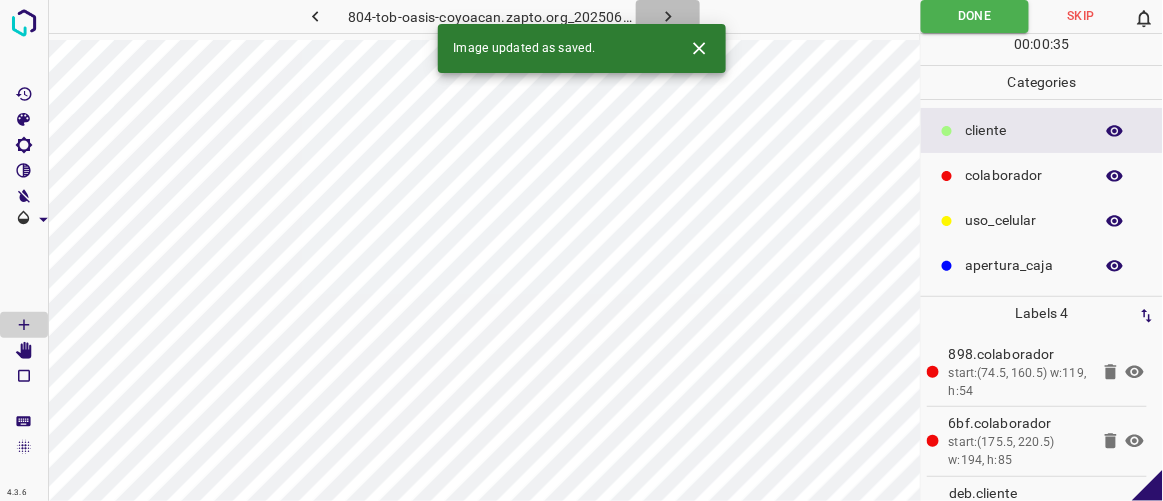 click at bounding box center [668, 16] 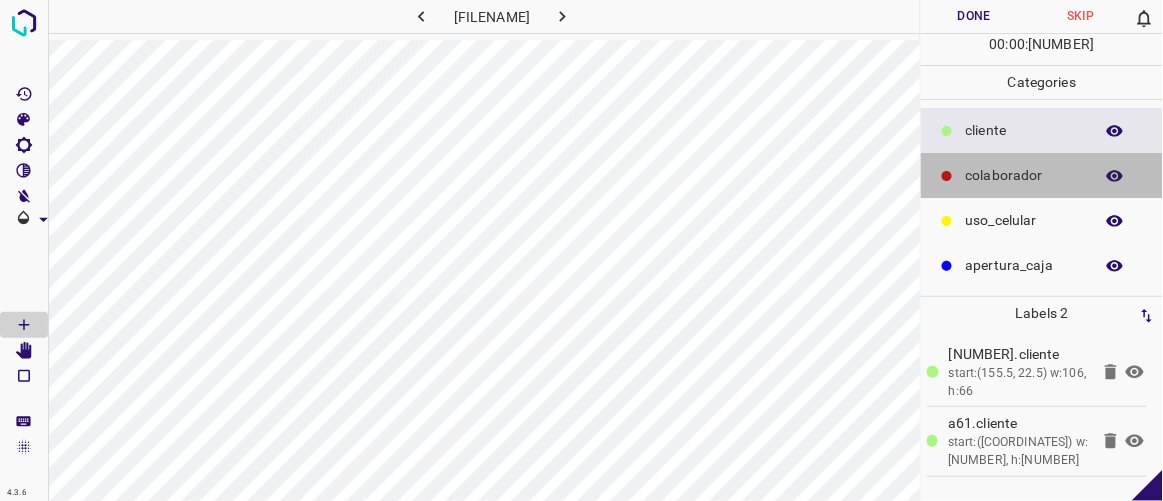 click on "colaborador" at bounding box center (1024, 130) 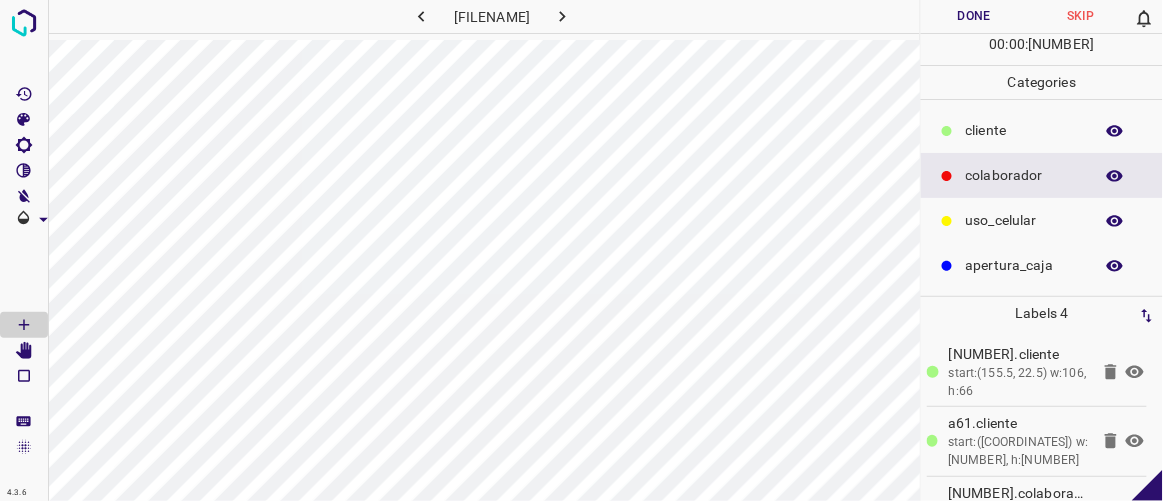 click on "Done" at bounding box center (974, 16) 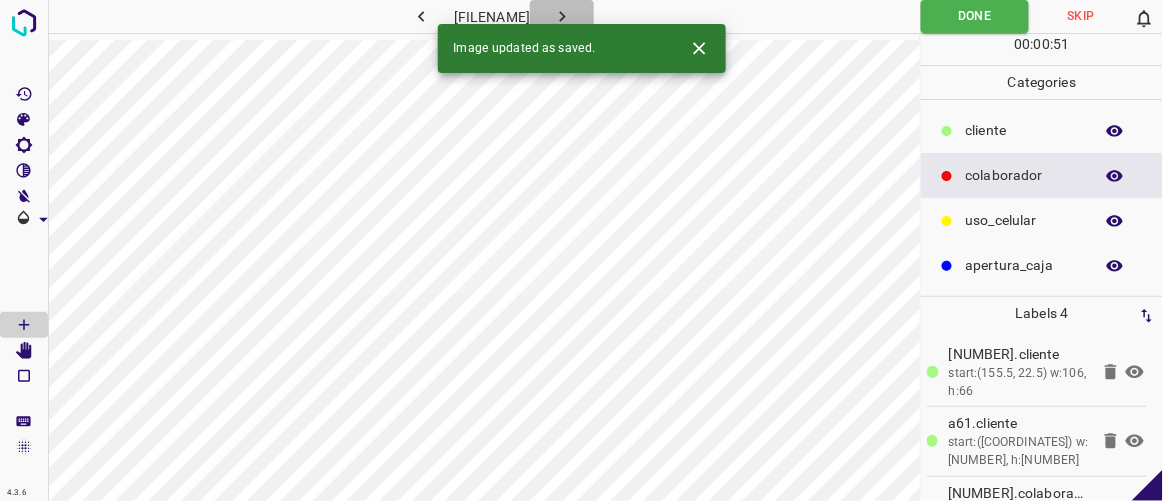 click at bounding box center (562, 16) 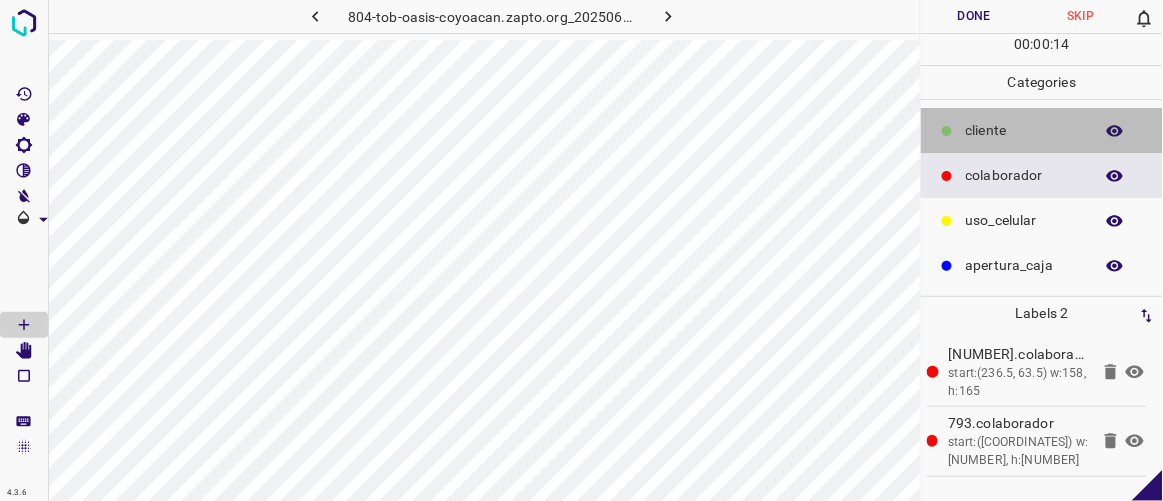 click on "​​cliente" at bounding box center [1042, 130] 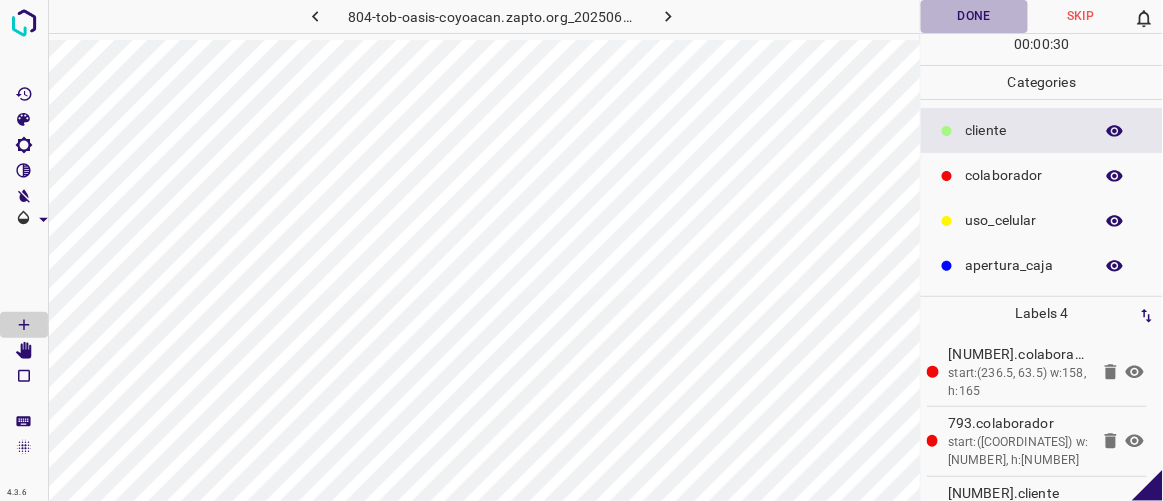 click on "Done" at bounding box center [974, 16] 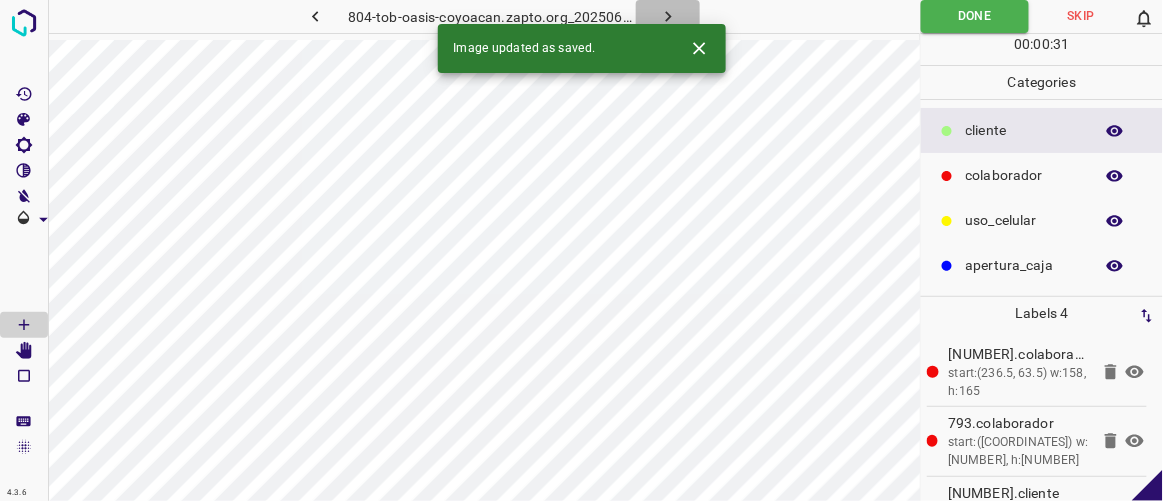 click at bounding box center [668, 16] 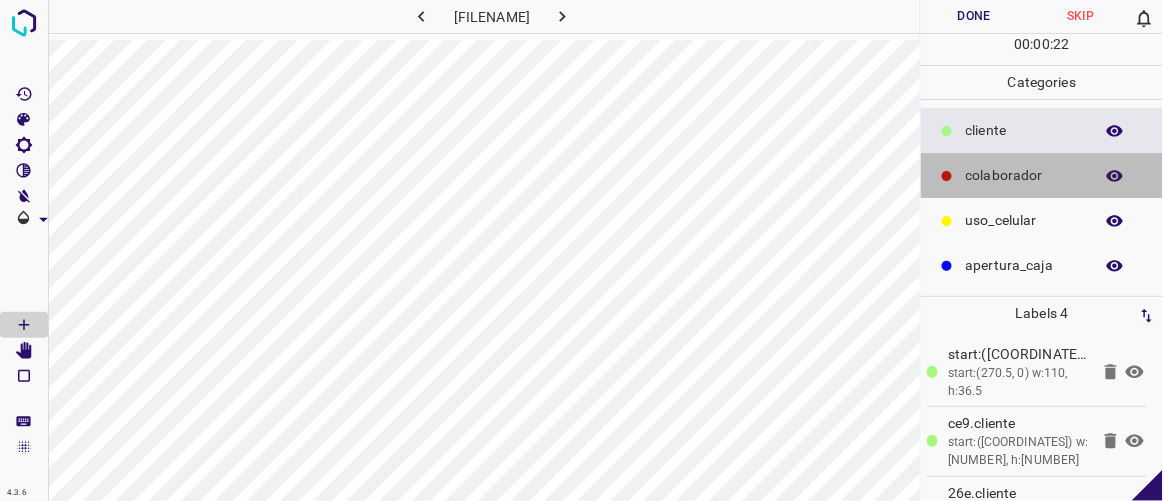 click on "colaborador" at bounding box center (1042, 175) 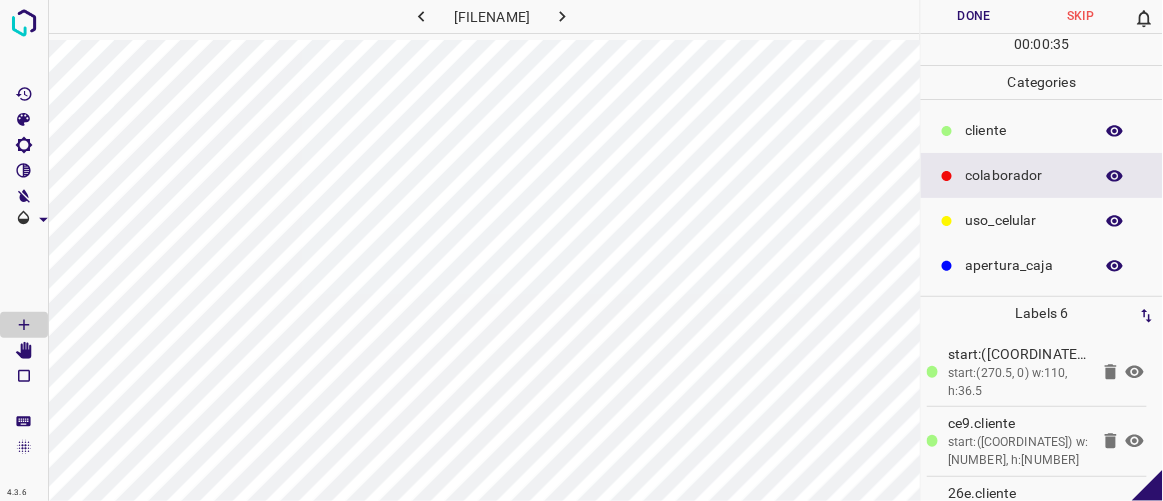 click on "Done" at bounding box center (974, 16) 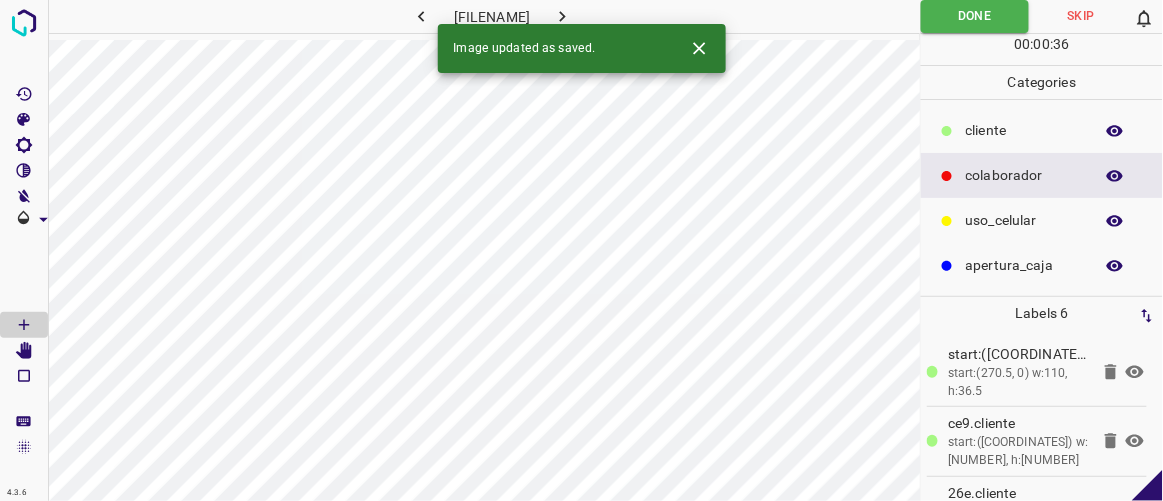 click at bounding box center (562, 16) 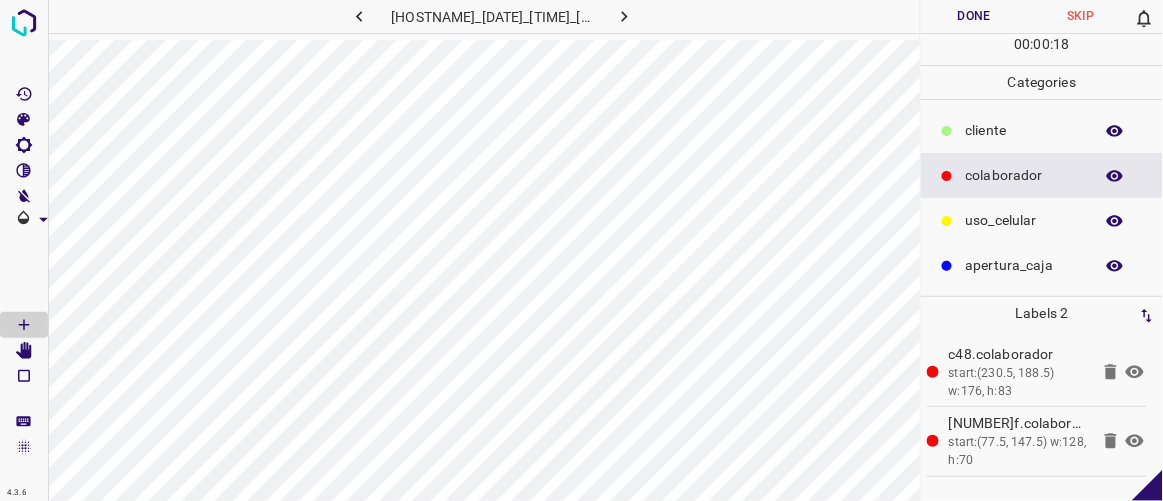 click on "​​cliente" at bounding box center [1042, 130] 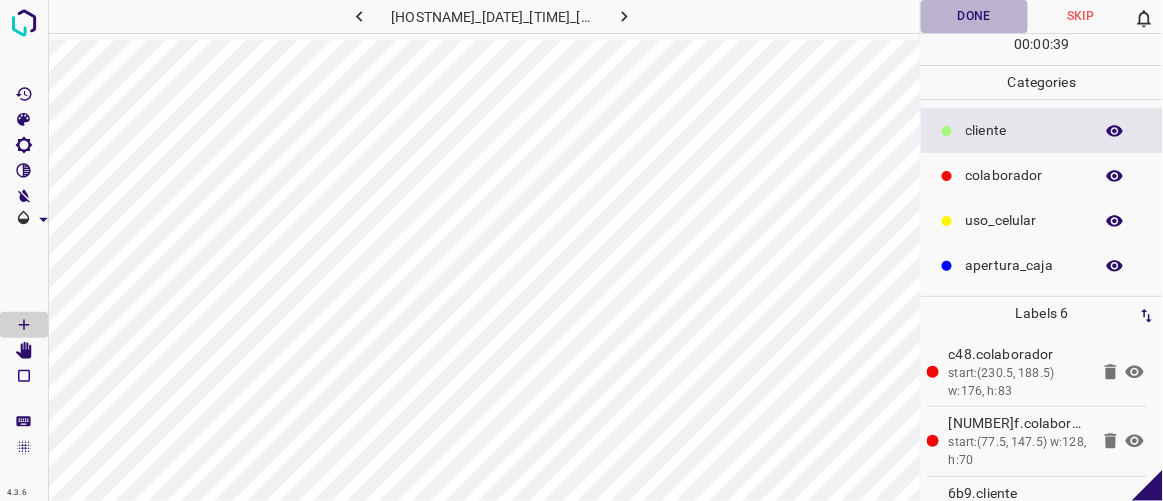 click on "Done" at bounding box center (974, 16) 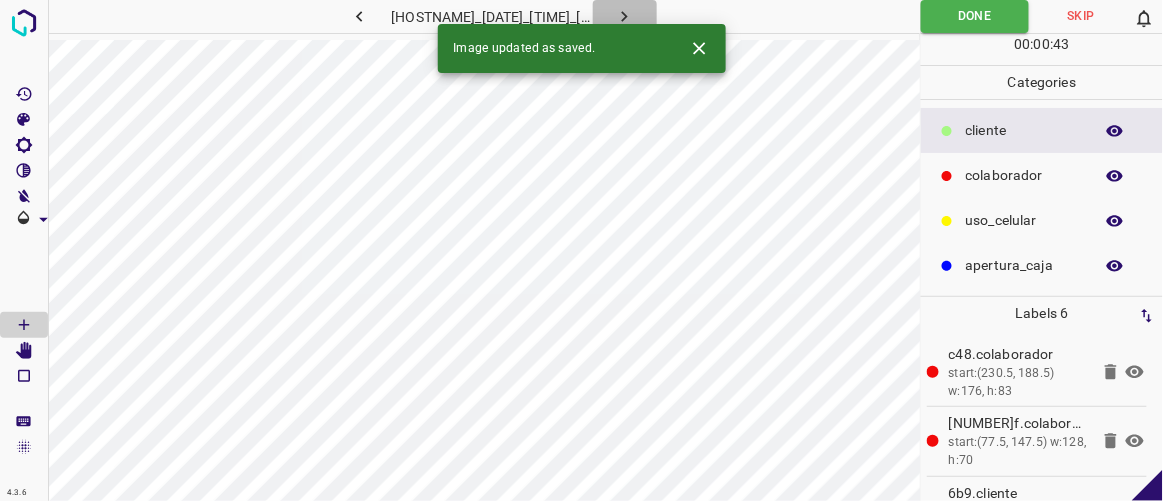 click at bounding box center [624, 16] 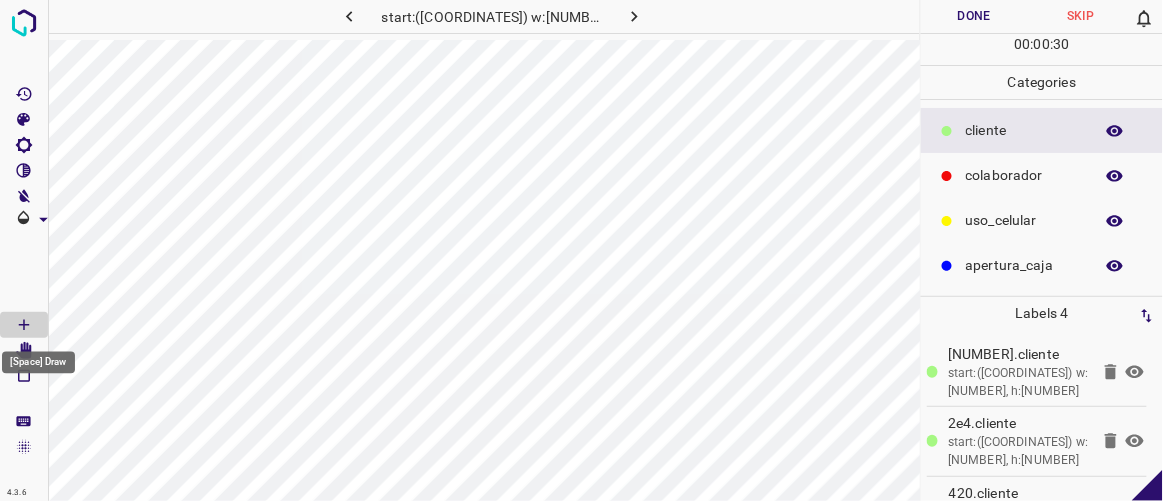click on "[Space] Draw" at bounding box center (38, 357) 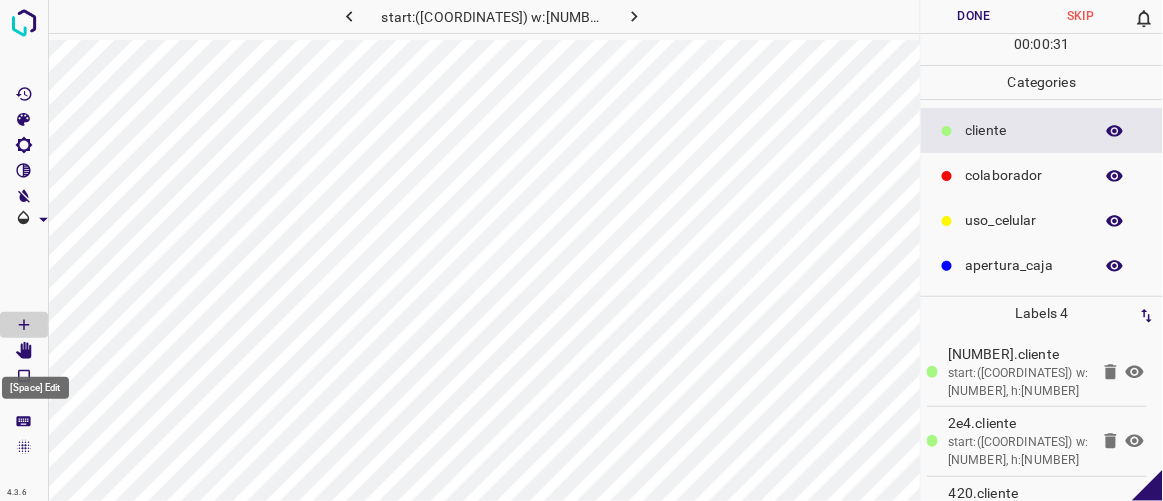 click at bounding box center (24, 351) 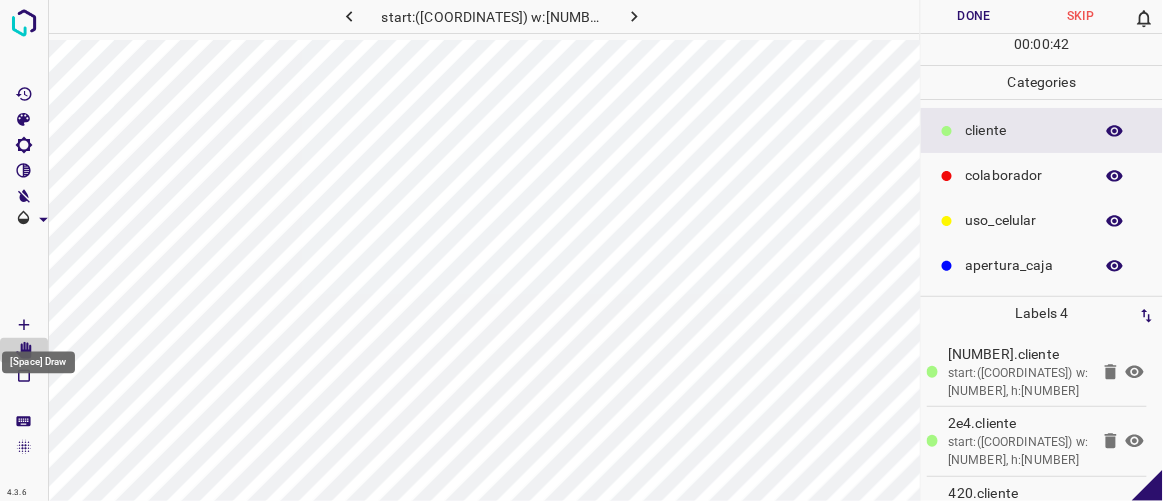click at bounding box center [24, 325] 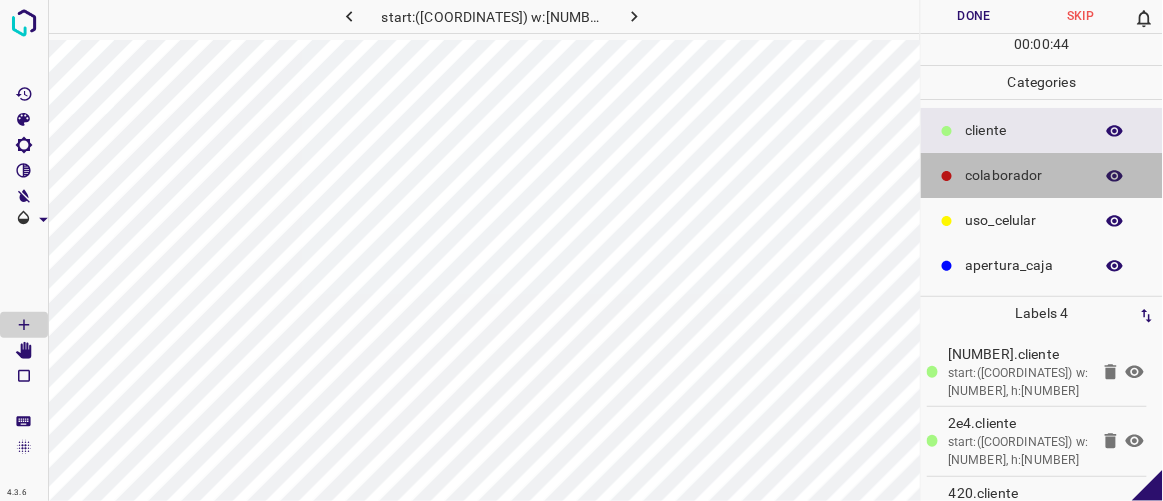 click on "colaborador" at bounding box center (1024, 130) 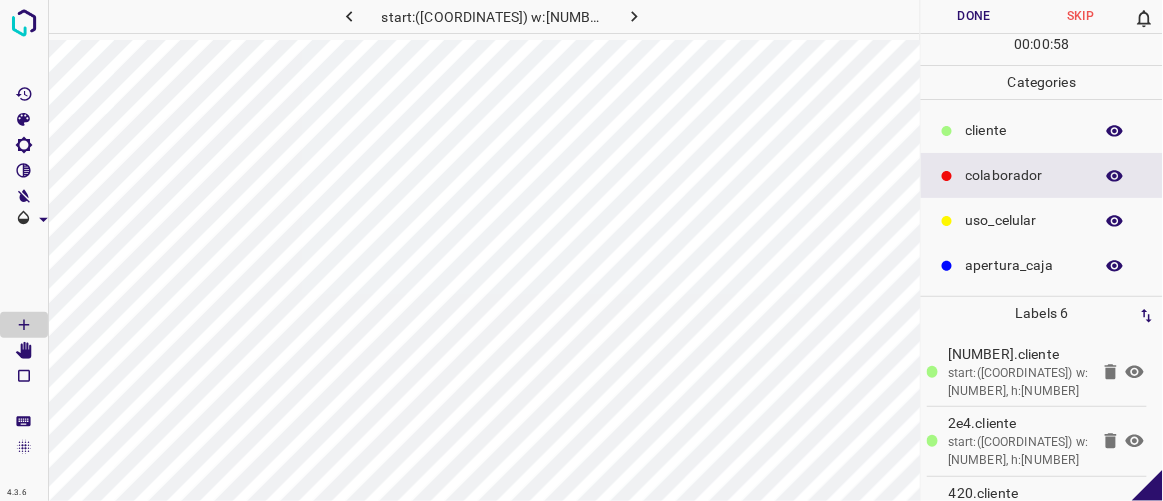 click on "Done" at bounding box center [974, 16] 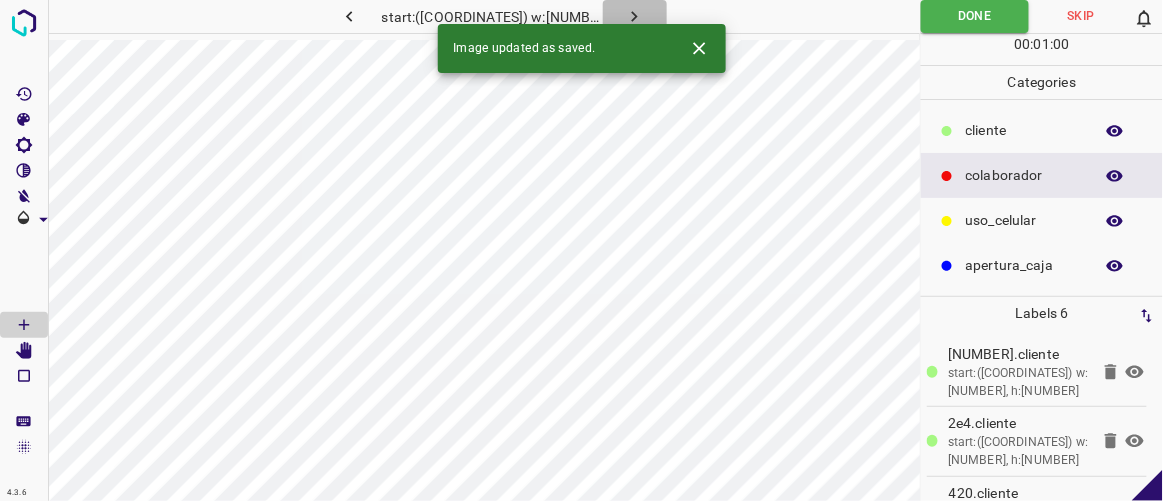 click at bounding box center (634, 16) 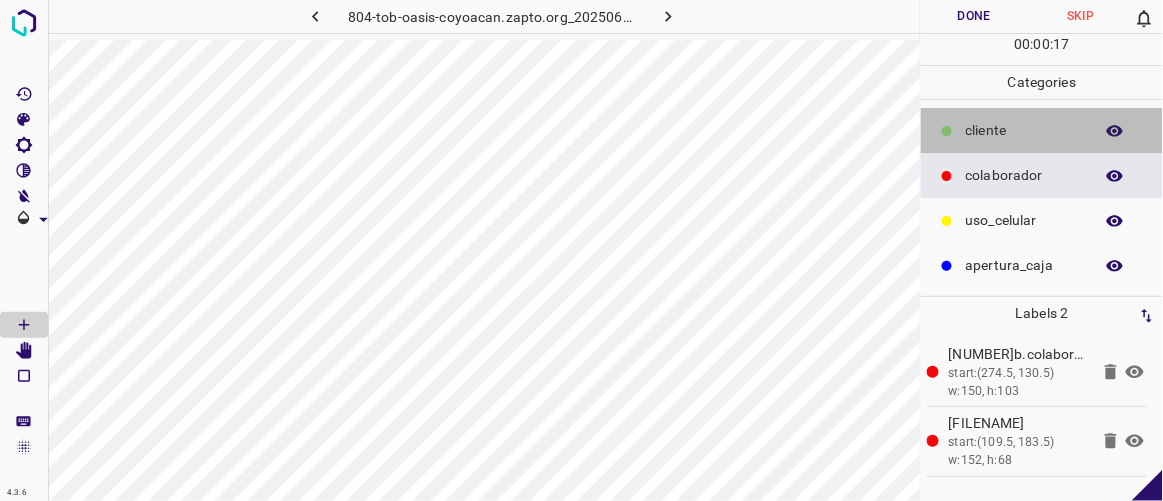 click on "​​cliente" at bounding box center (1042, 130) 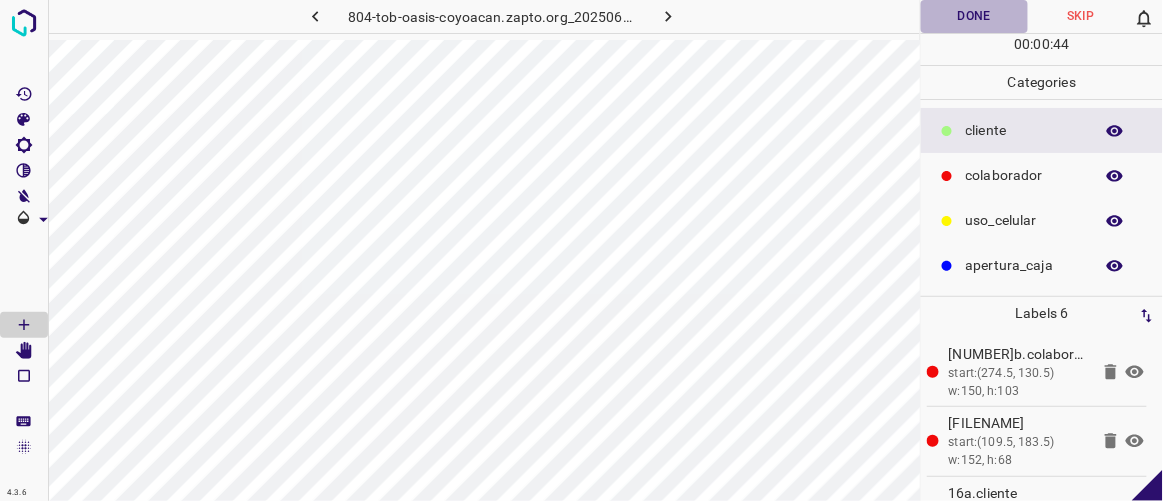 click on "Done" at bounding box center [974, 16] 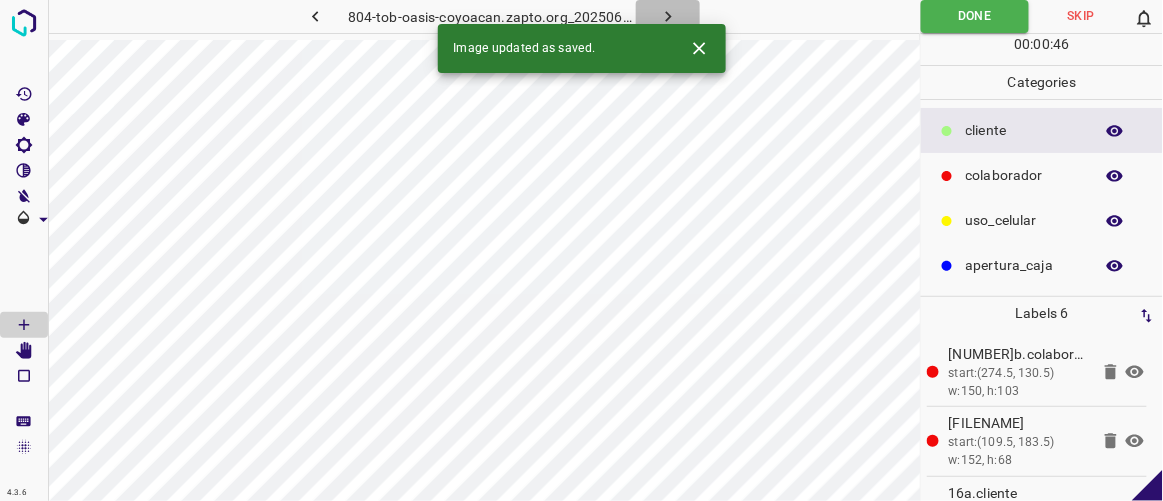 click at bounding box center [668, 16] 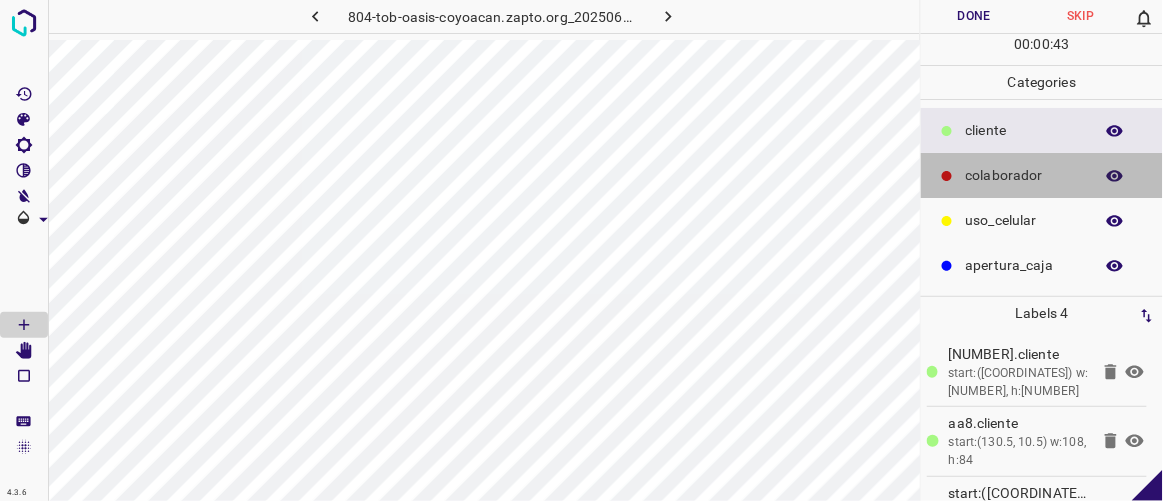 click on "colaborador" at bounding box center [1024, 130] 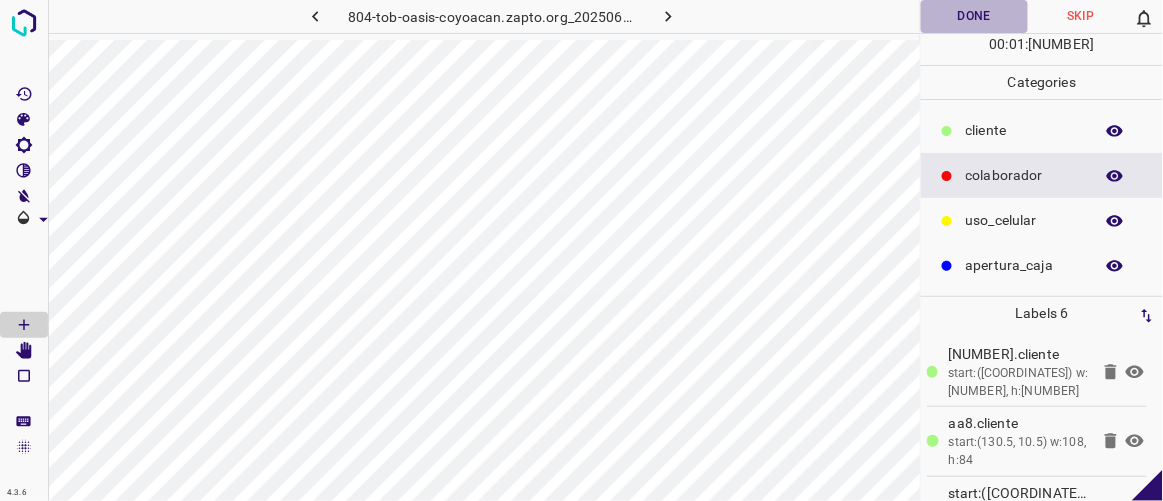 click on "Done" at bounding box center (974, 16) 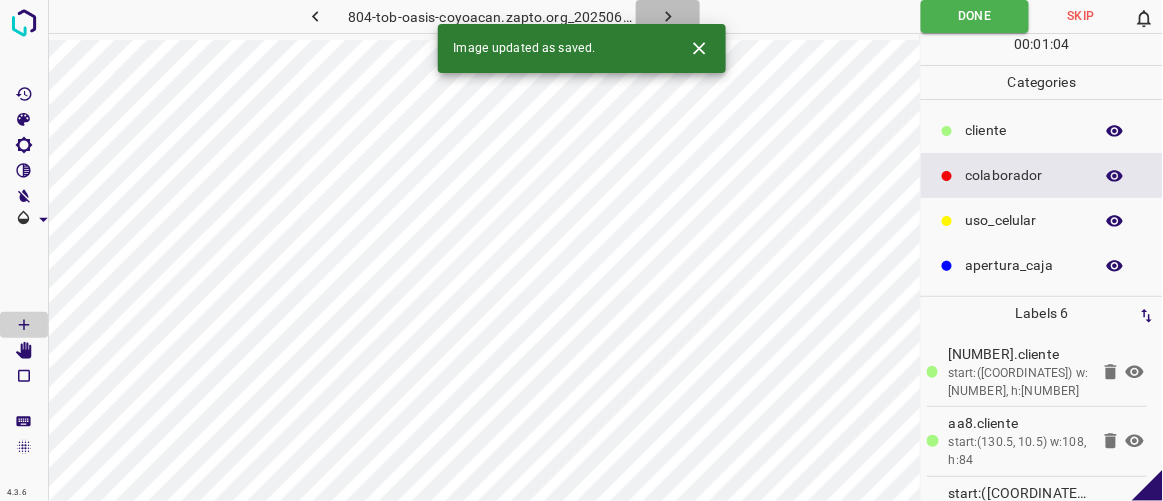 click at bounding box center (668, 16) 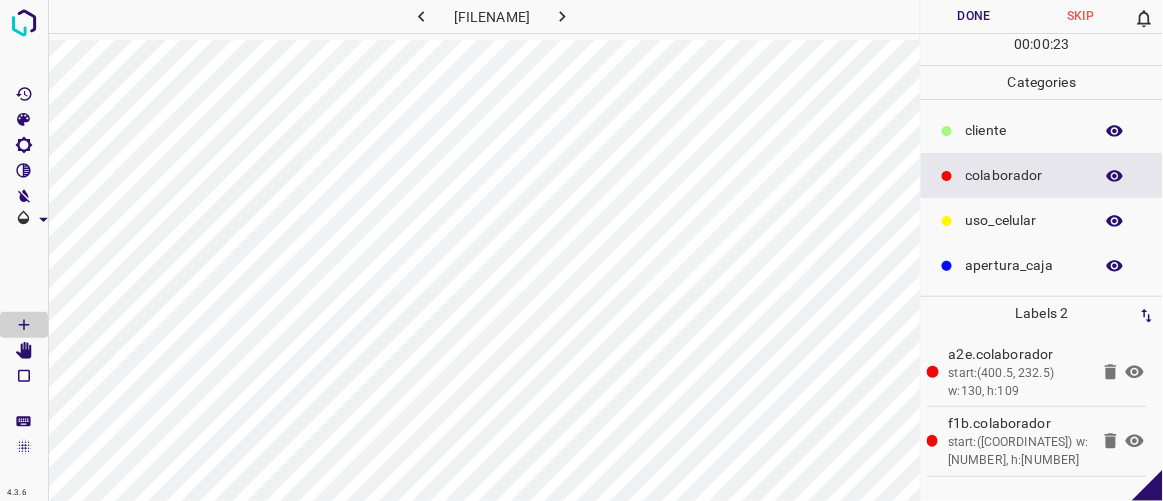 click on "​​cliente" at bounding box center (1024, 130) 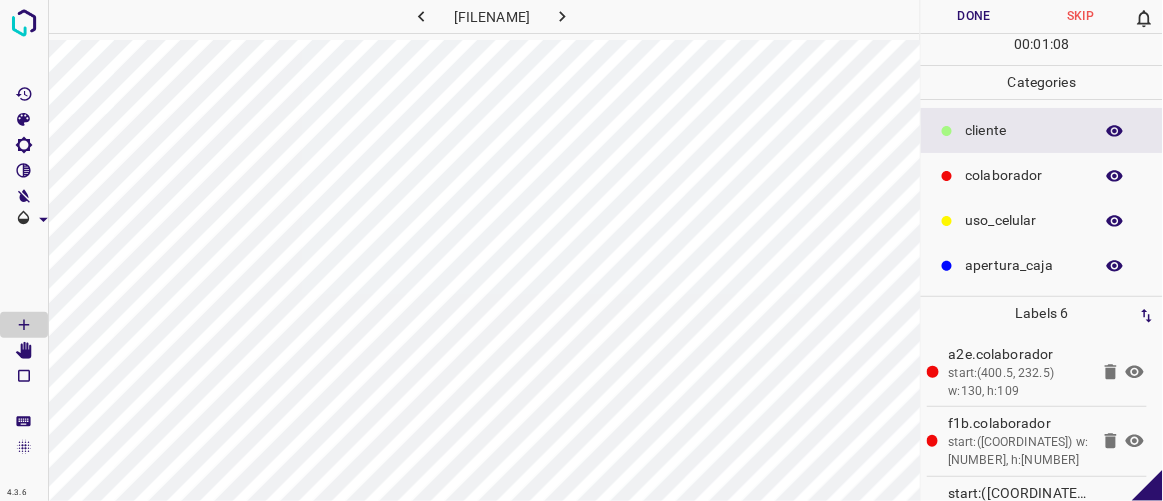 click on "Done" at bounding box center [974, 16] 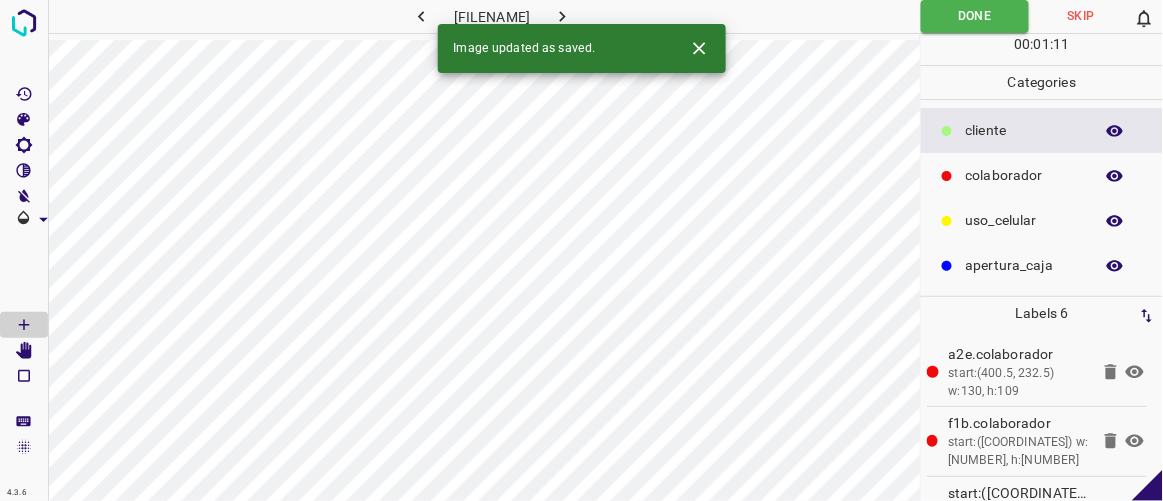 click at bounding box center (562, 16) 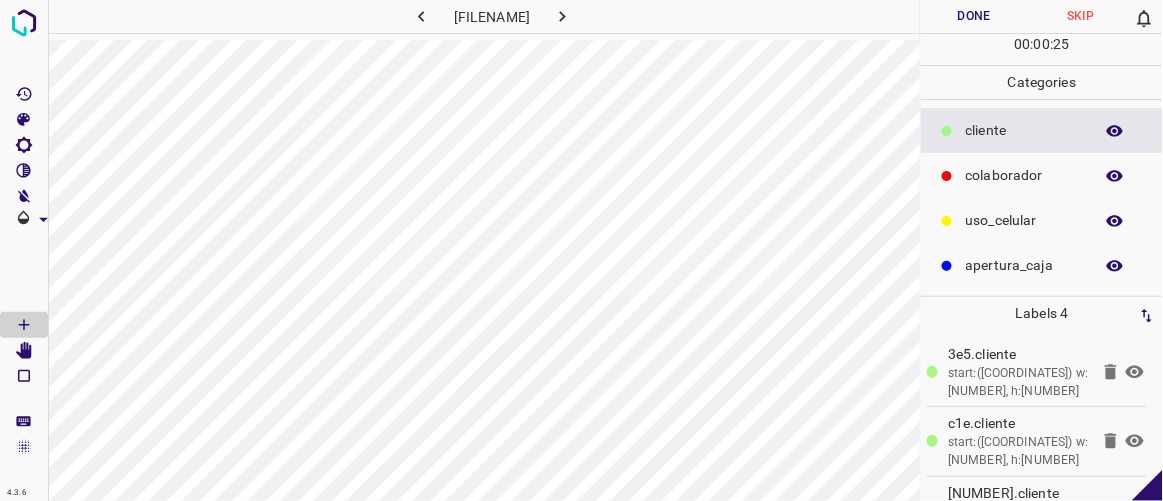 click on "colaborador" at bounding box center (1024, 130) 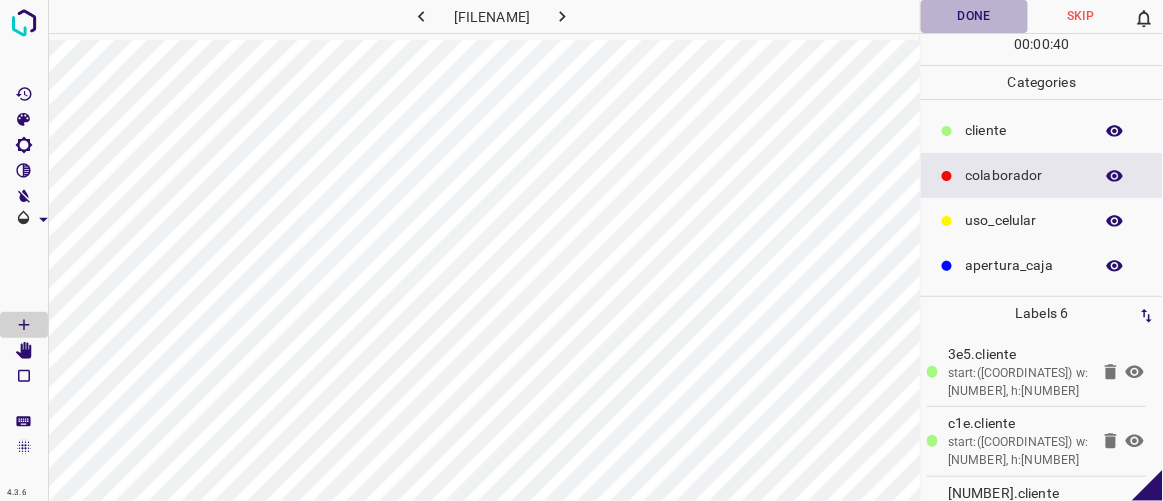 click on "Done" at bounding box center (974, 16) 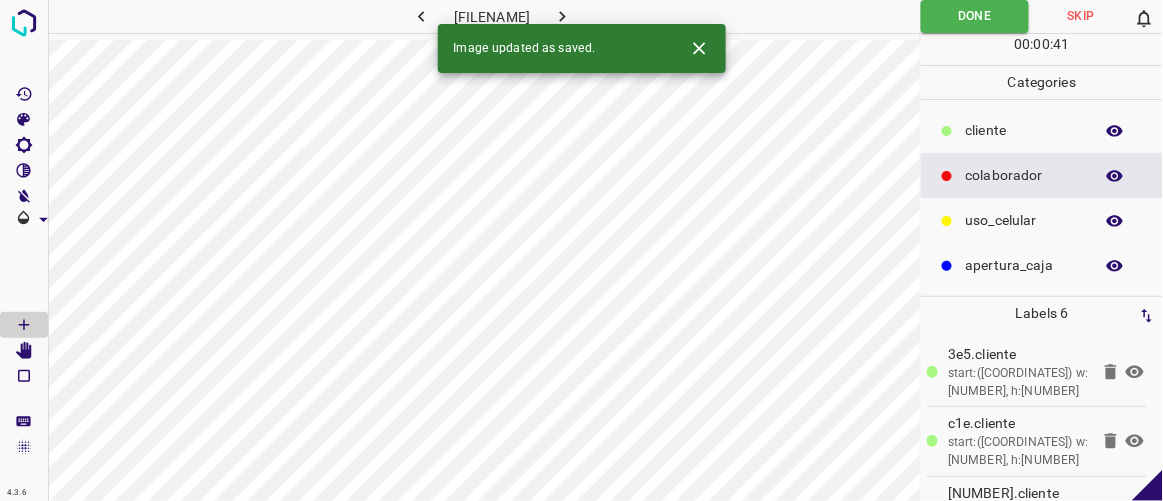 click at bounding box center [562, 16] 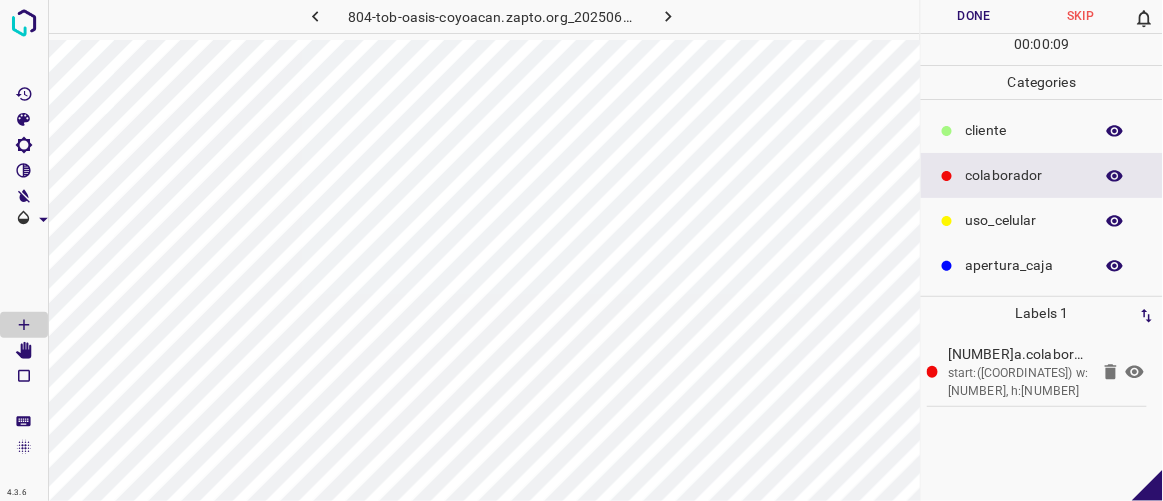 click on "​​cliente" at bounding box center [1042, 130] 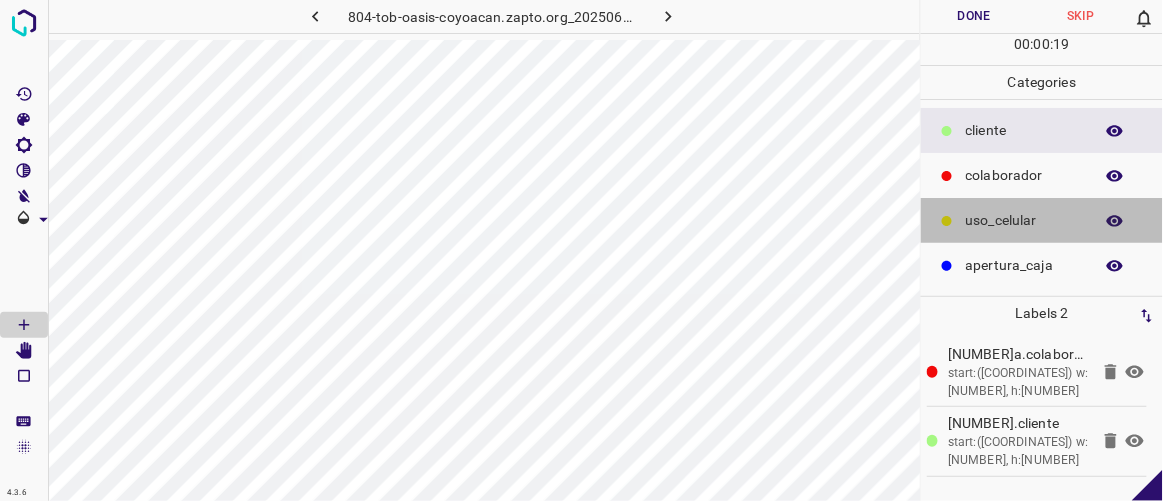 click on "uso_celular" at bounding box center [1042, 220] 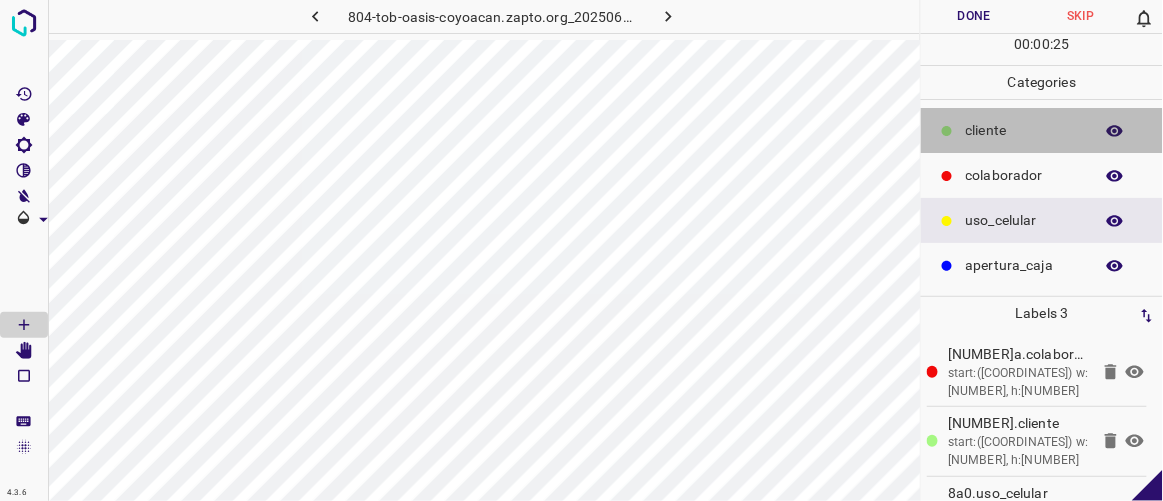 drag, startPoint x: 1020, startPoint y: 139, endPoint x: 972, endPoint y: 140, distance: 48.010414 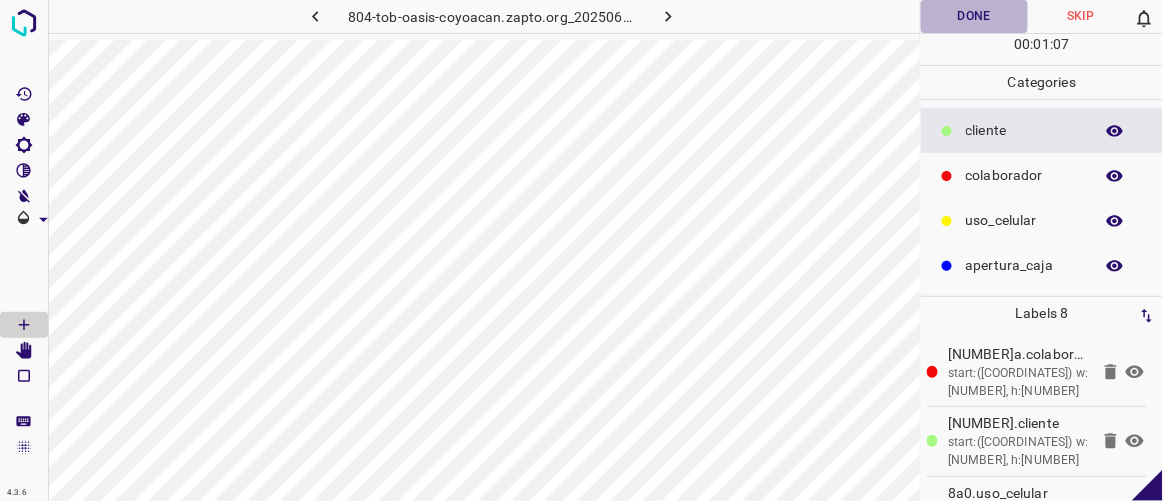 click on "Done" at bounding box center (974, 16) 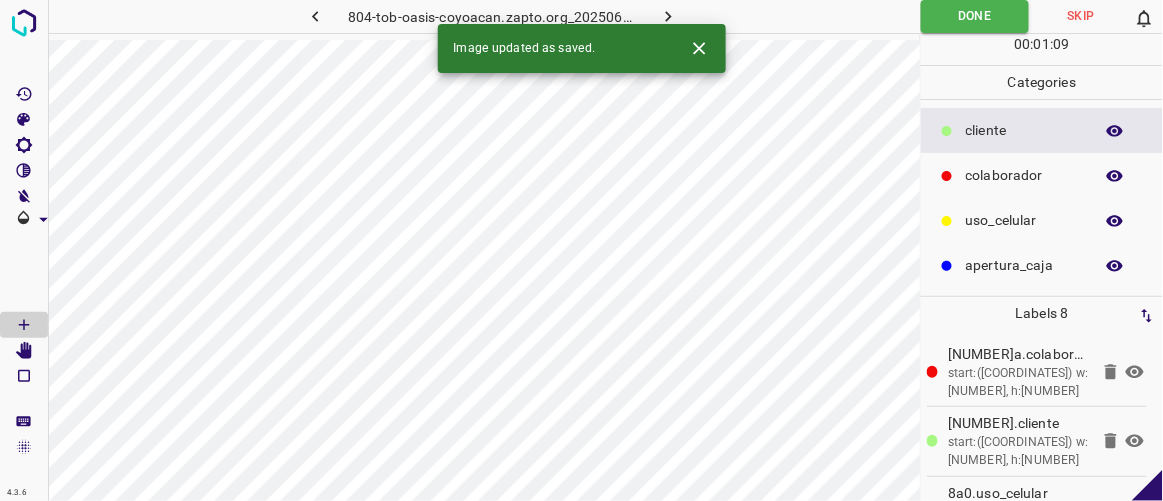 click at bounding box center [668, 16] 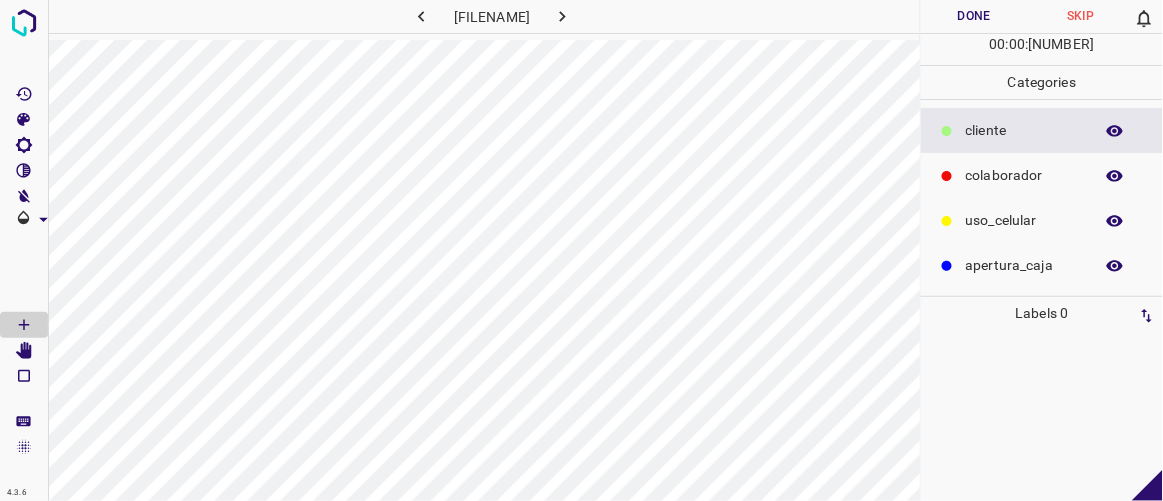 click on "colaborador" at bounding box center [1024, 130] 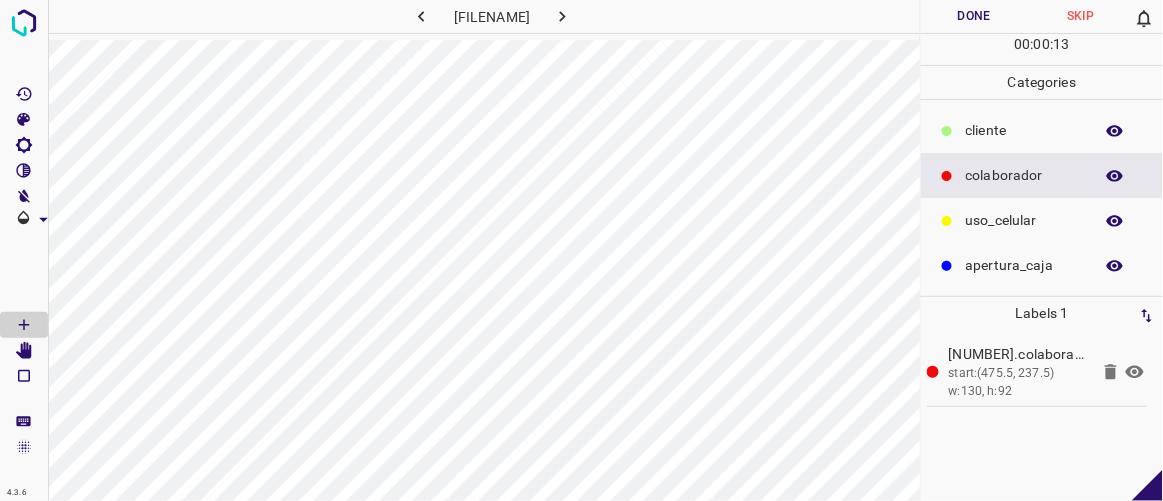 click on "​​cliente" at bounding box center (1024, 130) 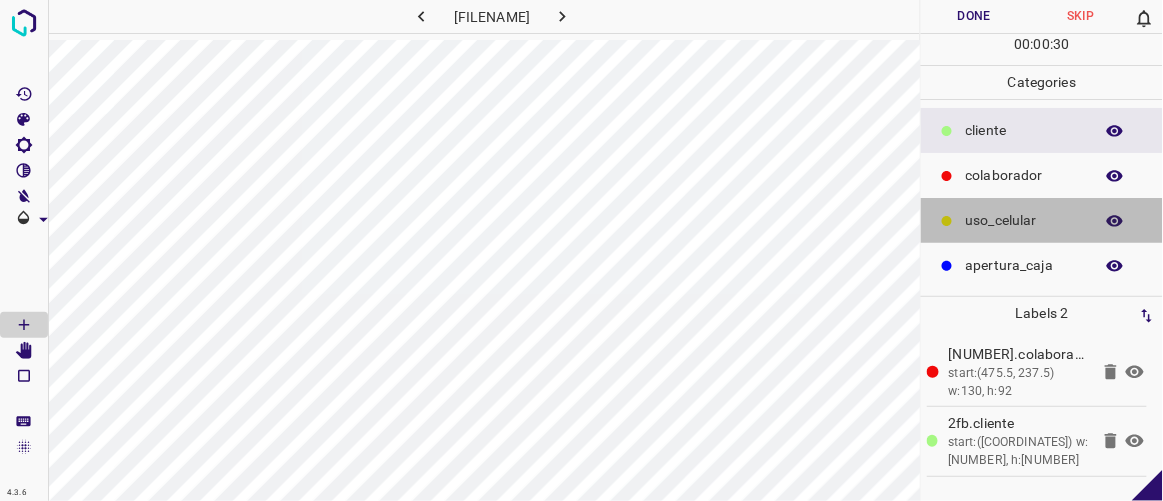 click on "uso_celular" at bounding box center [1024, 130] 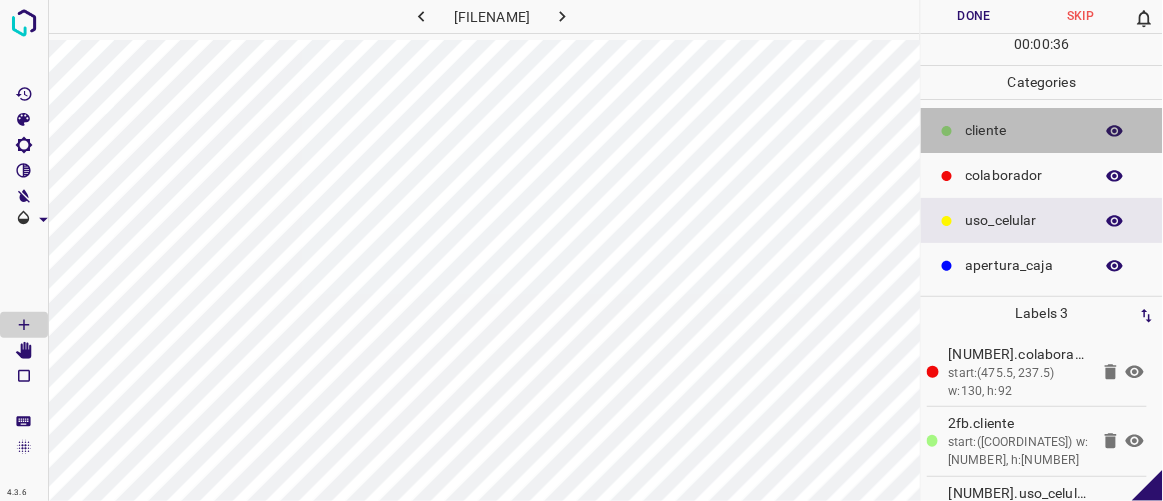 click on "​​cliente" at bounding box center [1024, 130] 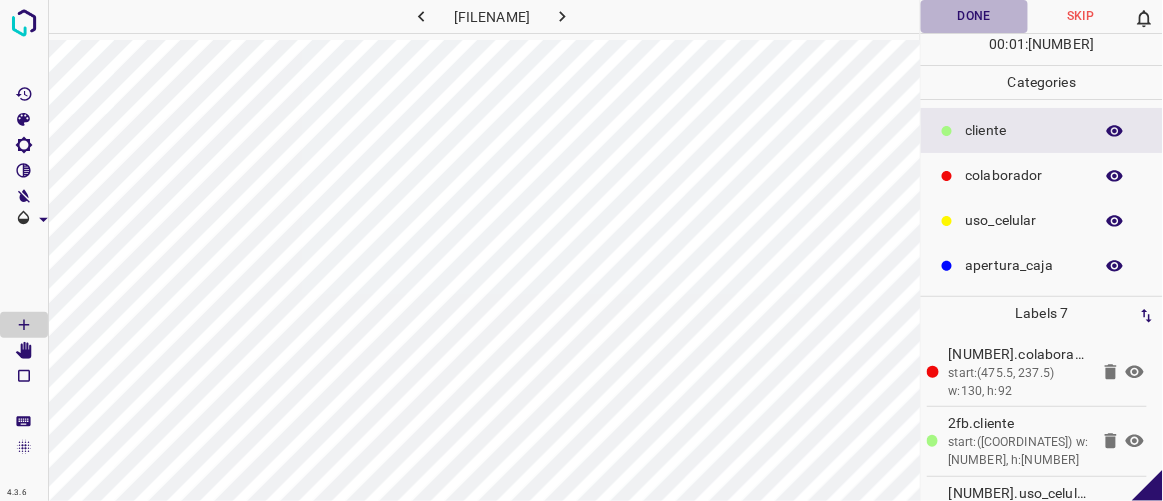 click on "Done" at bounding box center (974, 16) 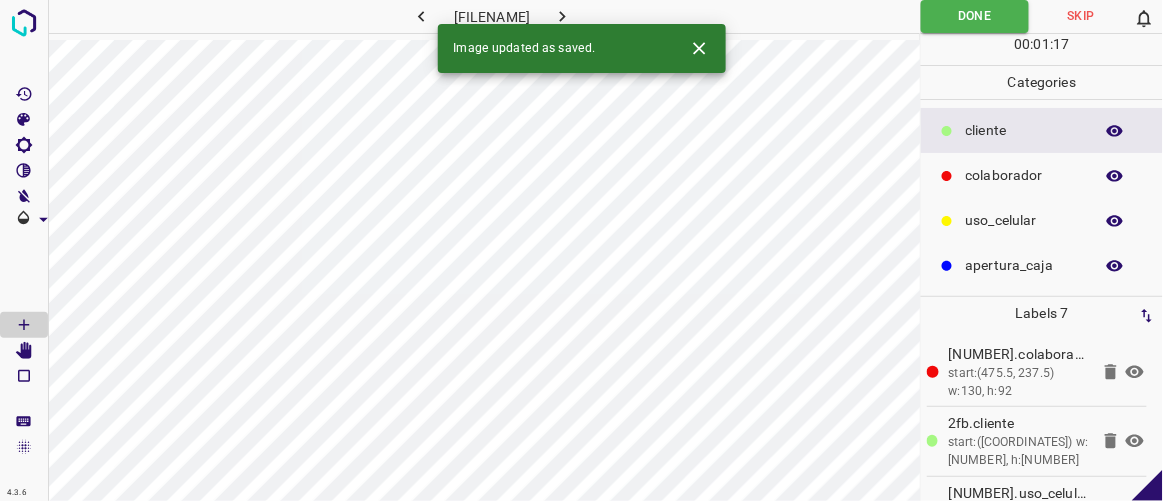 click at bounding box center [562, 16] 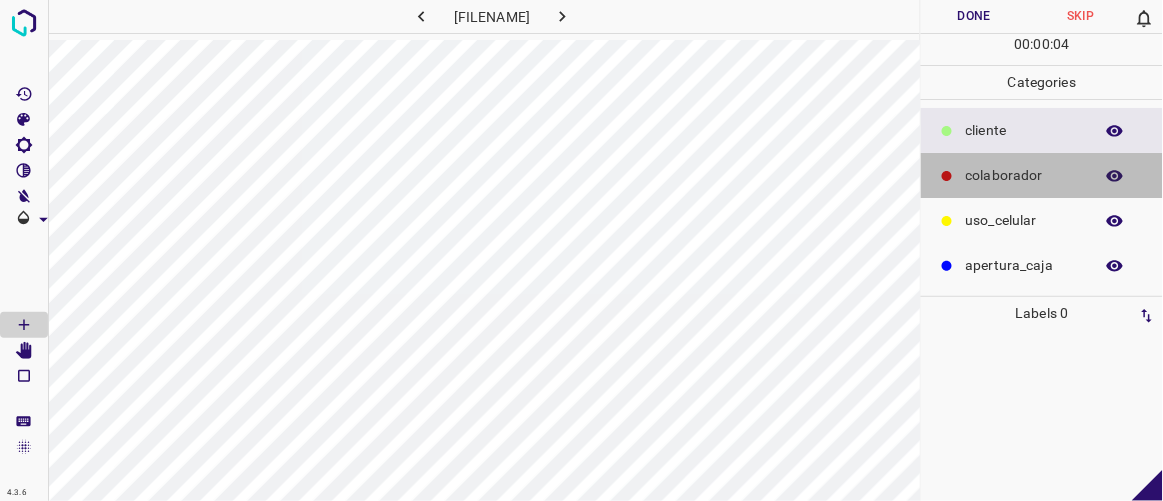 click on "colaborador" at bounding box center [1024, 130] 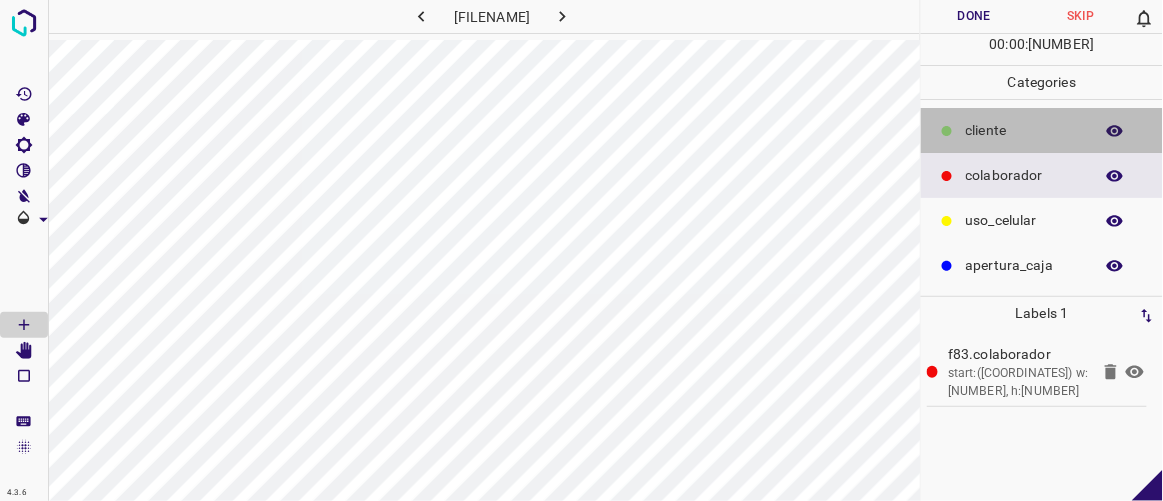 click on "​​cliente" at bounding box center [1024, 130] 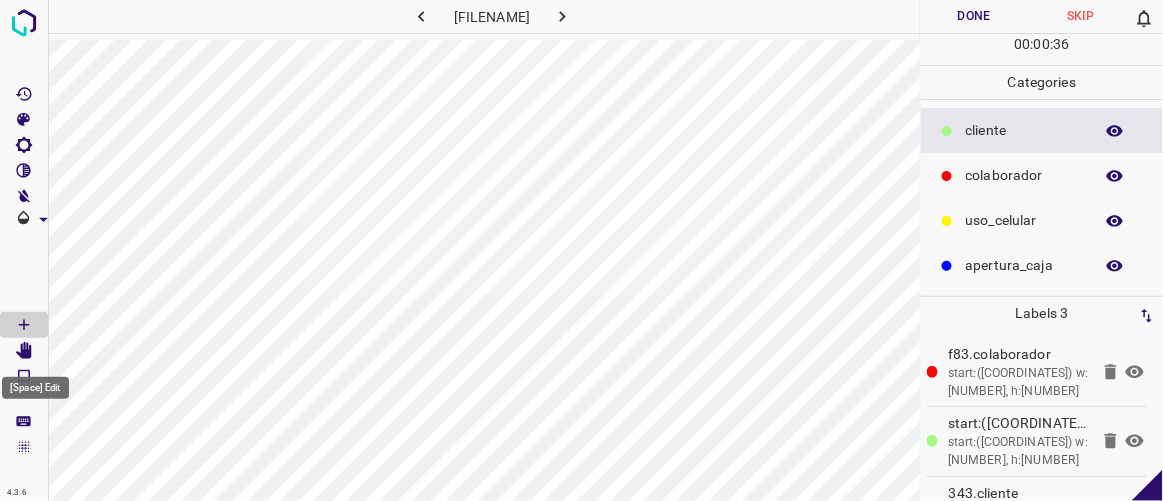 click at bounding box center [24, 351] 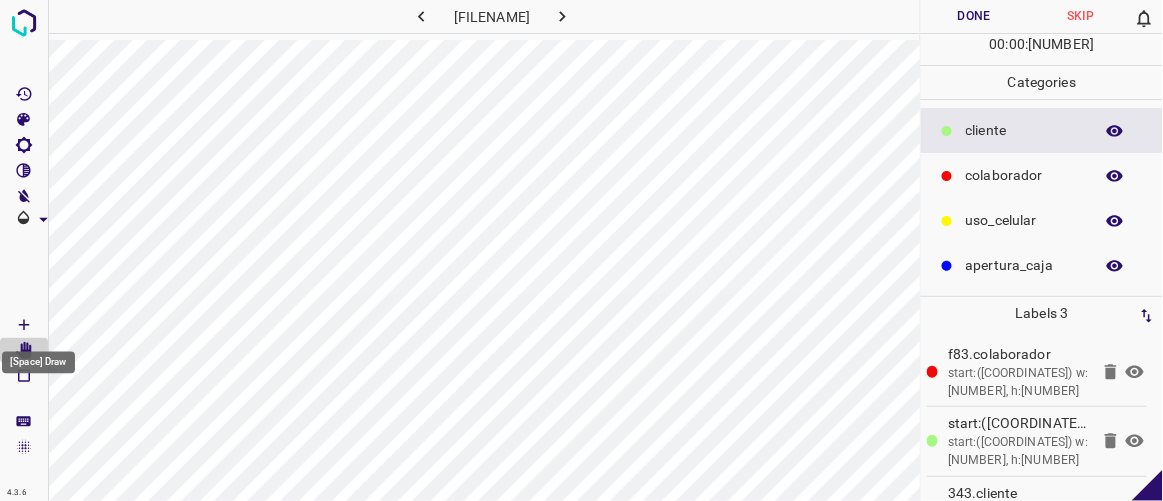 click at bounding box center [24, 325] 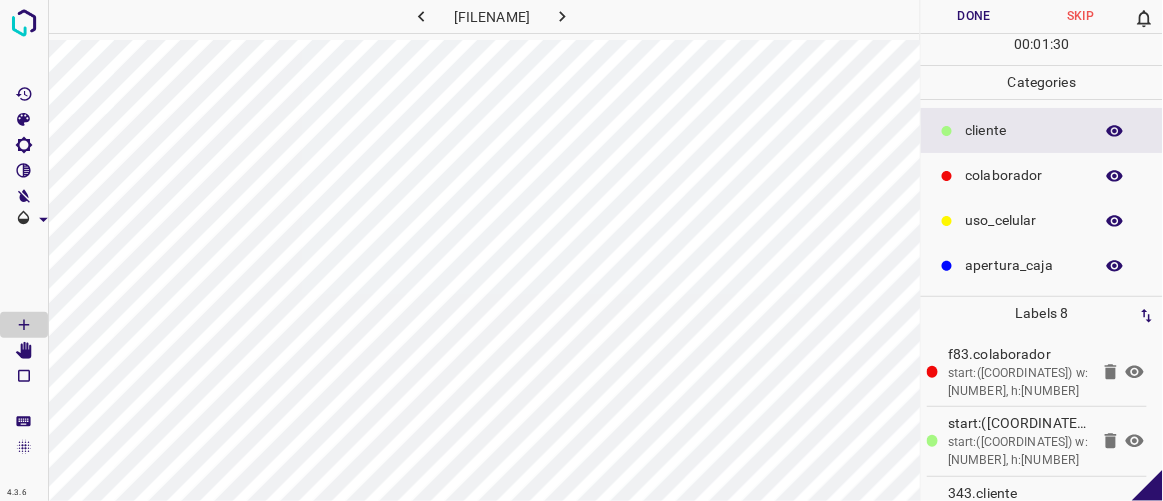 click on "Done" at bounding box center [974, 16] 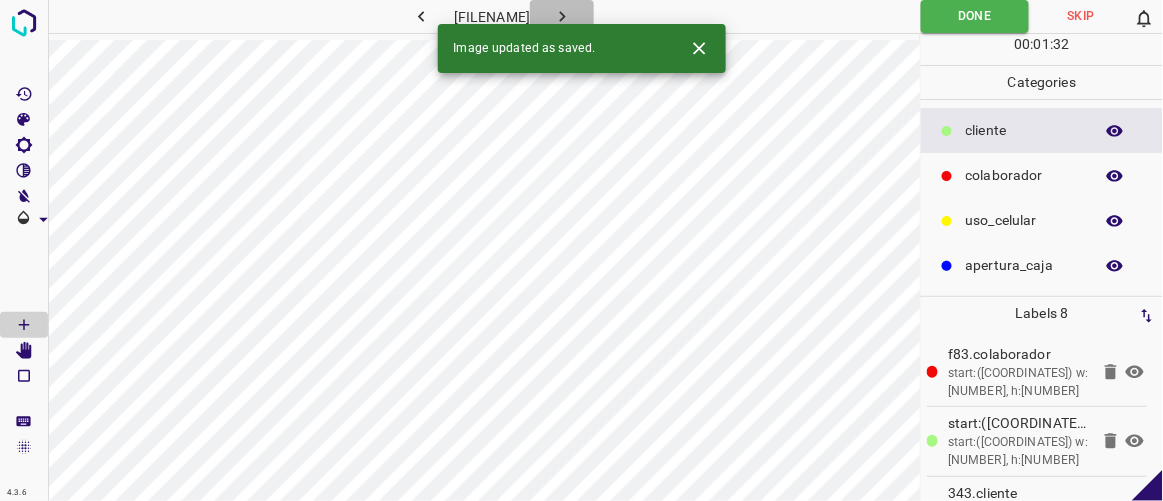 click at bounding box center (562, 16) 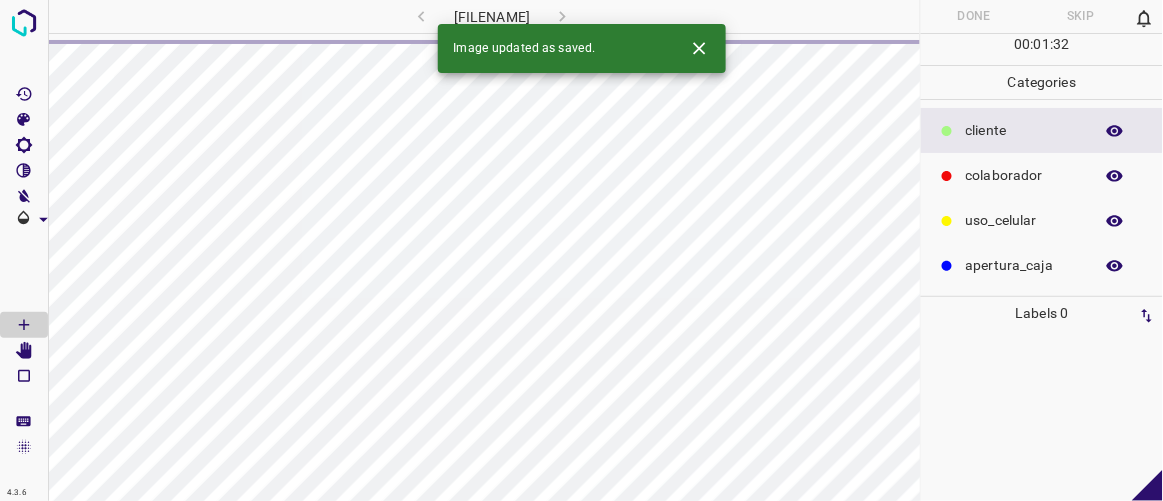 click on "colaborador" at bounding box center (1024, 130) 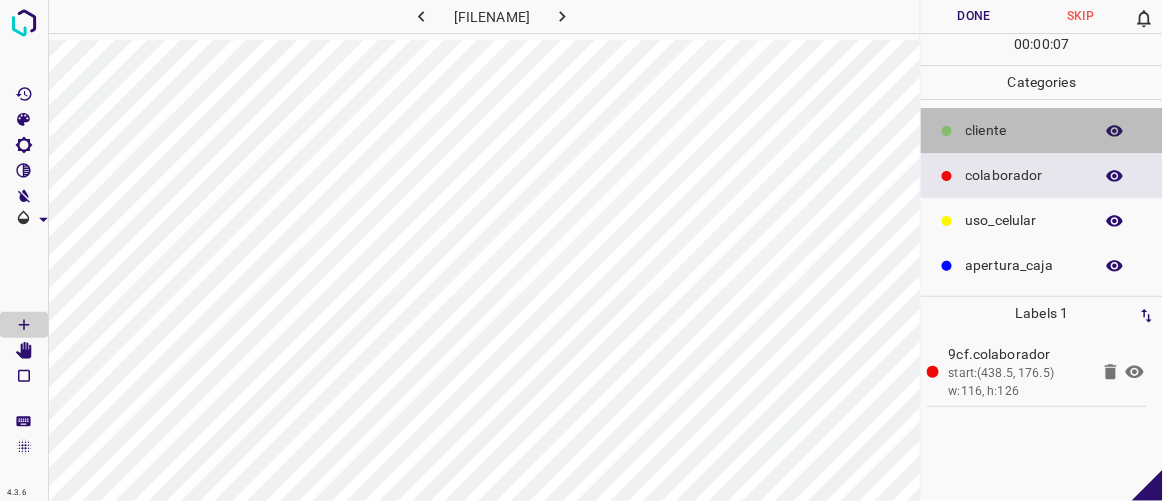 click on "​​cliente" at bounding box center [1024, 130] 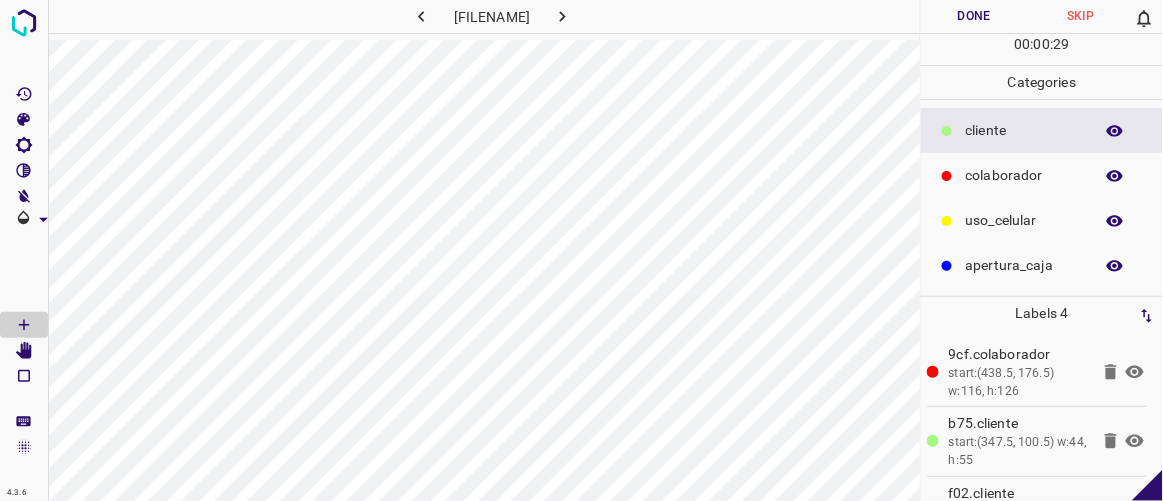 click on "uso_celular" at bounding box center (1024, 130) 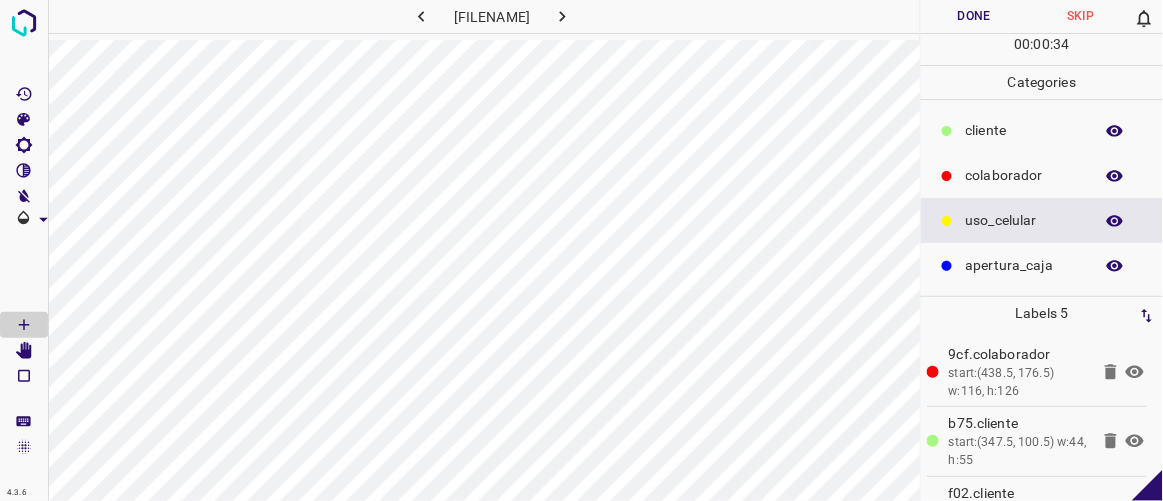 click on "​​cliente" at bounding box center [1024, 130] 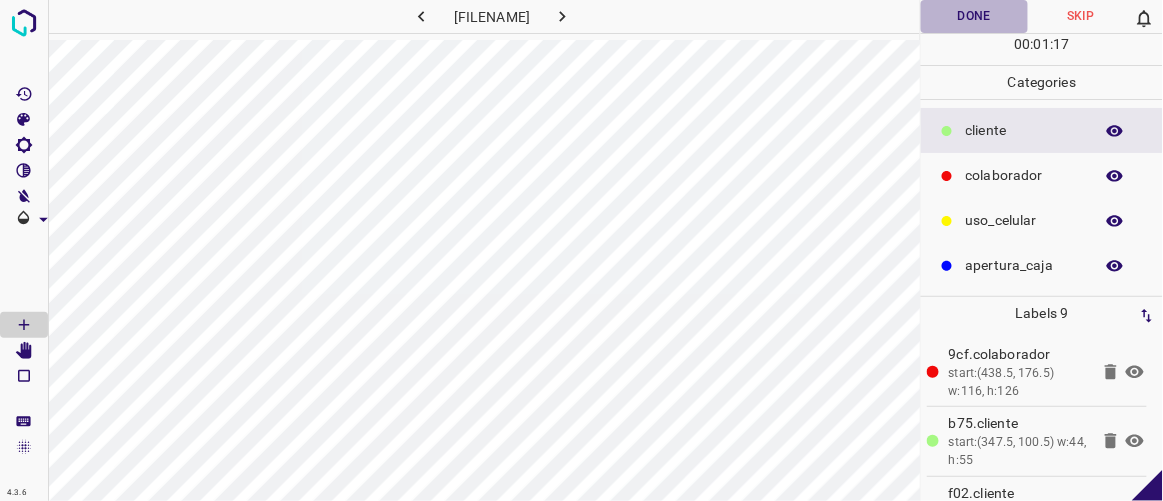 click on "Done" at bounding box center (974, 16) 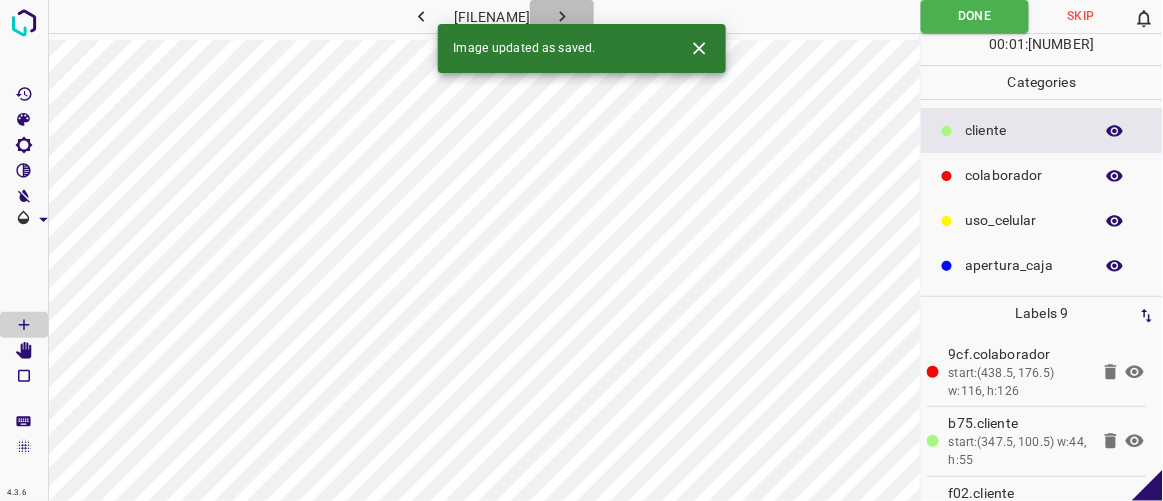 click at bounding box center [562, 16] 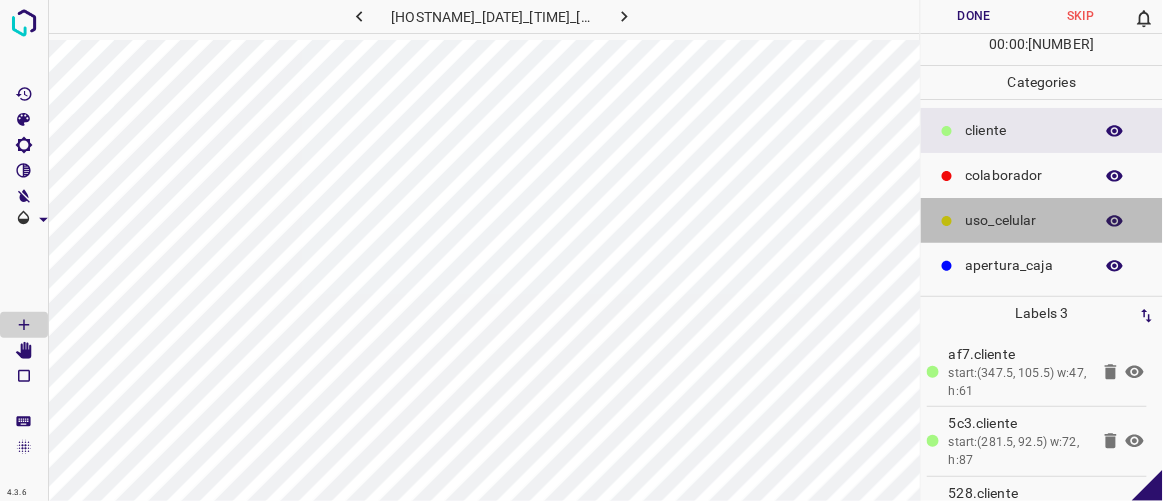 click at bounding box center (947, 131) 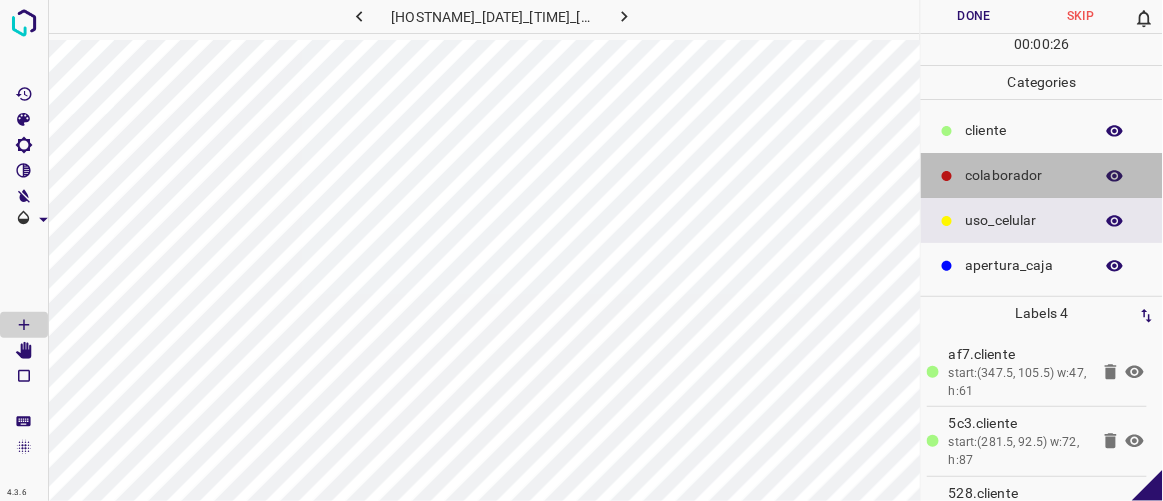 click on "colaborador" at bounding box center (1024, 130) 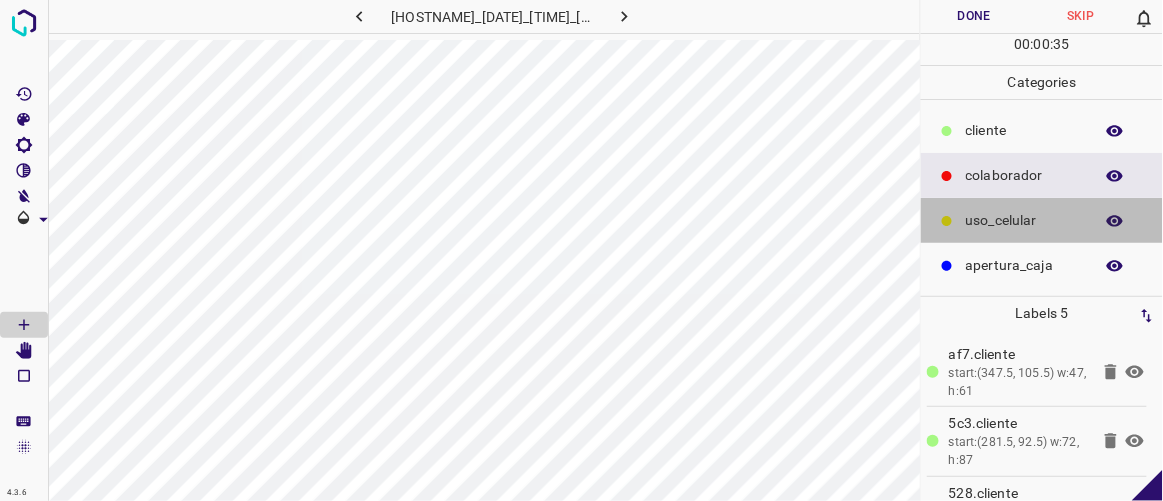 click on "uso_celular" at bounding box center [1024, 130] 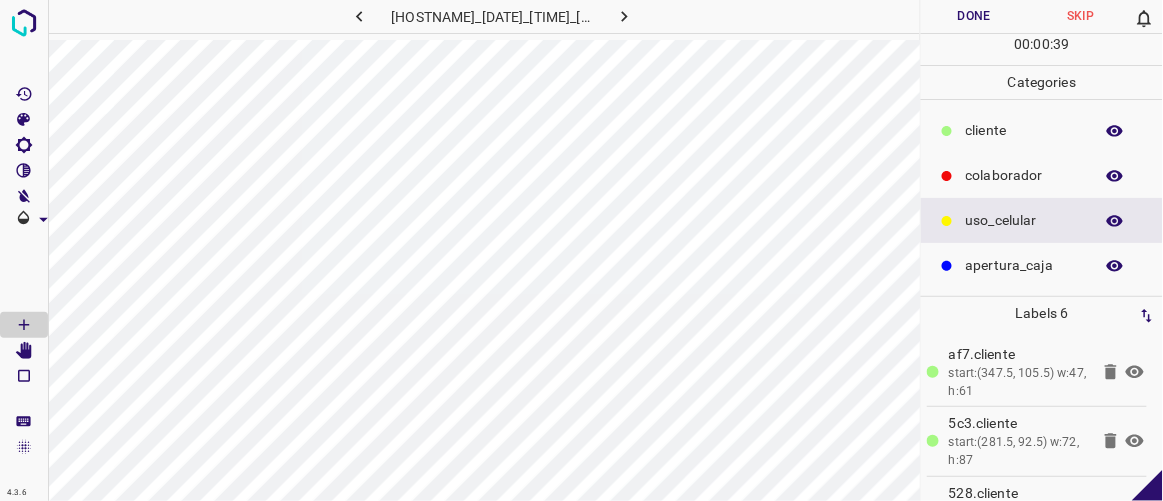 click on "​​cliente" at bounding box center [1024, 130] 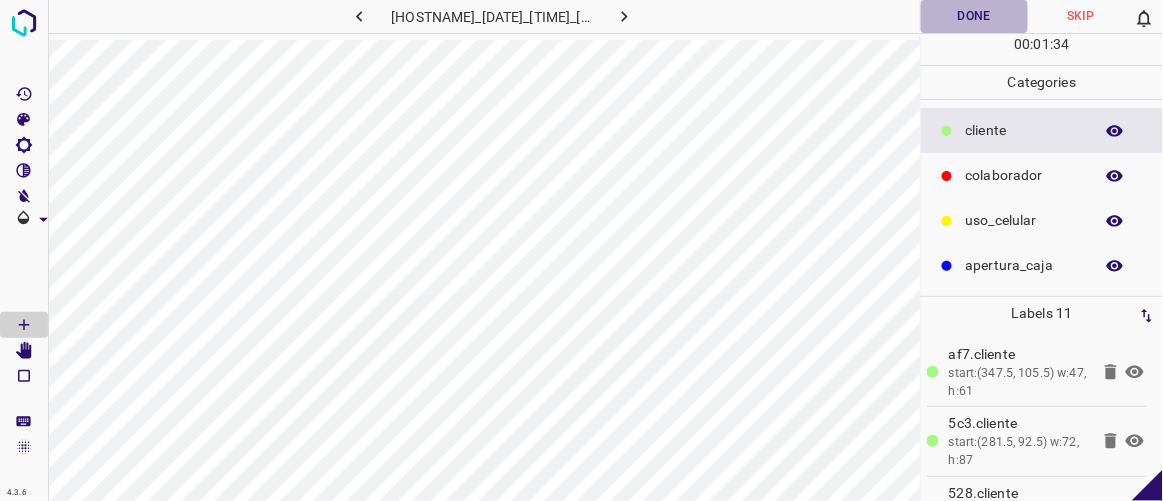 click on "Done" at bounding box center [974, 16] 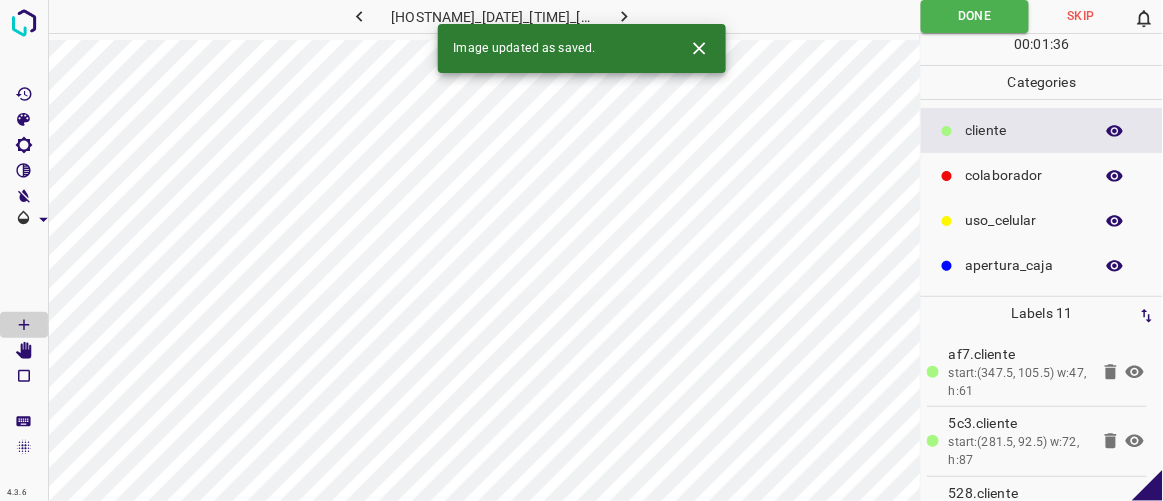 click at bounding box center (624, 16) 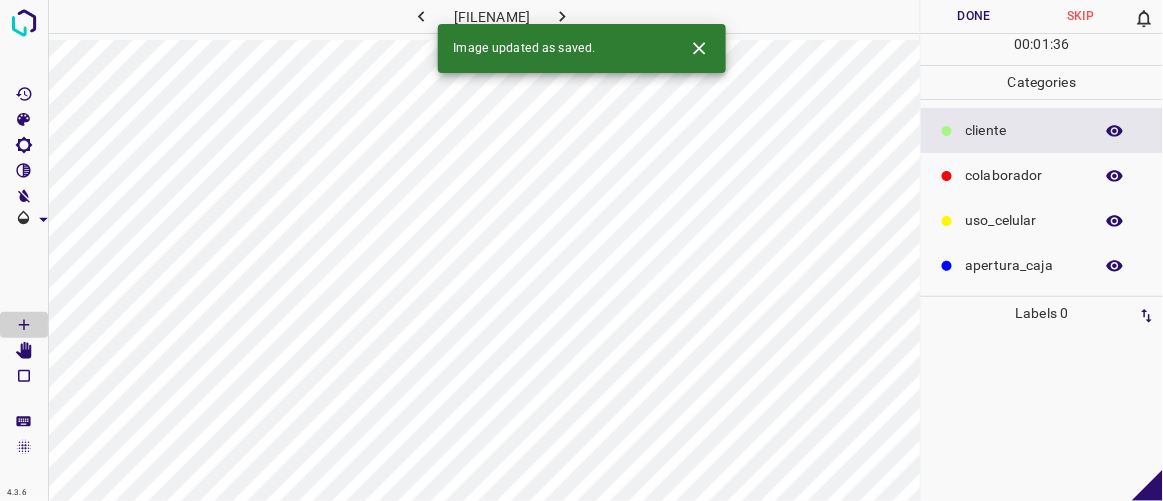 click on "colaborador" at bounding box center (1024, 130) 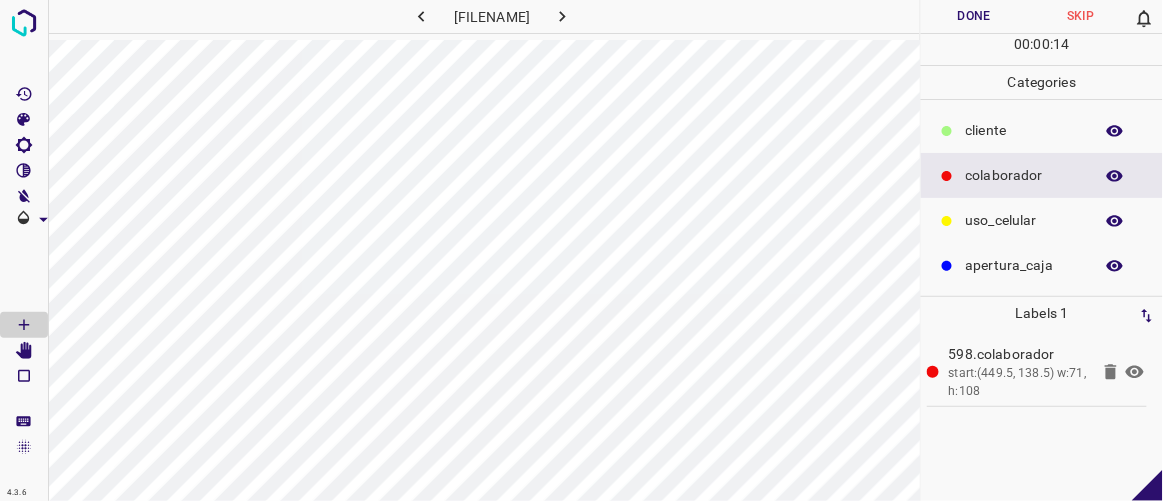 click on "​​cliente" at bounding box center (1024, 130) 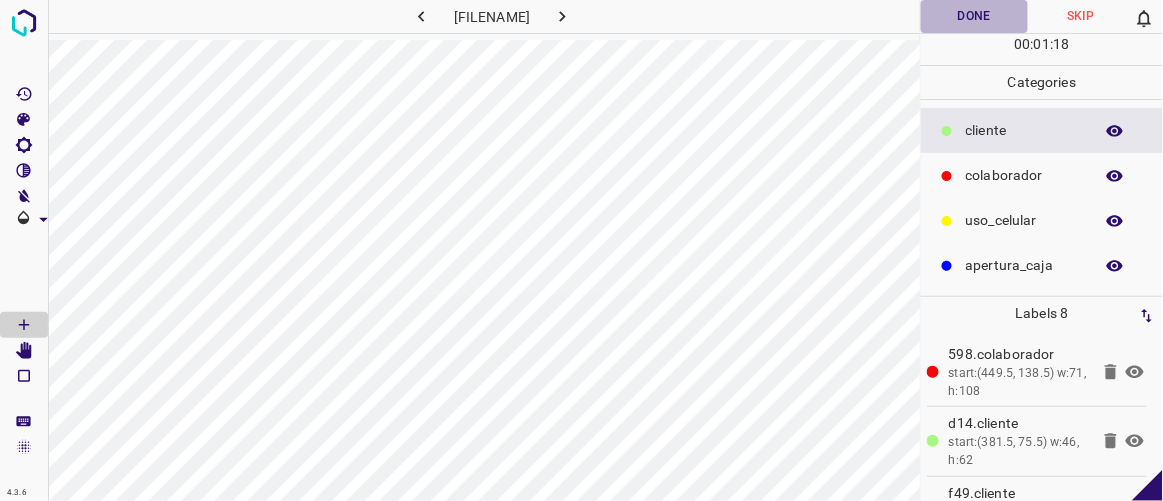 click on "Done" at bounding box center [974, 16] 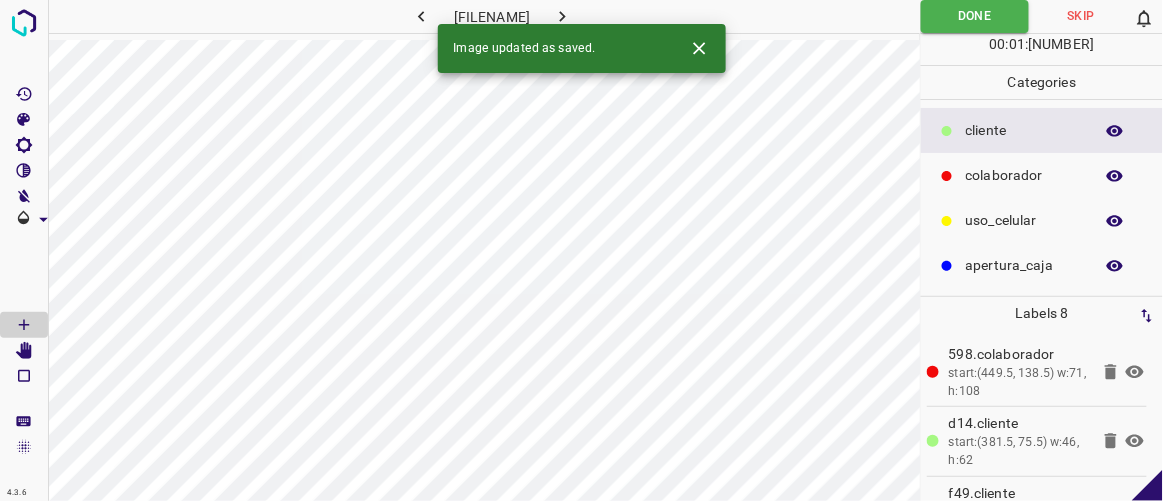 click on "Image updated as saved." at bounding box center (582, 48) 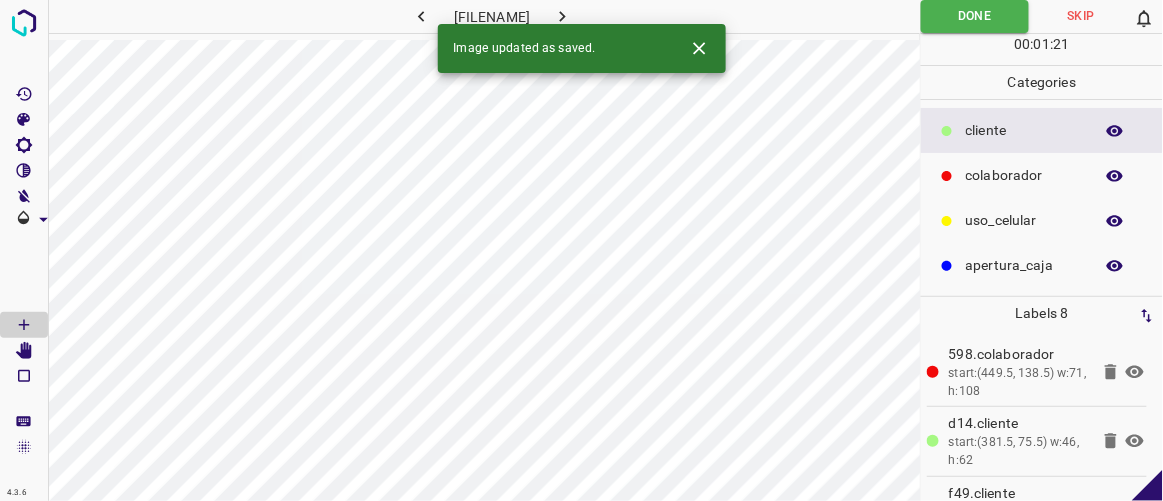 click at bounding box center [562, 16] 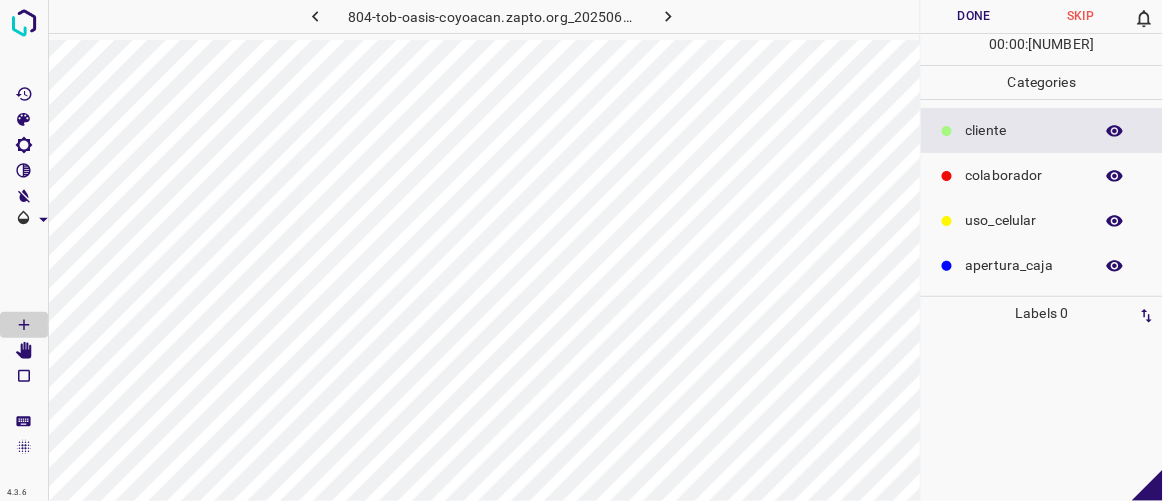 click on "colaborador" at bounding box center [1042, 175] 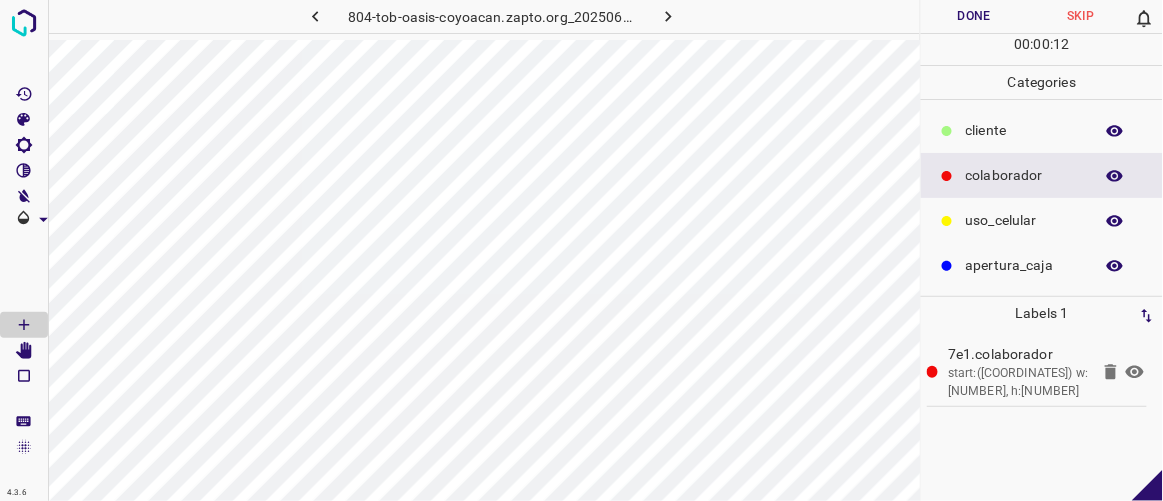 click at bounding box center (947, 131) 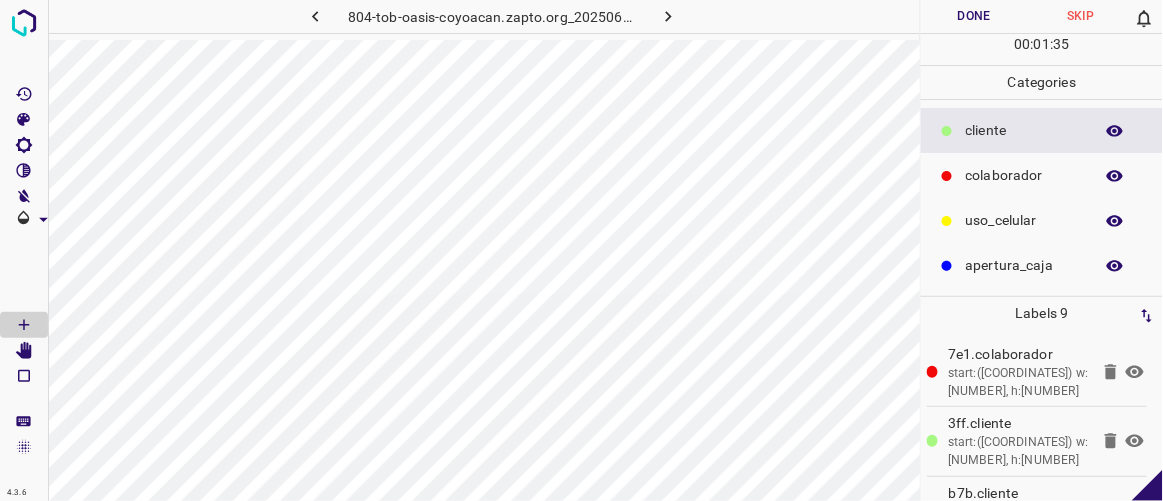 click on "Done" at bounding box center [974, 16] 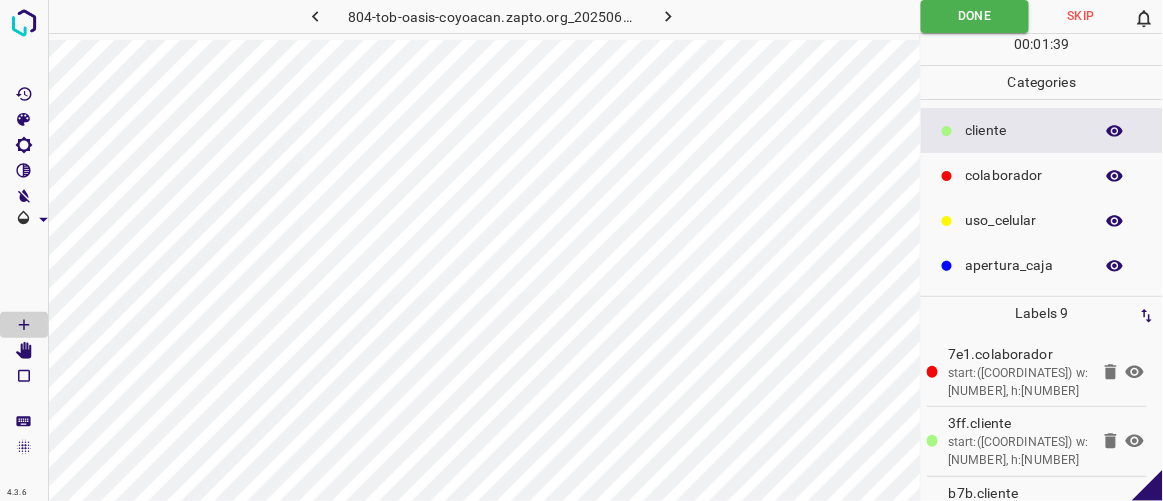 click at bounding box center (668, 16) 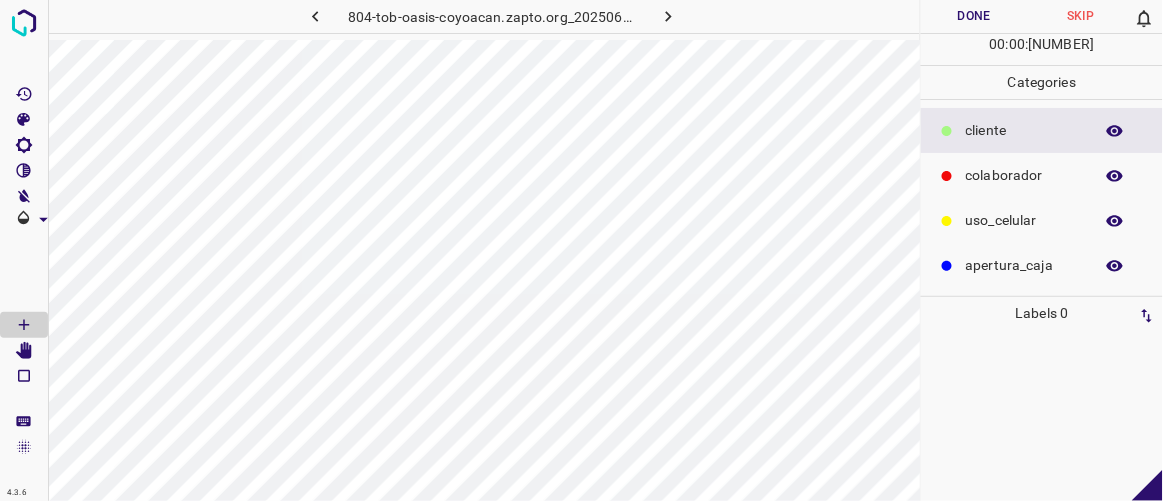 click on "colaborador" at bounding box center (1024, 130) 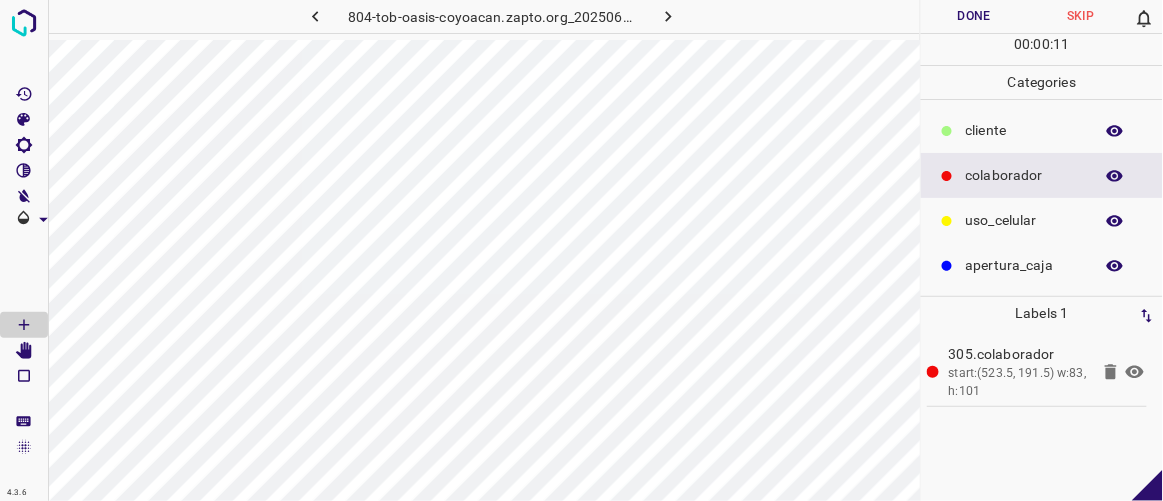 click at bounding box center [316, 16] 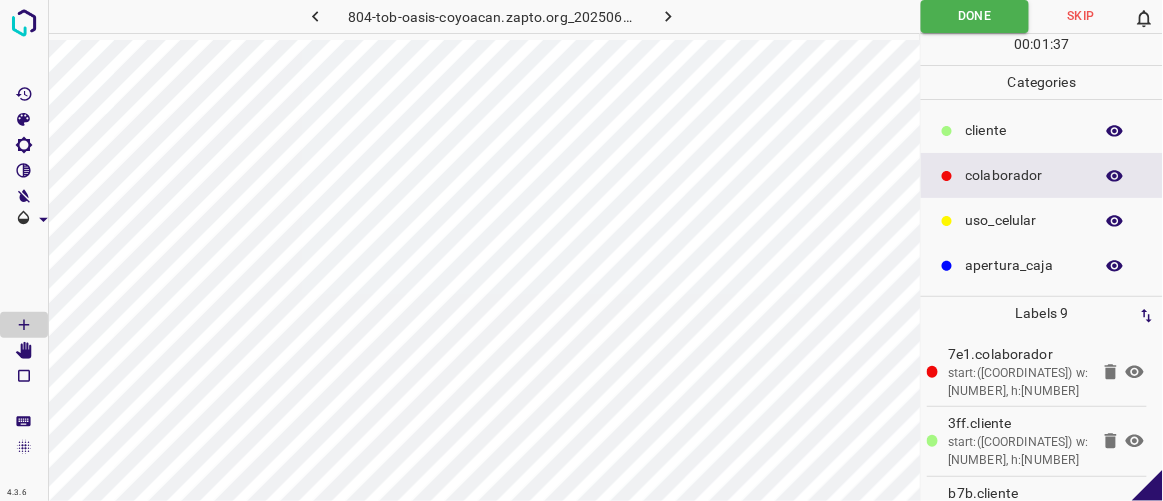 click at bounding box center (668, 16) 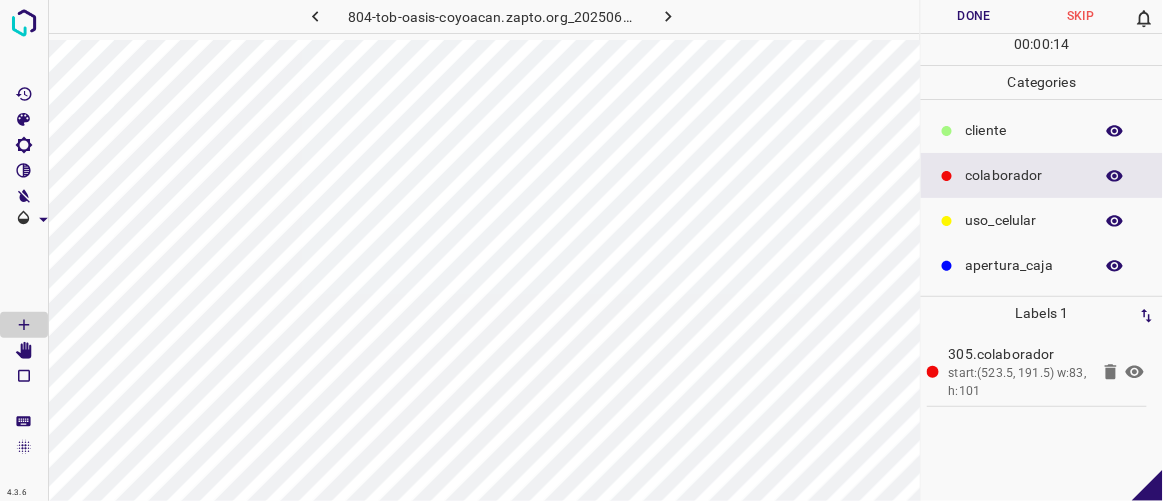 click on "​​cliente" at bounding box center (1024, 130) 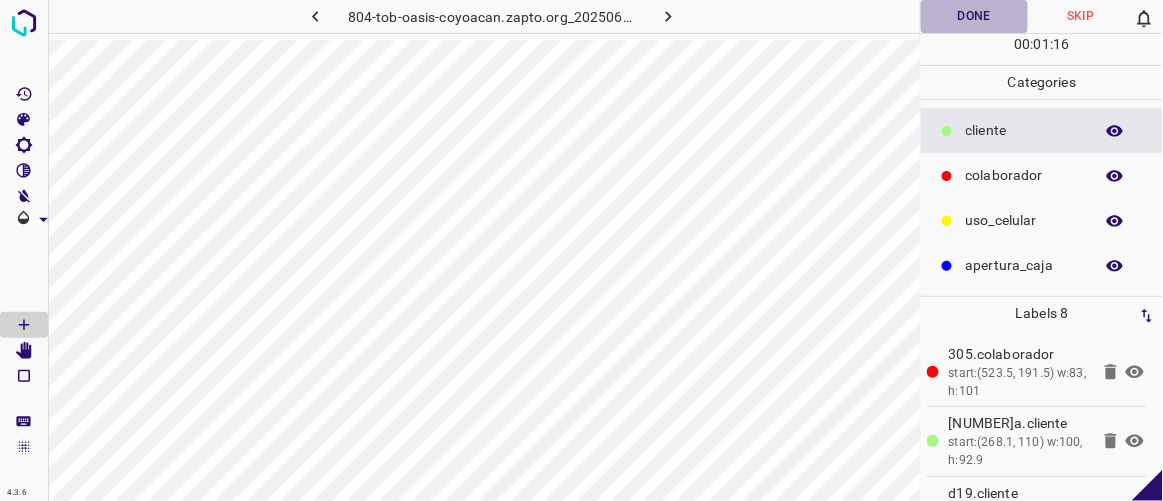 click on "Done" at bounding box center [974, 16] 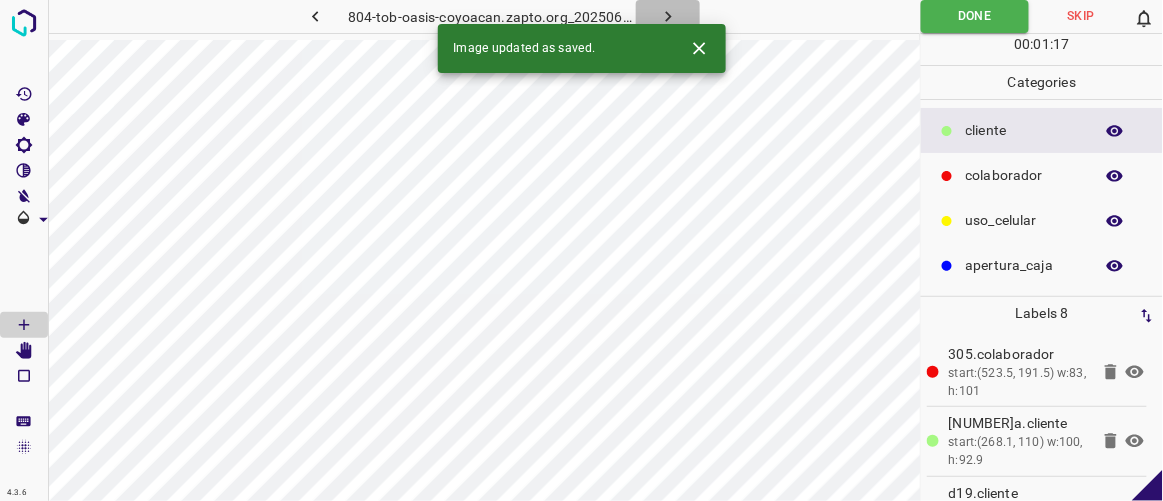 click at bounding box center (668, 16) 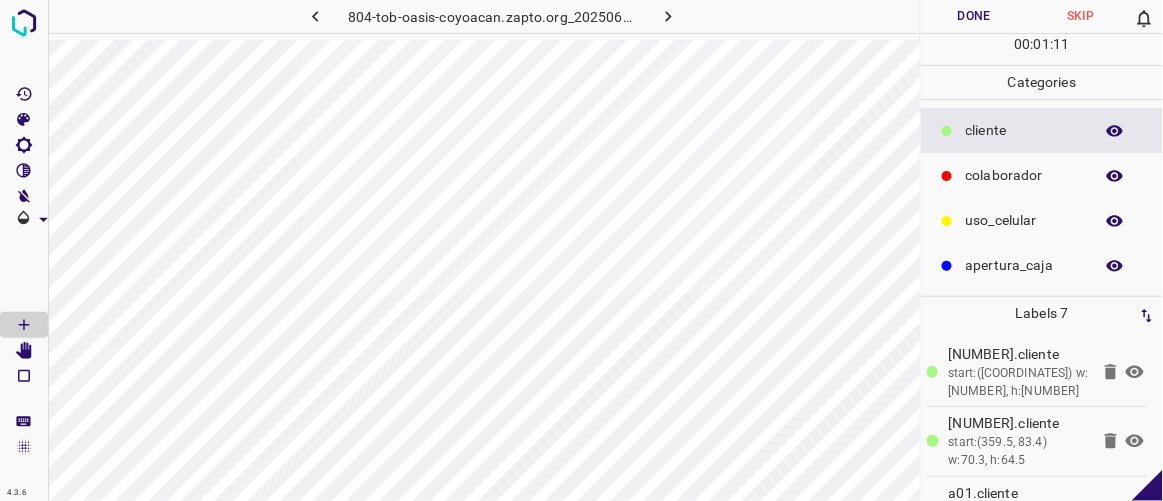 click on "Done" at bounding box center (974, 16) 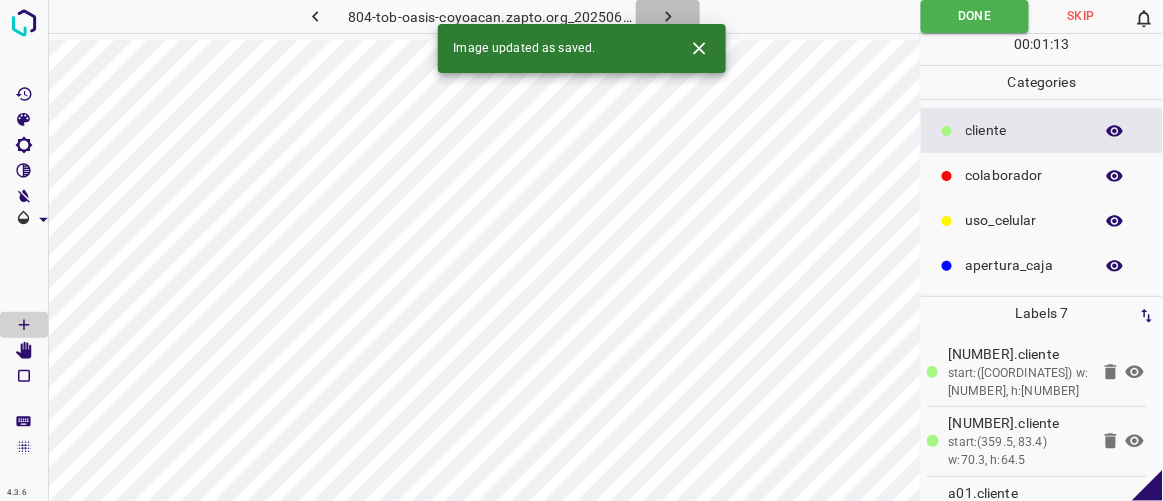 click at bounding box center (668, 16) 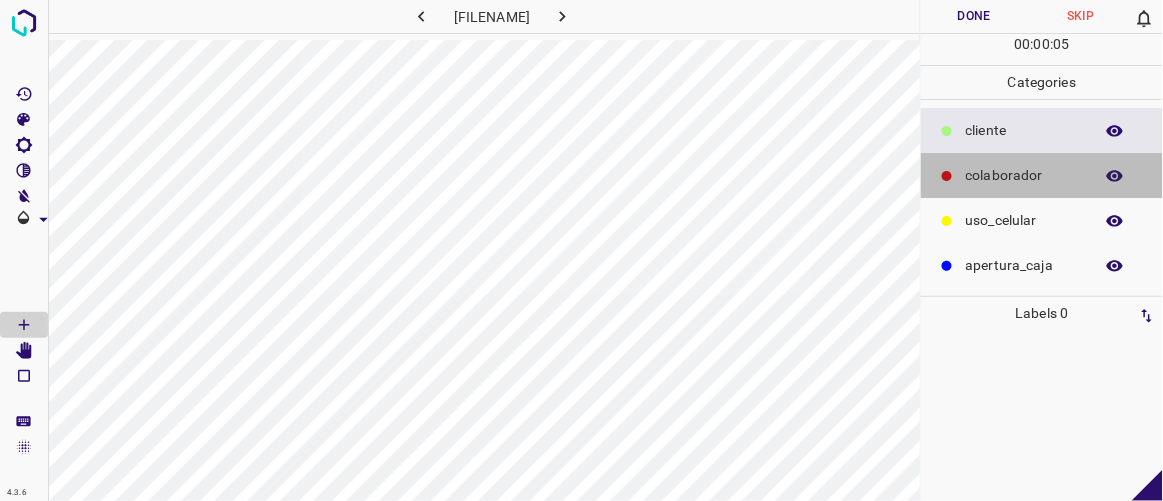 click on "colaborador" at bounding box center (1024, 130) 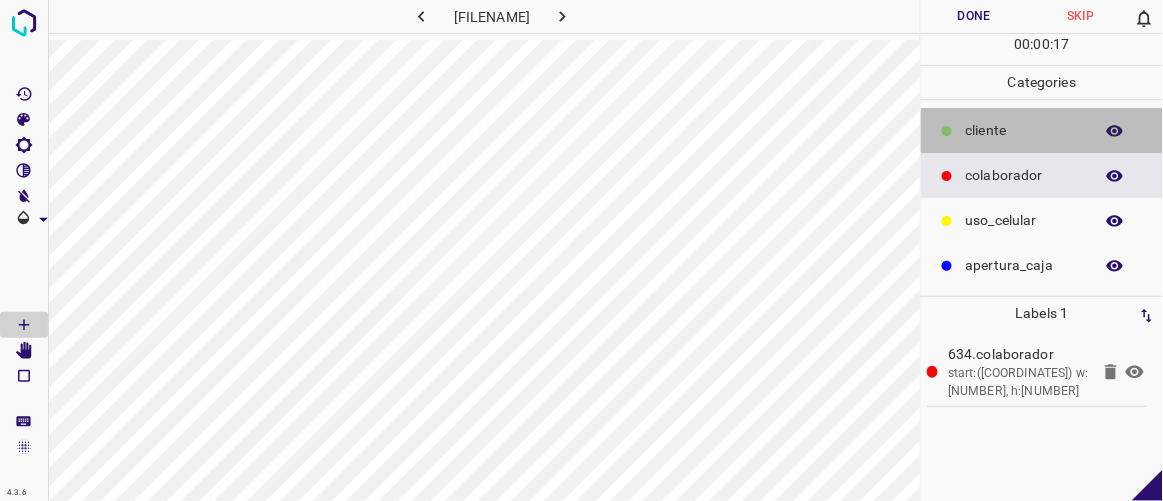 click on "​​cliente" at bounding box center [1024, 130] 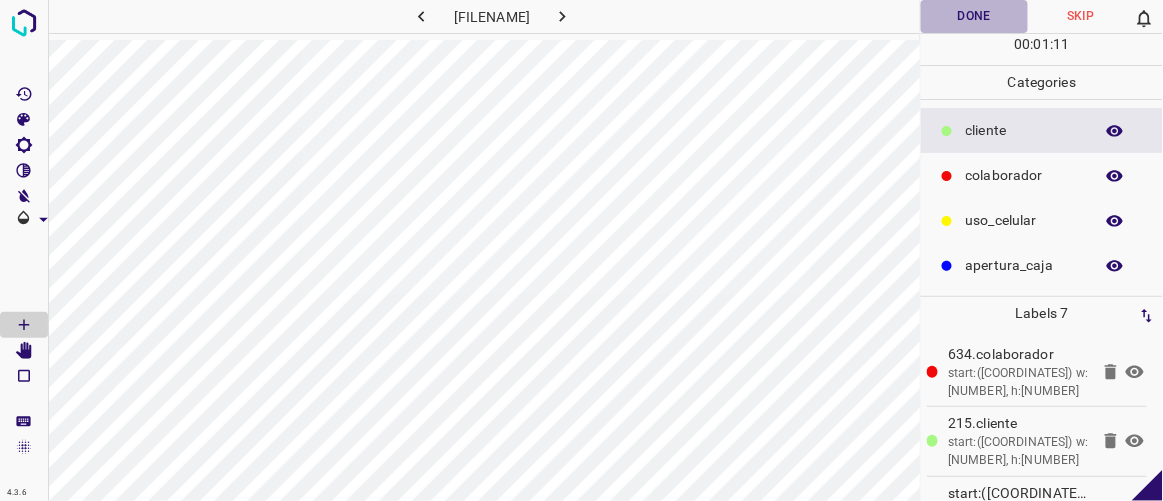 click on "Done" at bounding box center (974, 16) 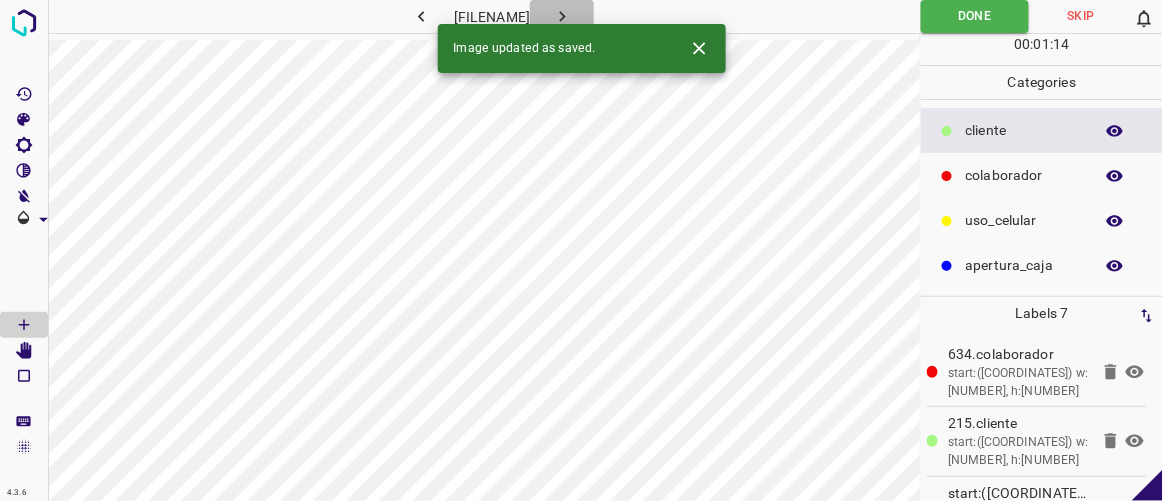 click at bounding box center (562, 16) 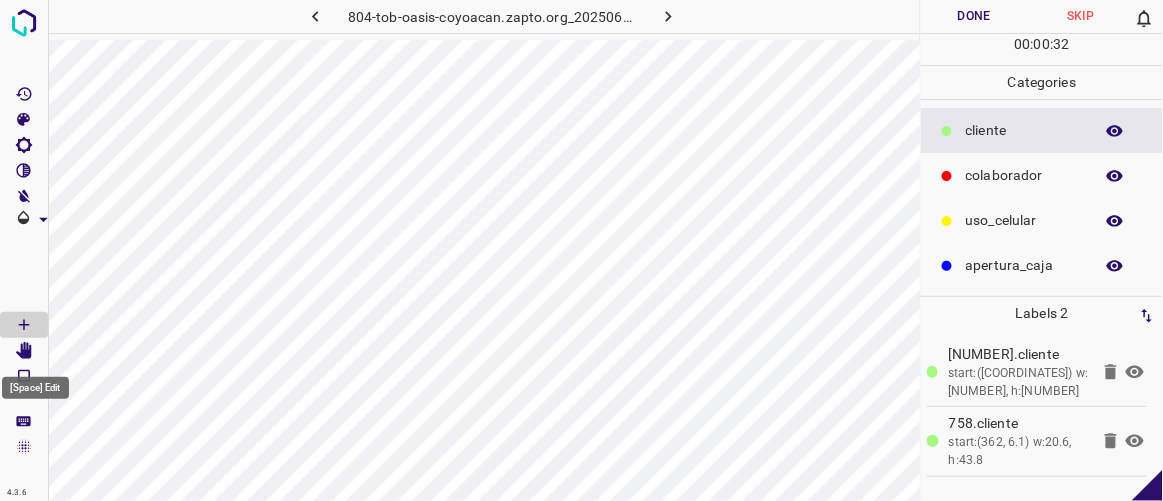 click at bounding box center (24, 351) 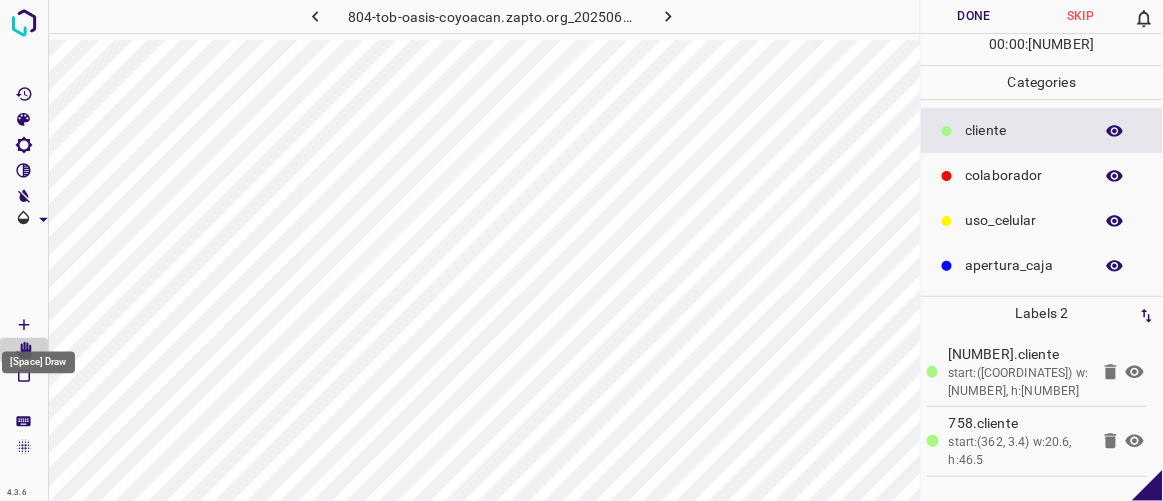 click at bounding box center (24, 325) 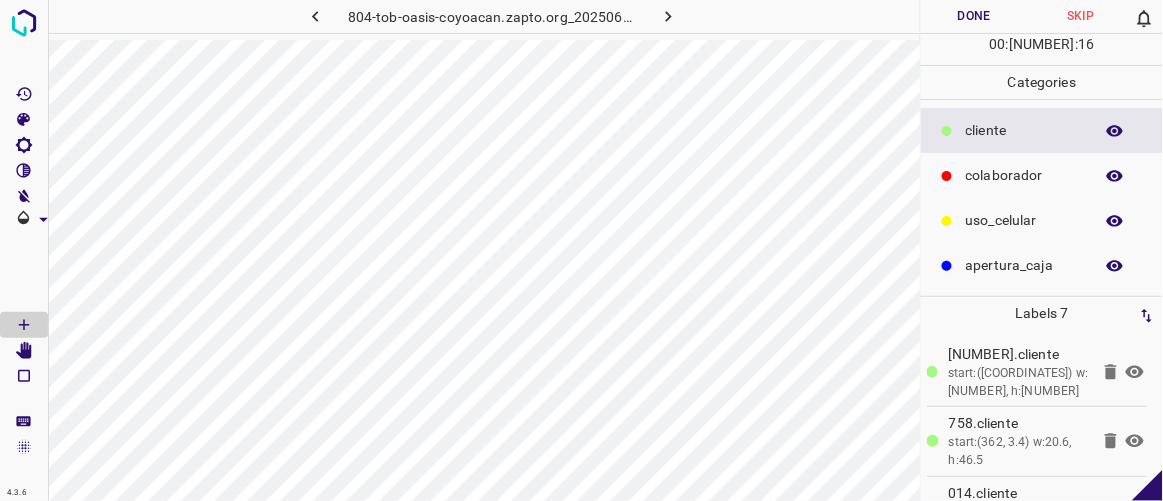 click on "colaborador" at bounding box center (1024, 130) 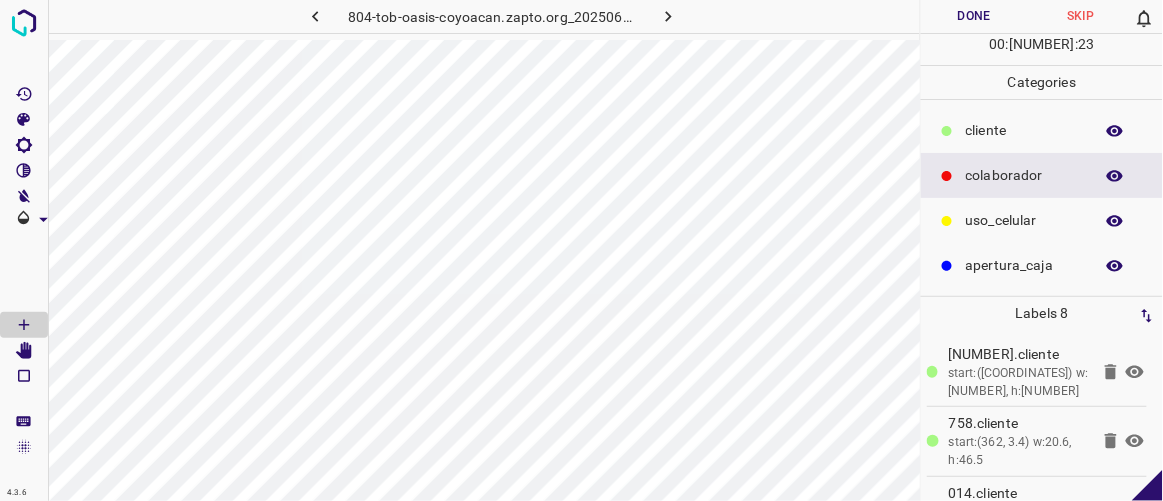 click on "Done" at bounding box center [974, 16] 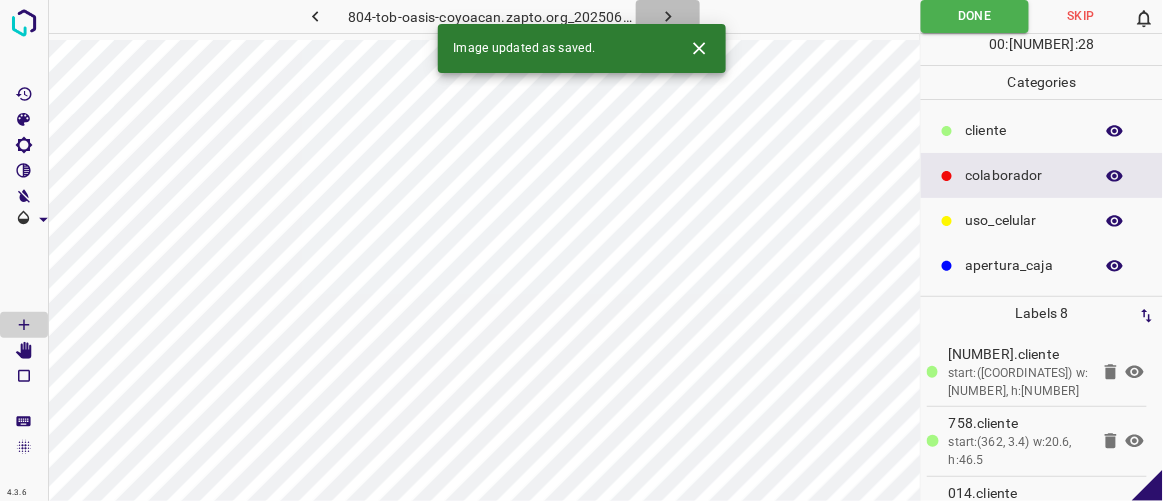 click at bounding box center (668, 16) 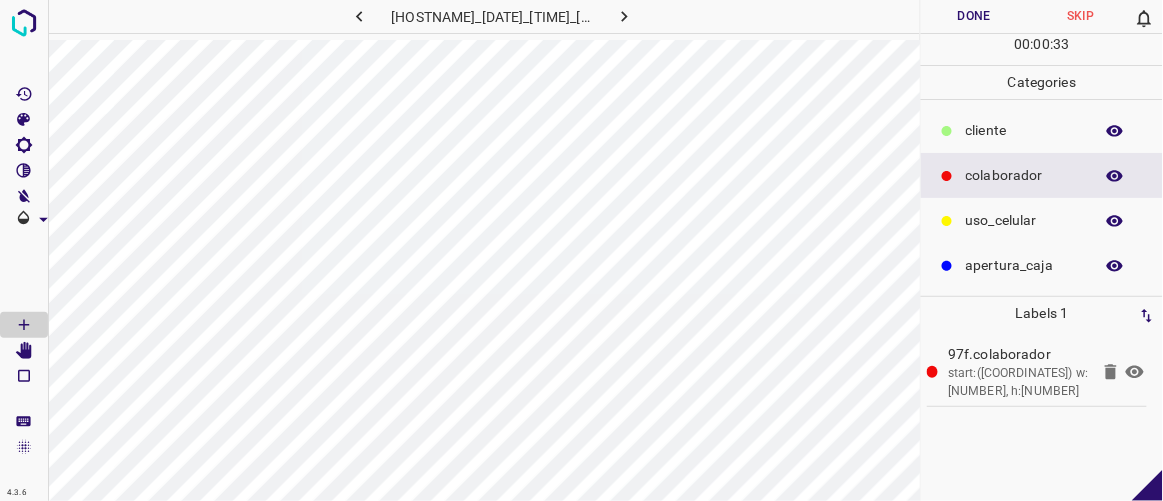 click on "​​cliente" at bounding box center [1024, 130] 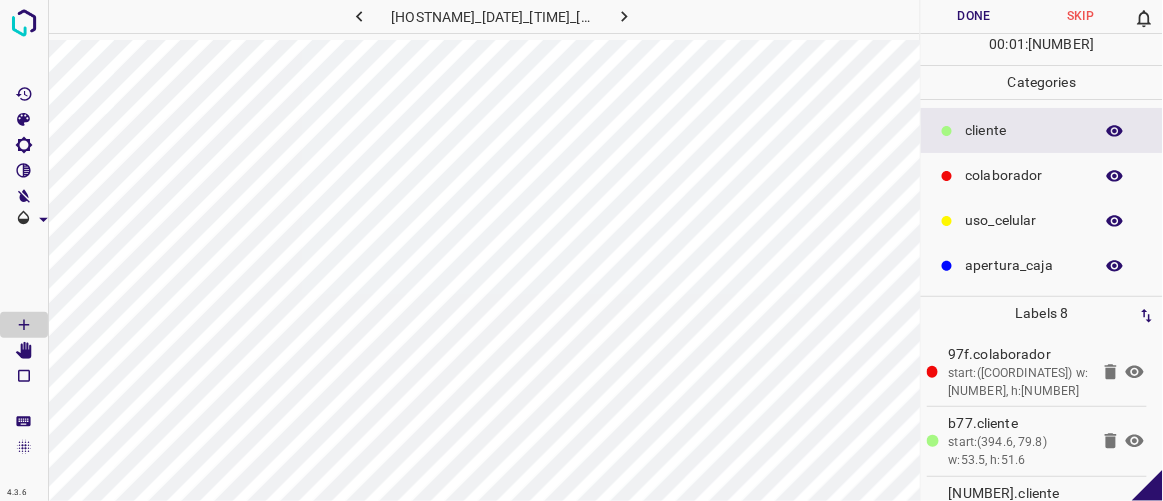 click on "Done" at bounding box center (974, 16) 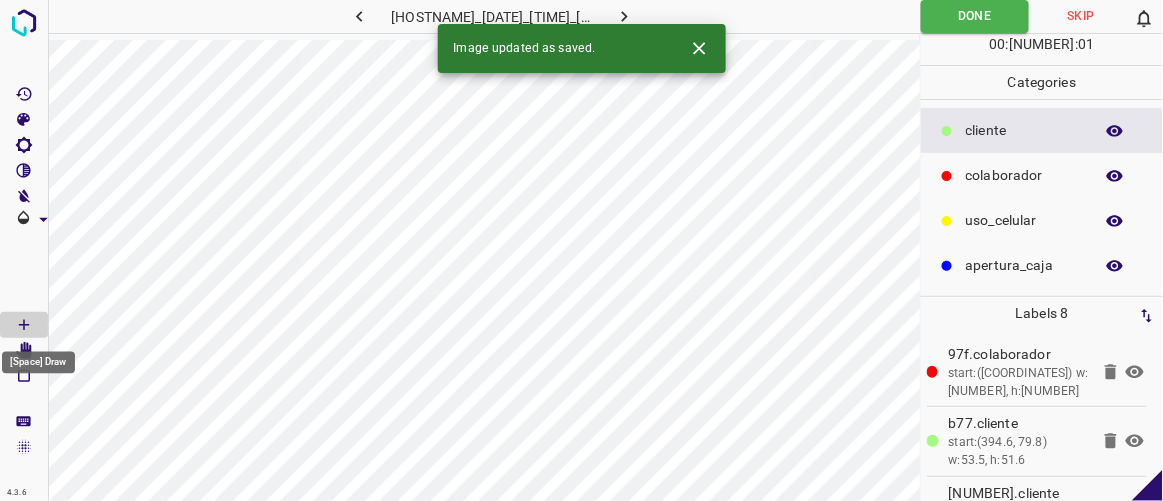click on "[Space] Draw" at bounding box center [38, 357] 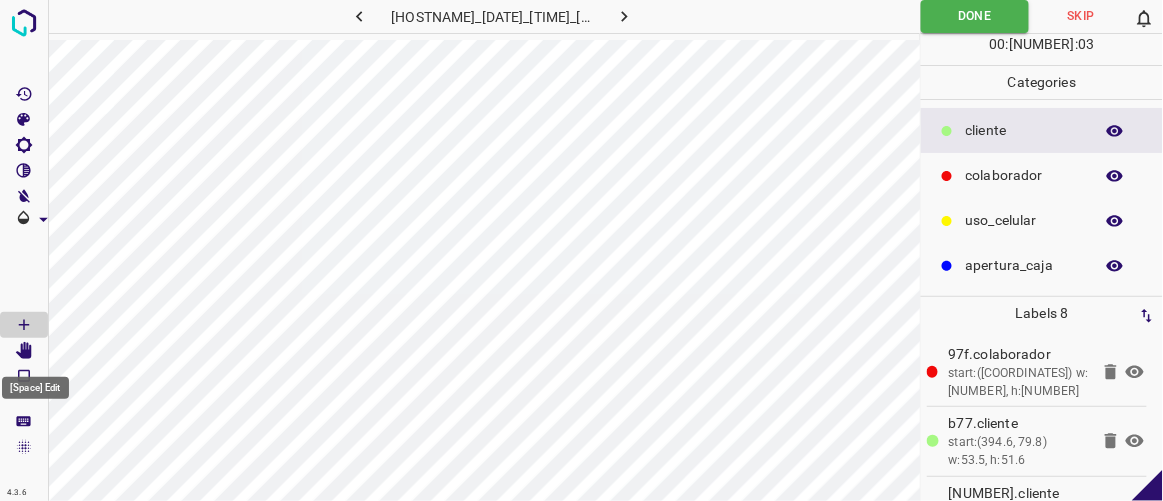 click at bounding box center [24, 351] 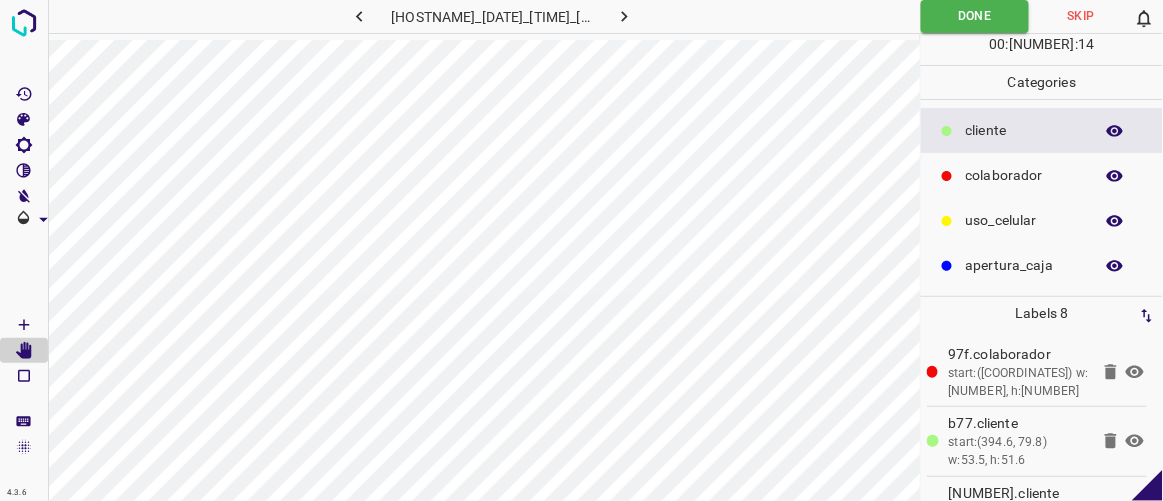 click at bounding box center [624, 16] 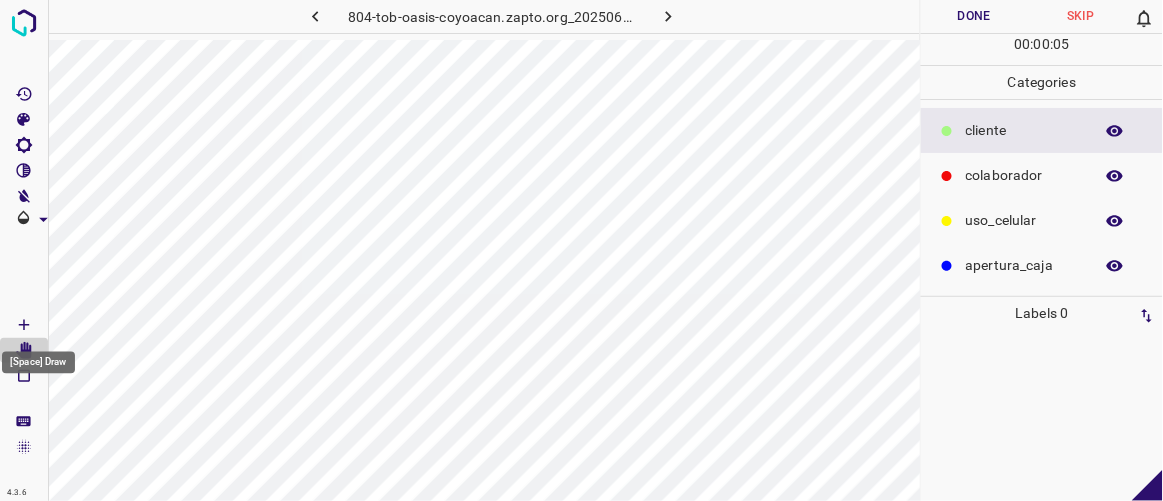 click at bounding box center (24, 325) 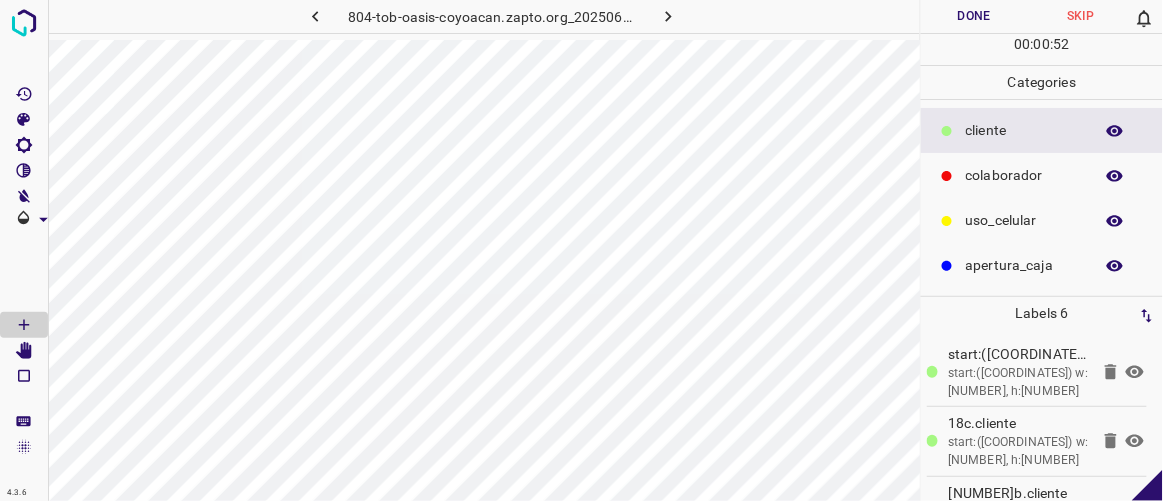 click on "colaborador" at bounding box center [1024, 130] 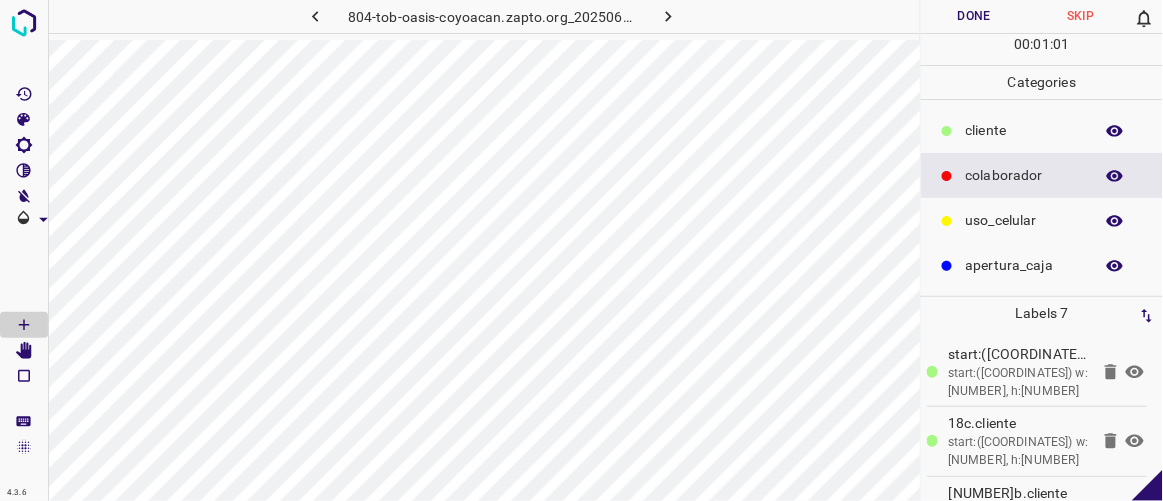 click on "Done" at bounding box center (974, 16) 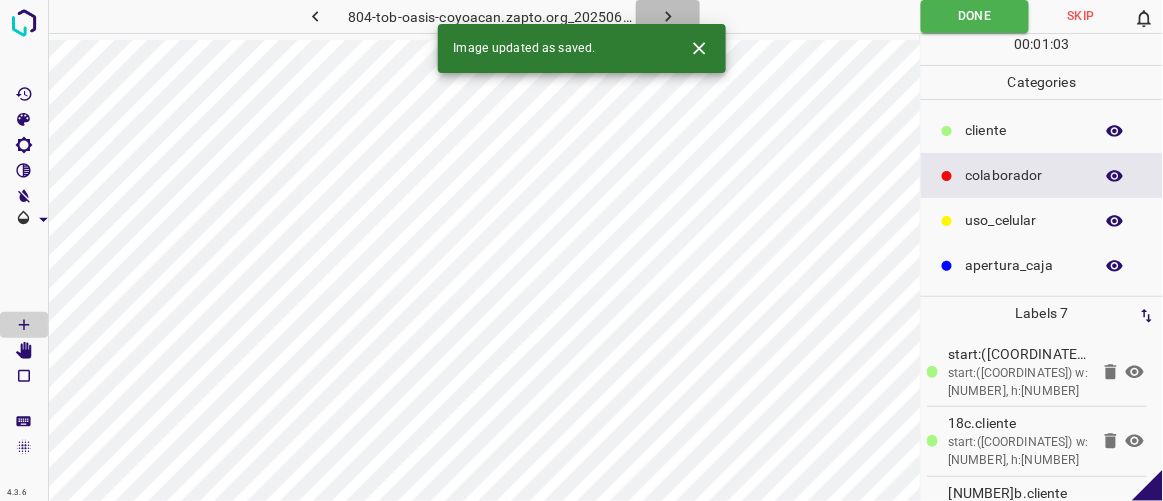 click at bounding box center [668, 16] 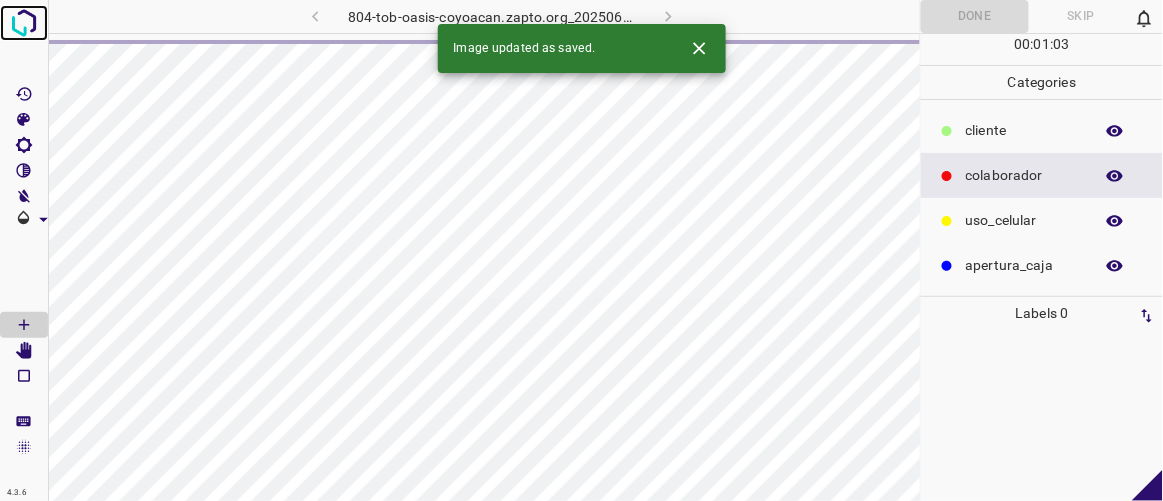 click at bounding box center (24, 23) 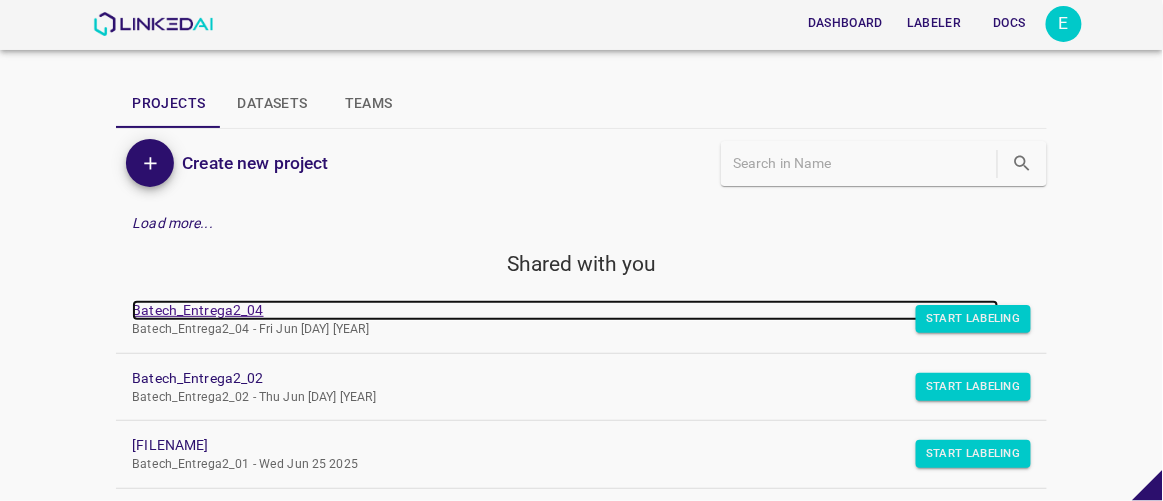 click on "Batech_Entrega2_04" at bounding box center [565, 310] 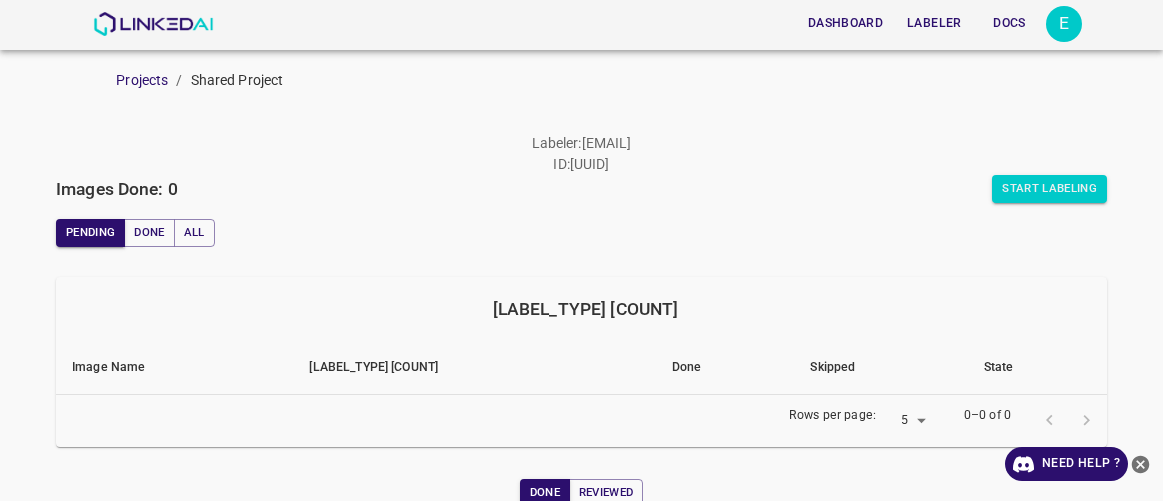 scroll, scrollTop: 0, scrollLeft: 0, axis: both 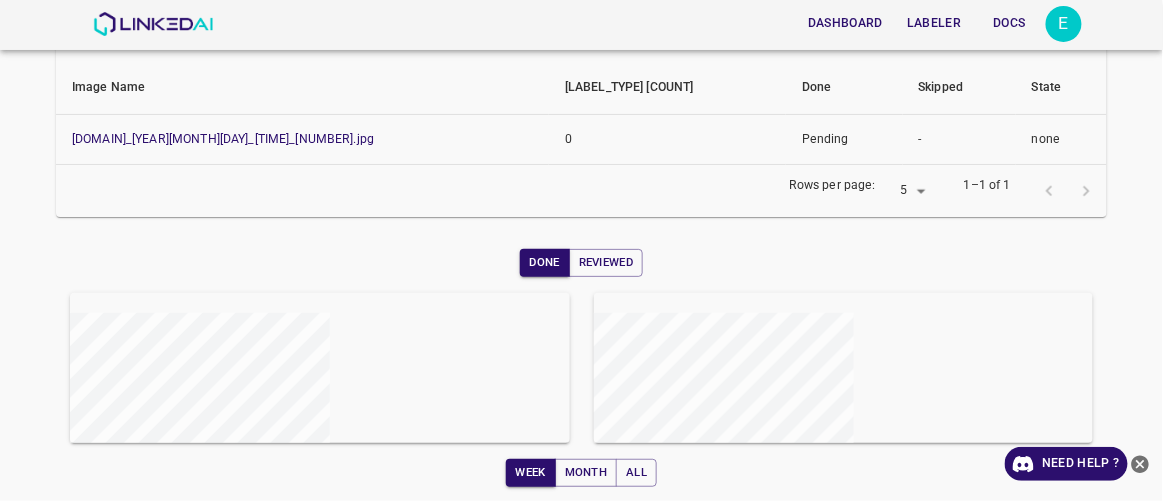 click on "Labeler" at bounding box center [934, 23] 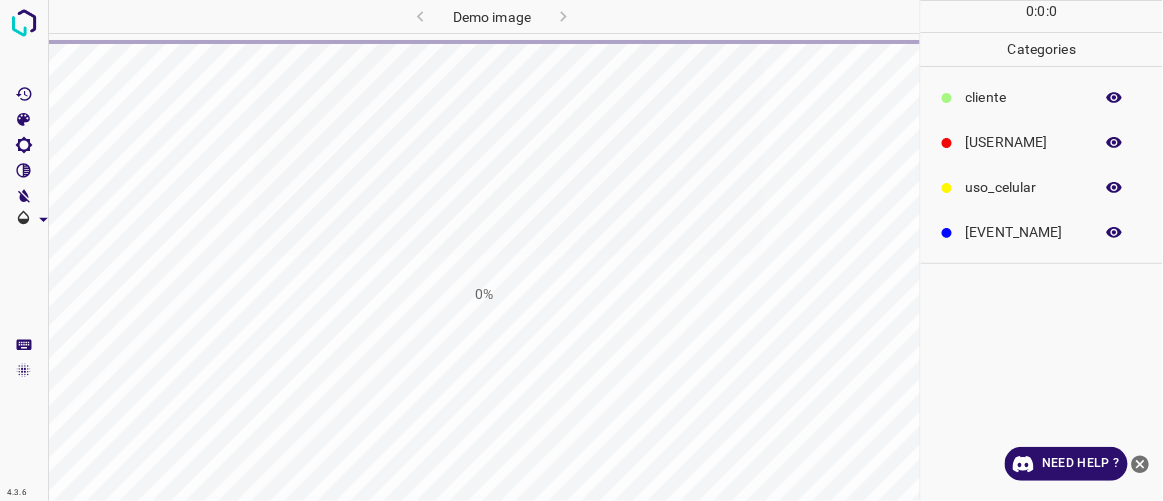 scroll, scrollTop: 0, scrollLeft: 0, axis: both 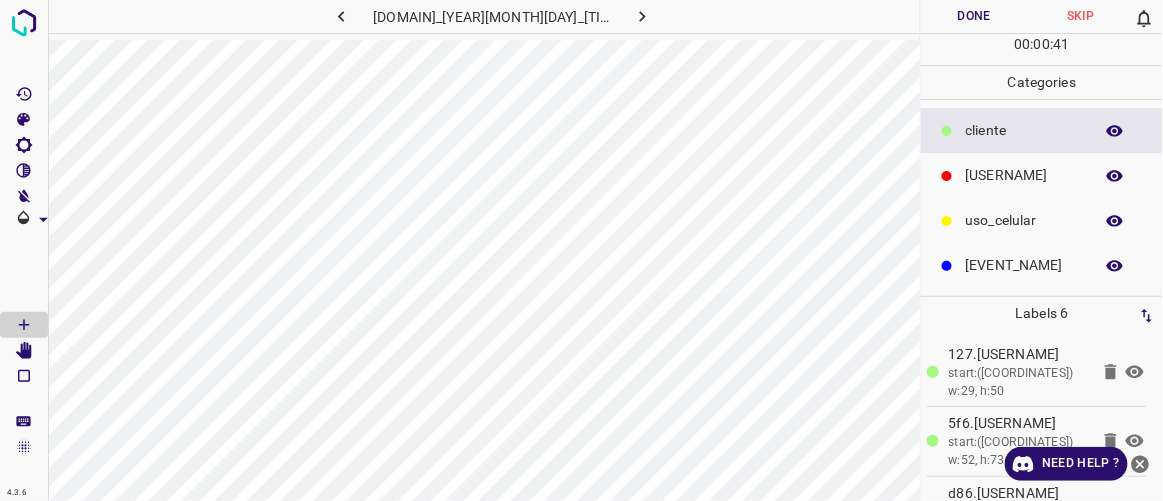 click on "colaborador" at bounding box center (1024, 130) 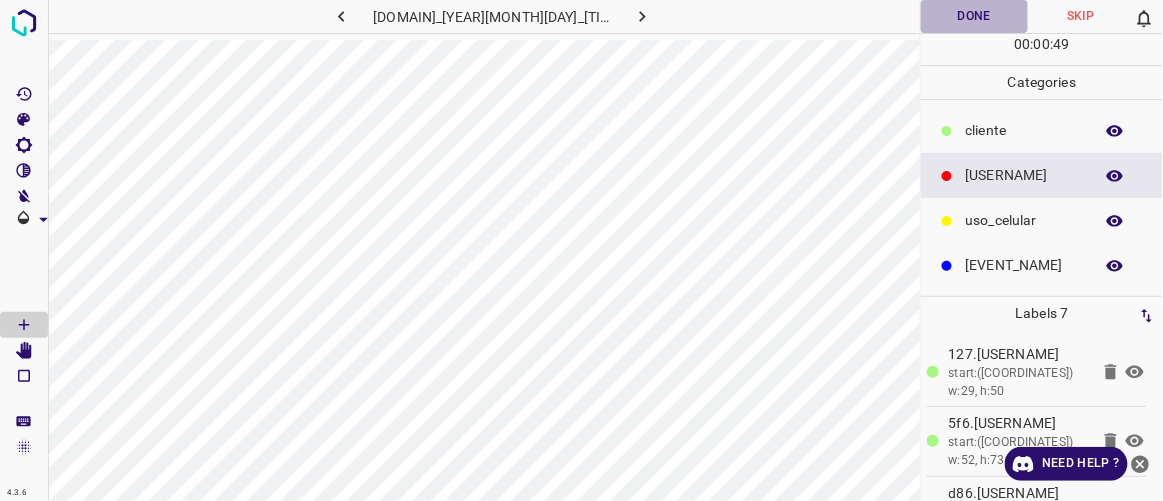 click on "Done" at bounding box center [974, 16] 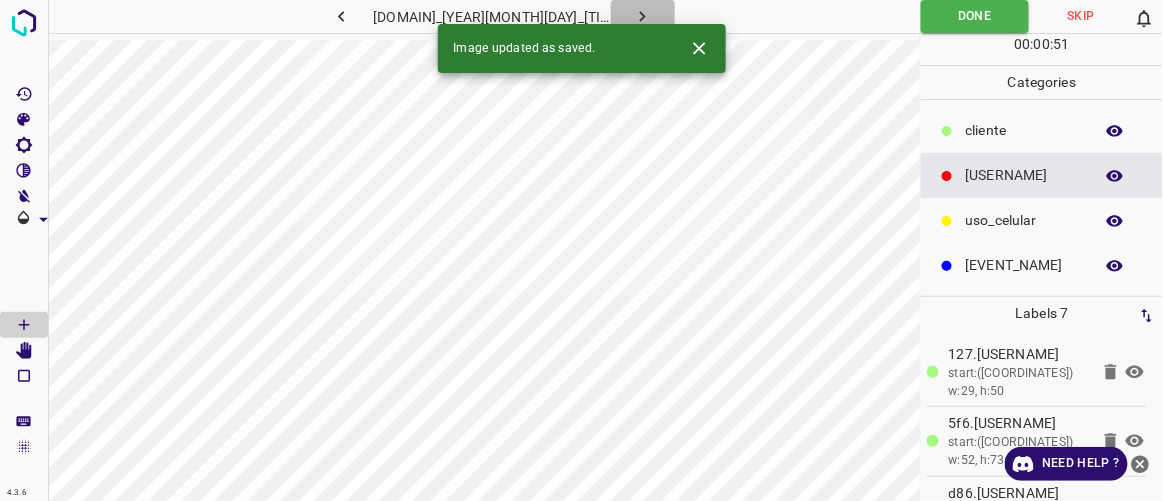 click at bounding box center (642, 16) 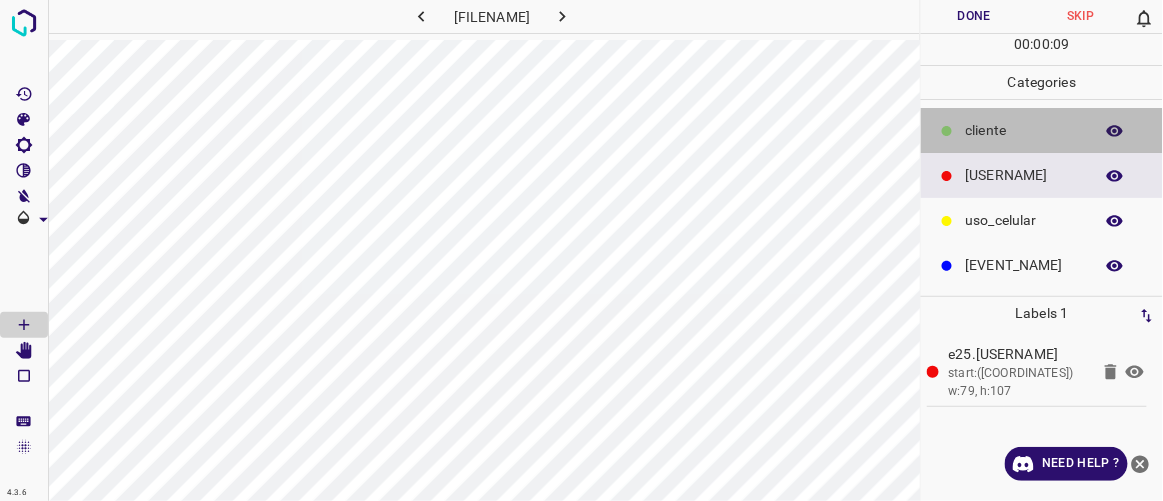 click on "​​cliente" at bounding box center [1024, 130] 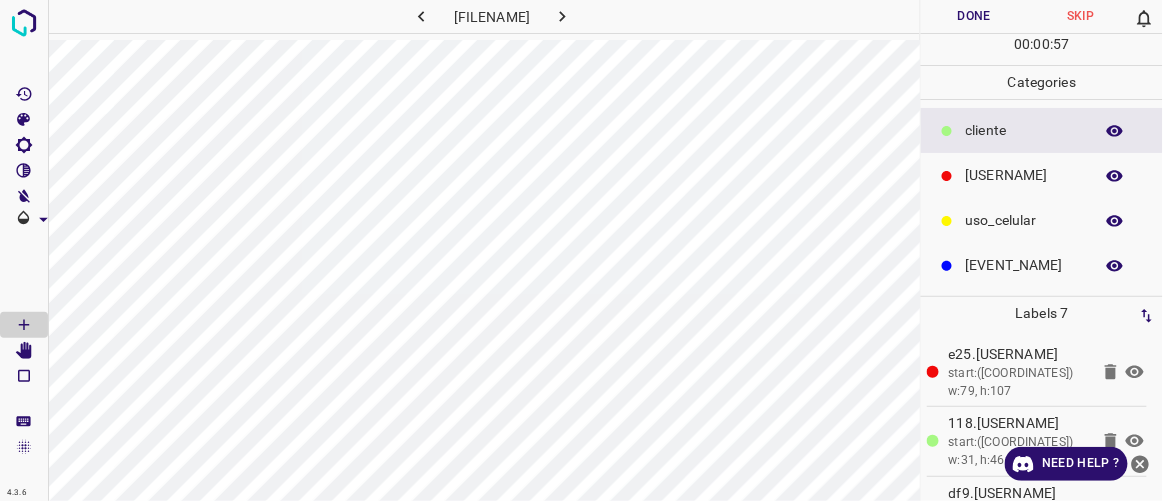 click on "Done" at bounding box center (974, 16) 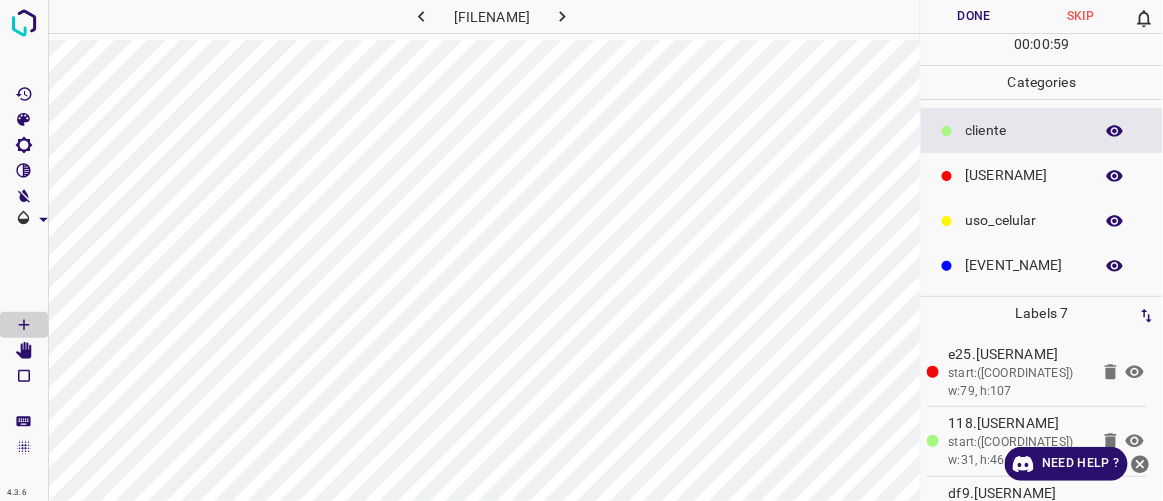 click at bounding box center [562, 16] 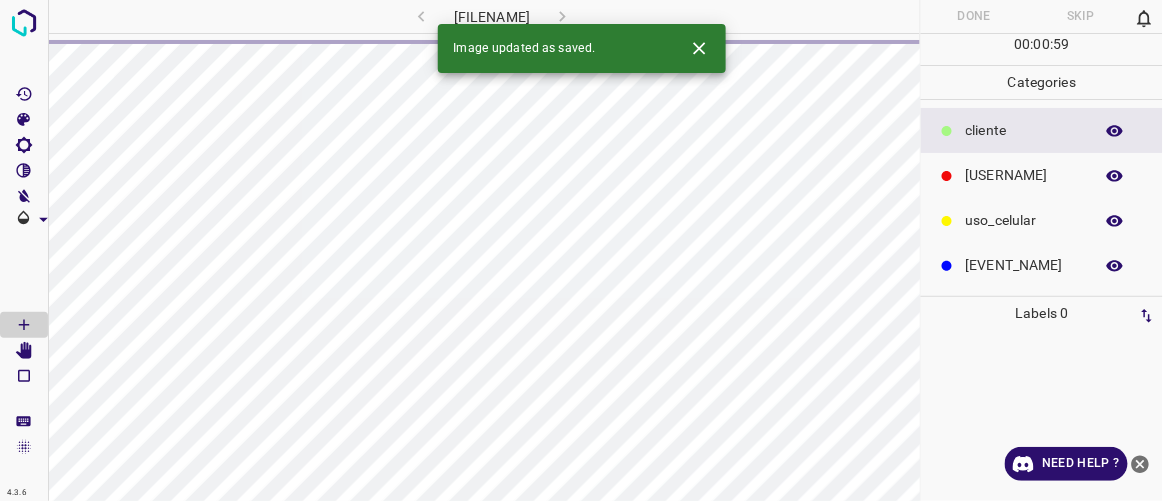 click on "colaborador" at bounding box center [1024, 130] 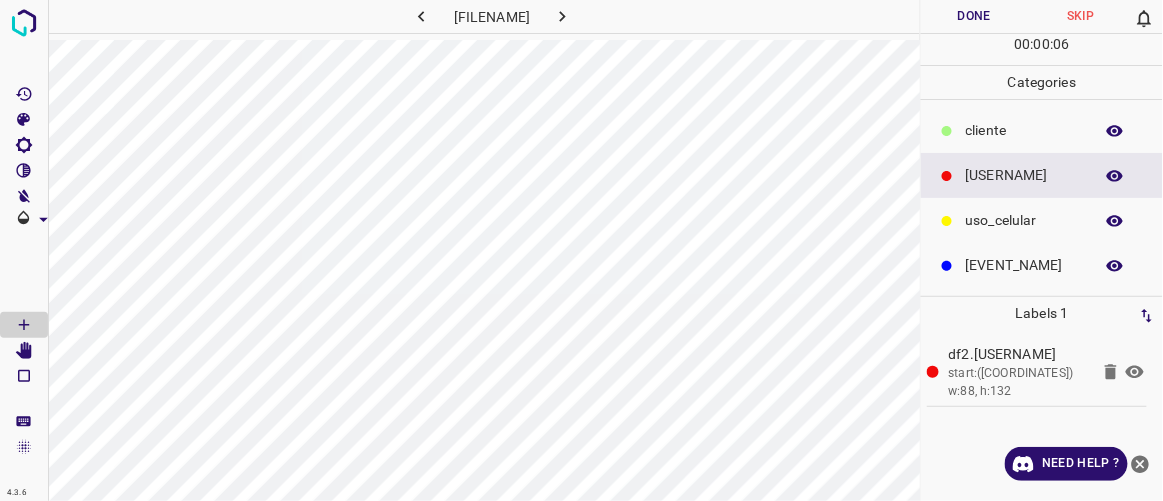 click on "​​cliente" at bounding box center (1024, 130) 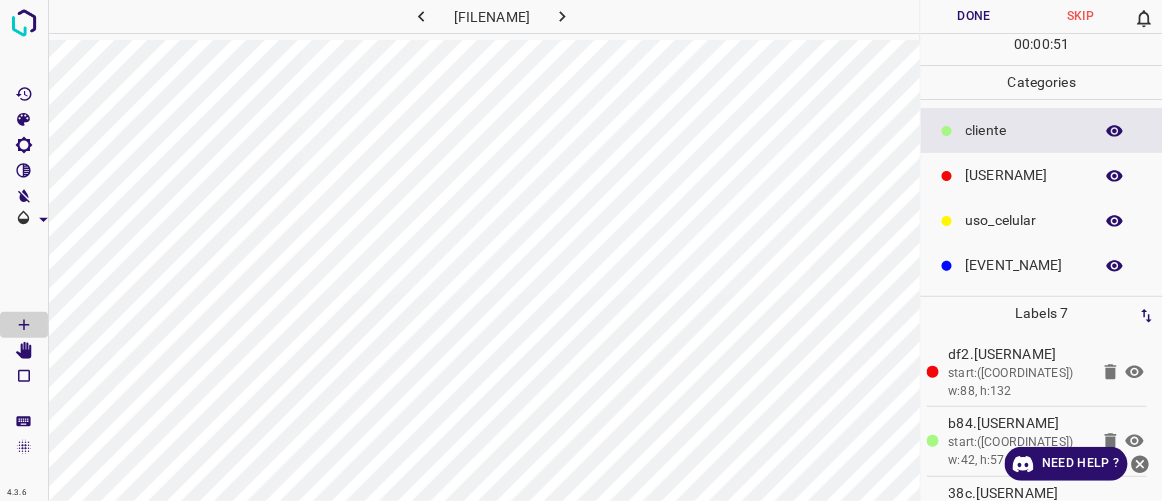 click on "Done" at bounding box center (974, 16) 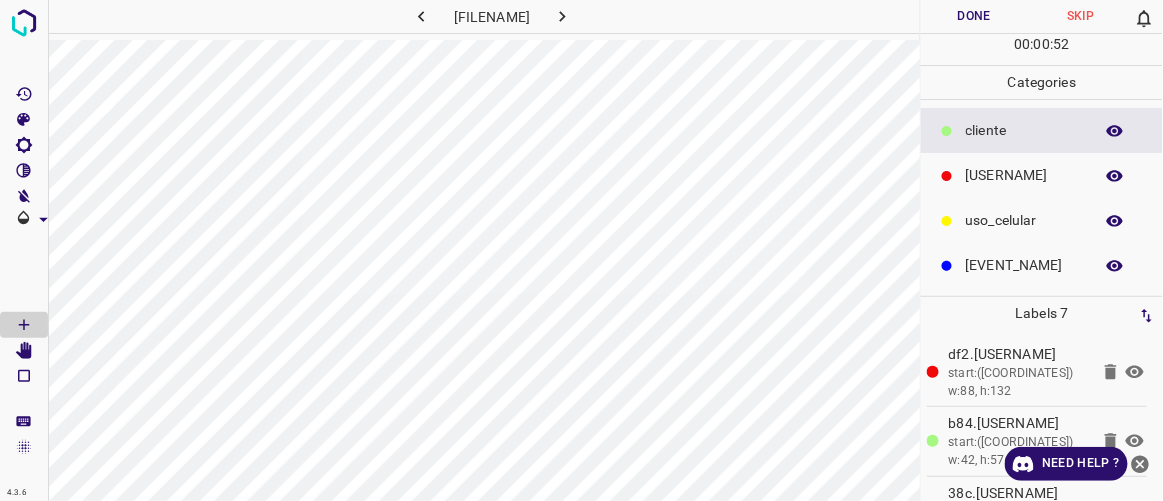 click at bounding box center [562, 16] 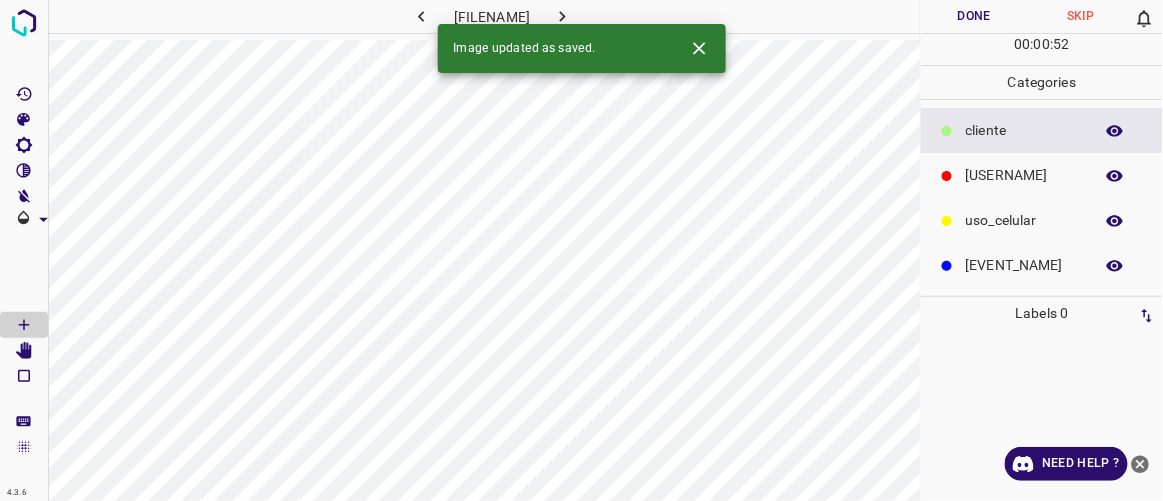 click at bounding box center [947, 131] 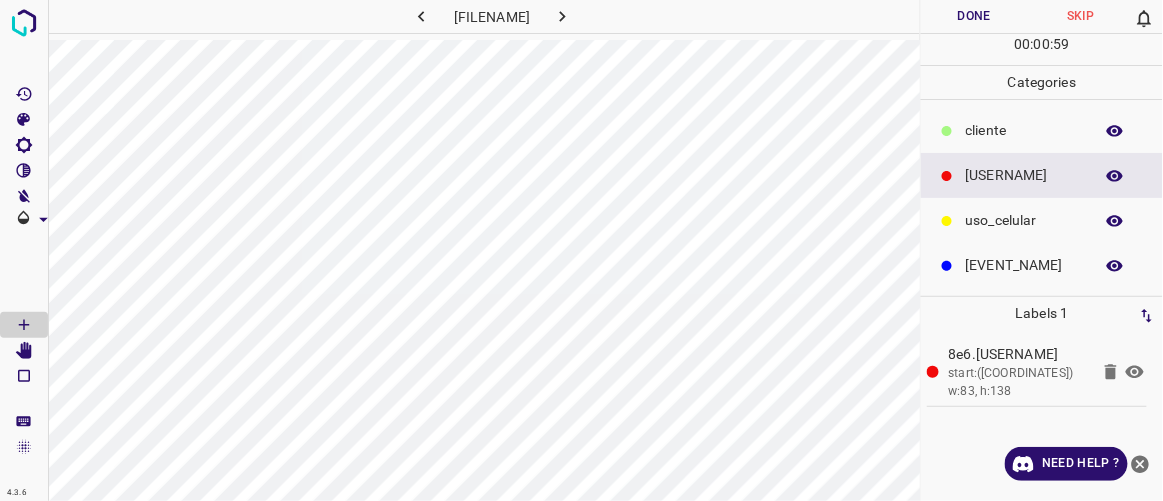 click on "​​cliente" at bounding box center (1024, 130) 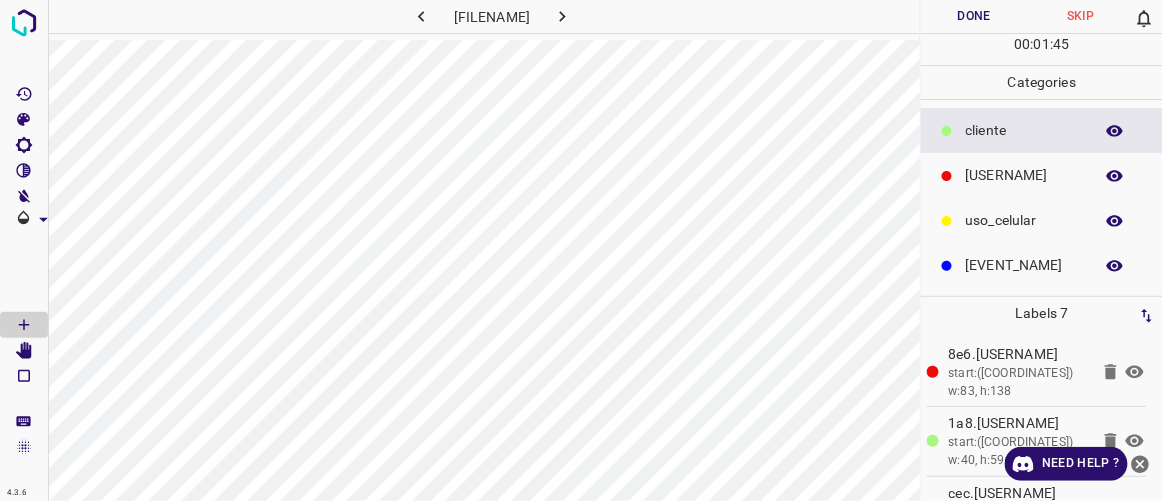 click on "Done" at bounding box center (974, 16) 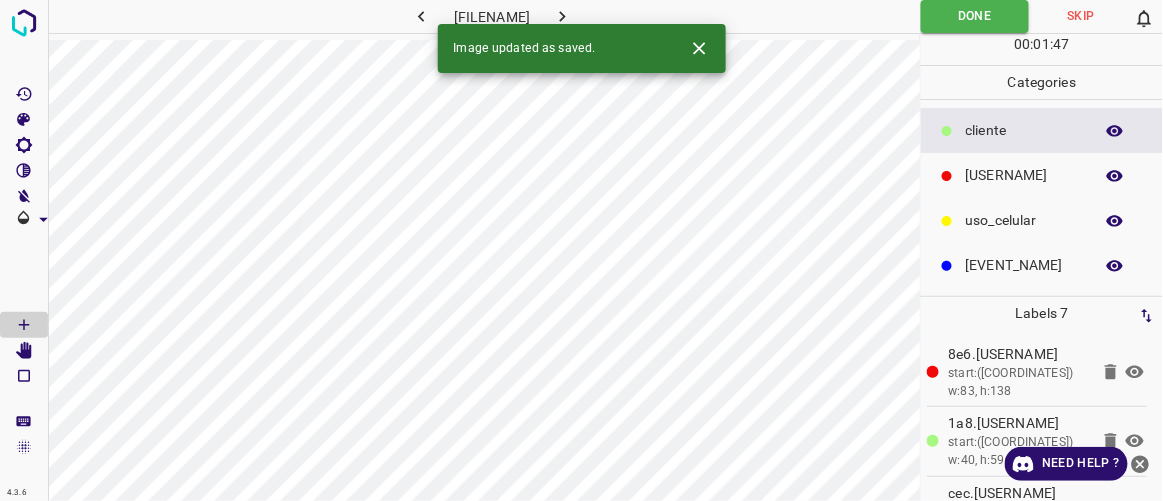drag, startPoint x: 676, startPoint y: 11, endPoint x: 659, endPoint y: 26, distance: 22.671568 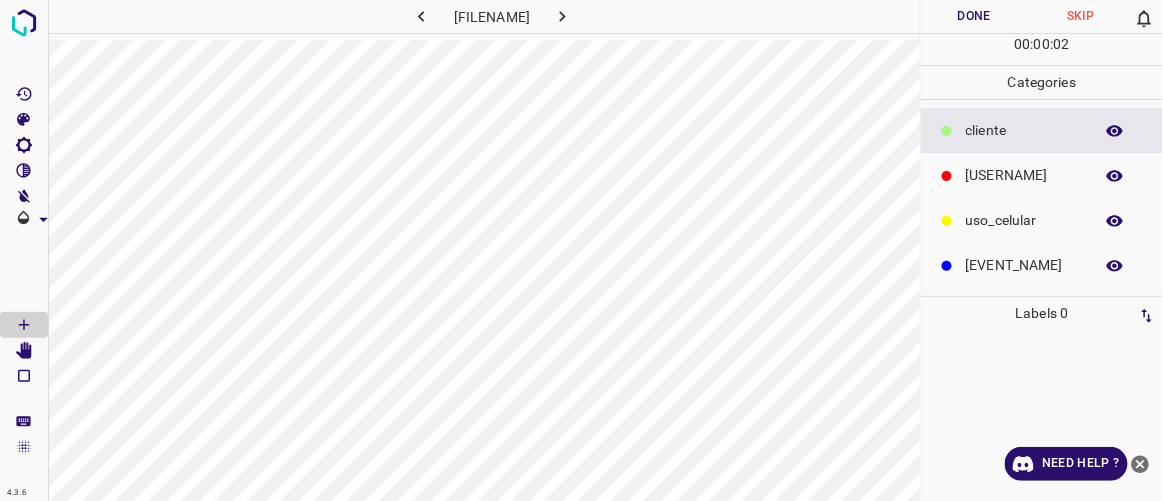 click at bounding box center [422, 16] 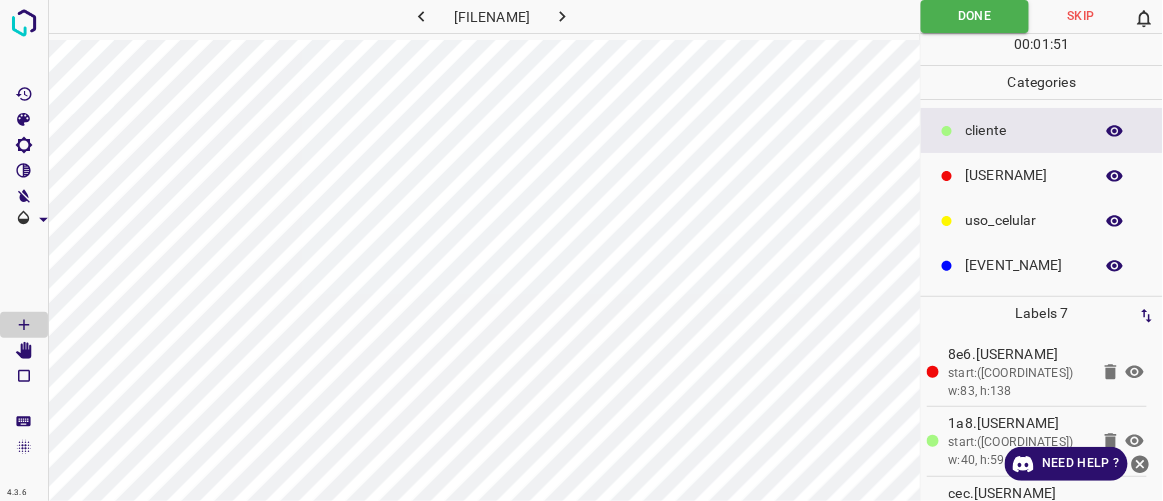 click at bounding box center [421, 16] 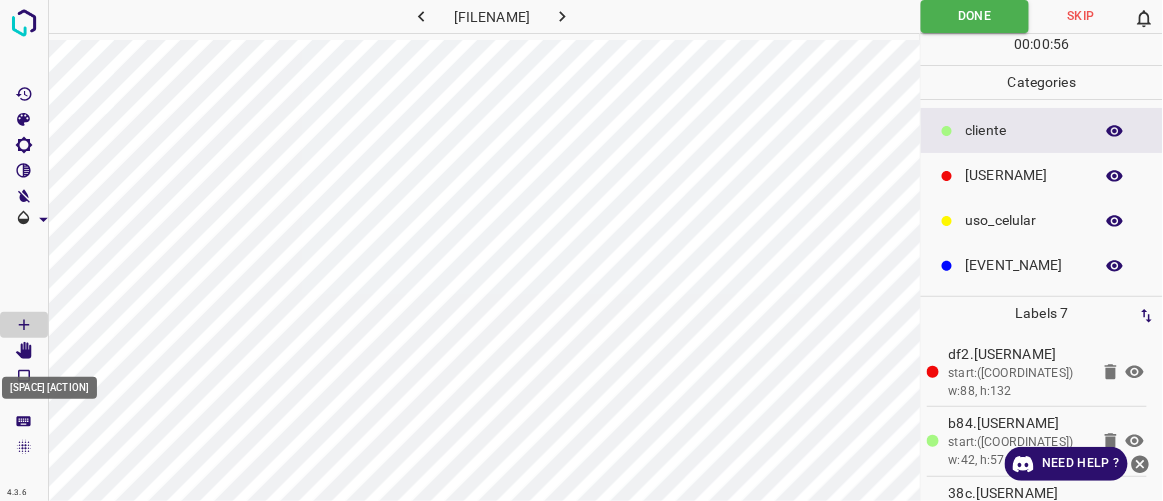click at bounding box center [24, 351] 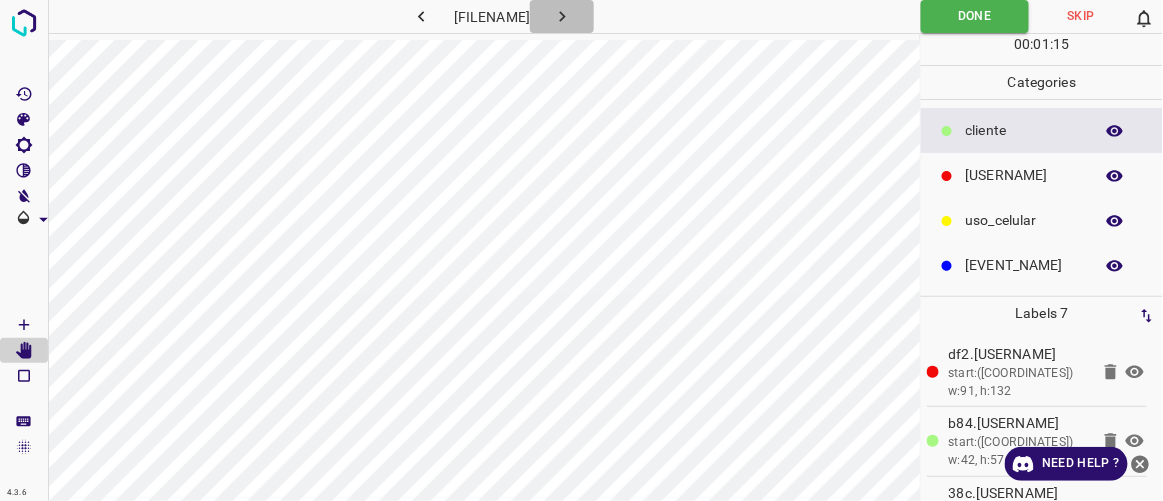 click at bounding box center (562, 16) 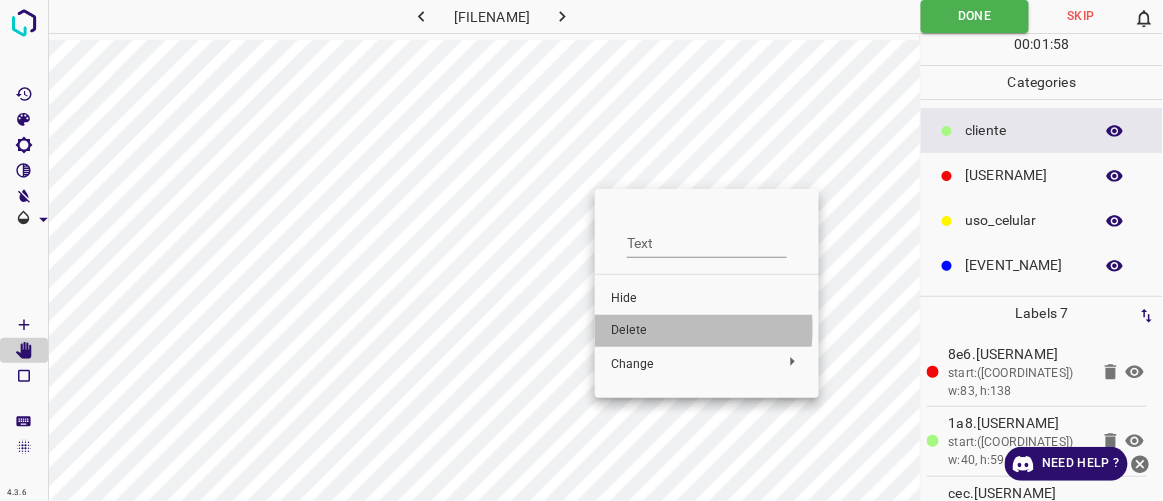 click on "Delete" at bounding box center [707, 299] 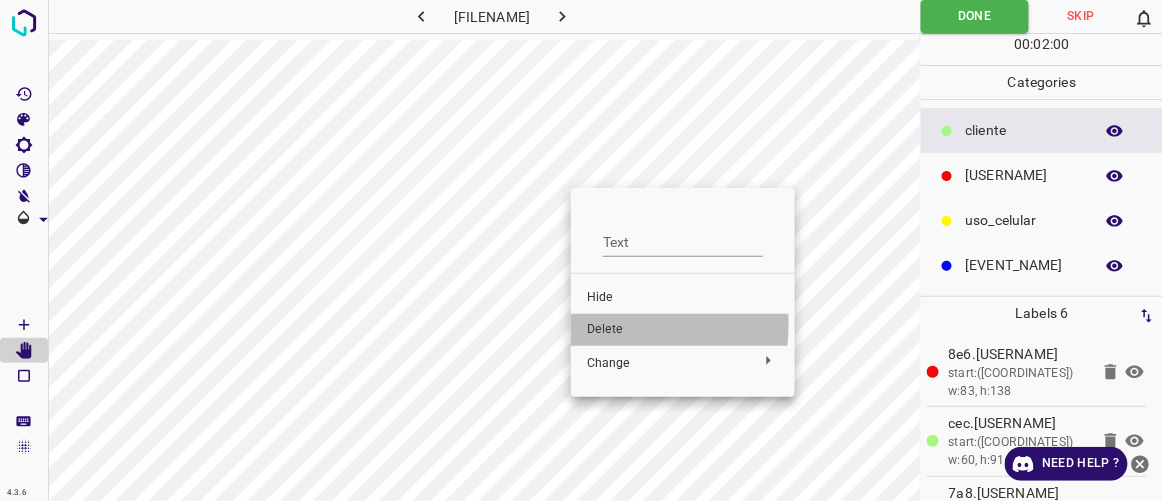click on "Delete" at bounding box center [683, 298] 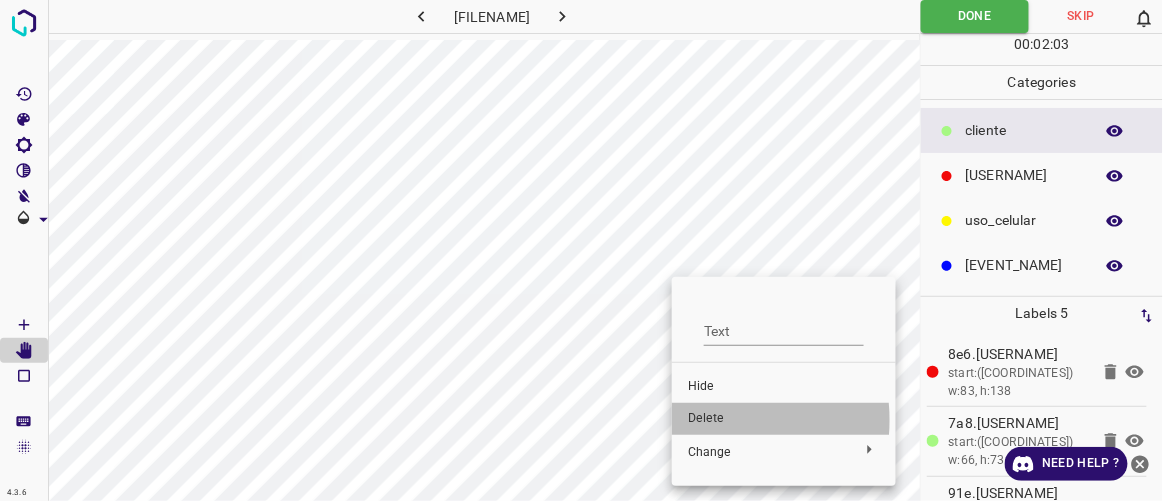 click on "Delete" at bounding box center (784, 387) 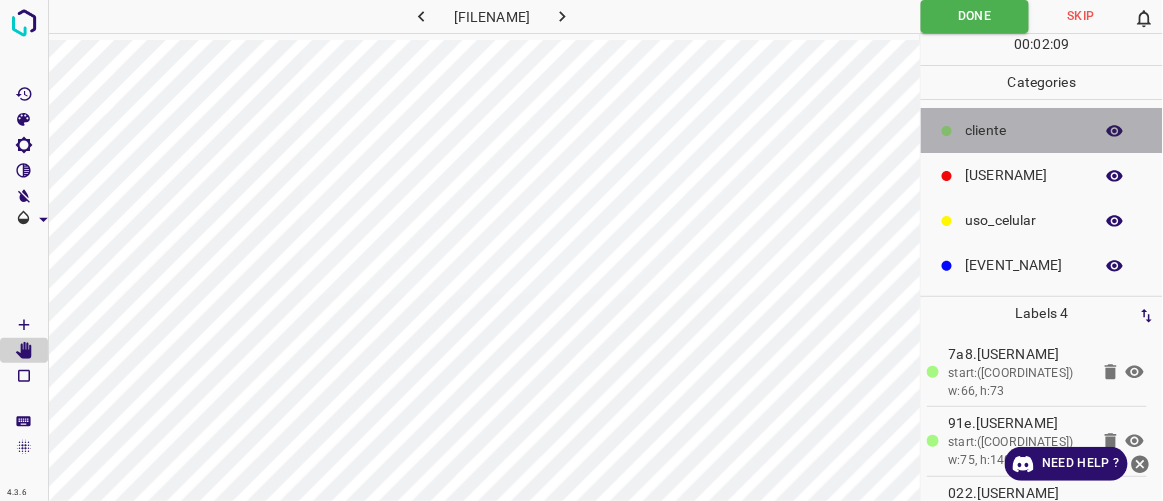 click on "​​cliente" at bounding box center (1024, 130) 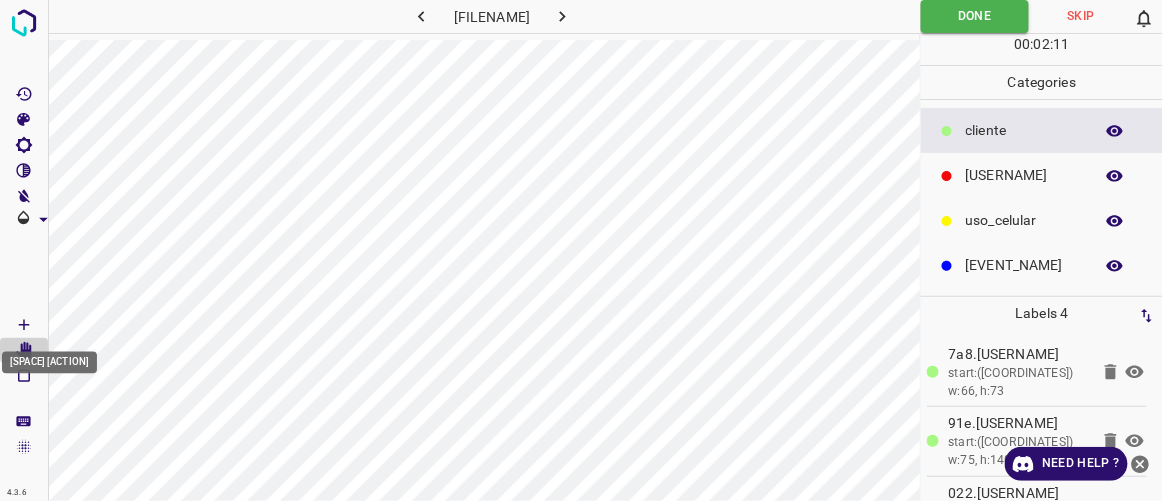 click at bounding box center (24, 325) 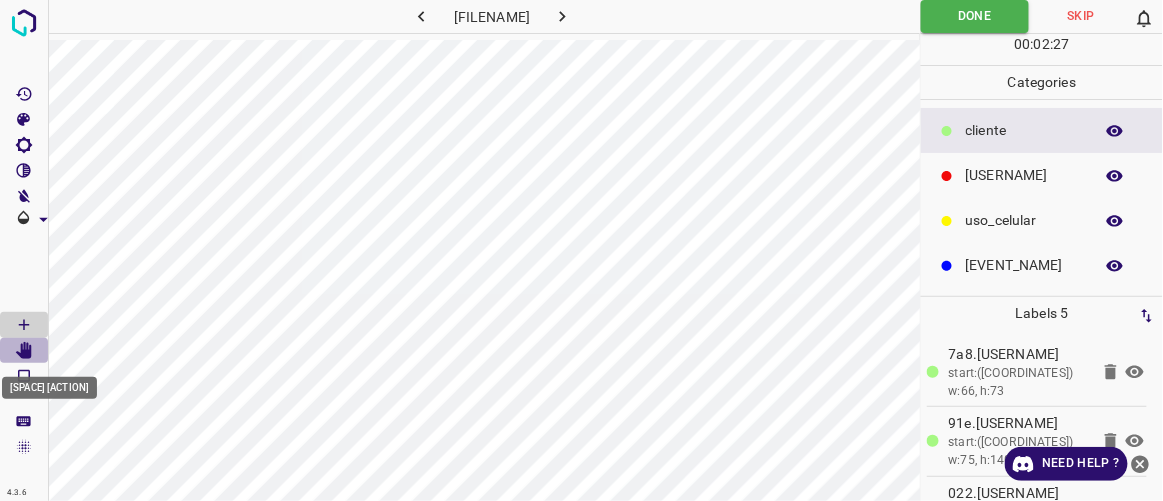 click at bounding box center [24, 351] 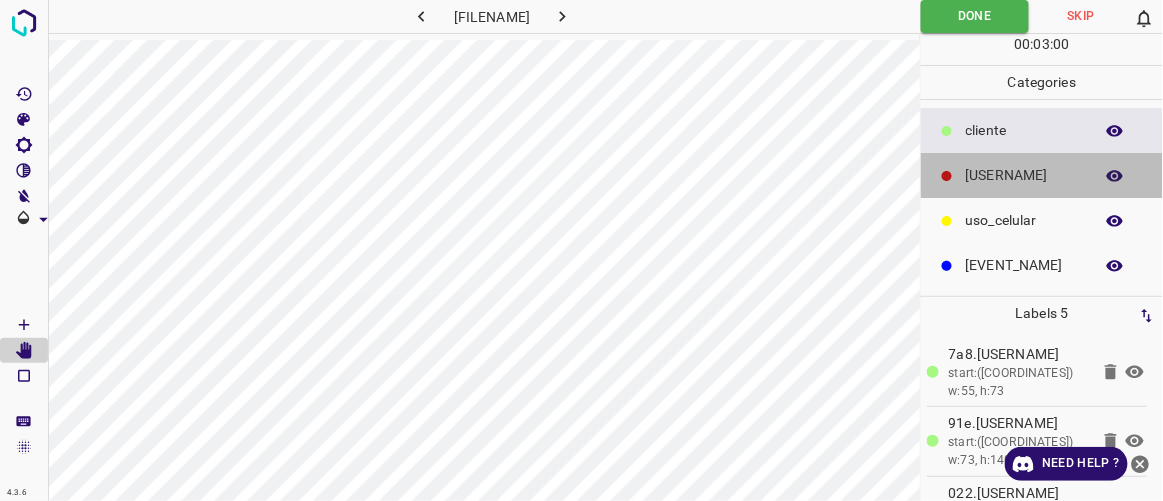 click on "colaborador" at bounding box center (1024, 130) 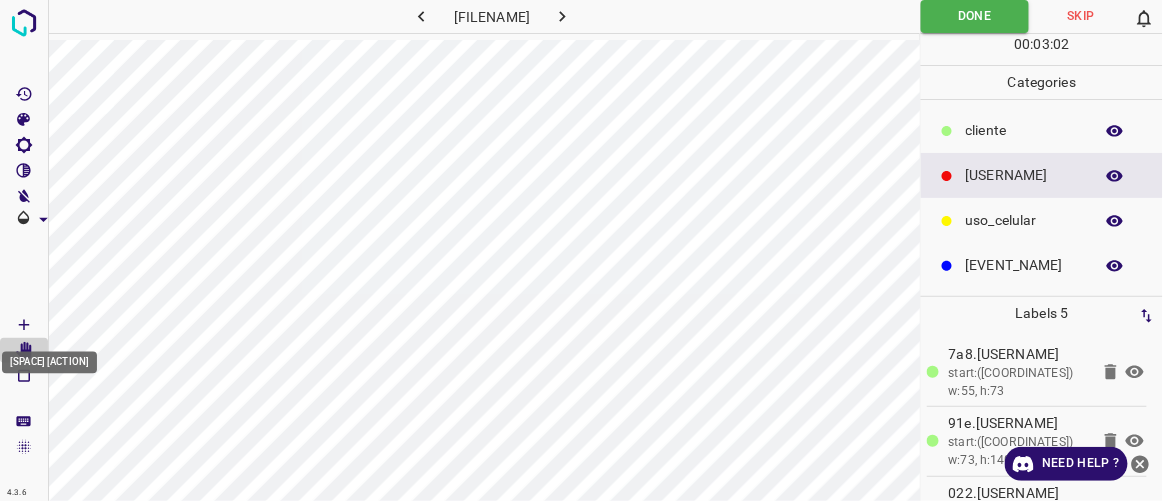 click at bounding box center (24, 325) 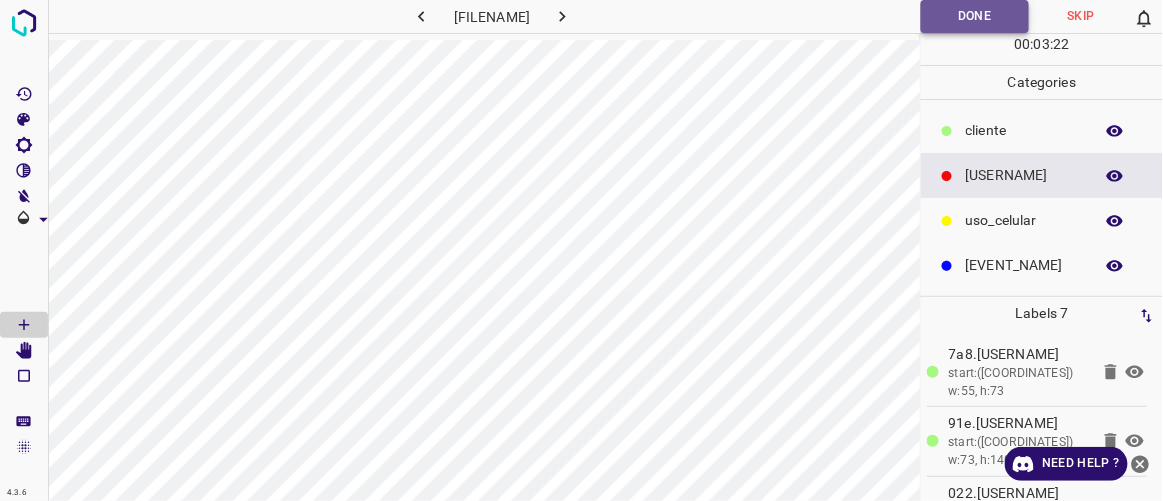 click on "Done" at bounding box center (975, 16) 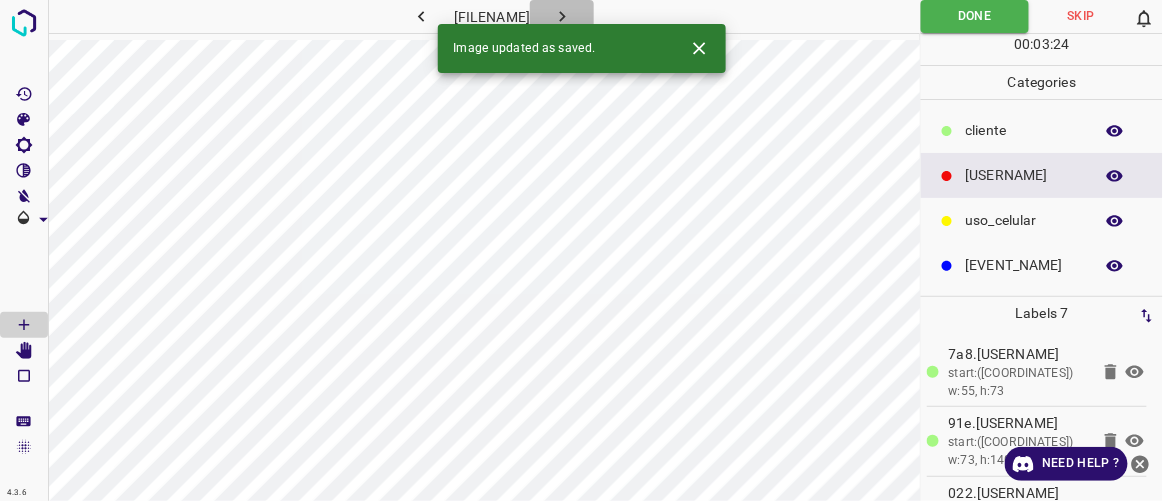 click at bounding box center (562, 16) 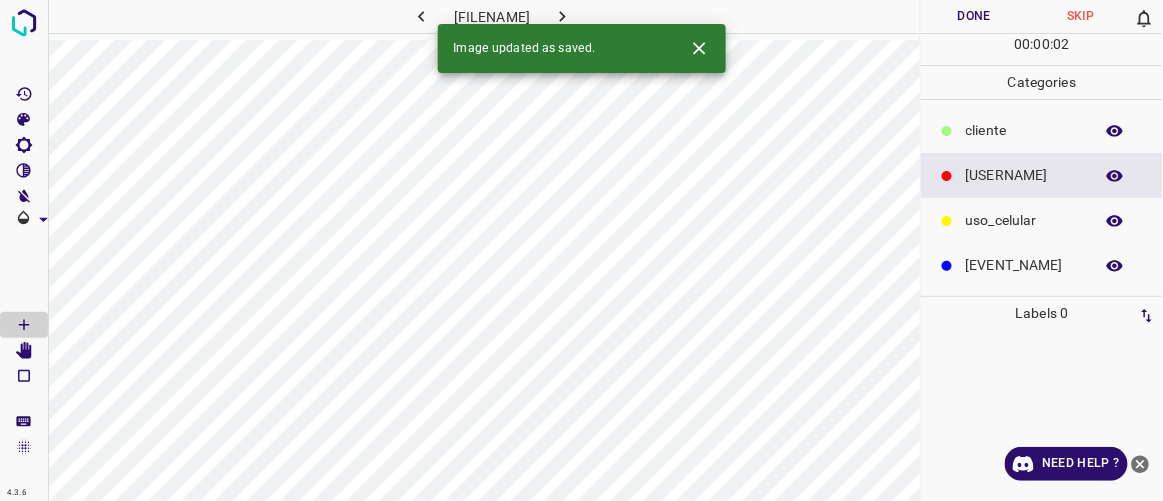 click at bounding box center [421, 16] 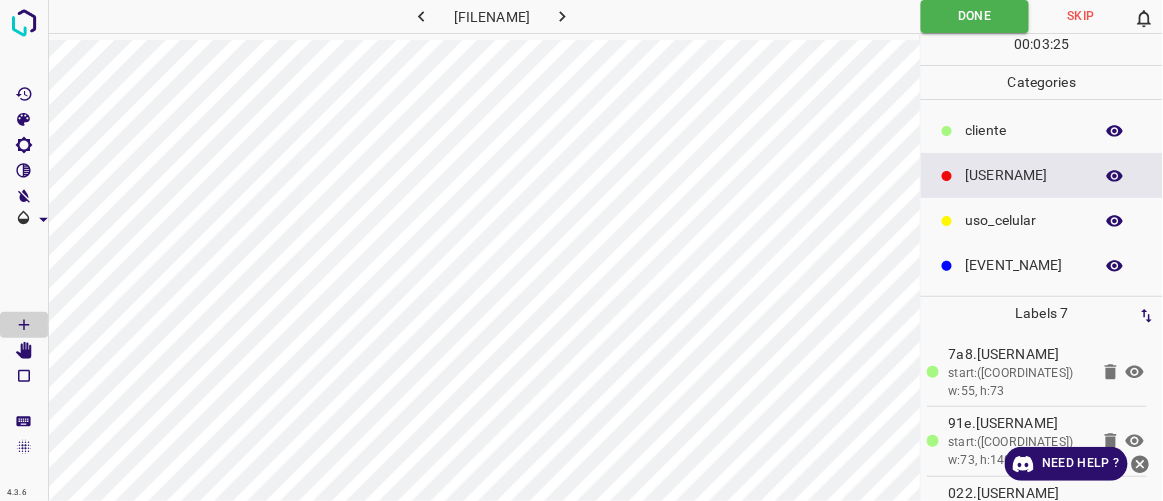 click at bounding box center [562, 16] 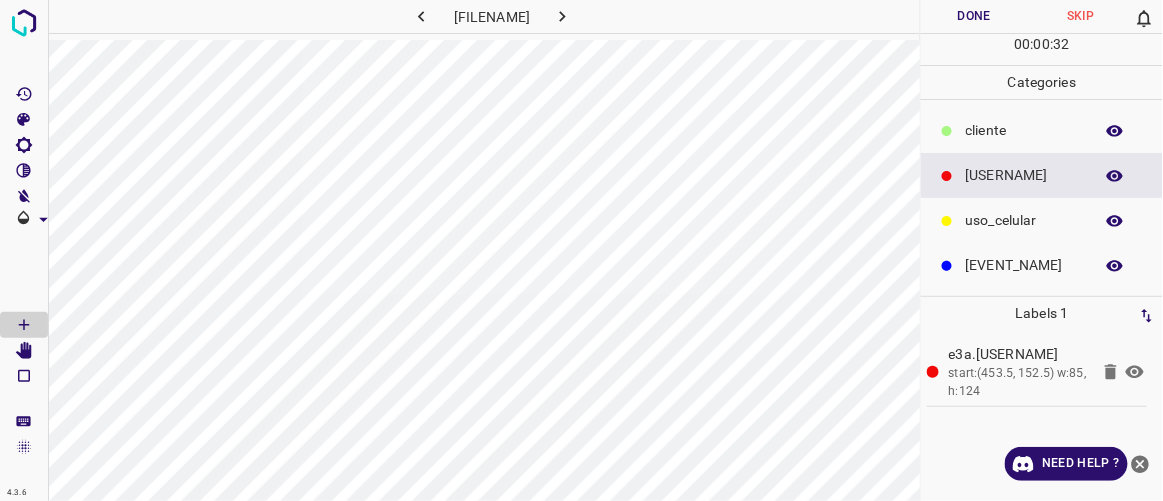 click on "​​cliente" at bounding box center [1042, 130] 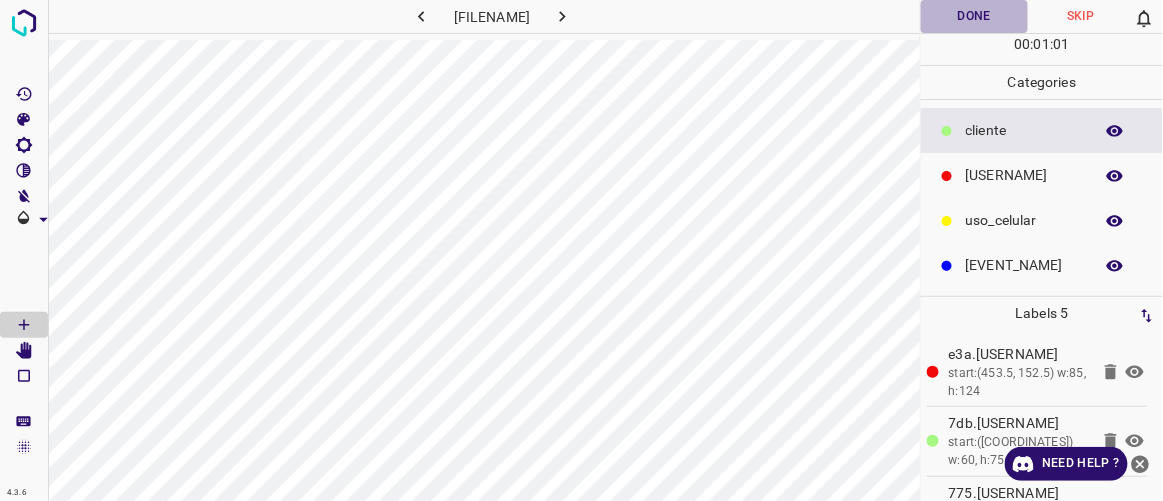 click on "Done" at bounding box center (974, 16) 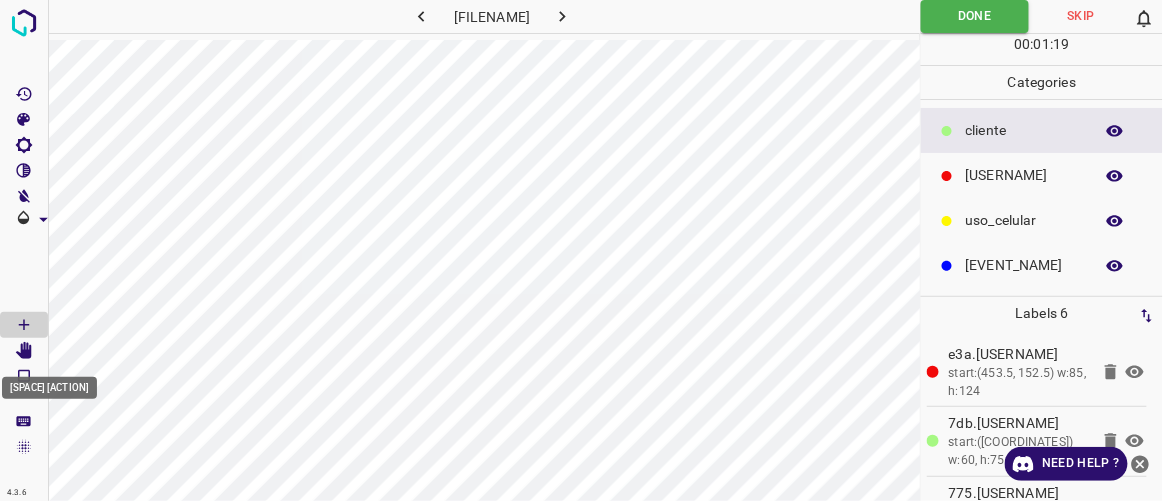 click at bounding box center (24, 351) 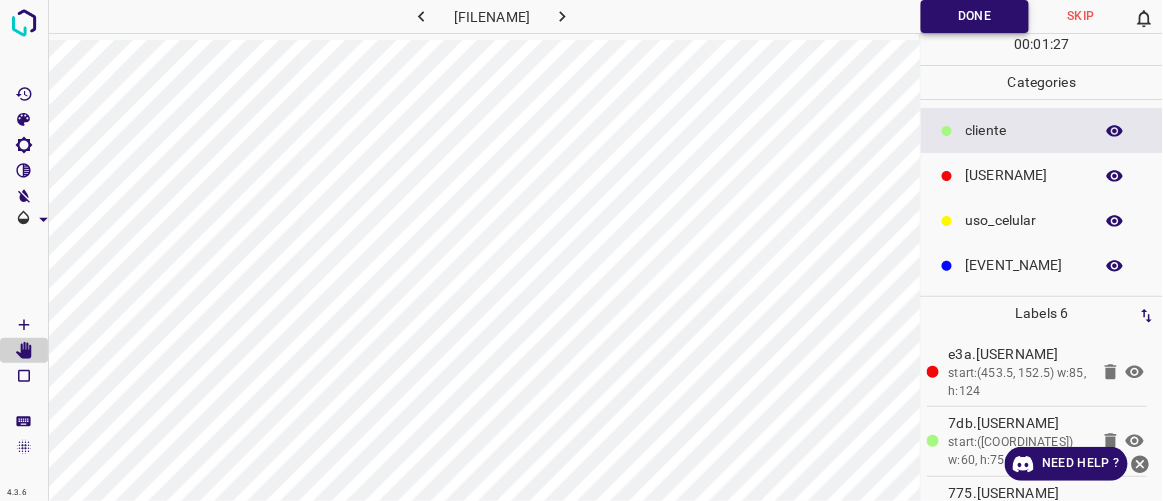 click on "Done" at bounding box center [975, 16] 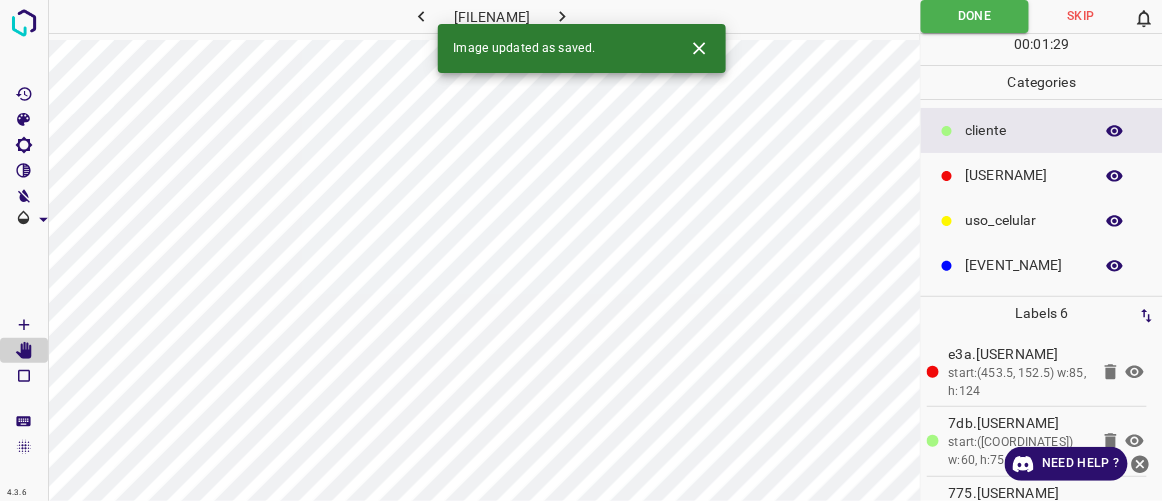 click at bounding box center [562, 16] 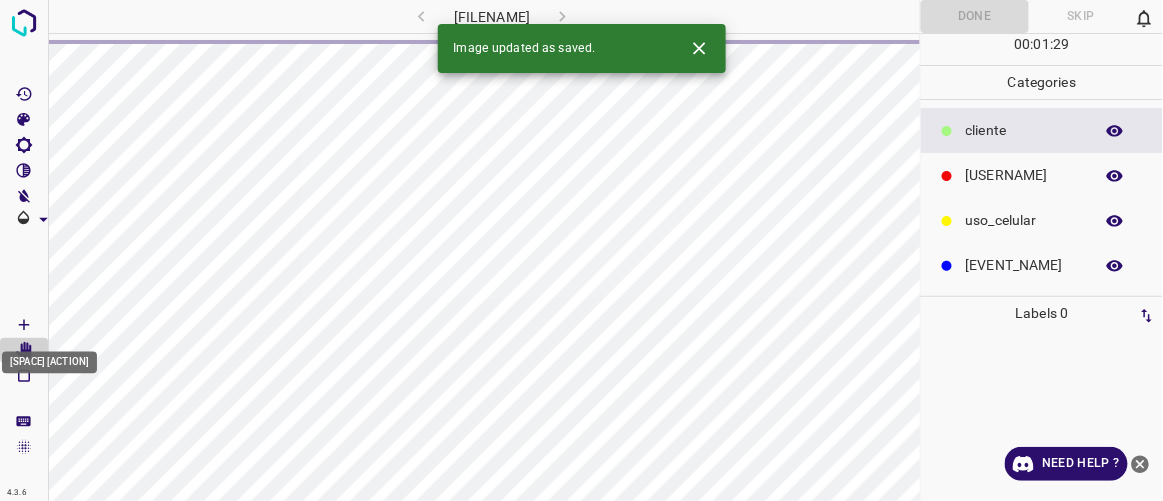 click at bounding box center (24, 325) 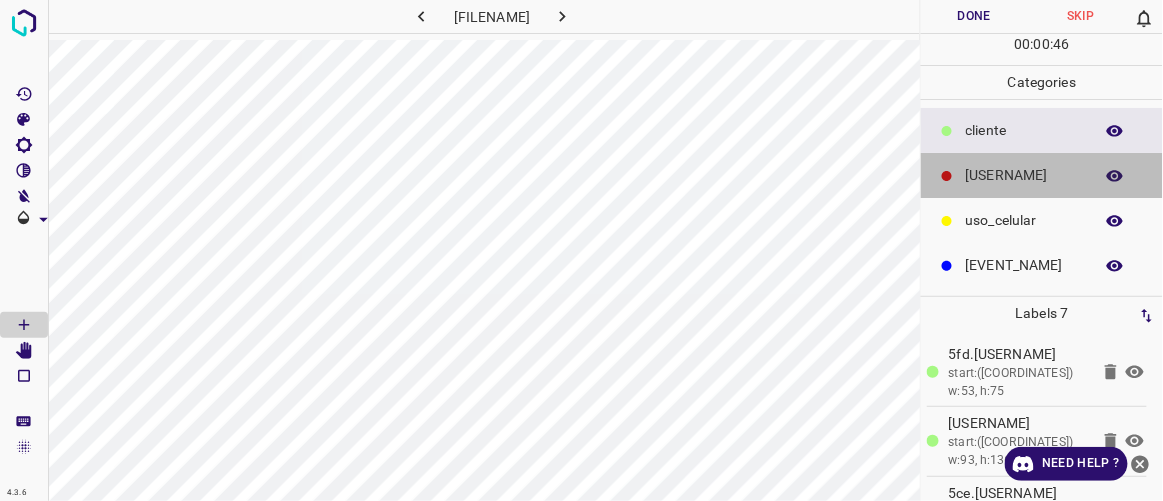 click on "colaborador" at bounding box center (1024, 130) 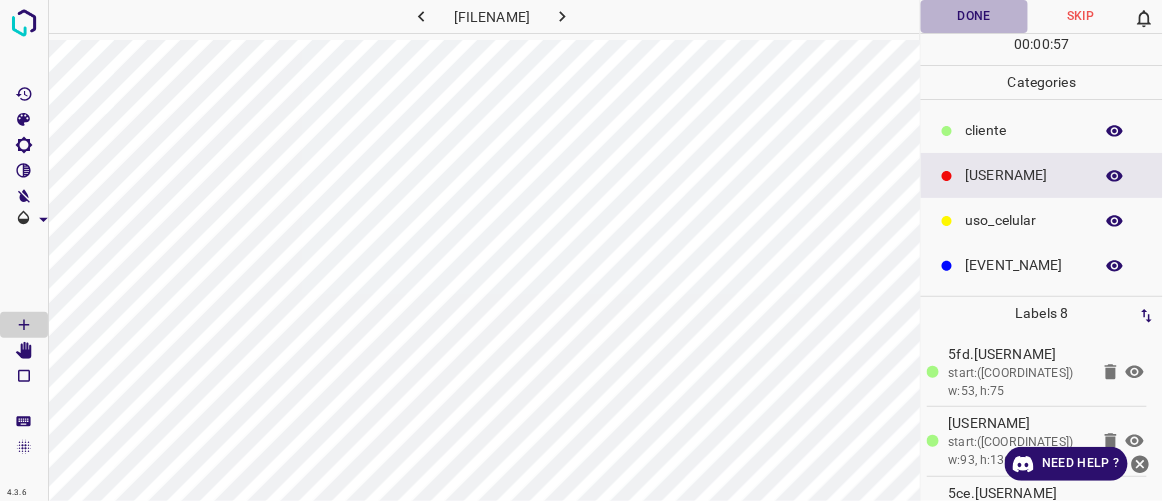 click on "Done" at bounding box center (974, 16) 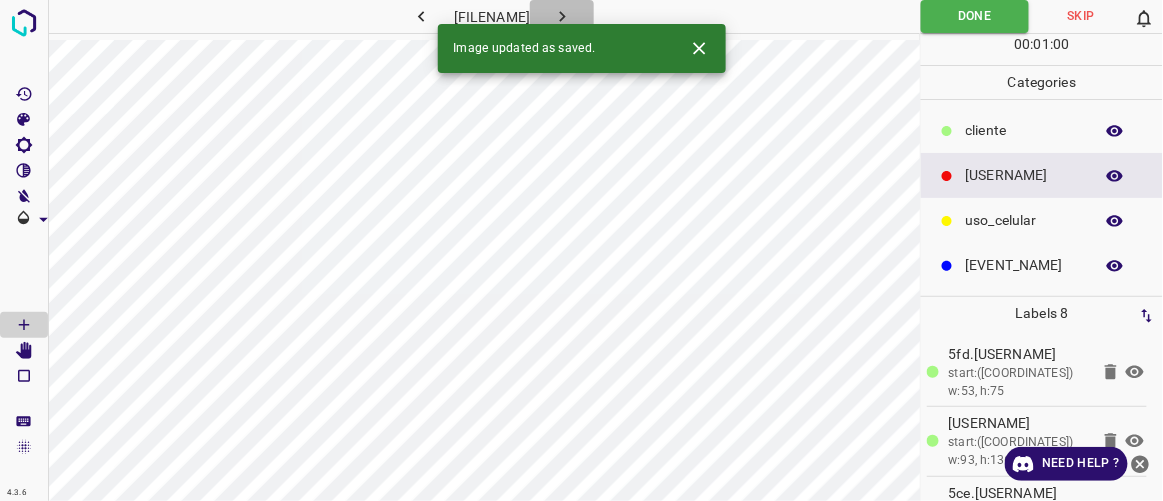 click at bounding box center (562, 16) 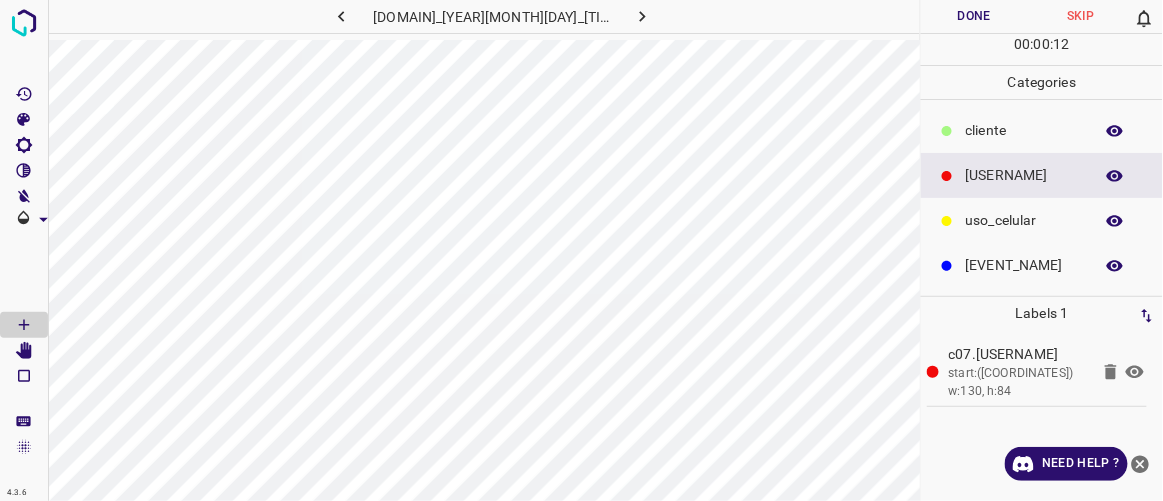 click on "​​cliente" at bounding box center (1024, 130) 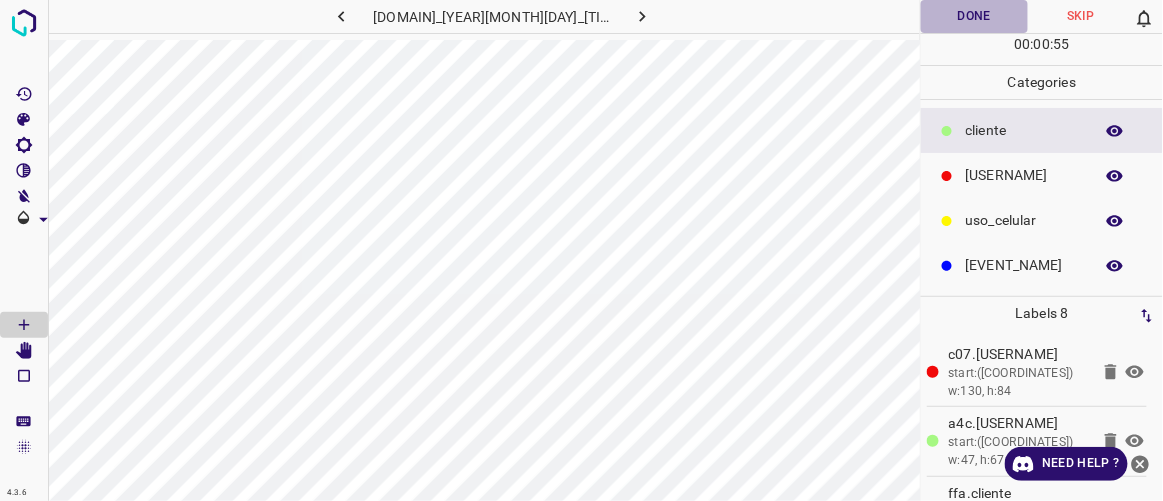 click on "Done" at bounding box center [974, 16] 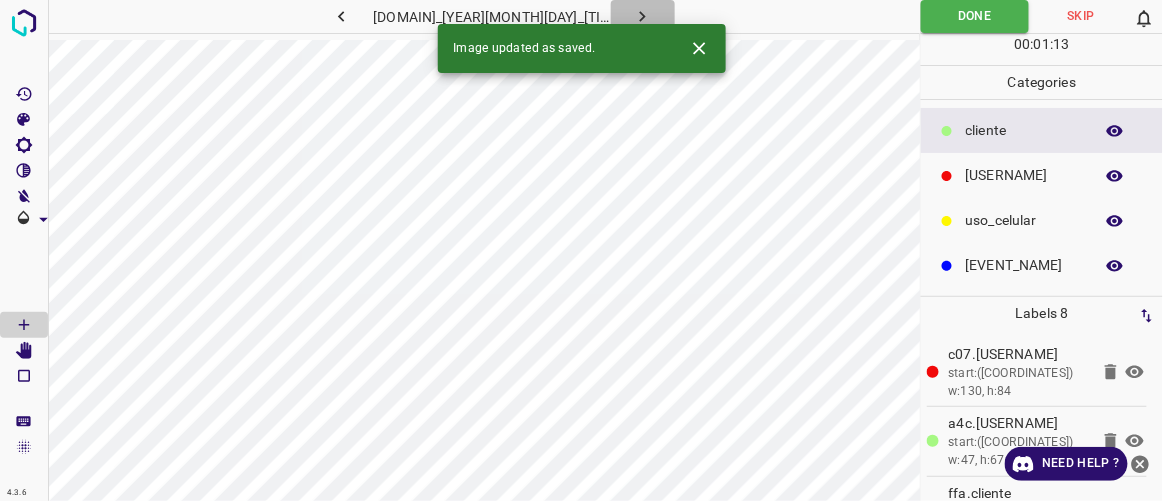 click at bounding box center [642, 16] 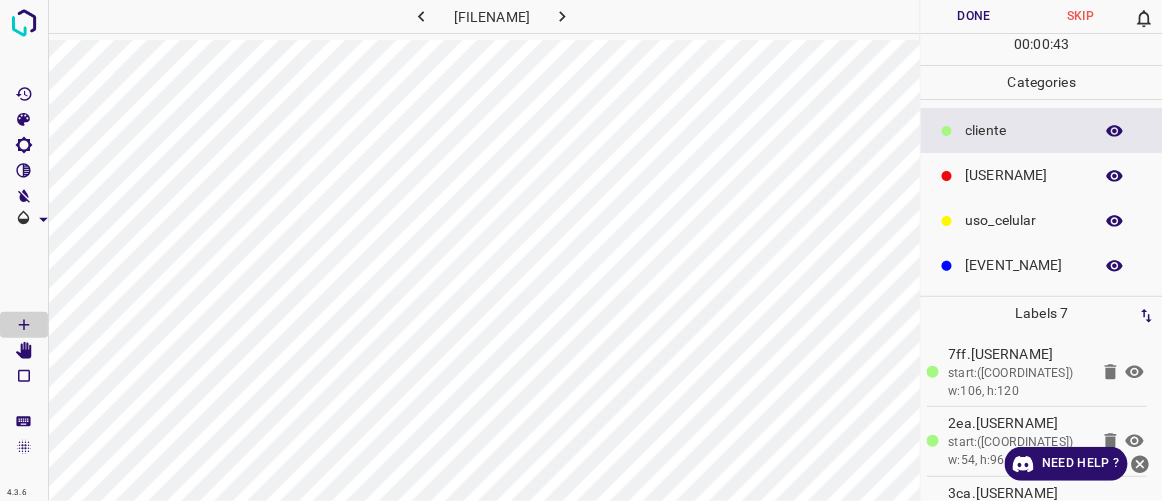 click on "colaborador" at bounding box center [1024, 130] 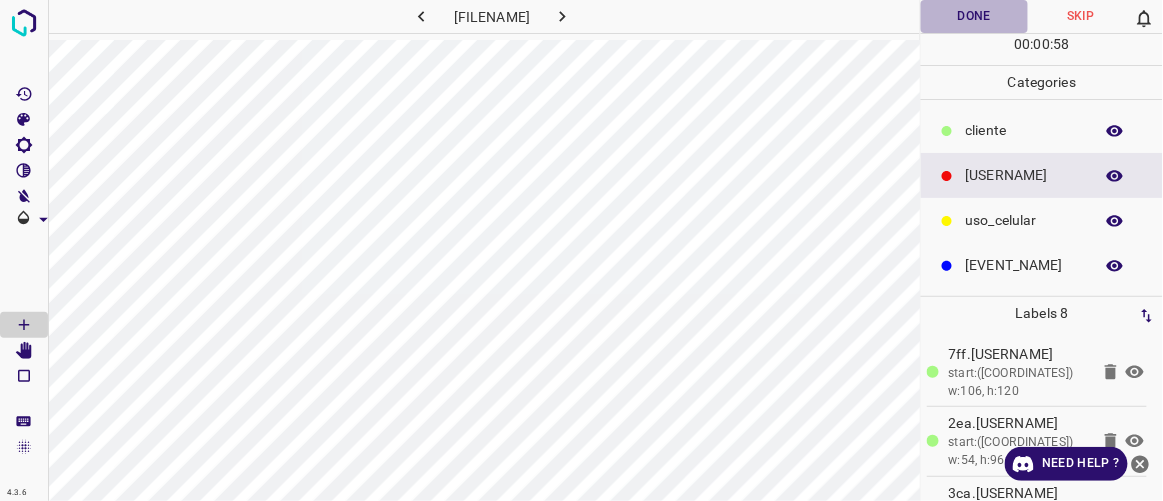 click on "Done" at bounding box center (974, 16) 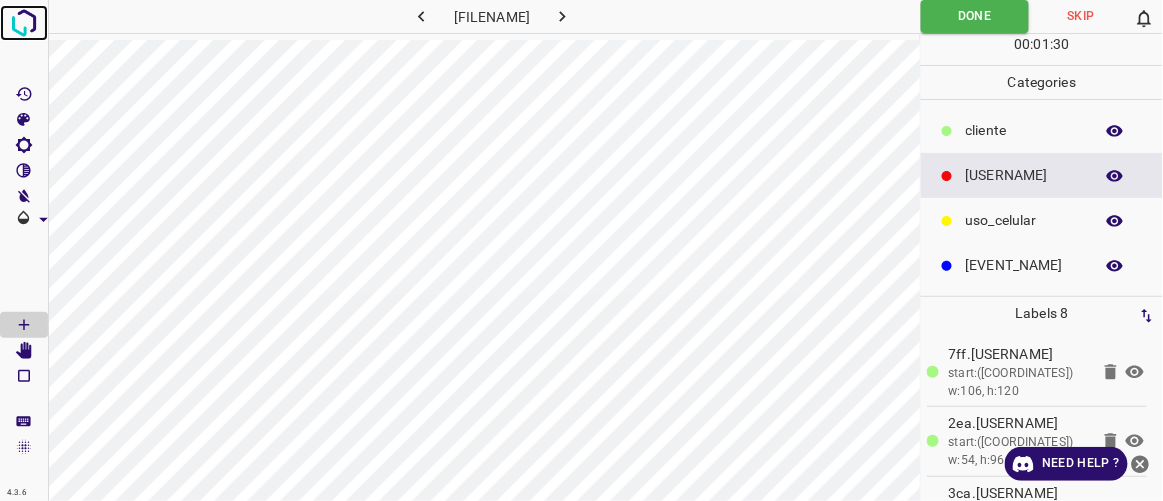 click at bounding box center (24, 23) 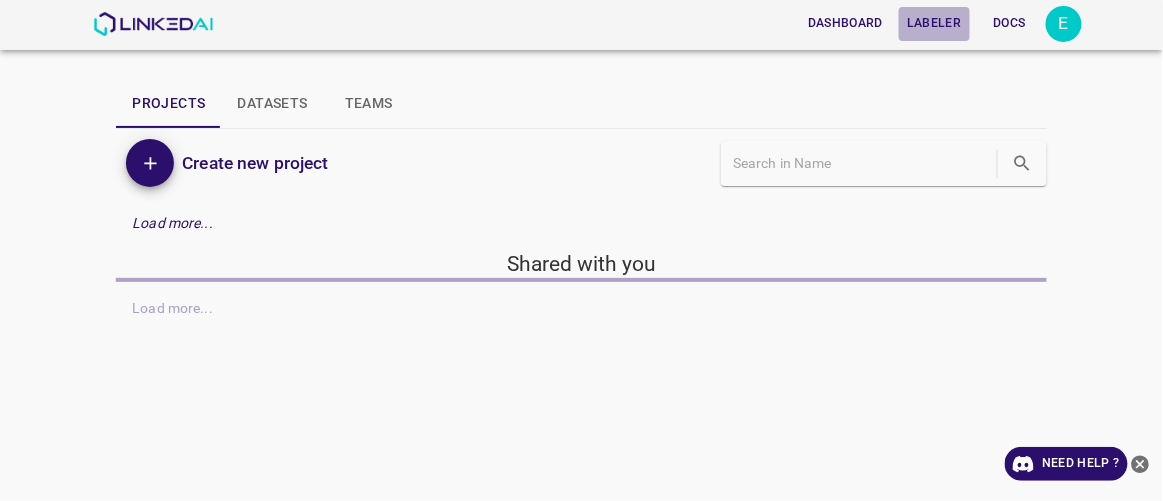 click on "Labeler" at bounding box center (934, 23) 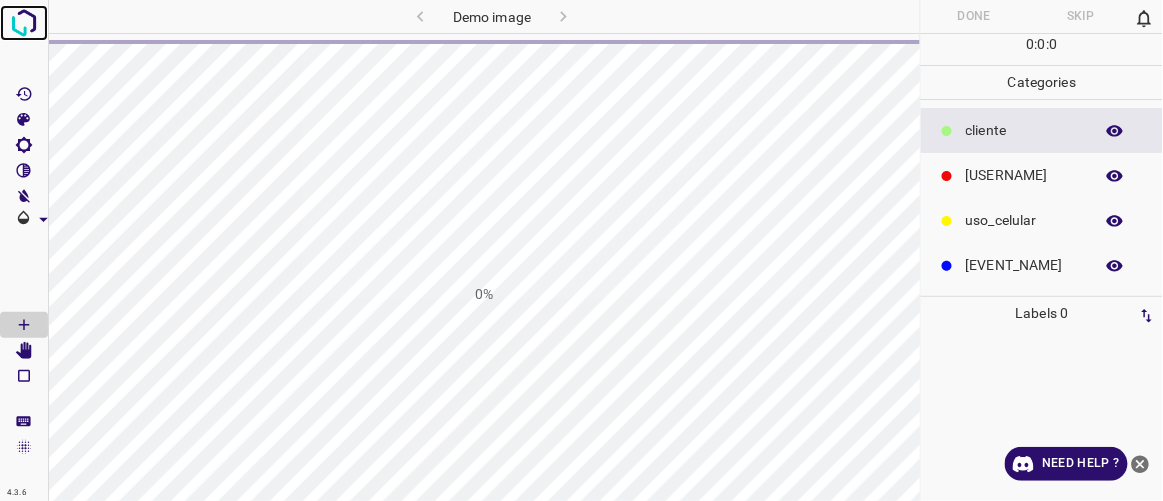 click at bounding box center (24, 23) 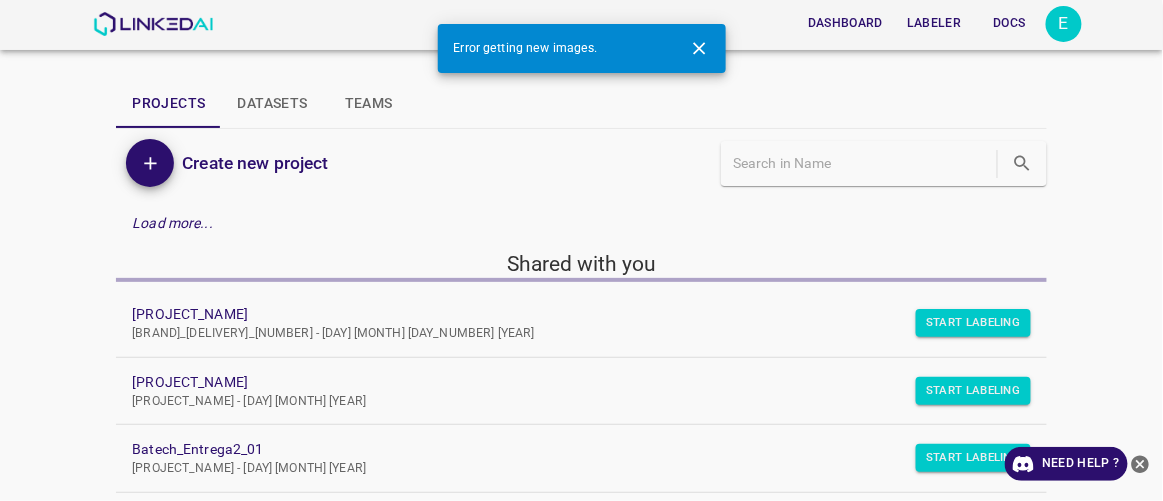 click on "Labeler" at bounding box center (934, 23) 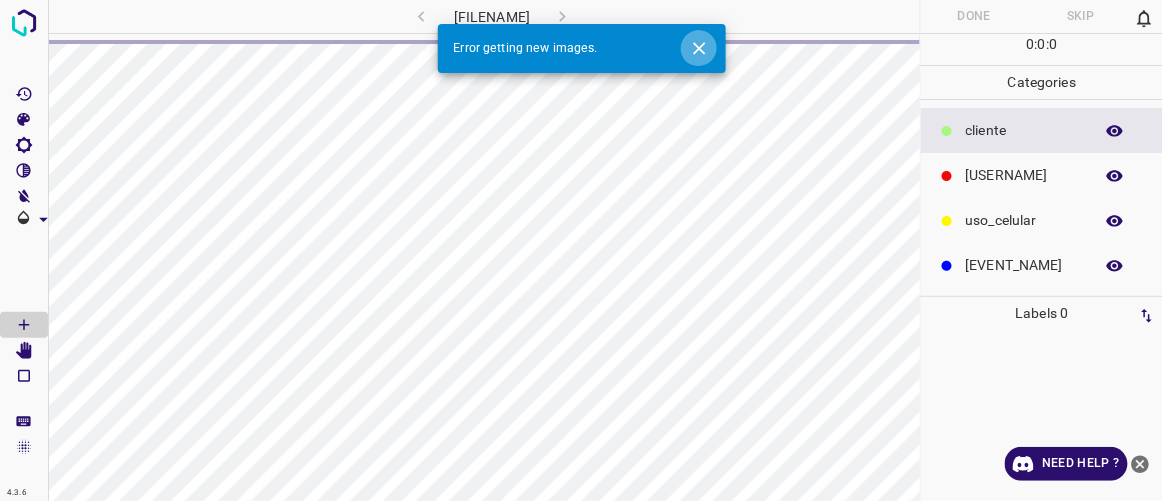 click at bounding box center (699, 48) 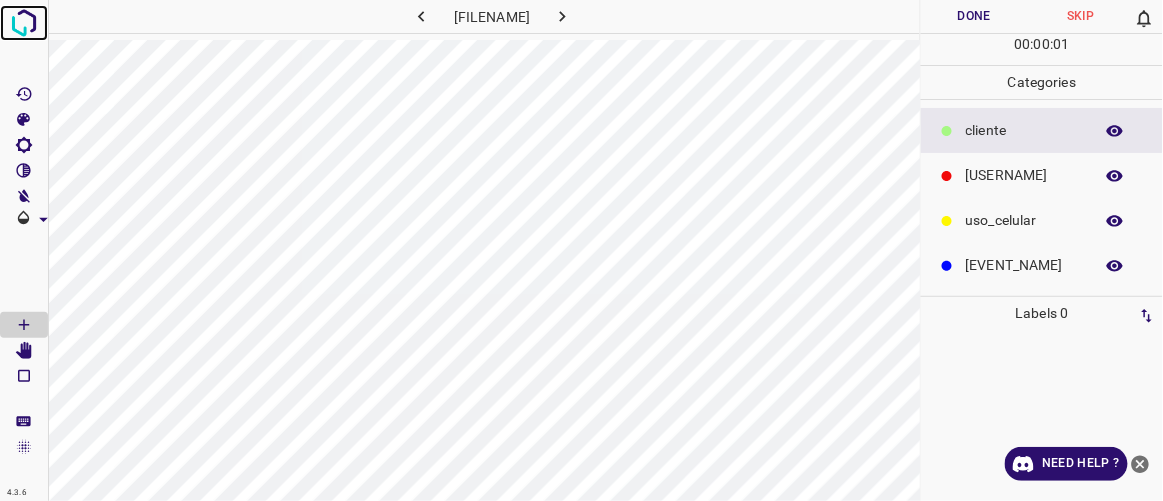 click at bounding box center (24, 23) 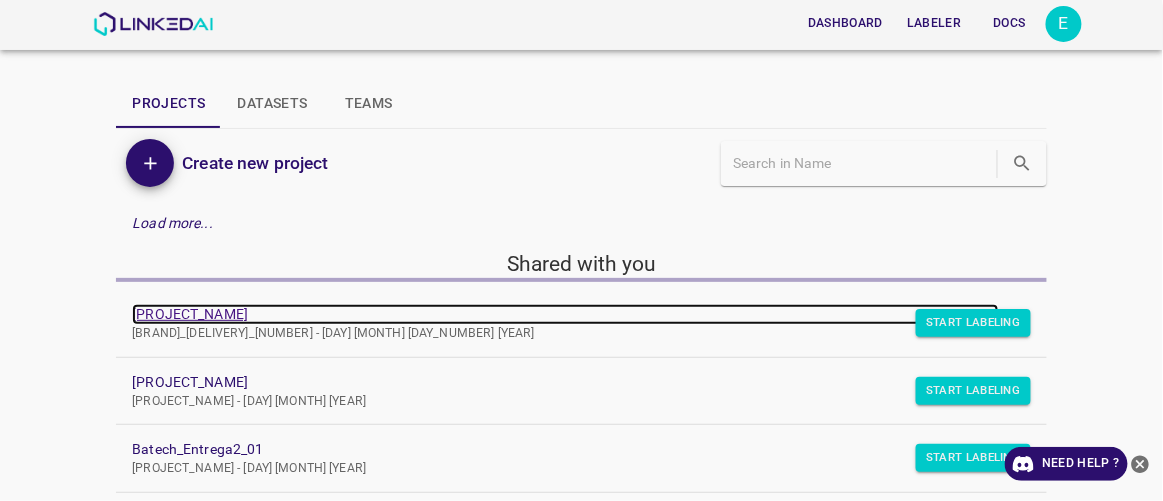 click on "Batech_Entrega2_04" at bounding box center [565, 314] 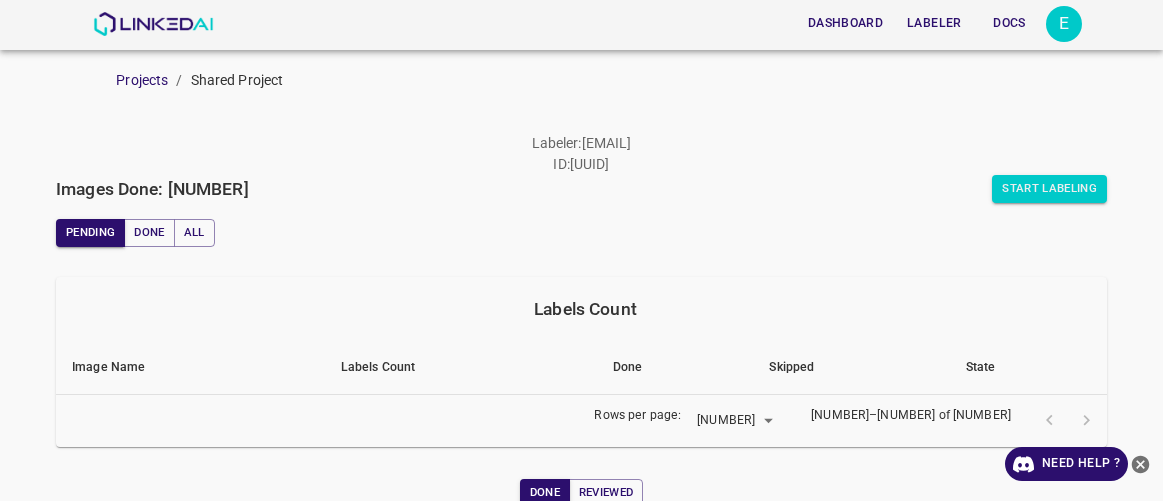 scroll, scrollTop: 0, scrollLeft: 0, axis: both 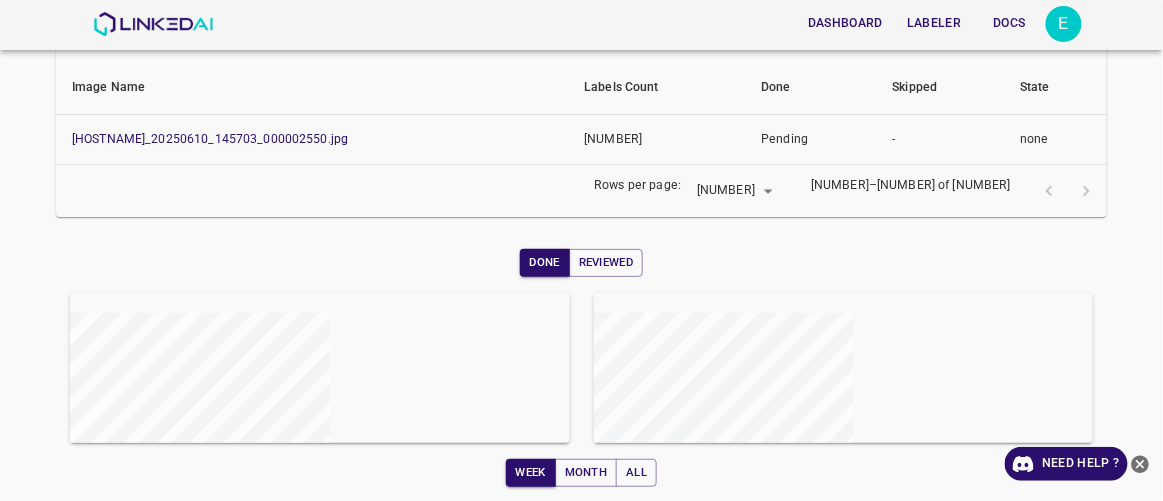 click on "Labeler" at bounding box center (934, 23) 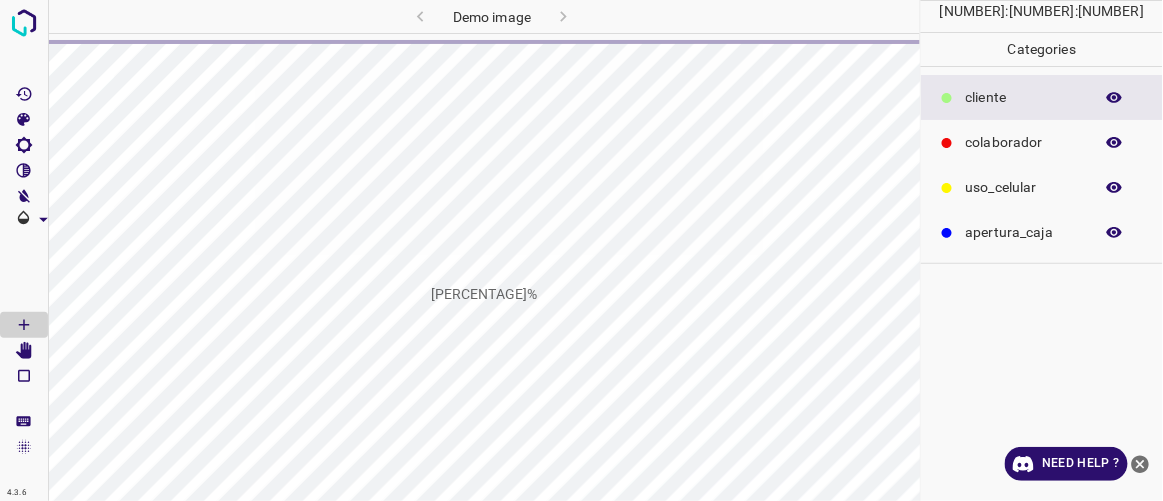 scroll, scrollTop: 0, scrollLeft: 0, axis: both 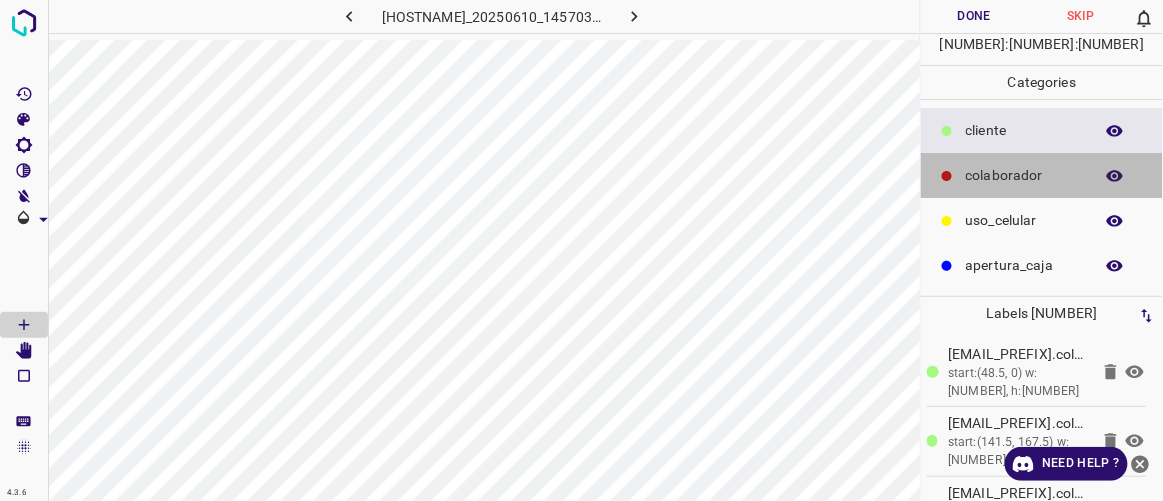 click on "colaborador" at bounding box center (1024, 130) 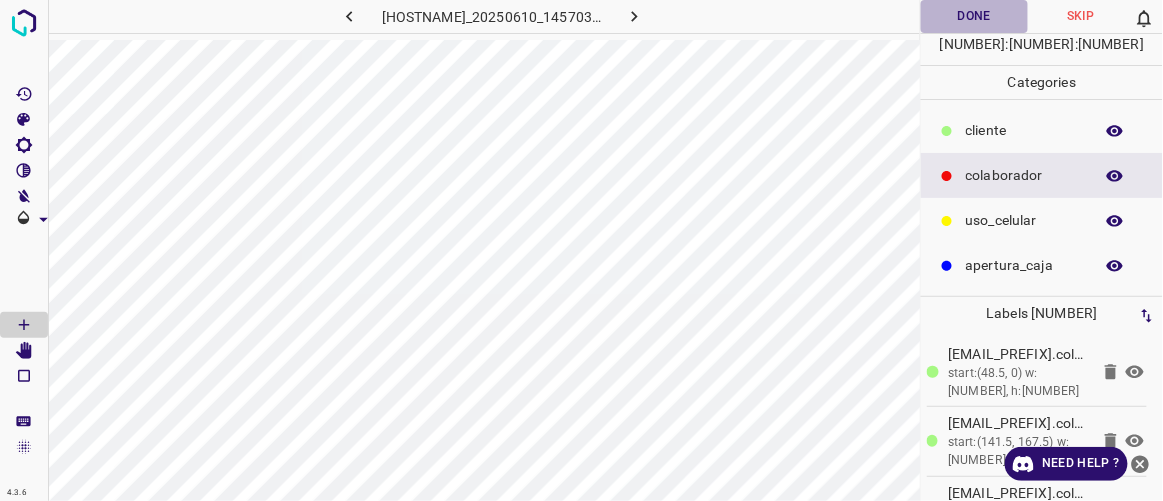 click on "Done" at bounding box center [974, 16] 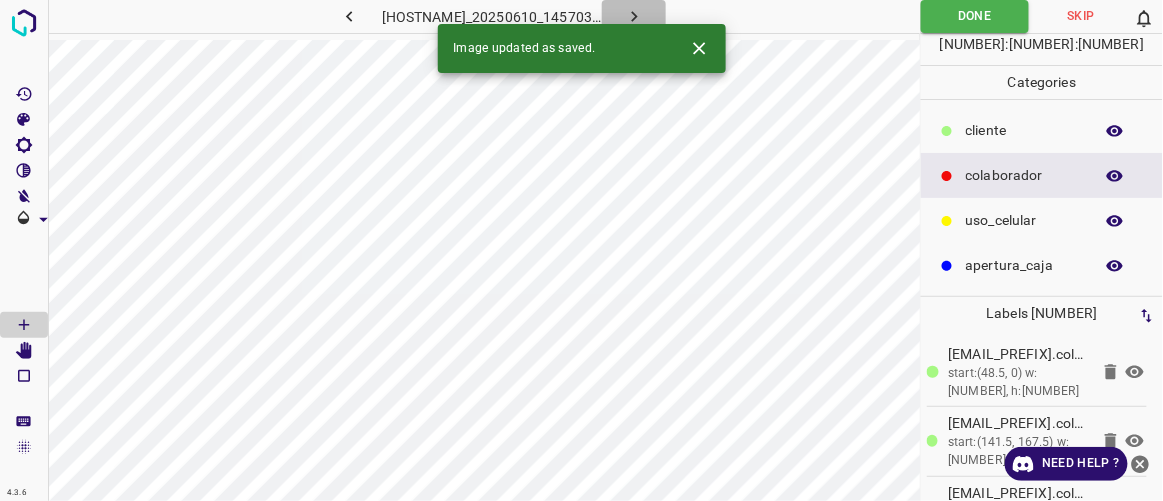 click at bounding box center [634, 16] 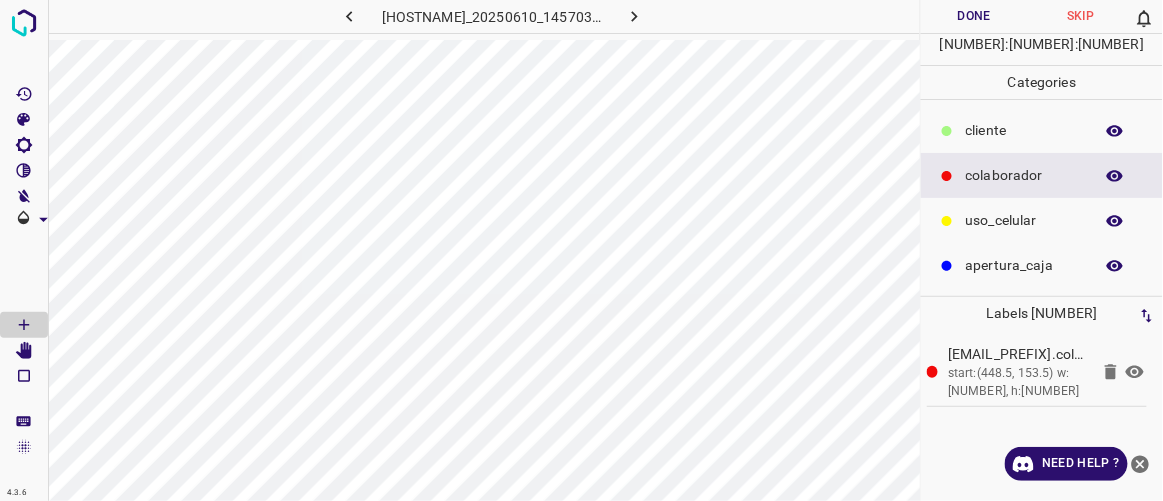 click on "​​cliente" at bounding box center [1024, 130] 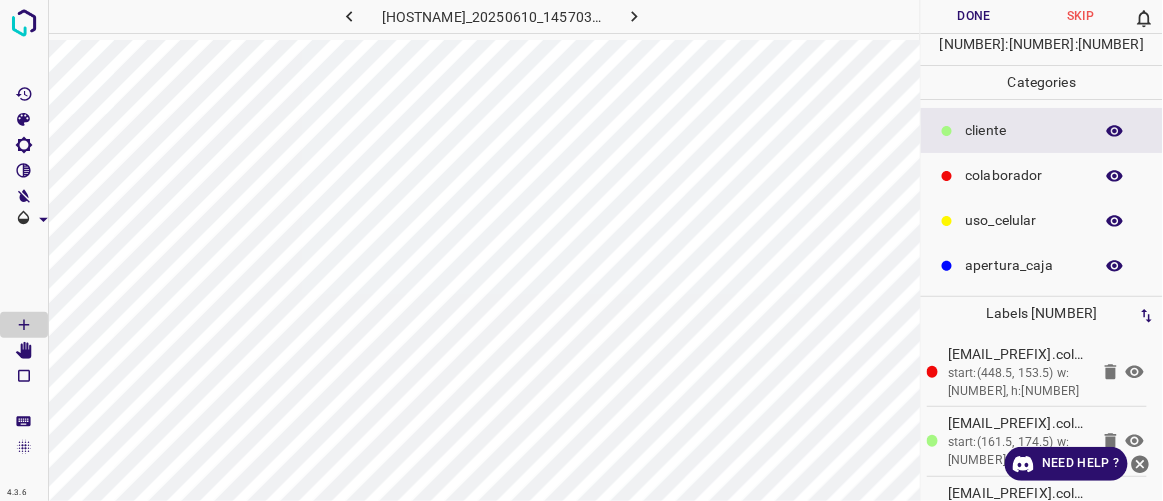click on "Done" at bounding box center [974, 16] 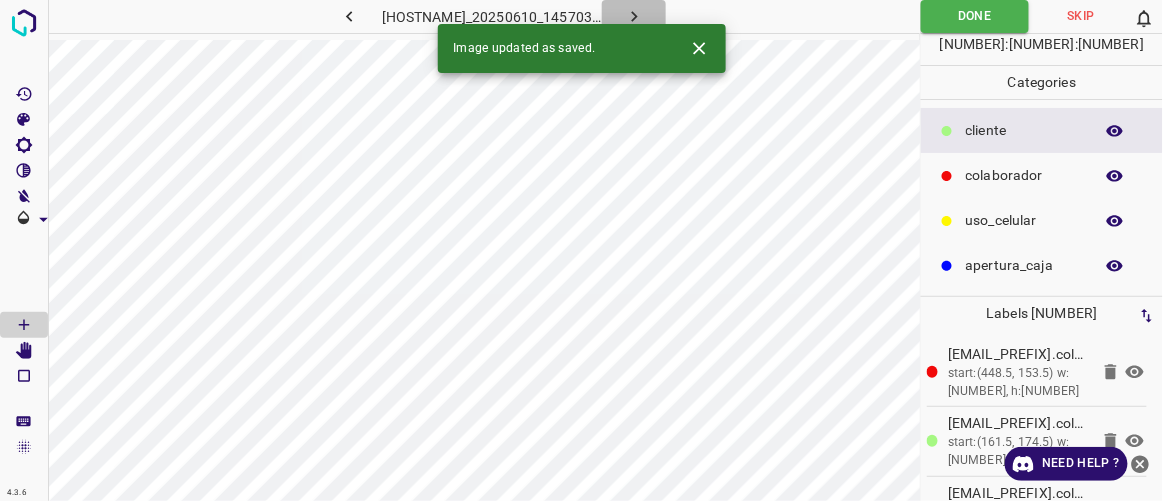 click at bounding box center [634, 16] 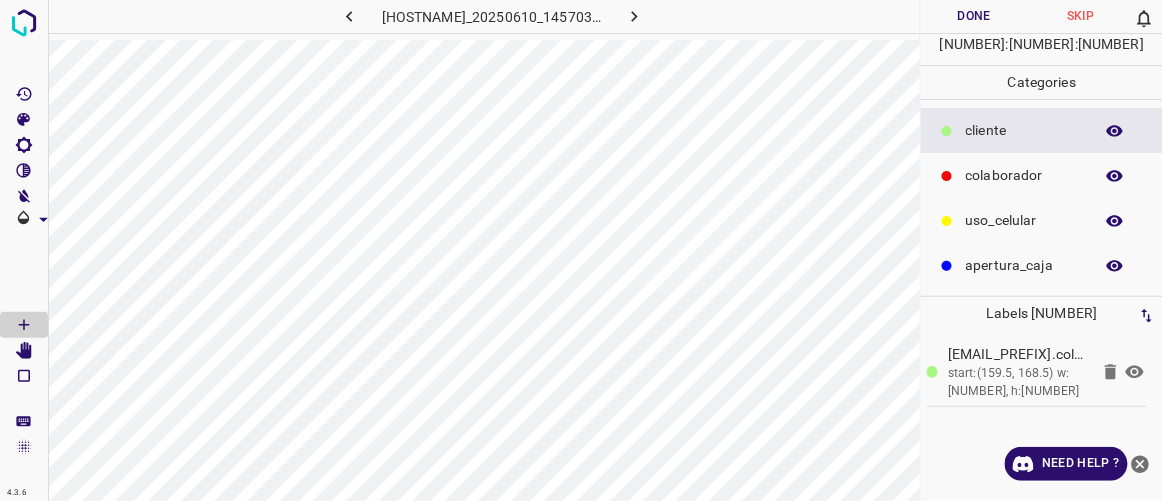 click at bounding box center (349, 16) 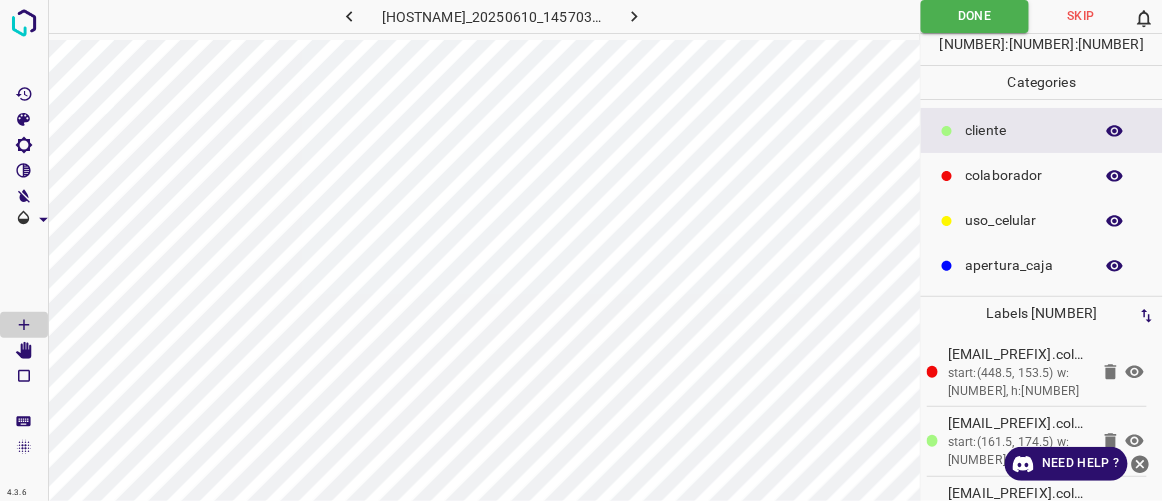click at bounding box center [634, 16] 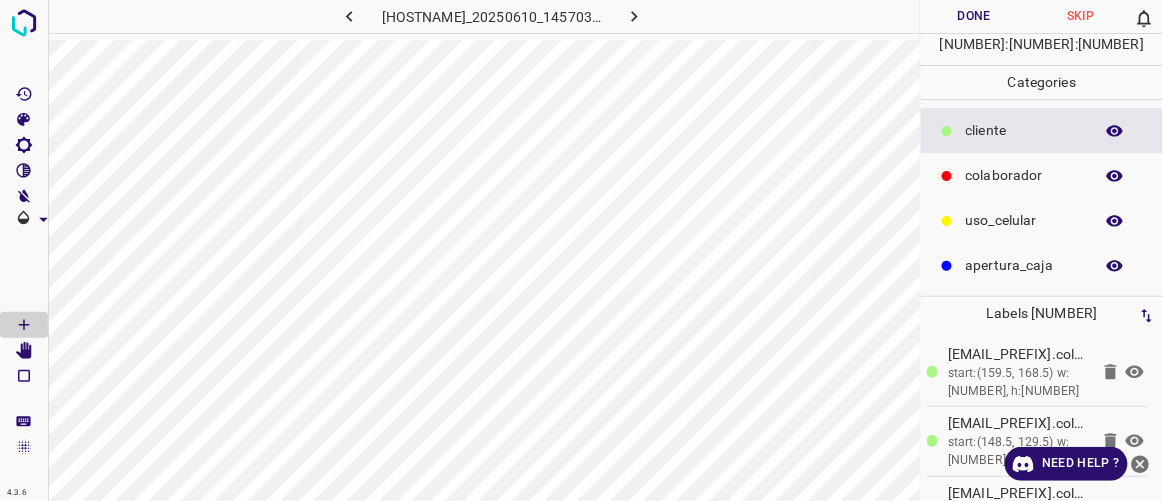 click on "colaborador" at bounding box center (1024, 130) 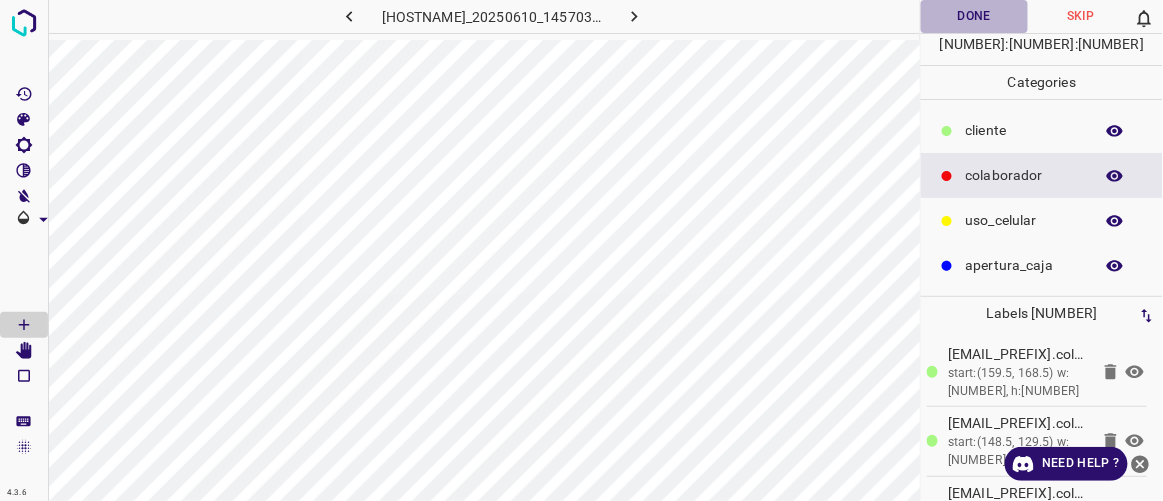 click on "Done" at bounding box center [974, 16] 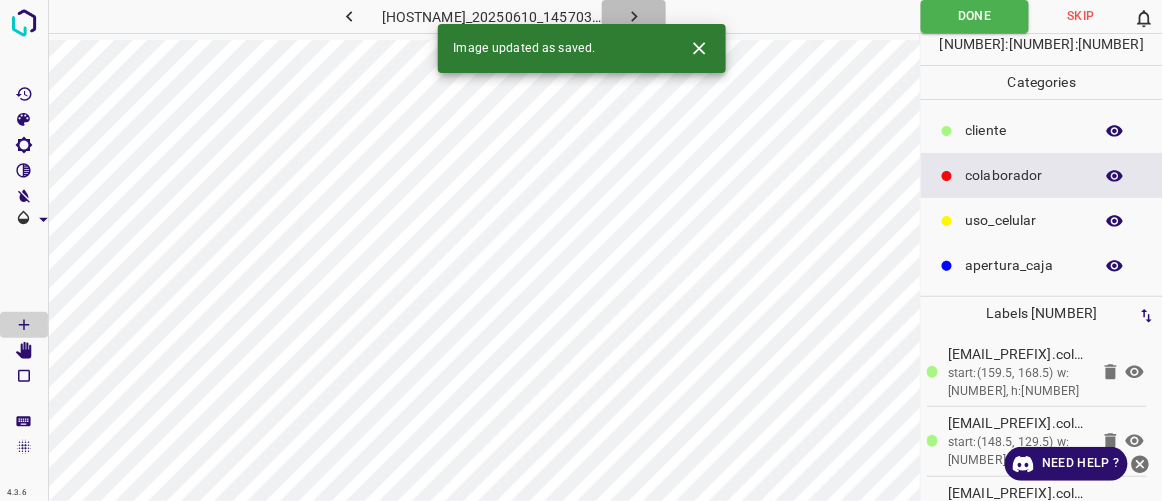 click at bounding box center [634, 16] 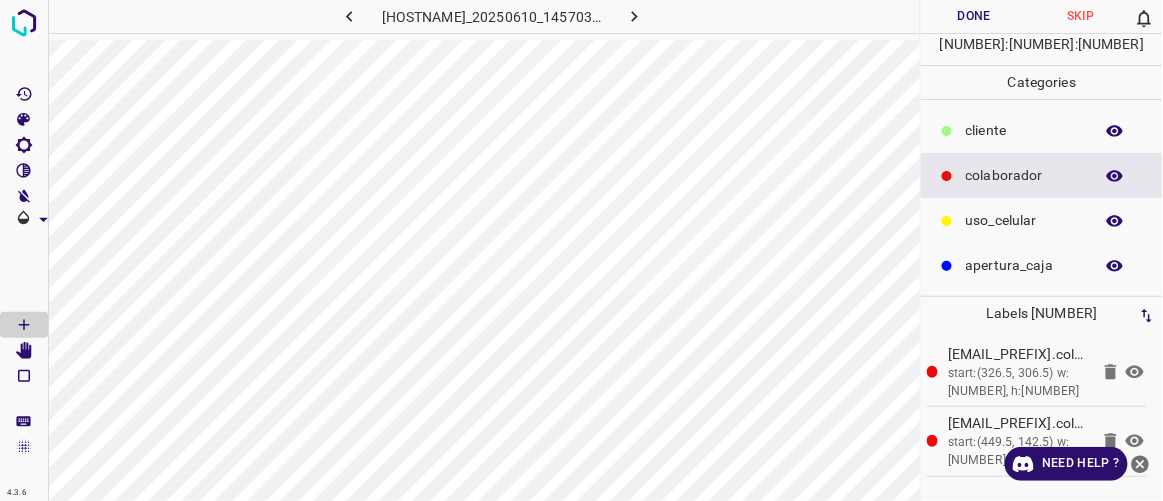 click on "​​cliente" at bounding box center [1042, 130] 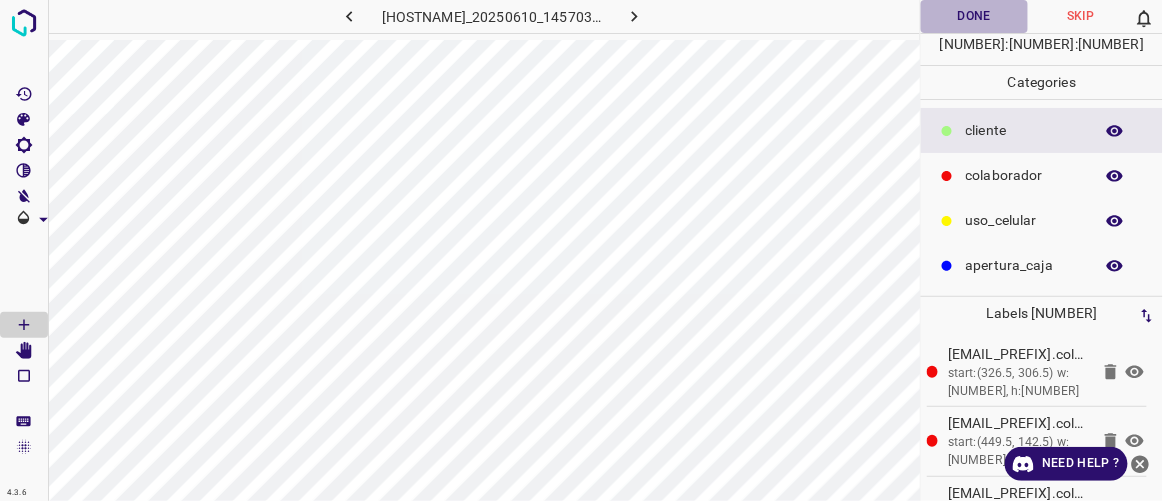 click on "Done" at bounding box center [974, 16] 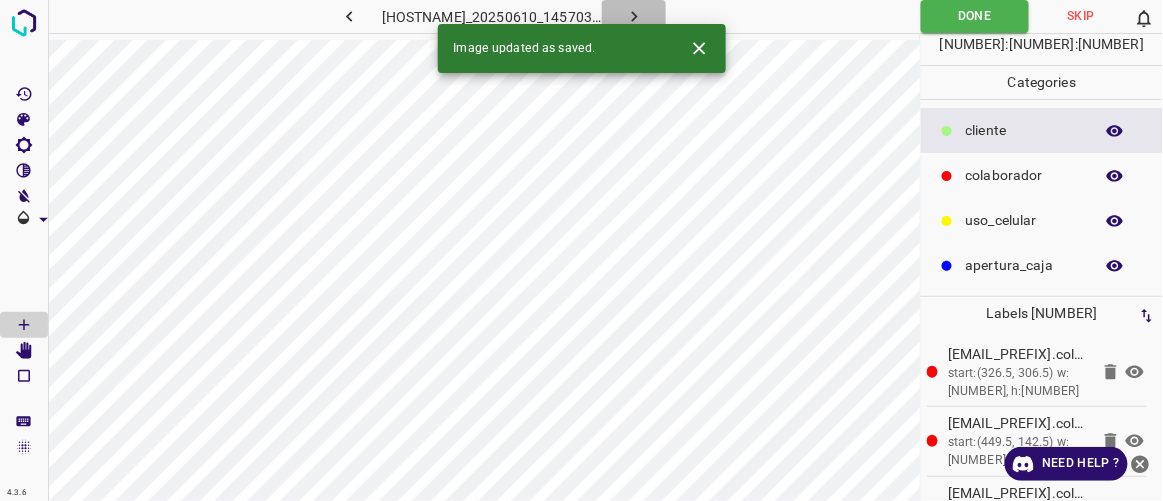 click at bounding box center [634, 16] 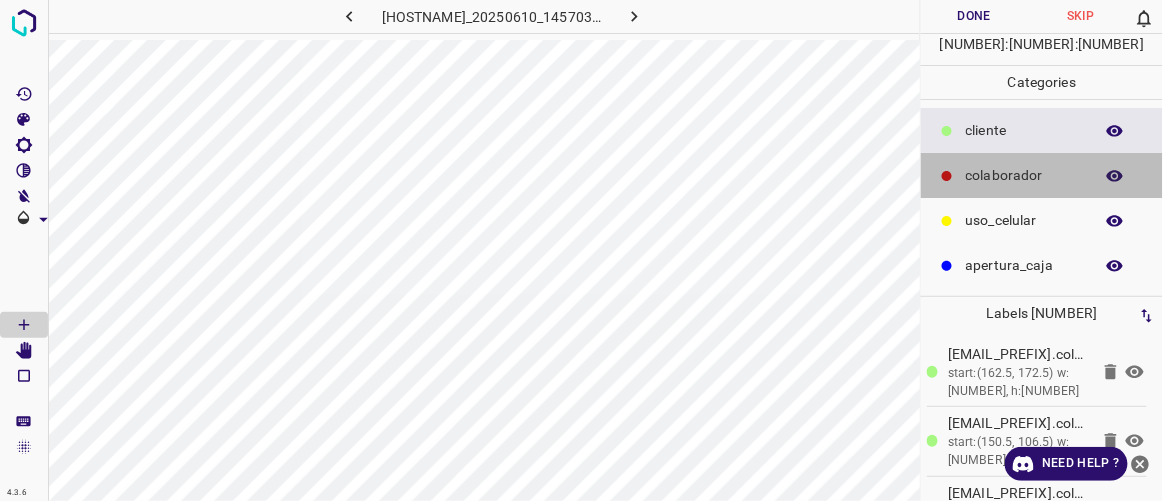 click on "colaborador" at bounding box center (1042, 175) 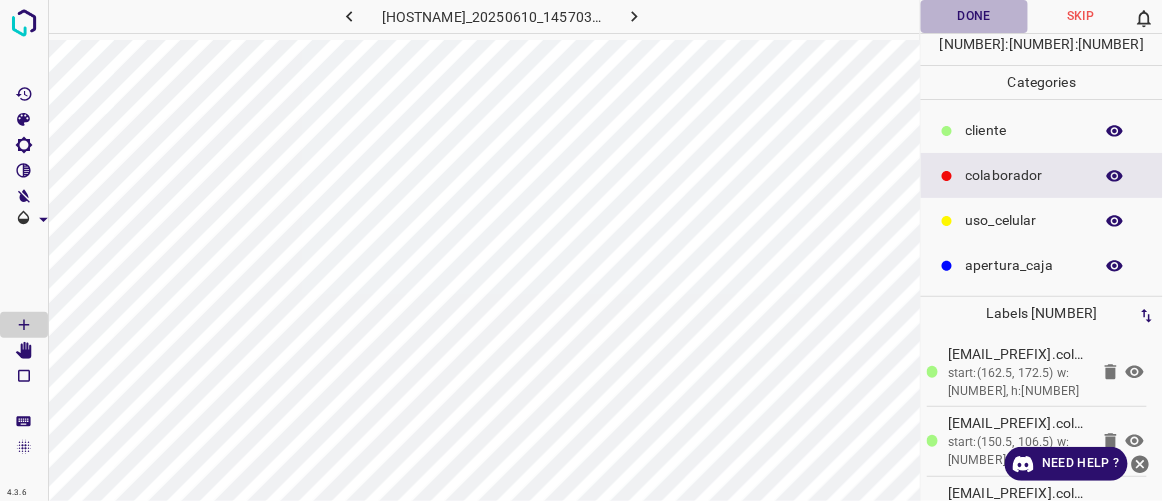 click on "Done" at bounding box center (974, 16) 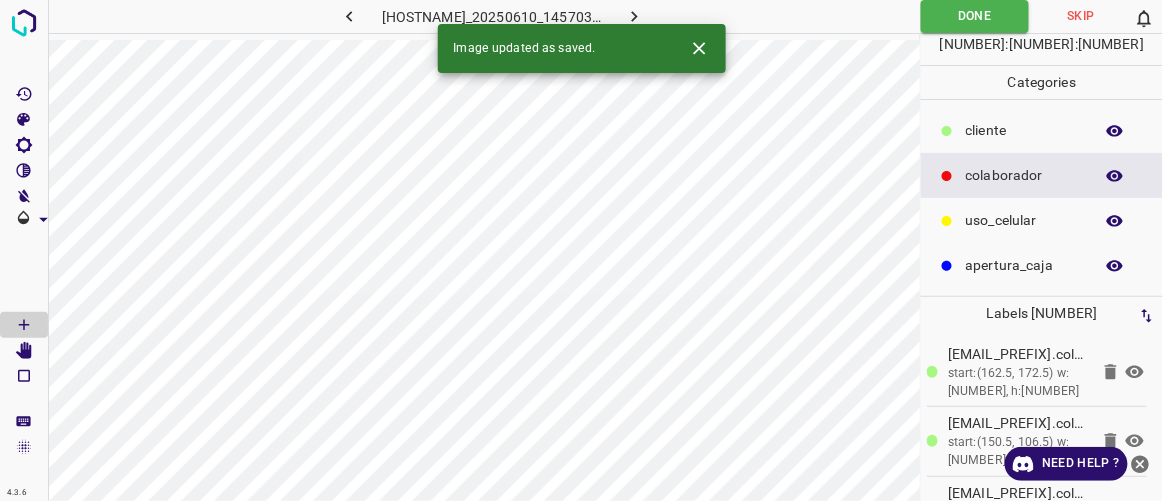 click at bounding box center [634, 16] 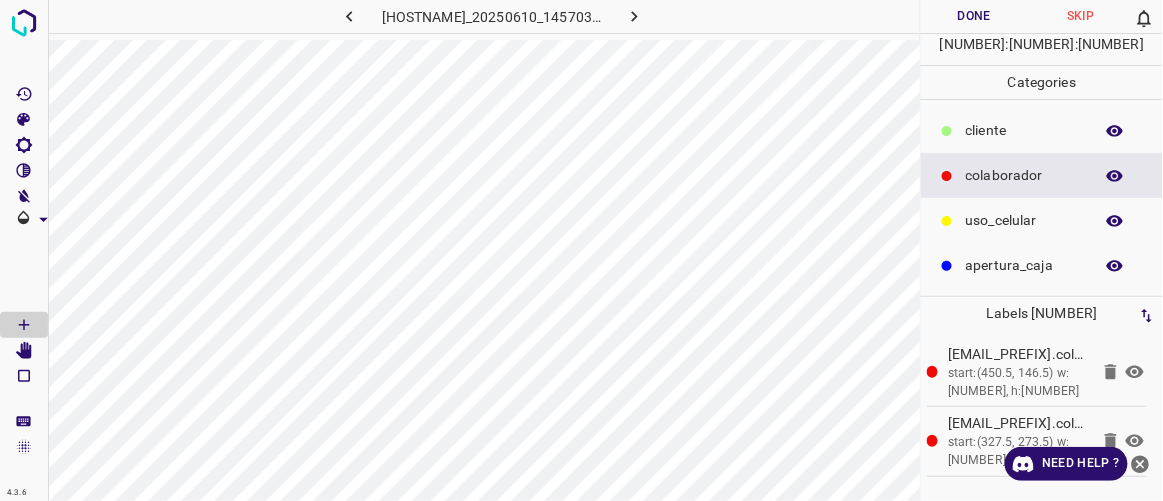 click on "​​cliente" at bounding box center [1024, 130] 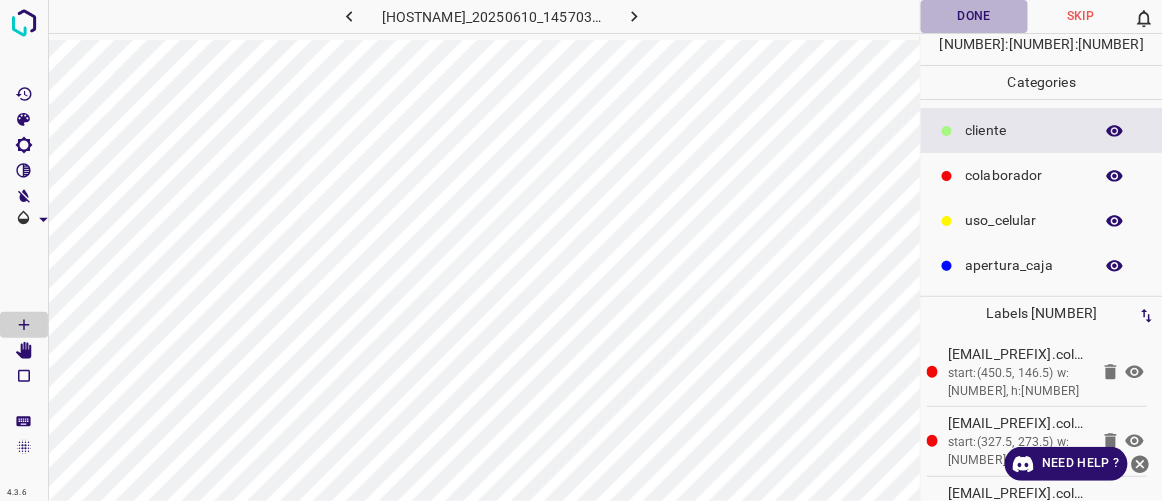 click on "Done" at bounding box center (974, 16) 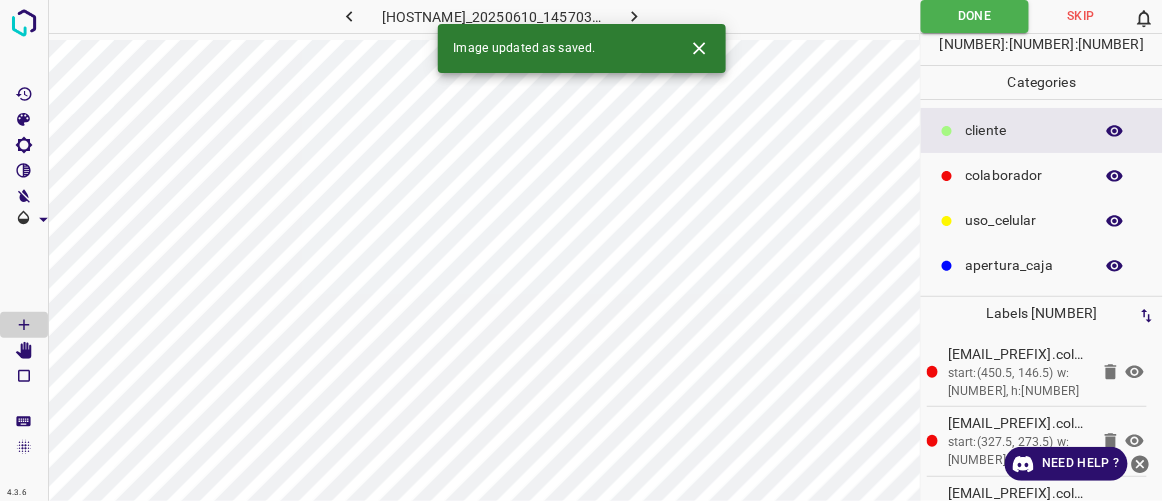 click at bounding box center [634, 16] 